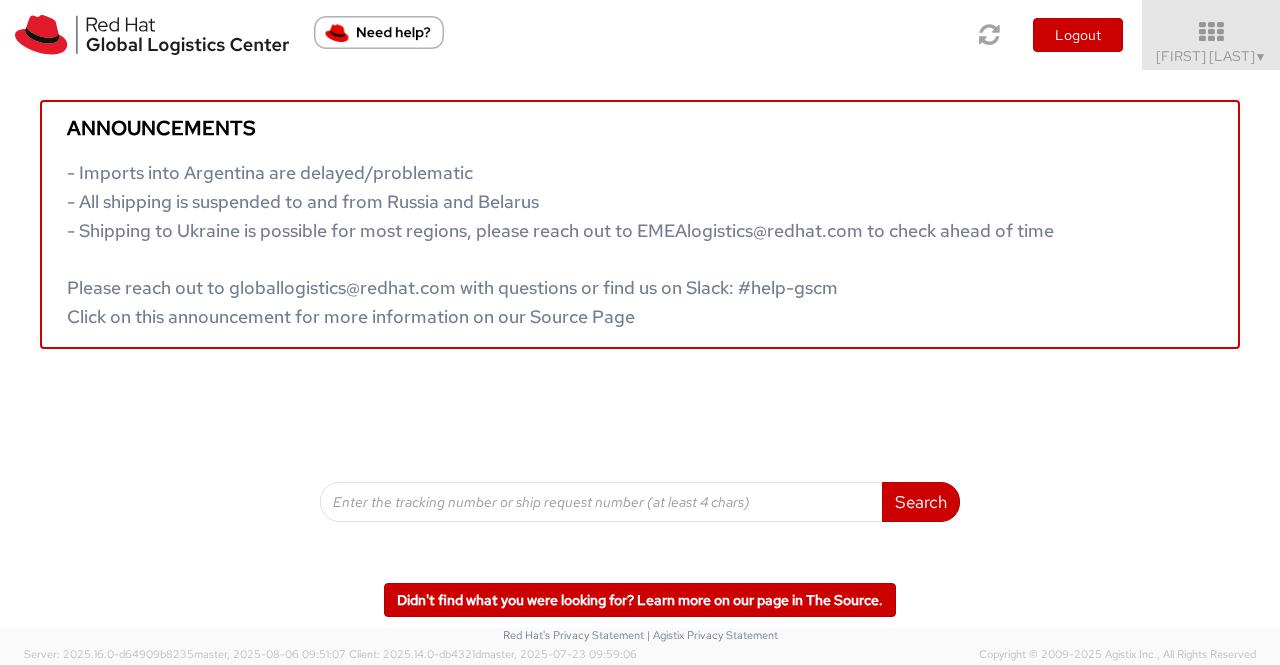 scroll, scrollTop: 0, scrollLeft: 0, axis: both 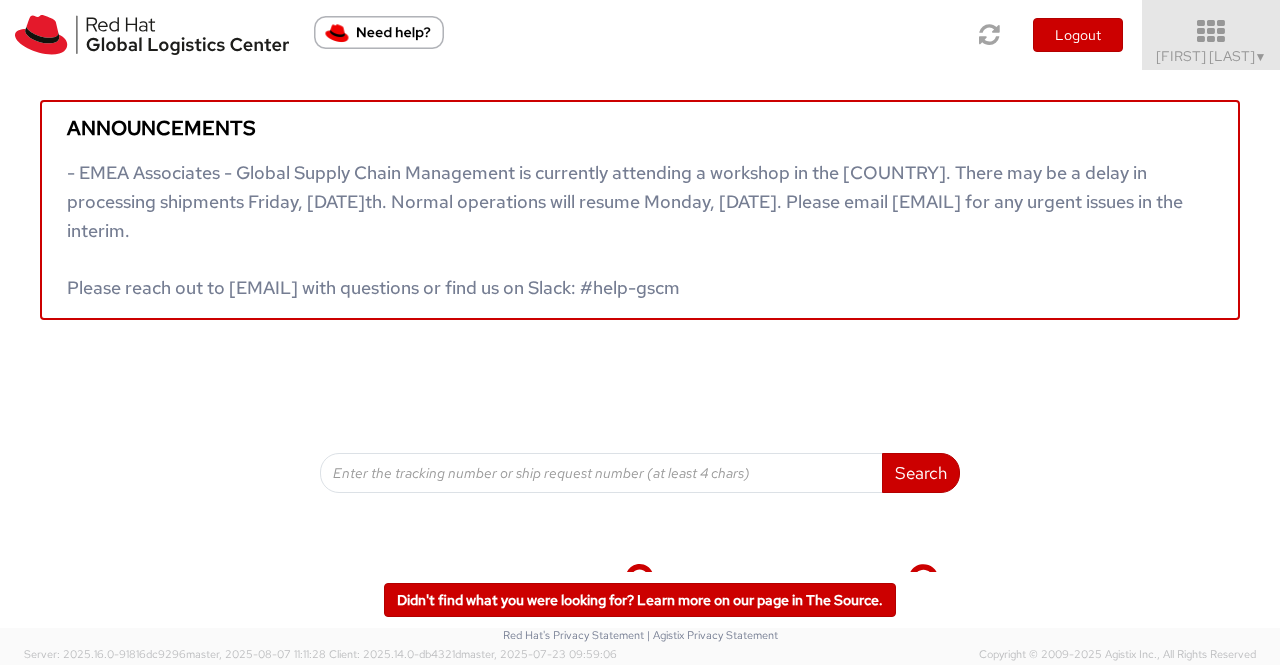 click on "▼" at bounding box center [1261, 57] 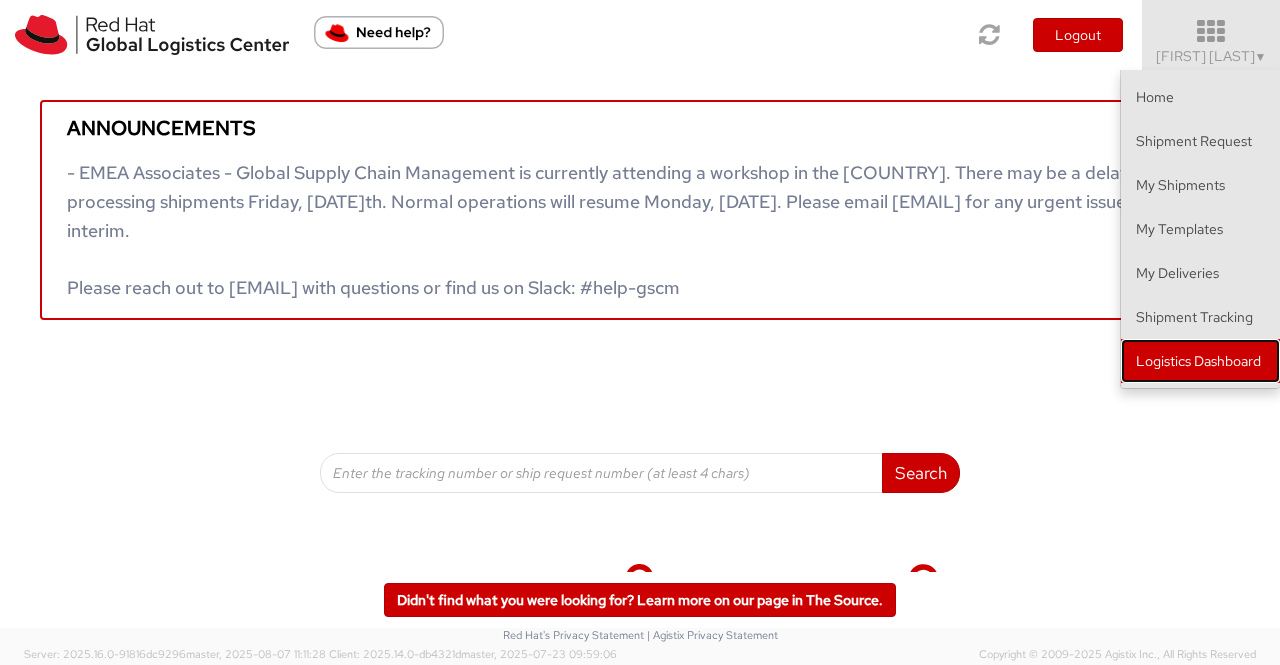 click on "Logistics Dashboard" at bounding box center (1200, 361) 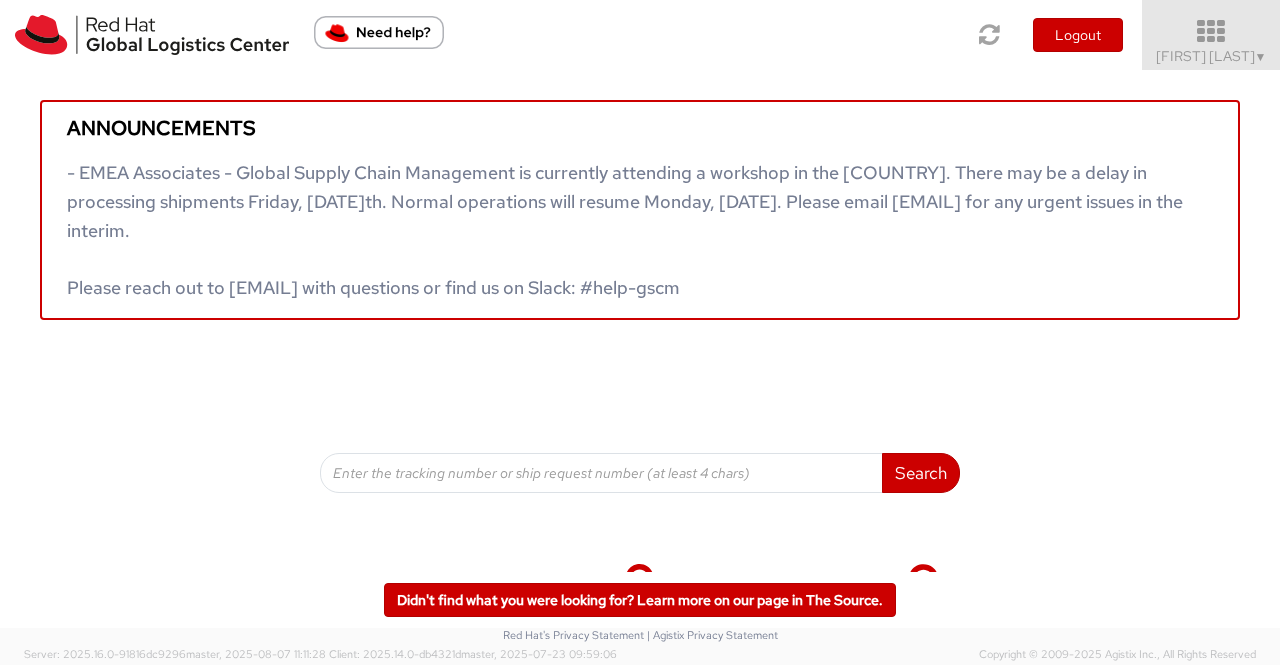 click on "▼" at bounding box center (1261, 57) 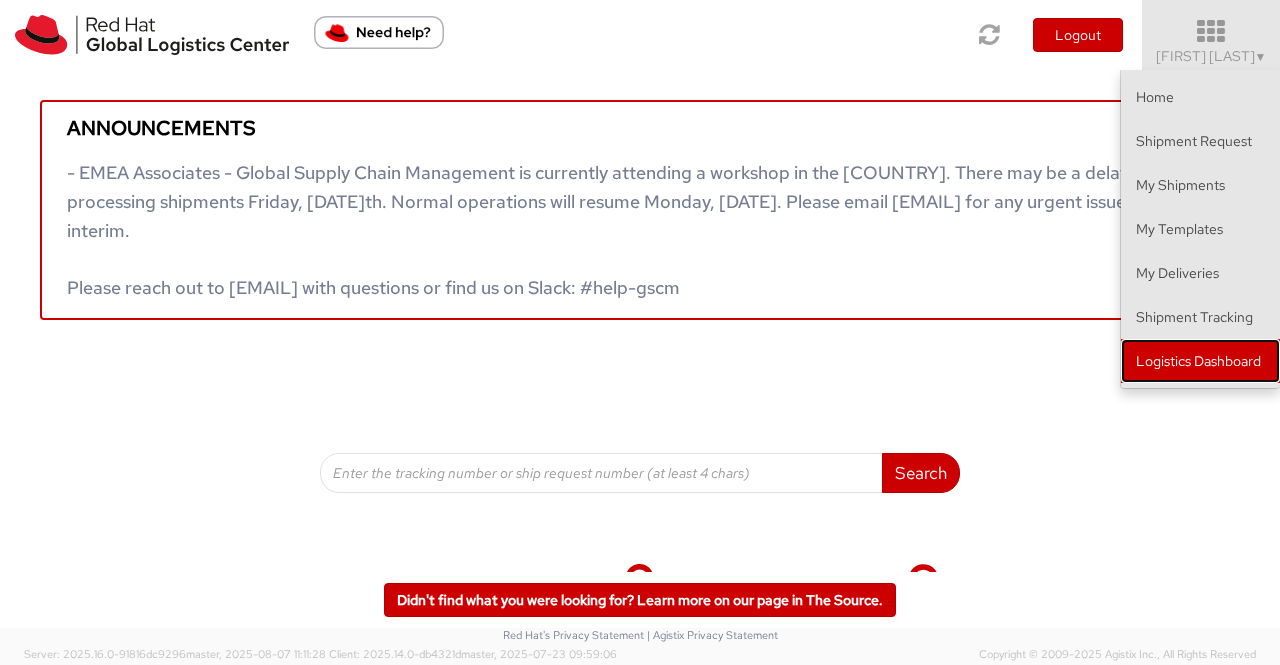 click on "Logistics Dashboard" at bounding box center [1200, 361] 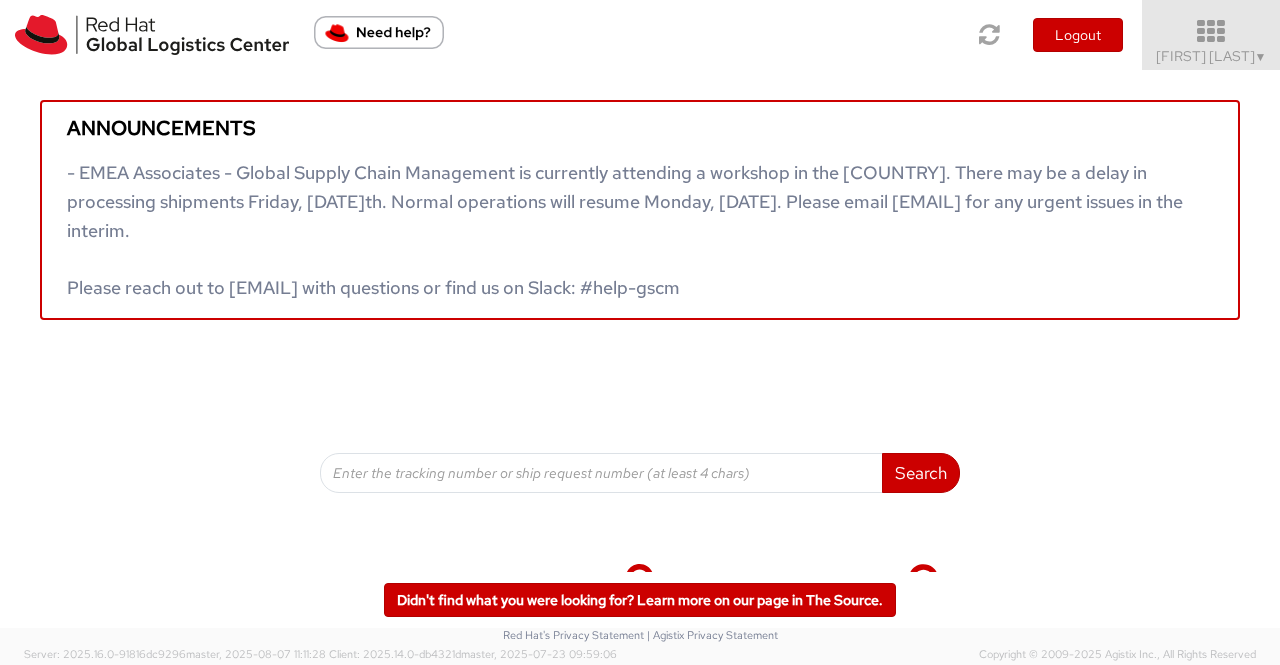 click on "▼" at bounding box center (1261, 57) 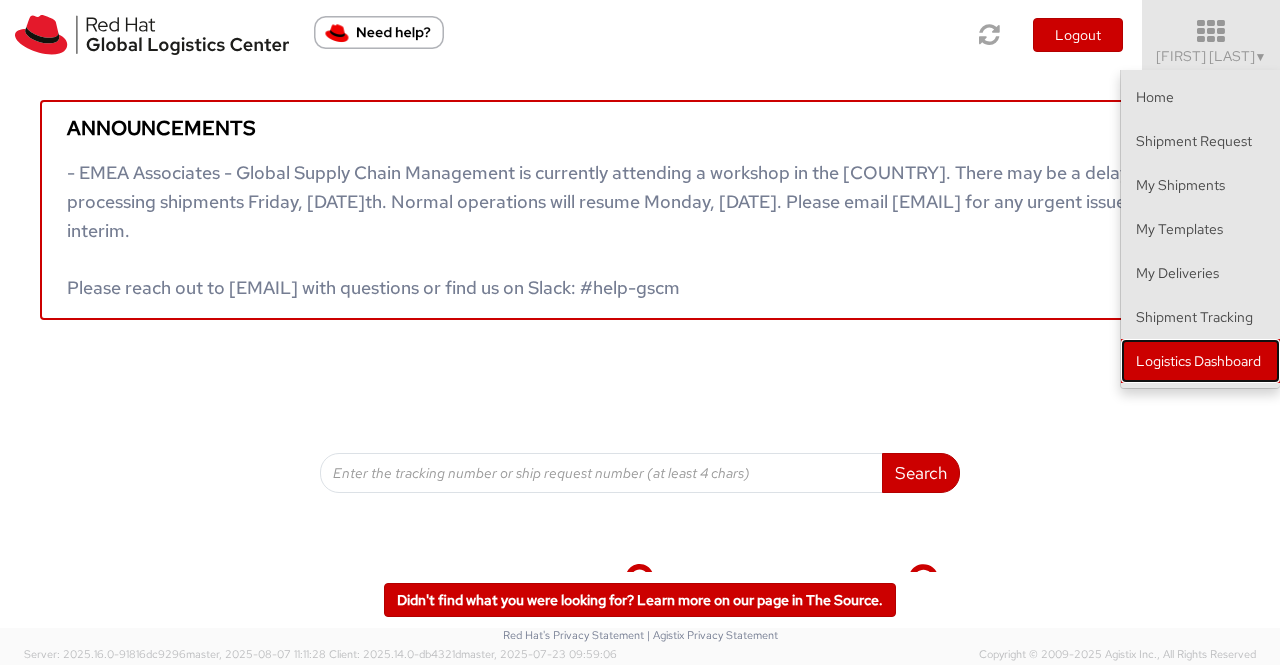 click on "Logistics Dashboard" at bounding box center [1200, 361] 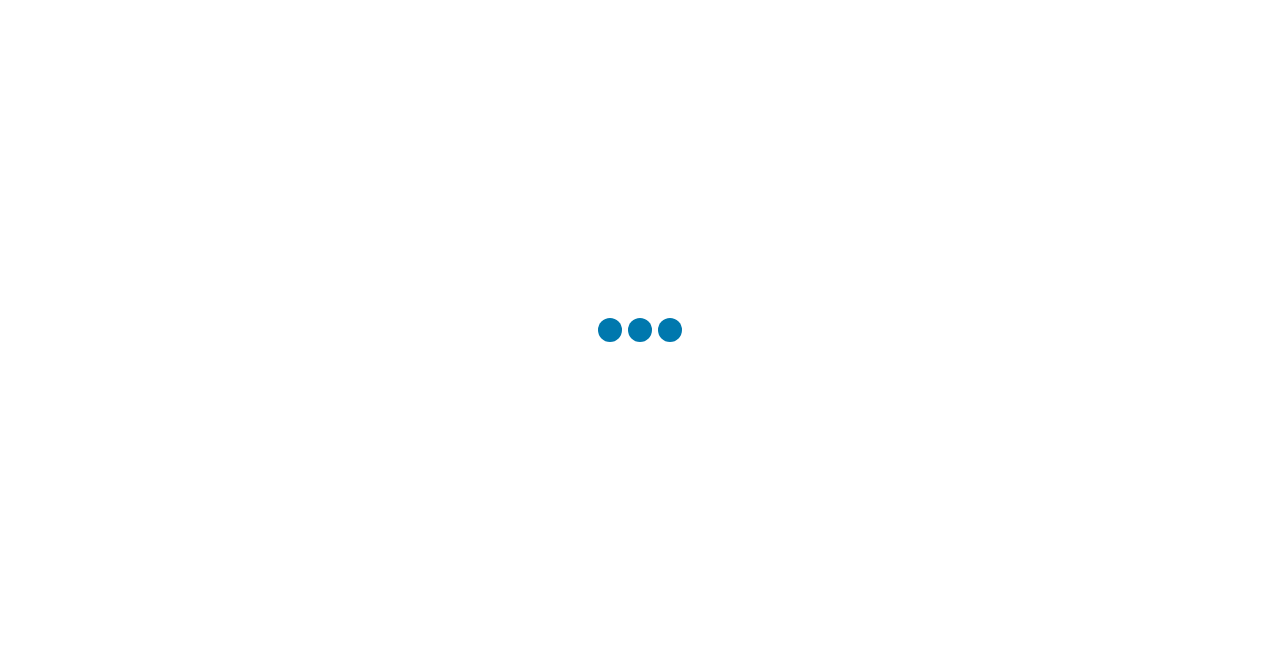 scroll, scrollTop: 0, scrollLeft: 0, axis: both 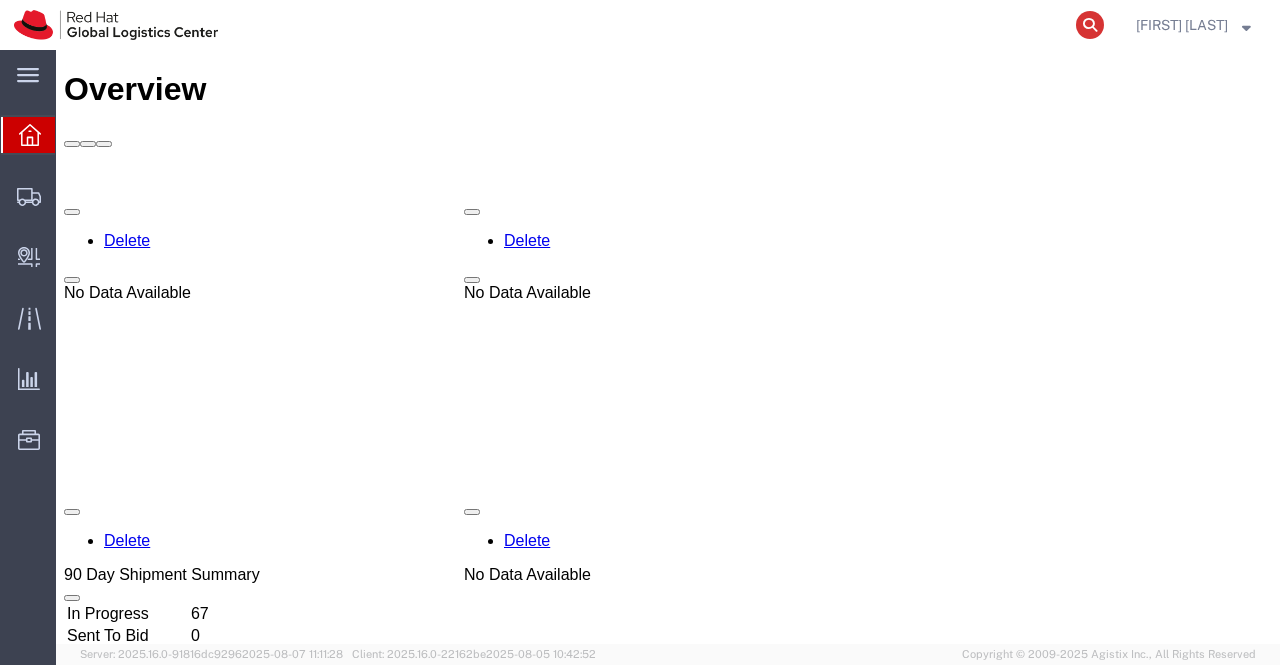 click 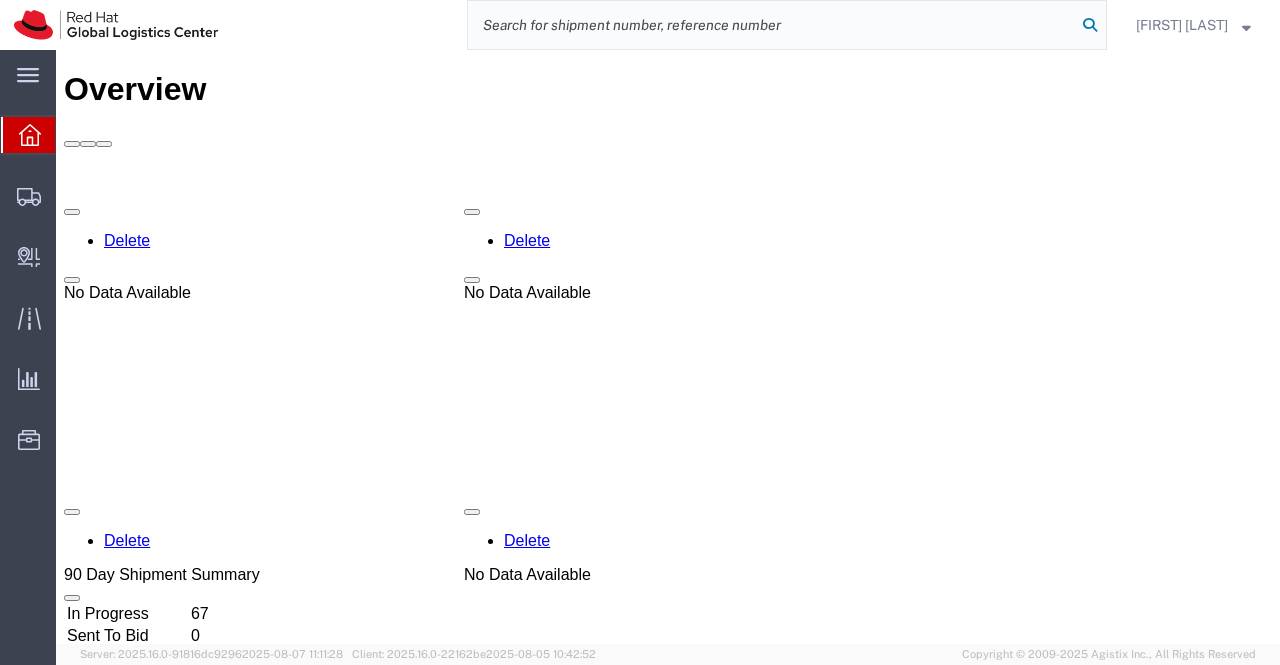 paste on "[PHONE]" 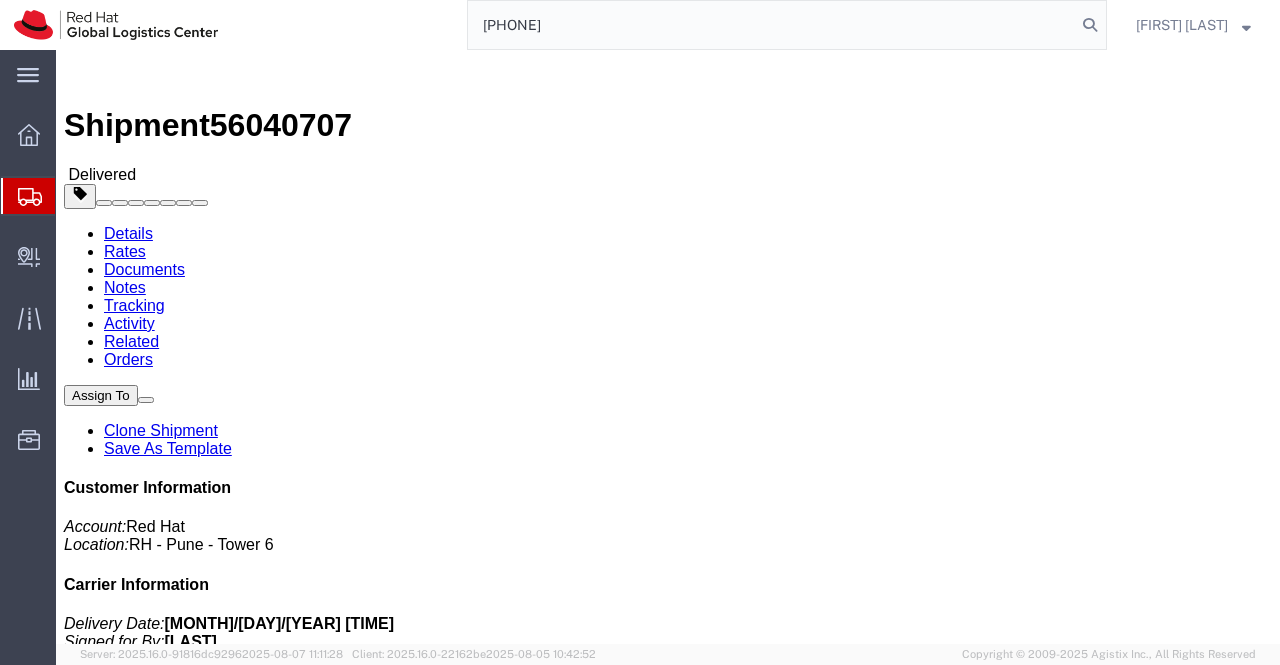 type on "[PHONE]" 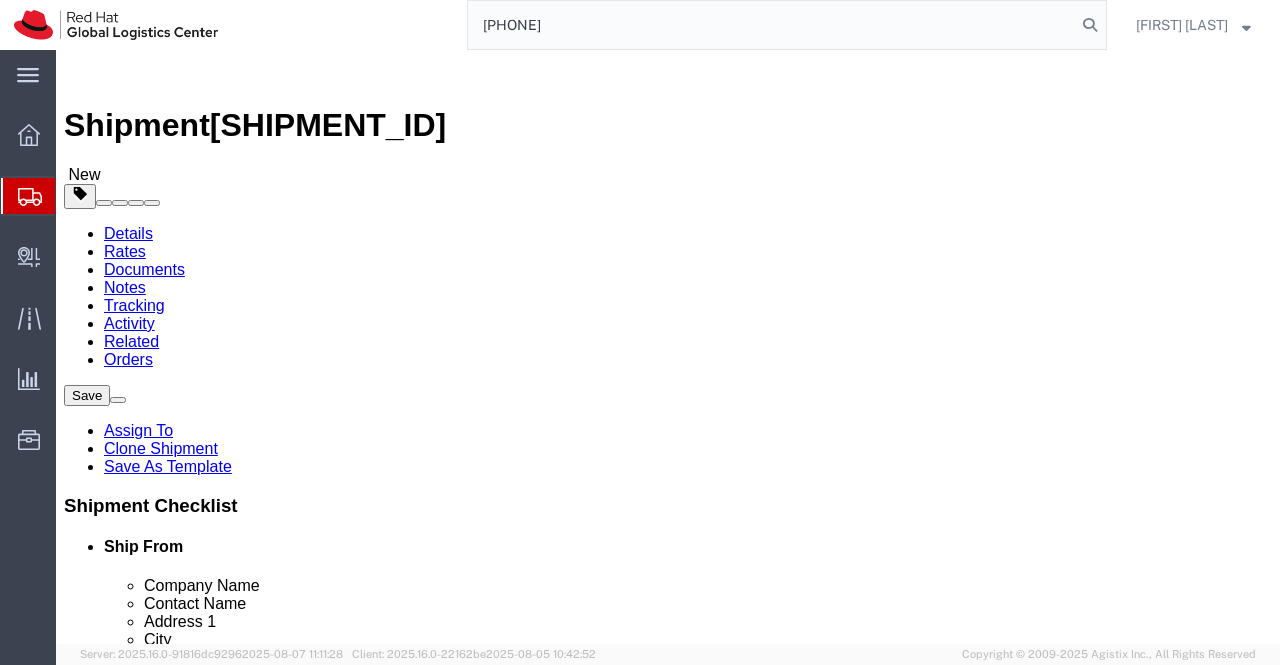 select 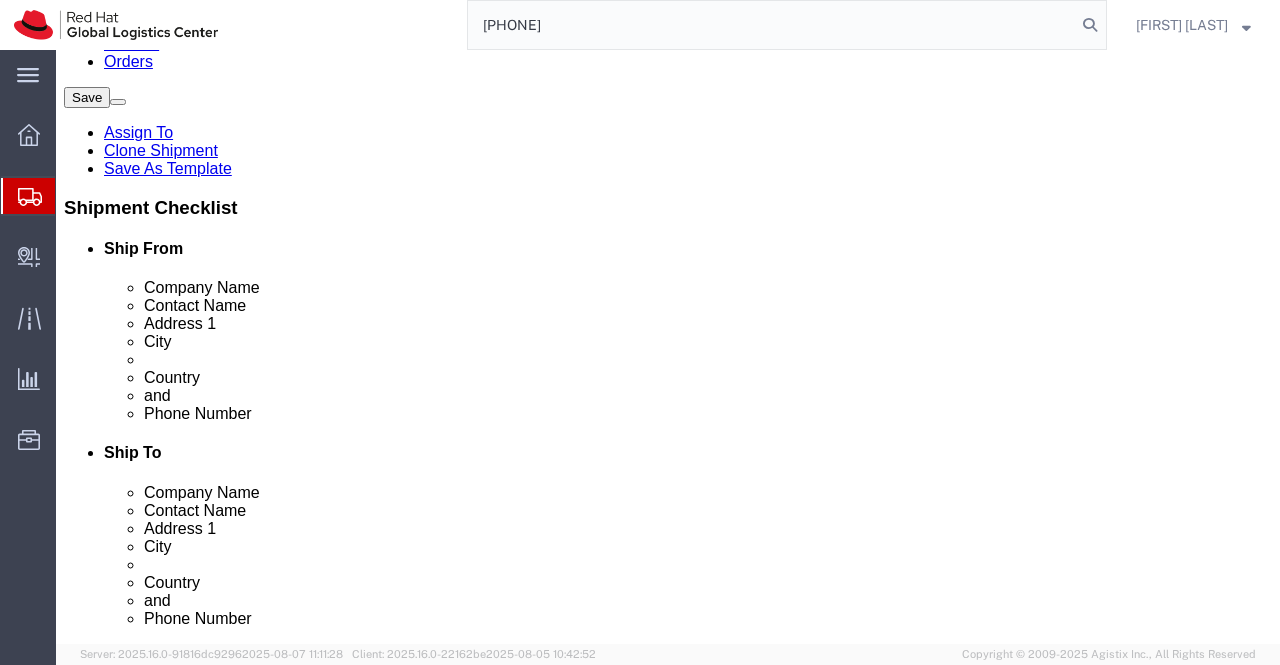 scroll, scrollTop: 300, scrollLeft: 0, axis: vertical 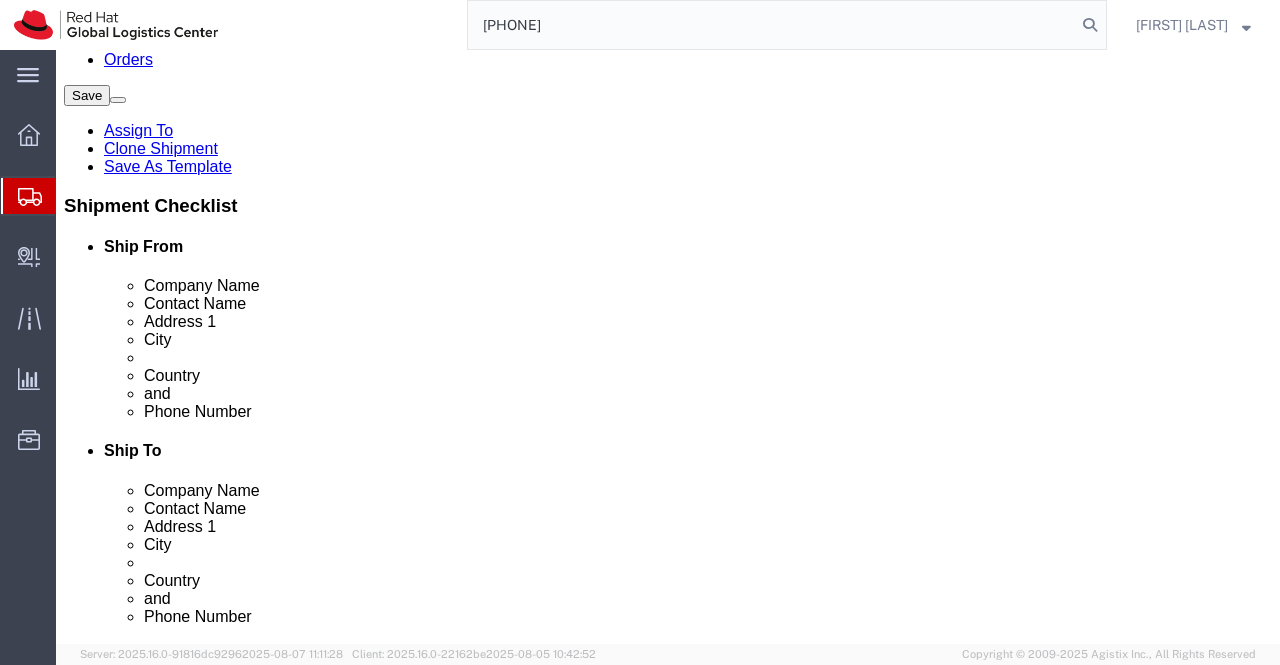 drag, startPoint x: 718, startPoint y: 352, endPoint x: 642, endPoint y: 348, distance: 76.105194 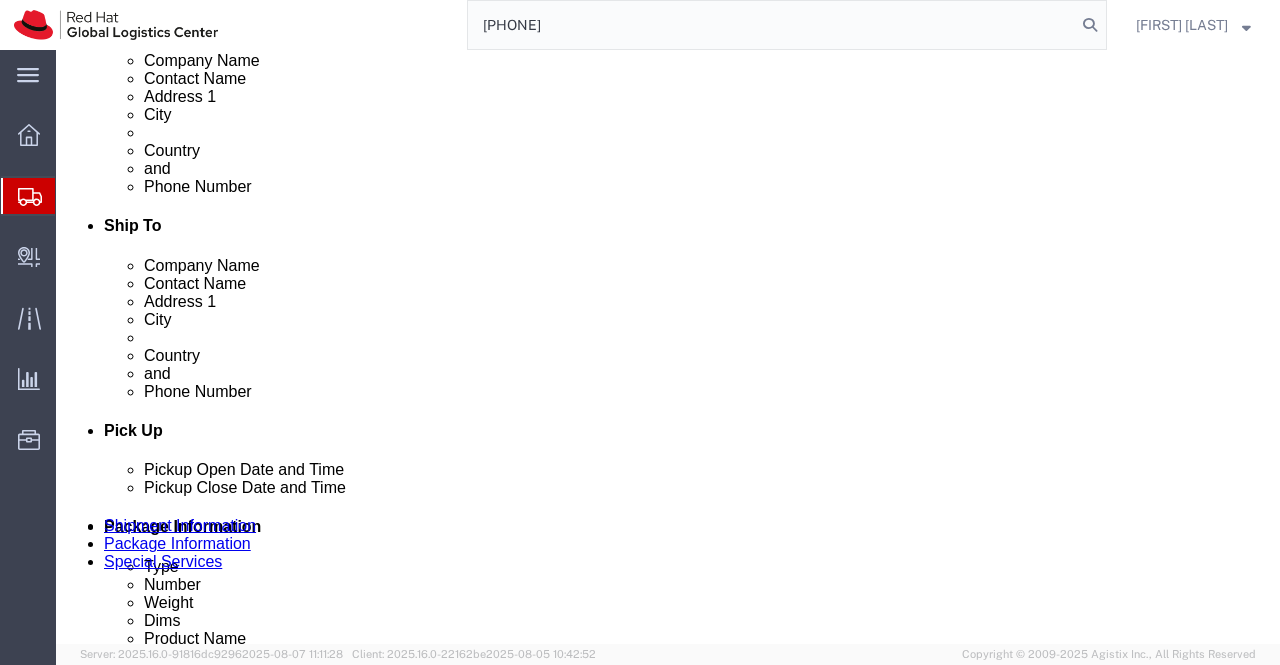 scroll, scrollTop: 600, scrollLeft: 0, axis: vertical 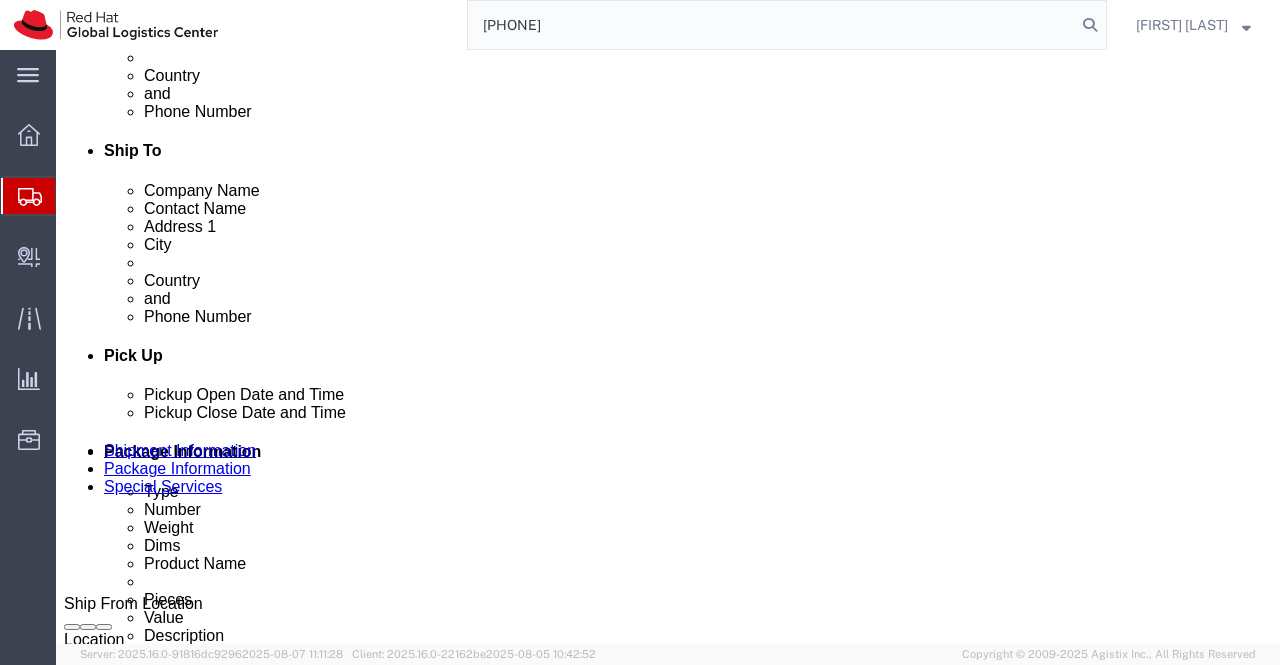click on "Aug 08 2025 12:00 PM" 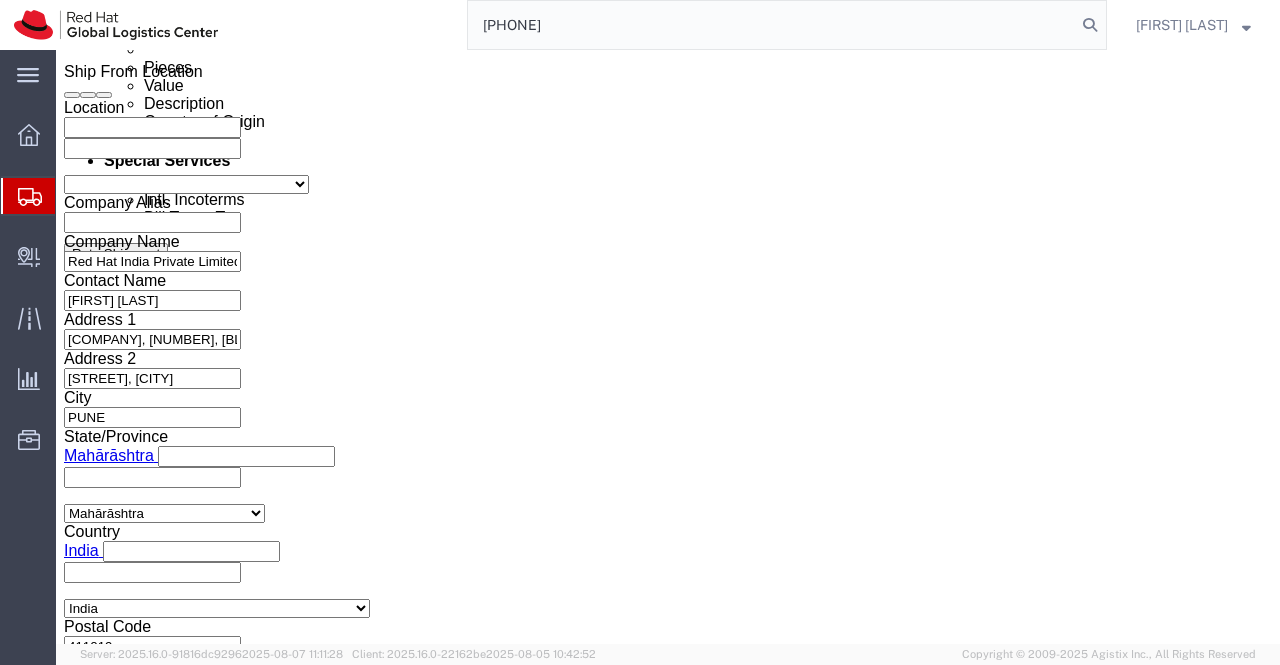 type on "3:00 PM" 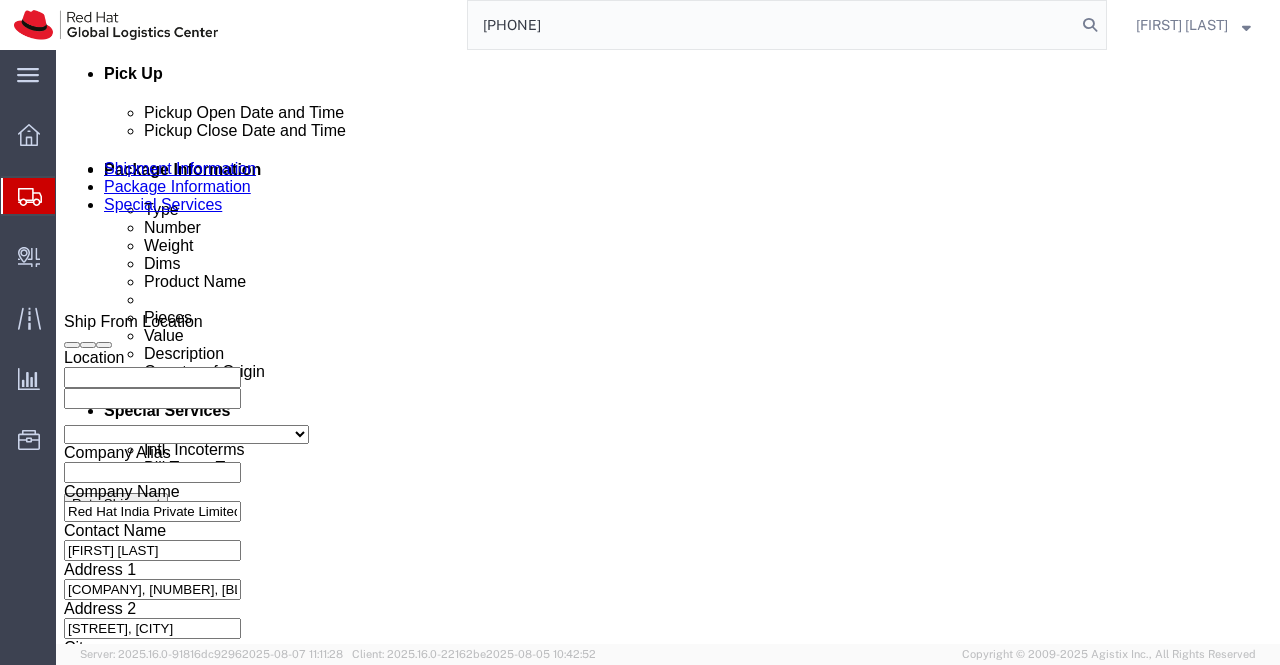 scroll, scrollTop: 832, scrollLeft: 0, axis: vertical 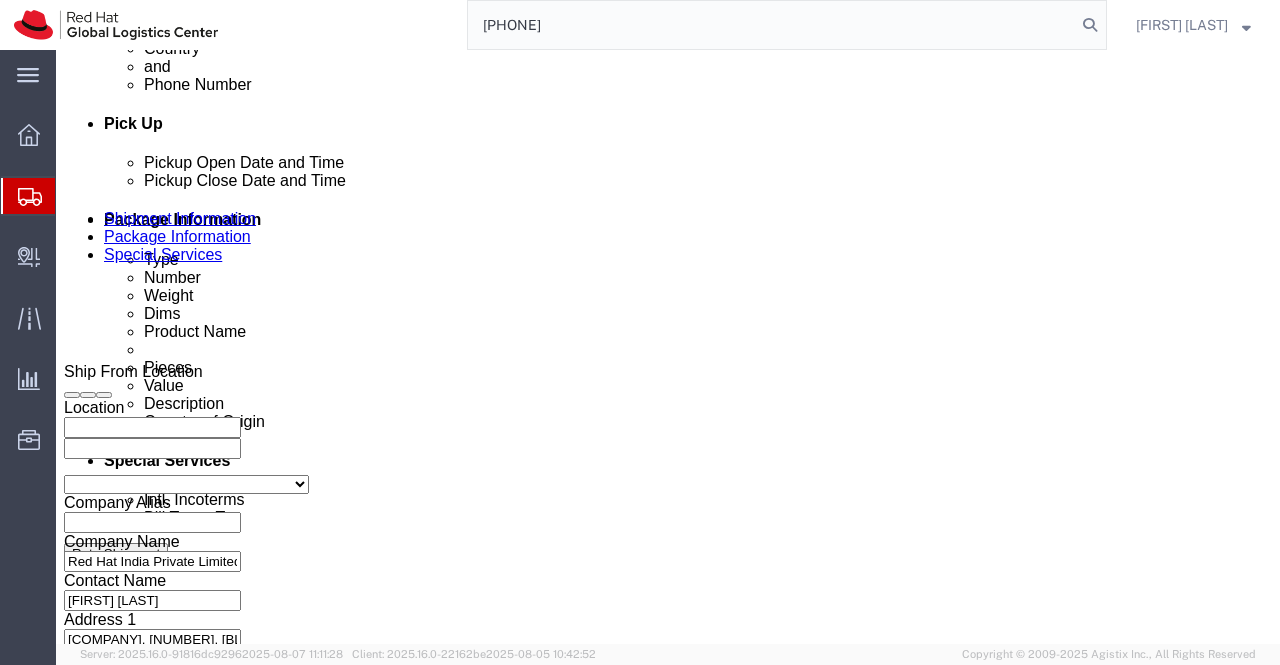 click on "Aug 08 2025 4:00 PM" 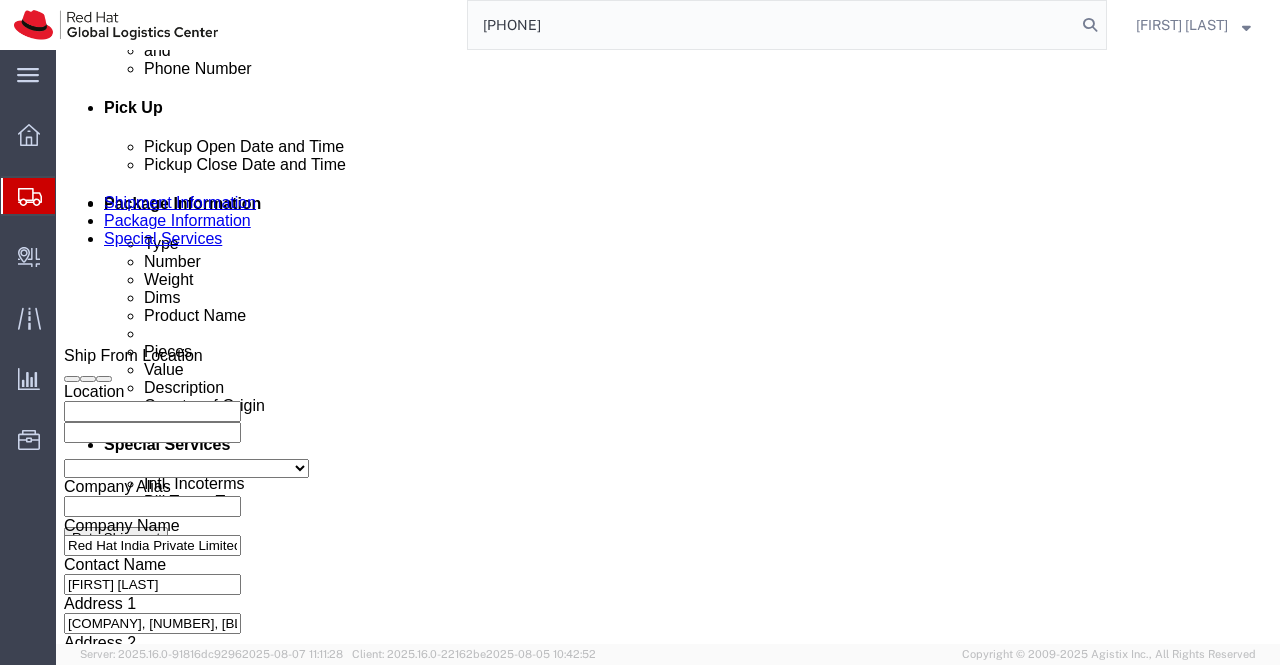 click on "Delivery by Date
Delivery Start Date Delivery Start Time
Deliver Open Date and Time
Deliver Close Date Deliver Close Time
Deliver Close Date and Time" 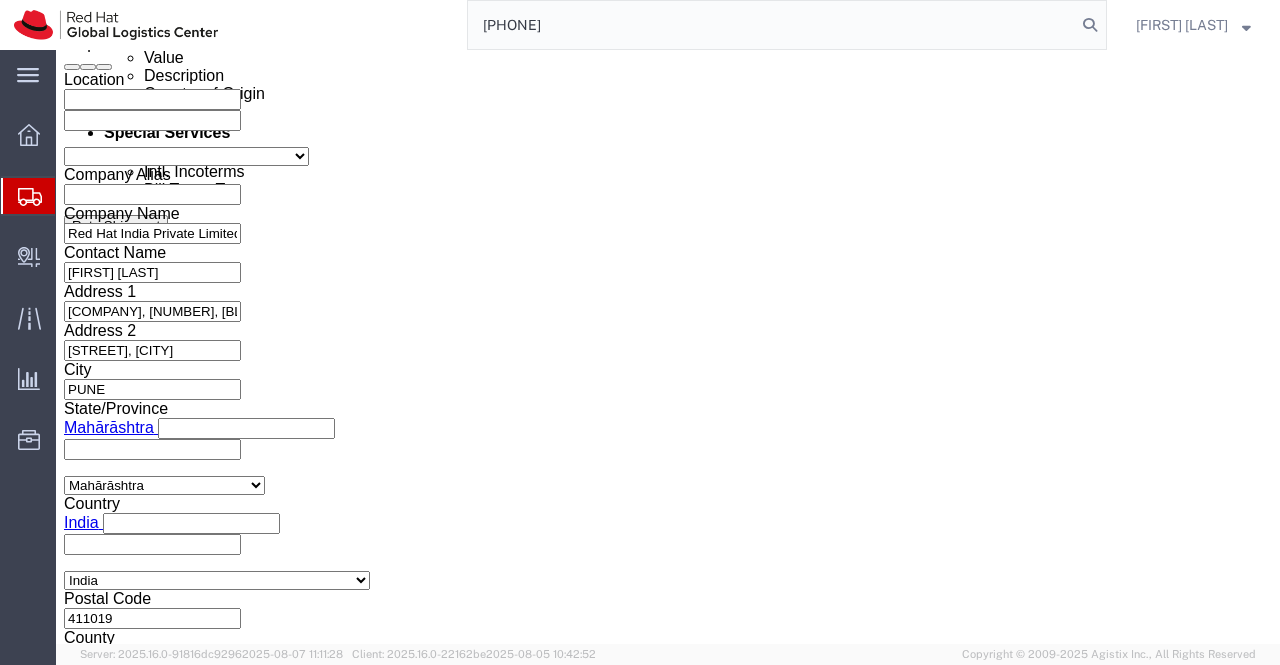 scroll, scrollTop: 1248, scrollLeft: 0, axis: vertical 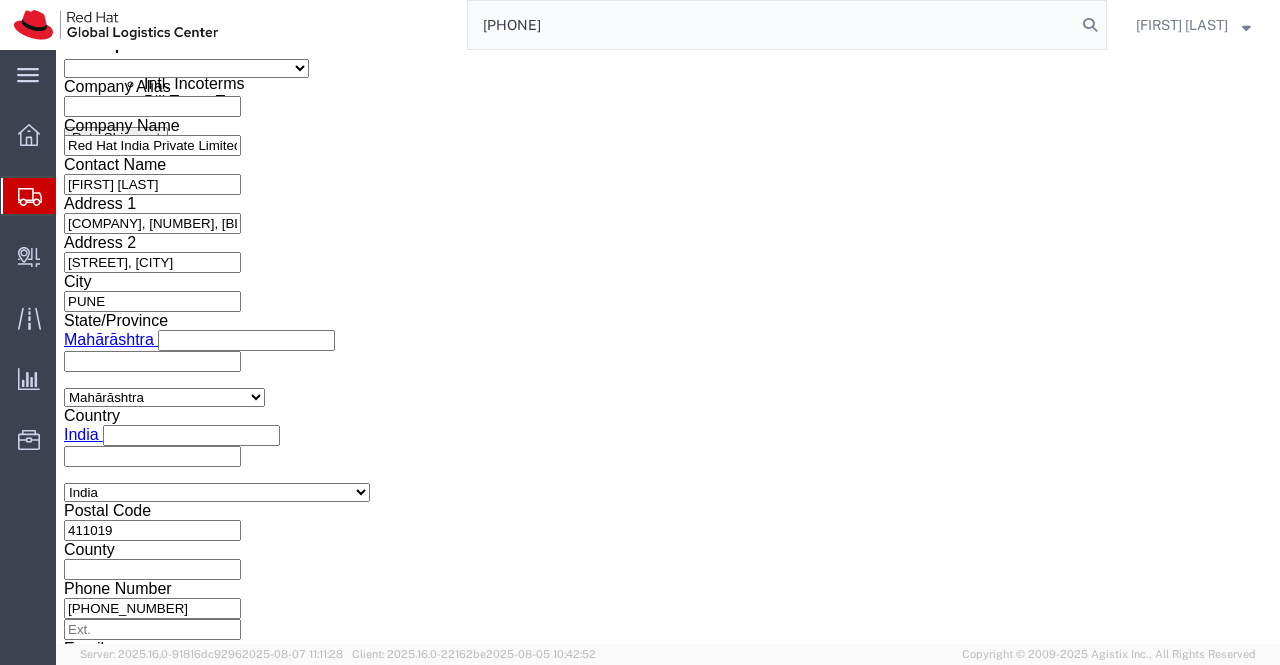 drag, startPoint x: 258, startPoint y: 129, endPoint x: 252, endPoint y: 159, distance: 30.594116 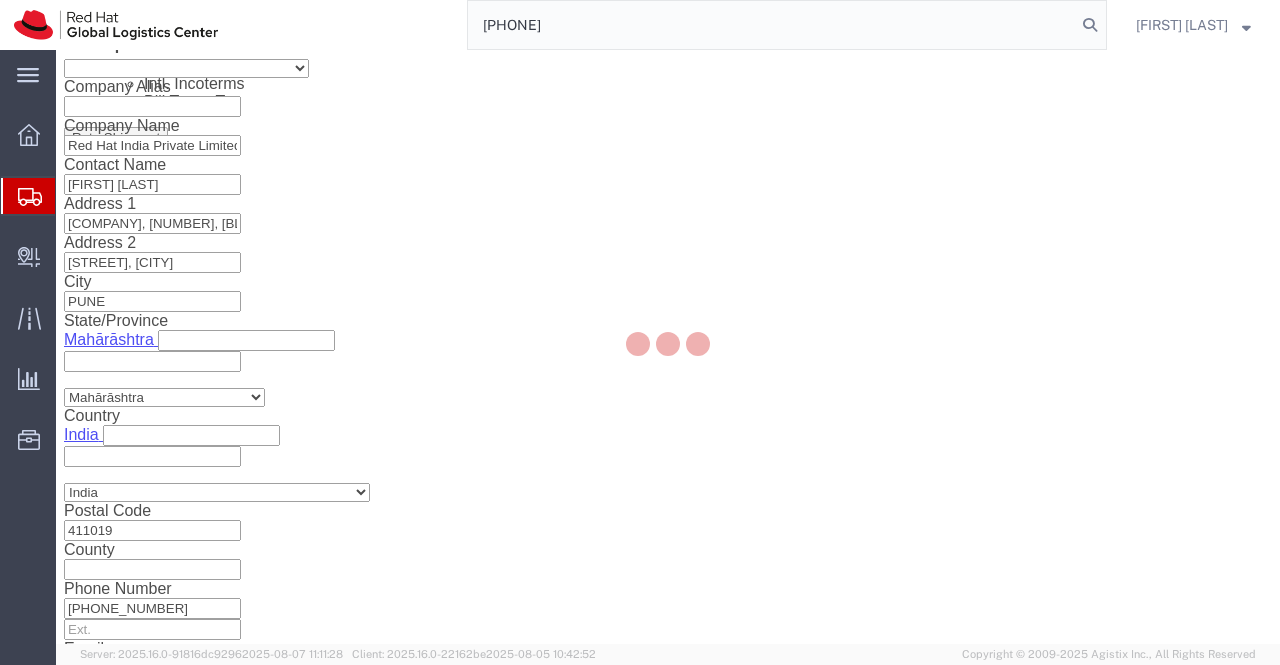 scroll, scrollTop: 180, scrollLeft: 0, axis: vertical 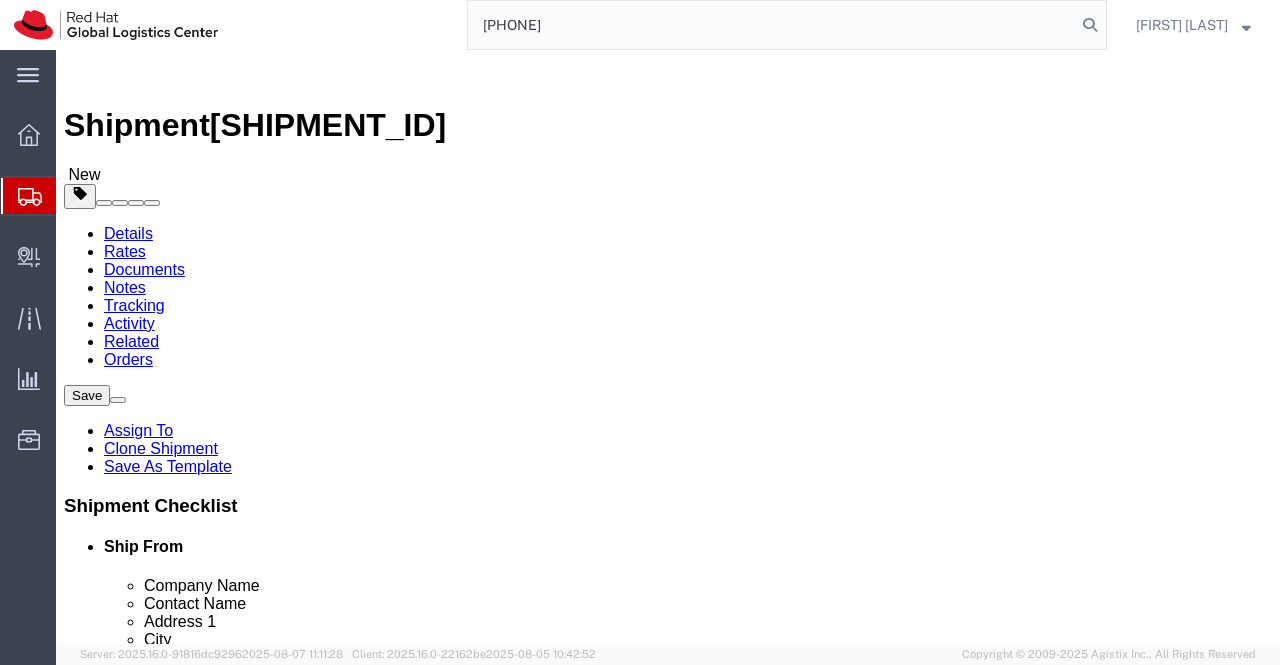 click 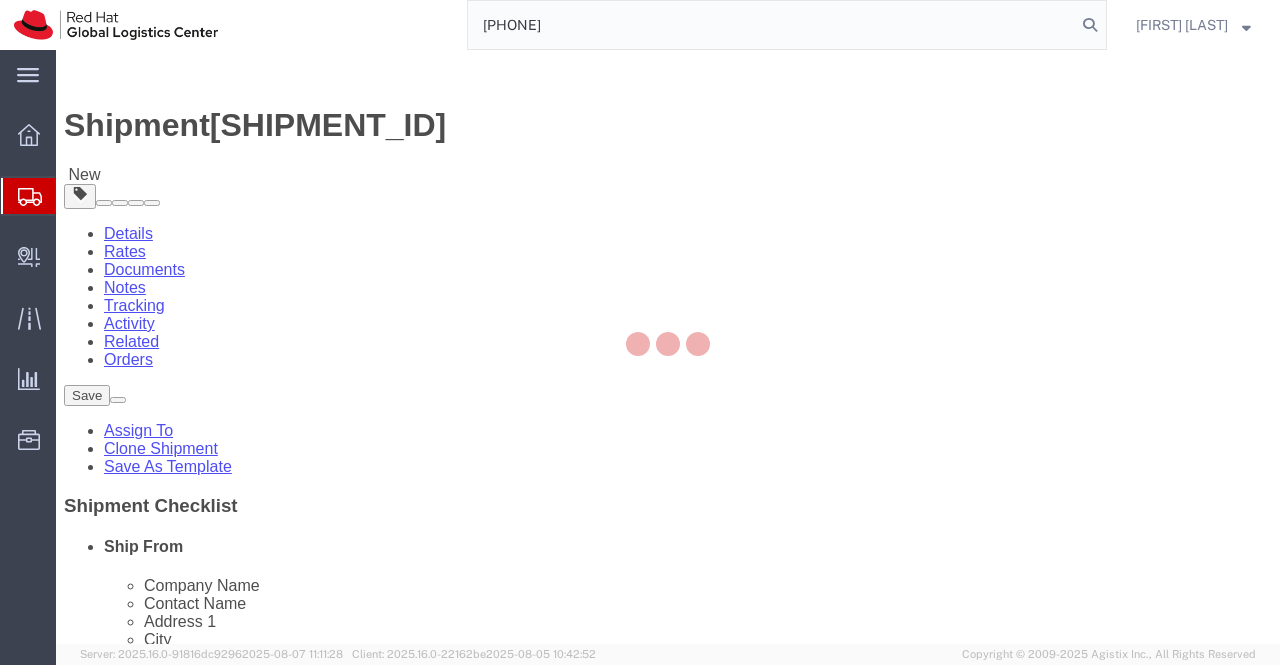 select on "COSTCENTER" 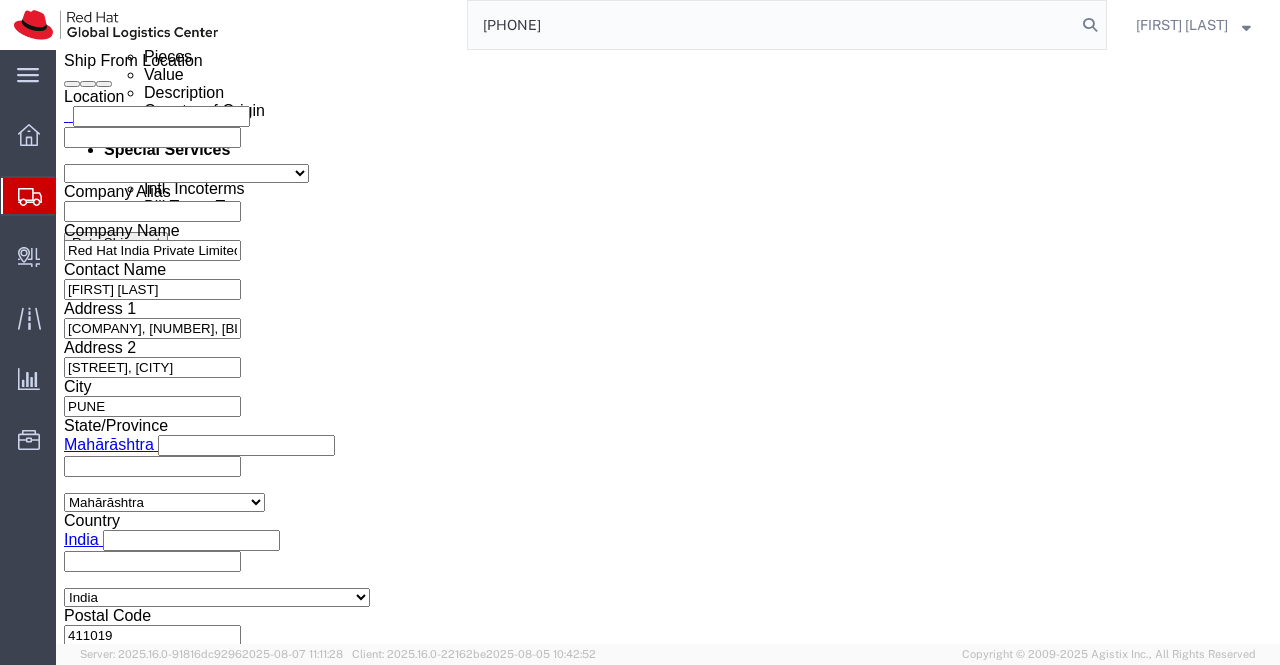 scroll, scrollTop: 1282, scrollLeft: 0, axis: vertical 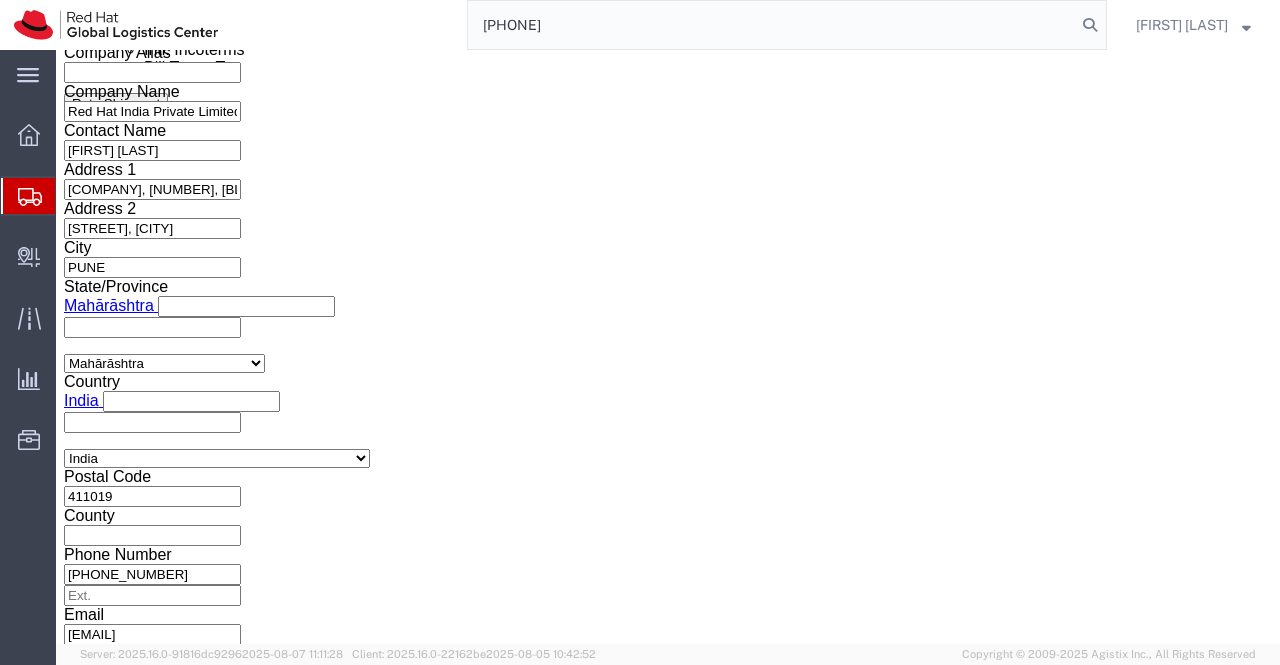 click on "Rate Shipment" 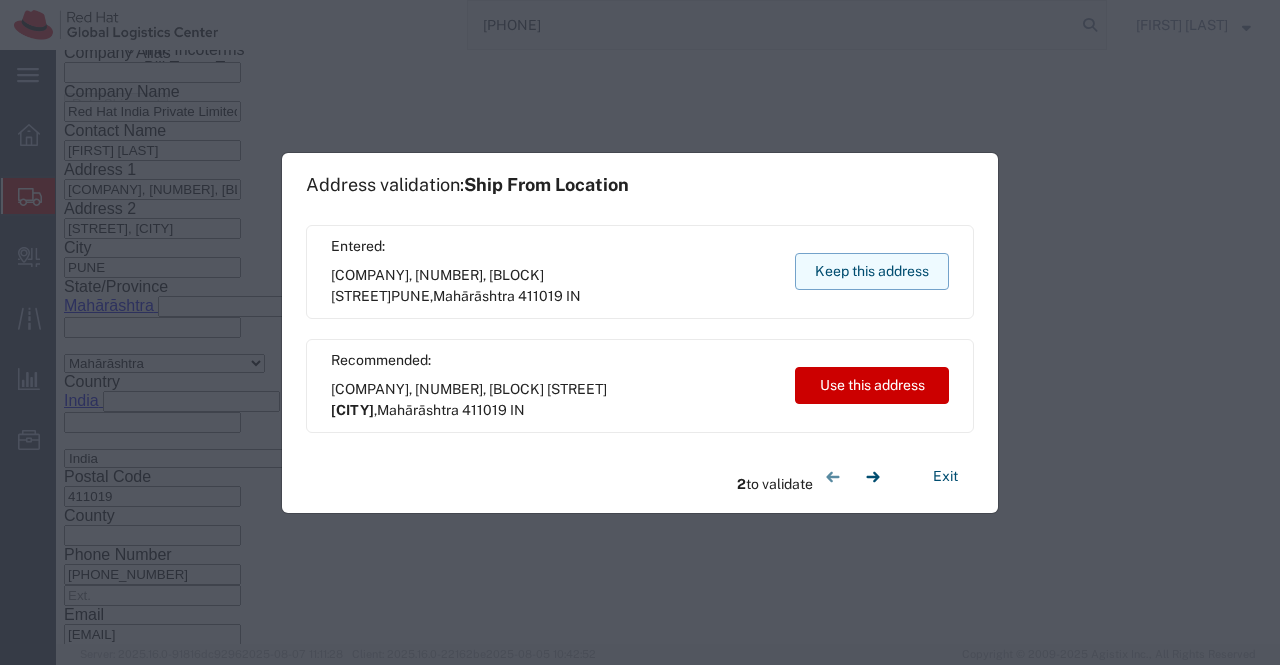 click on "Keep this address" 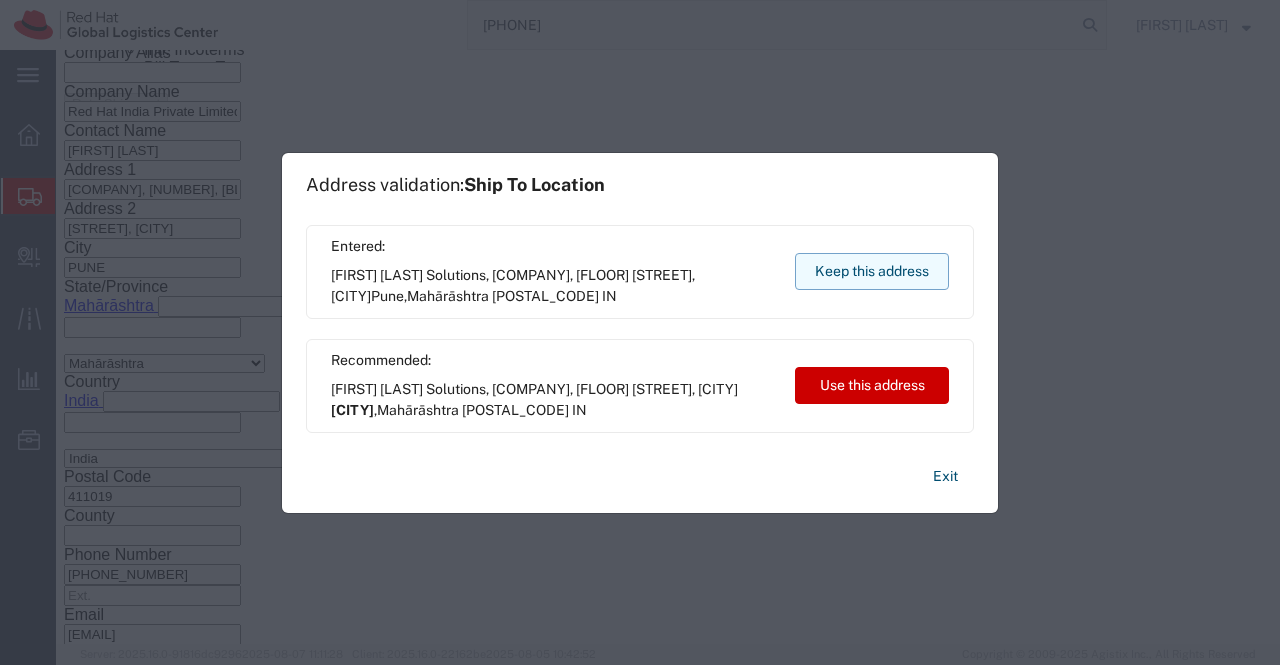 click on "Keep this address" 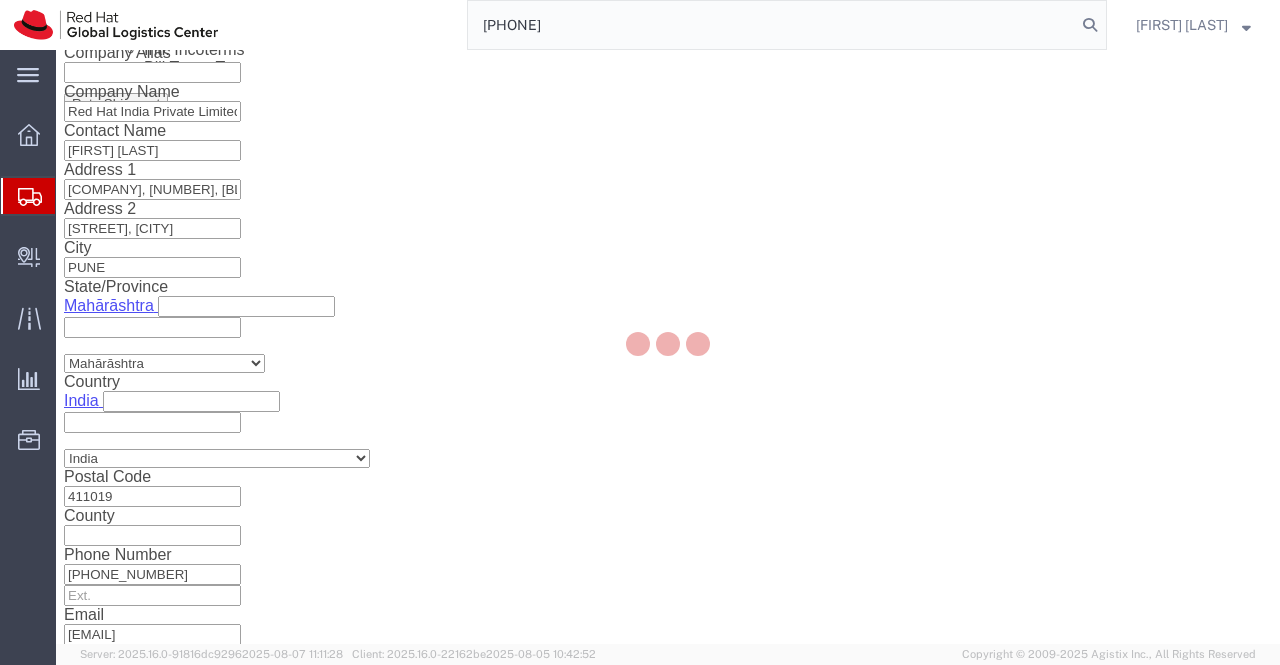 scroll, scrollTop: 0, scrollLeft: 0, axis: both 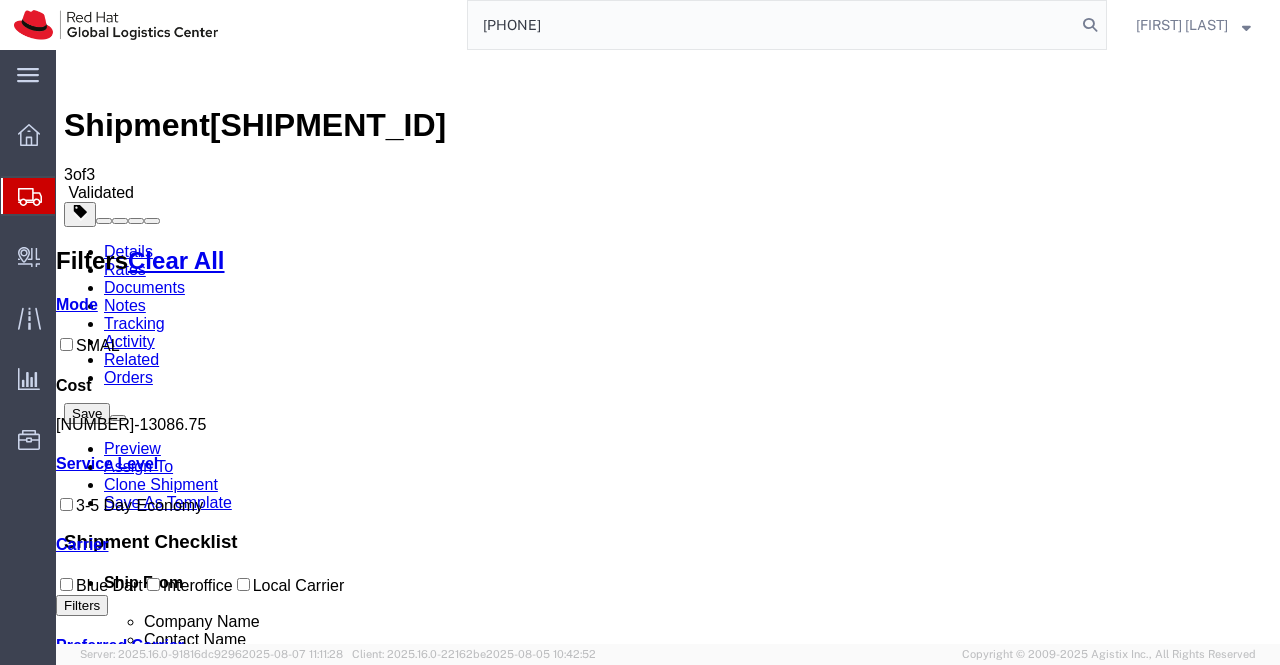 click on "Book" at bounding box center (985, 1645) 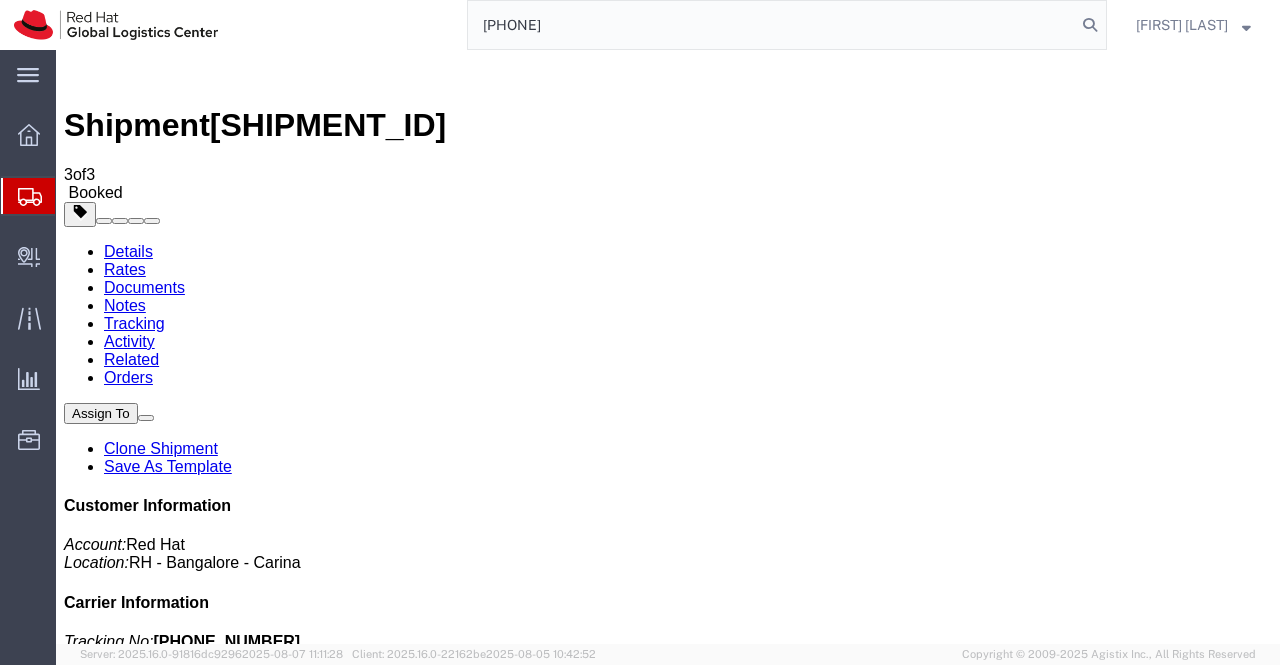click on "Email Documents" at bounding box center [166, 1205] 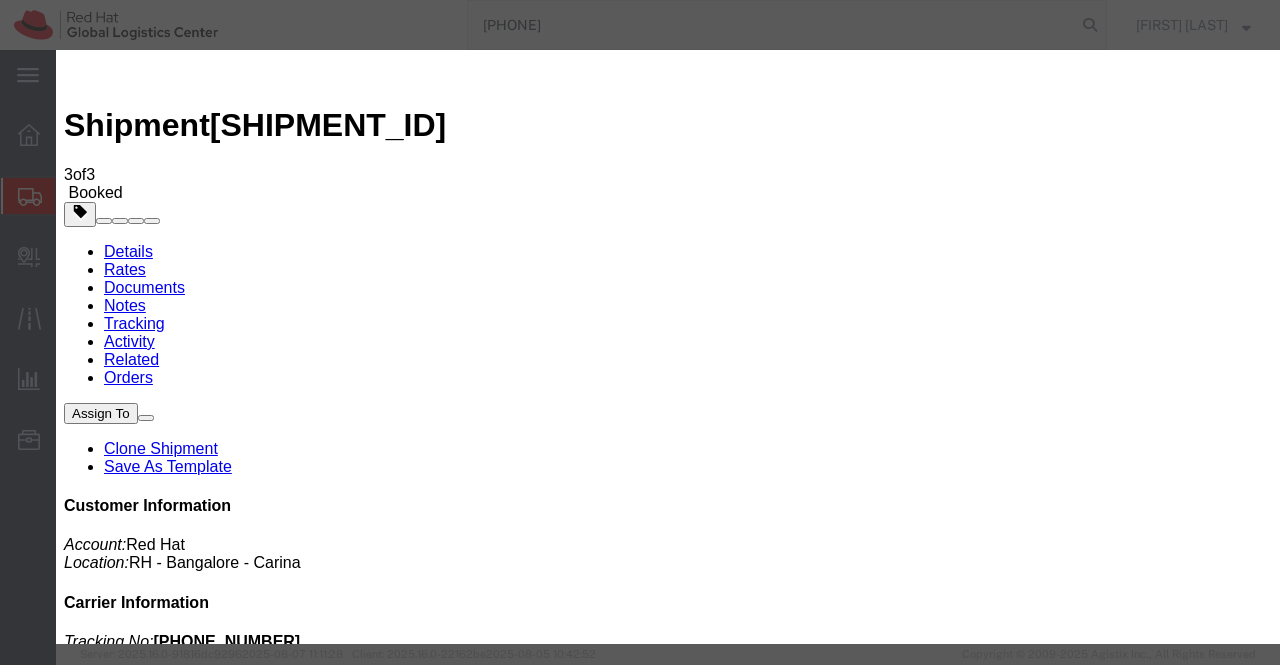 click at bounding box center (801, 3488) 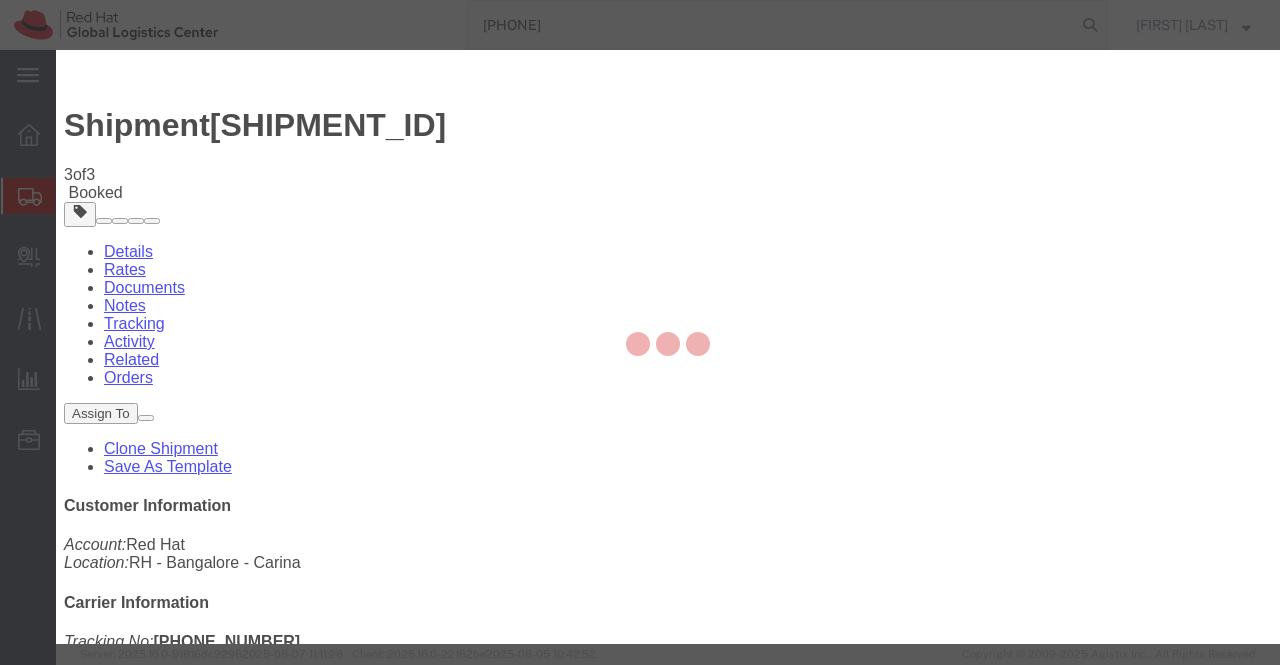type 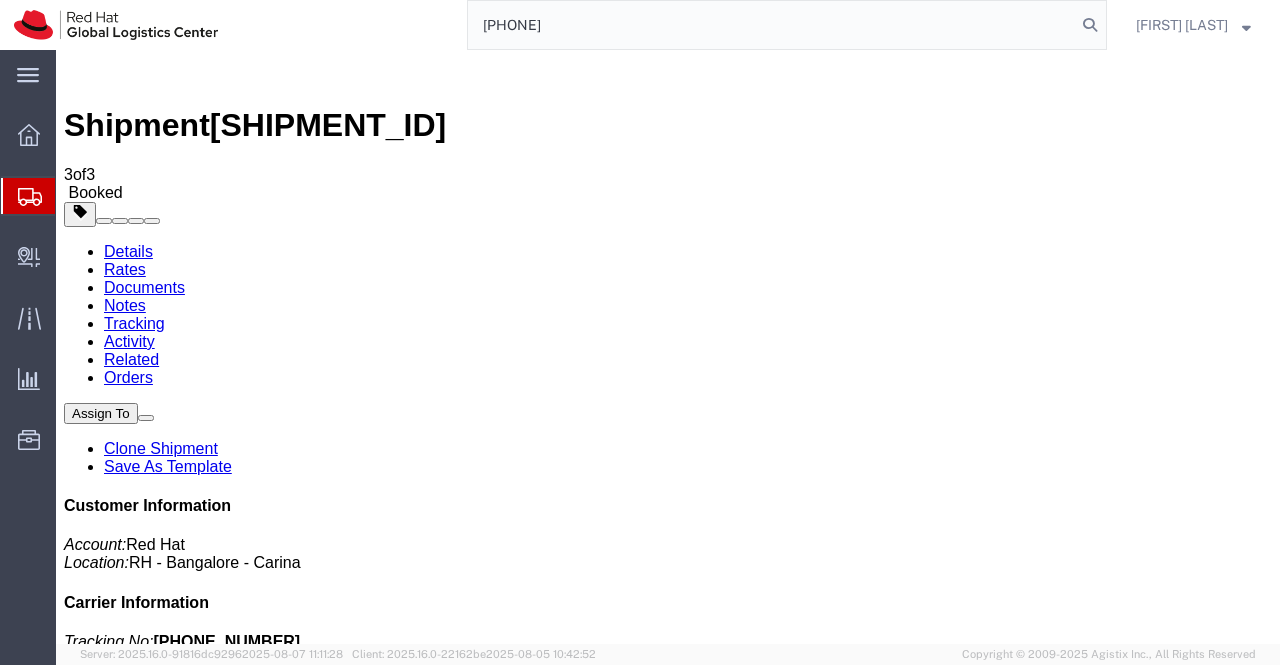 click on "Details" at bounding box center [128, 251] 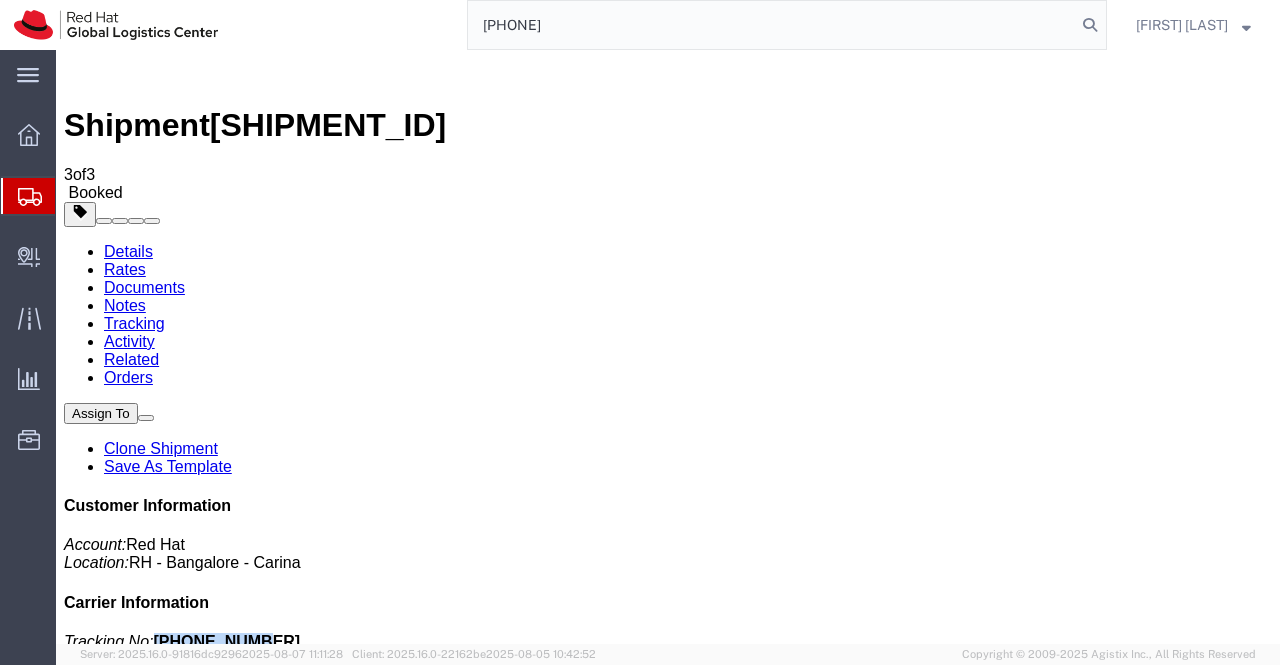 drag, startPoint x: 1066, startPoint y: 275, endPoint x: 1160, endPoint y: 275, distance: 94 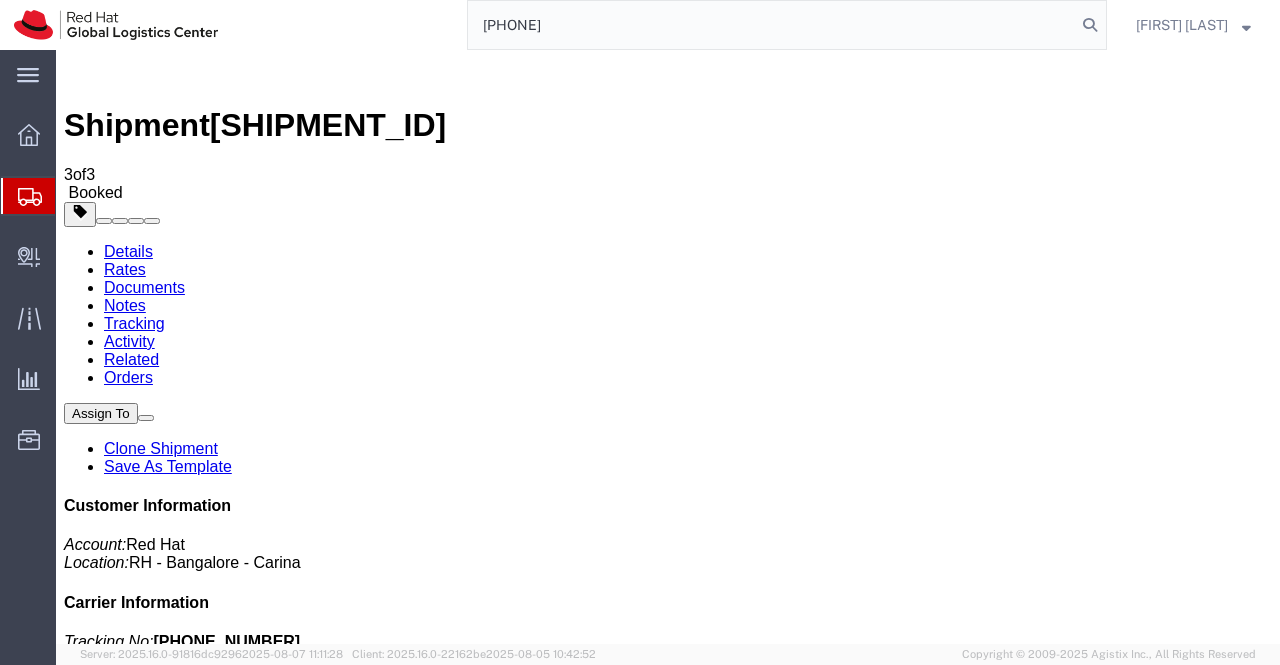 click on "Routing & Vehicle Information" 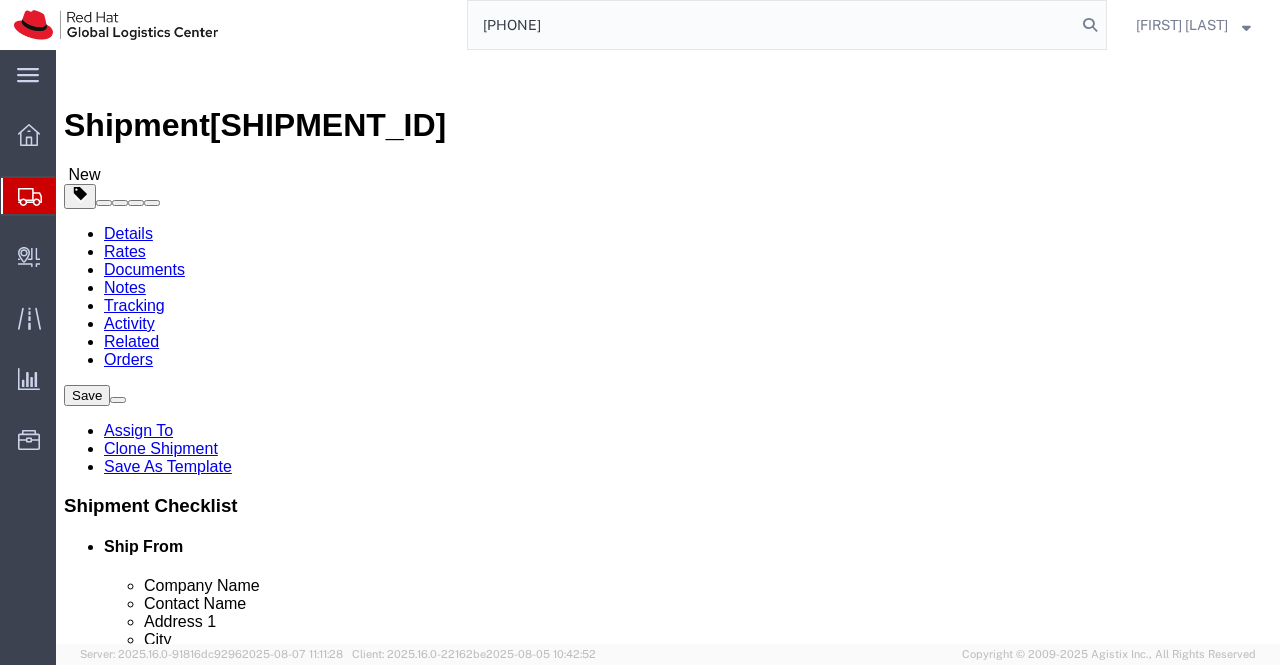 drag, startPoint x: 868, startPoint y: 393, endPoint x: 605, endPoint y: 397, distance: 263.03043 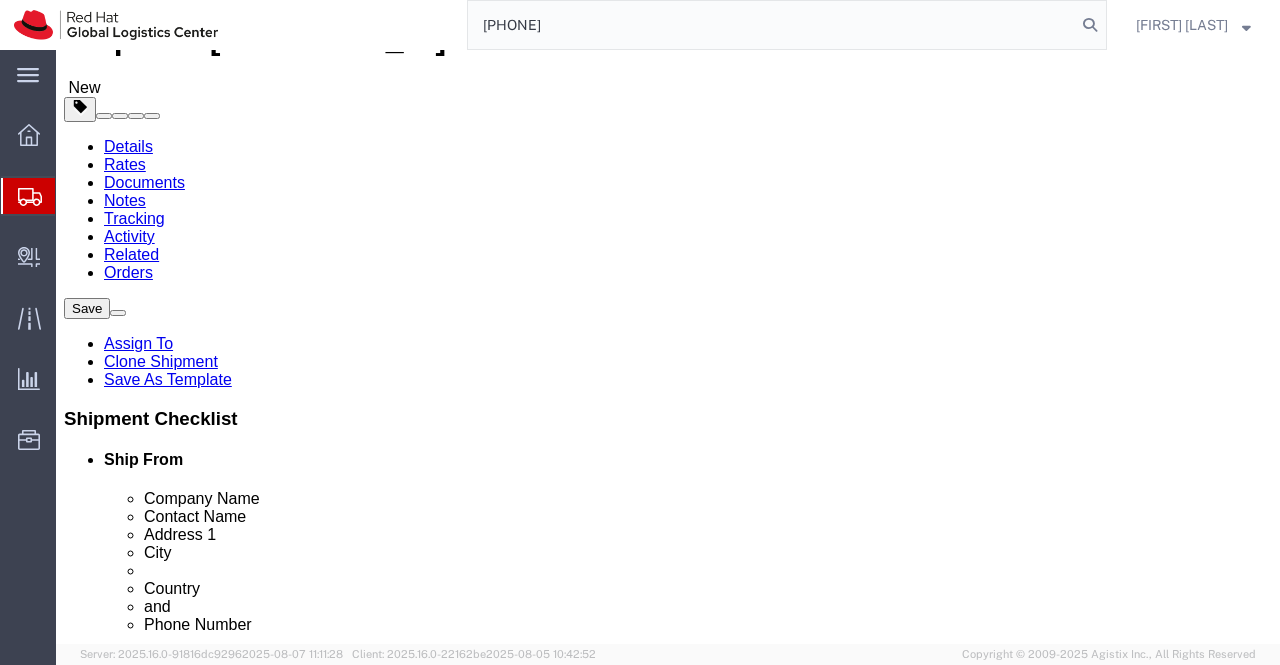 scroll, scrollTop: 200, scrollLeft: 0, axis: vertical 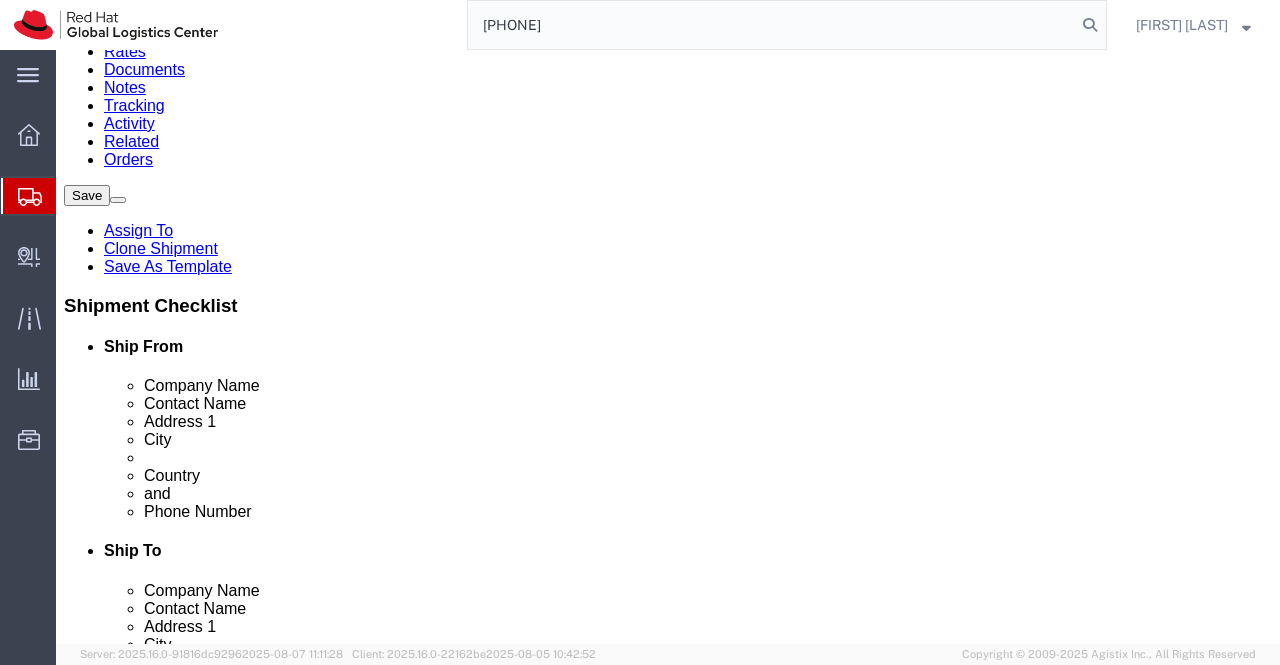 type on "Andhra" 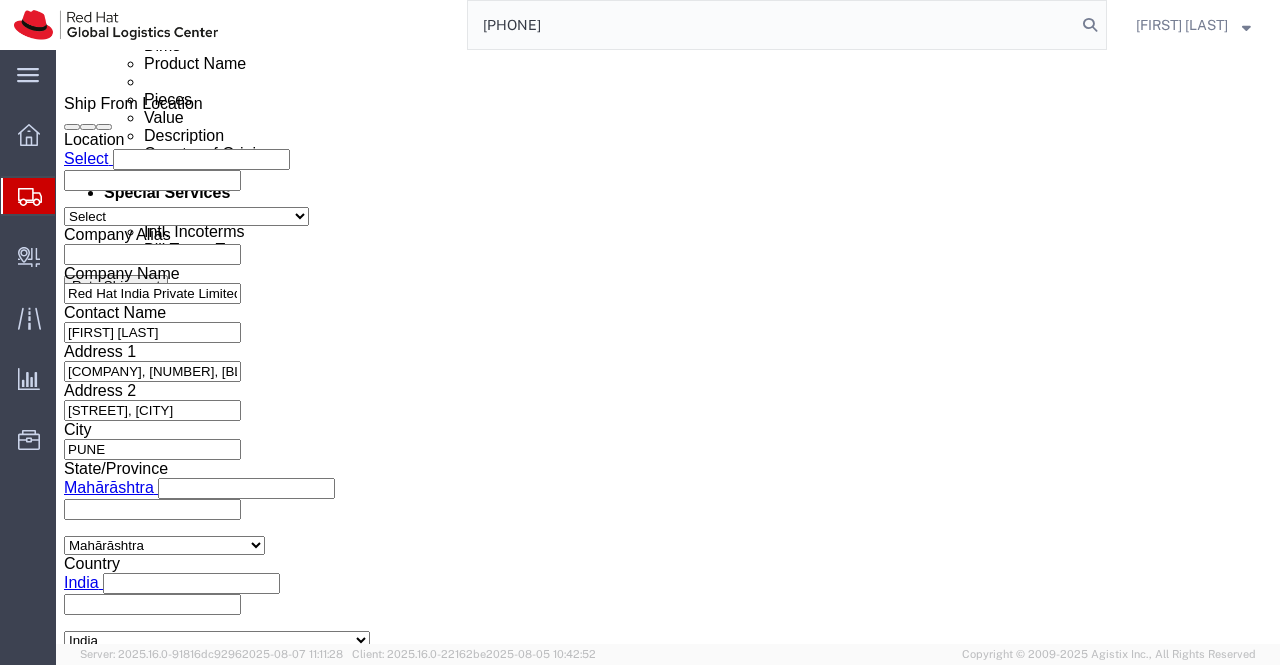 scroll, scrollTop: 1296, scrollLeft: 0, axis: vertical 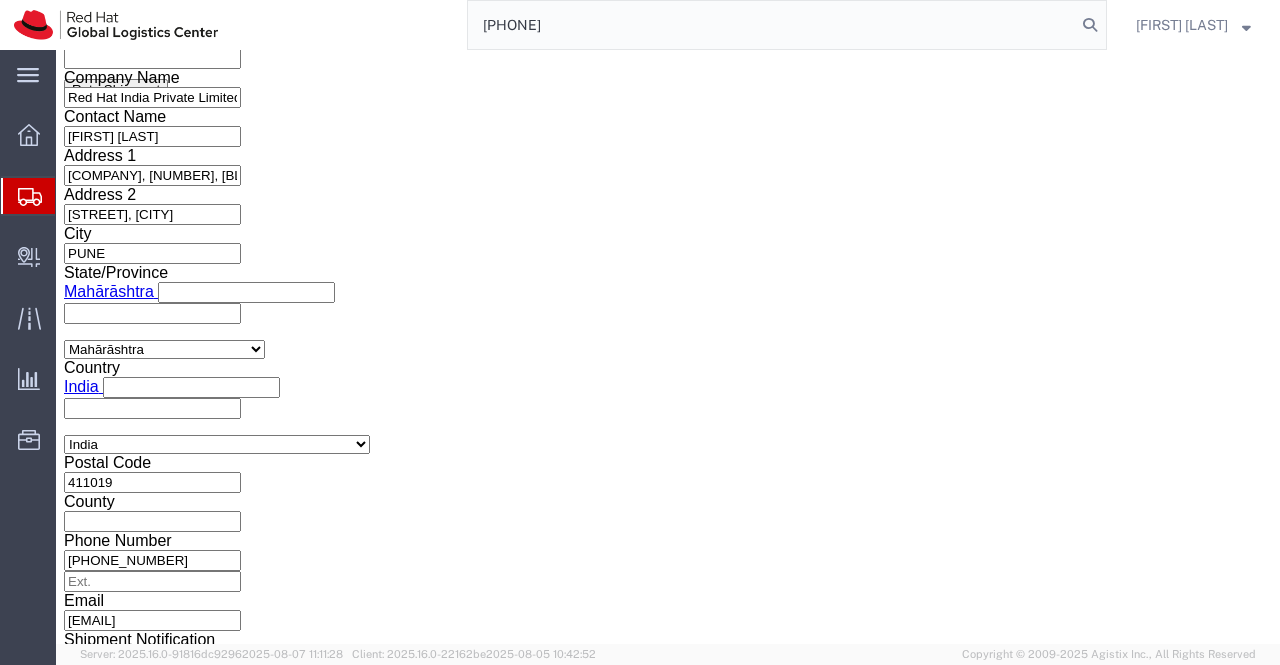 click 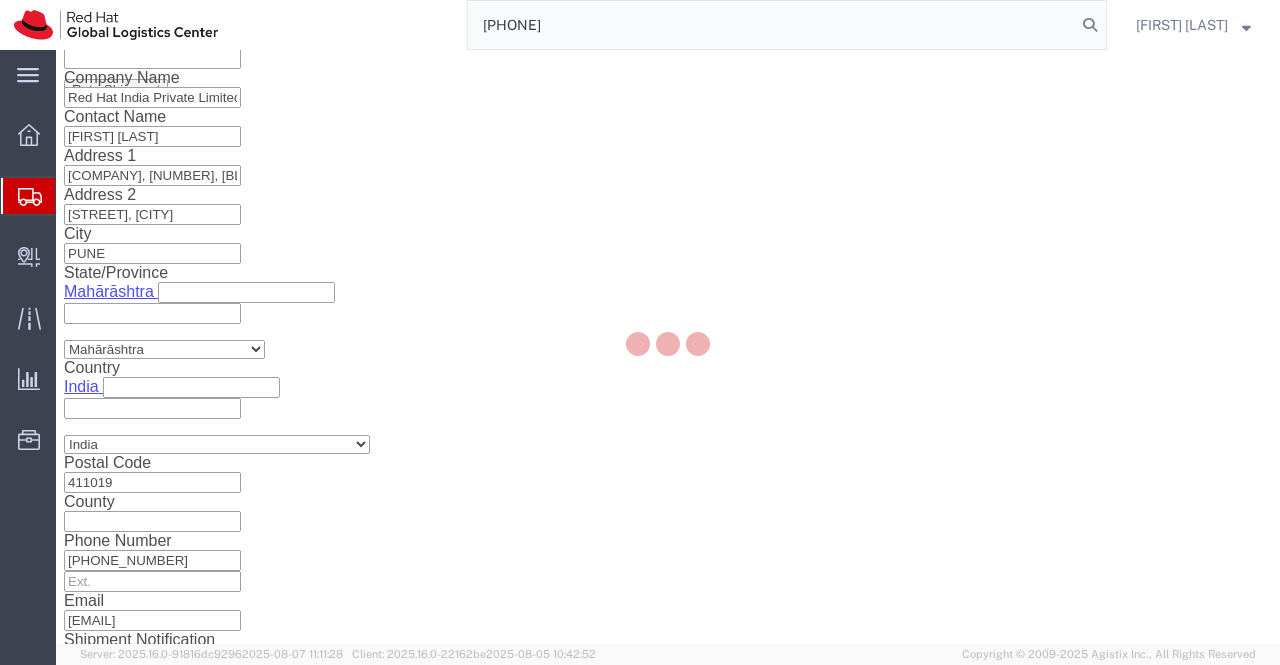 scroll, scrollTop: 180, scrollLeft: 0, axis: vertical 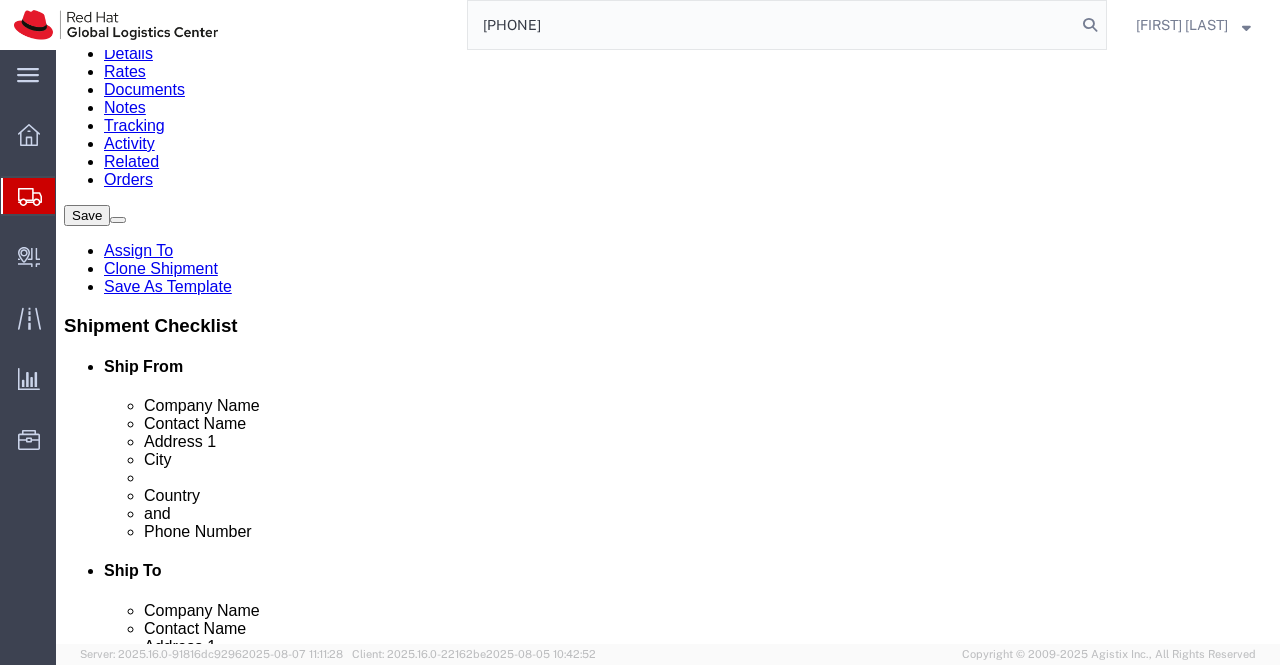 click 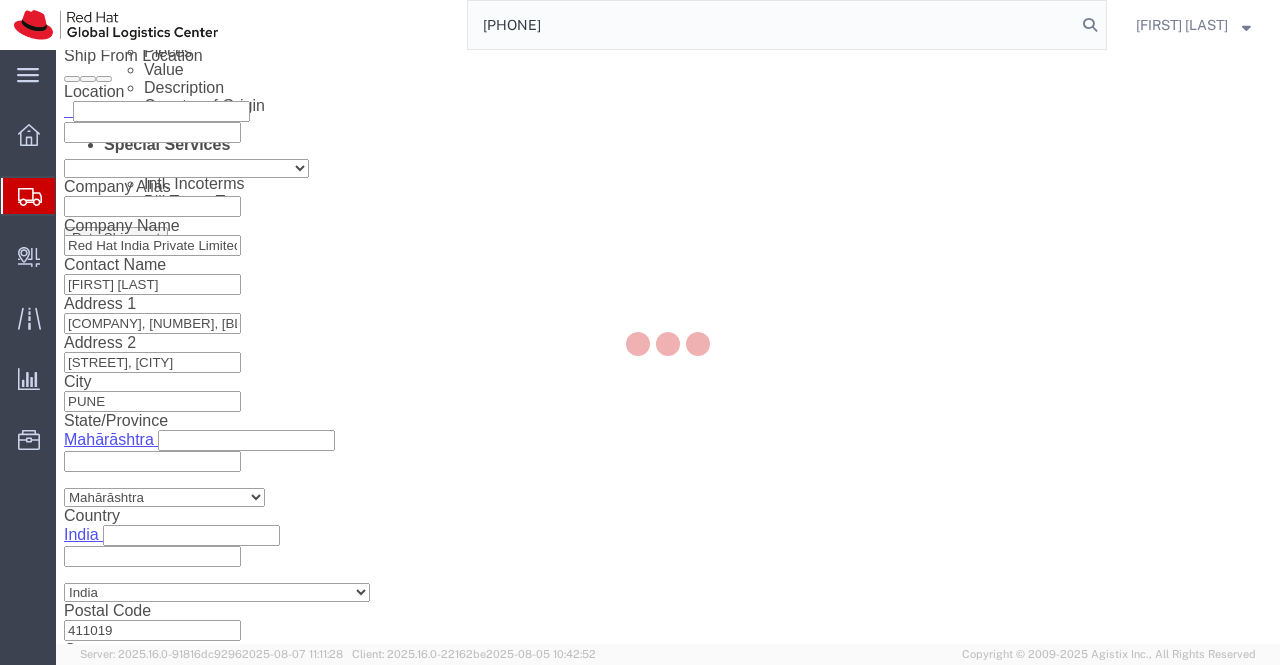 select on "COSTCENTER" 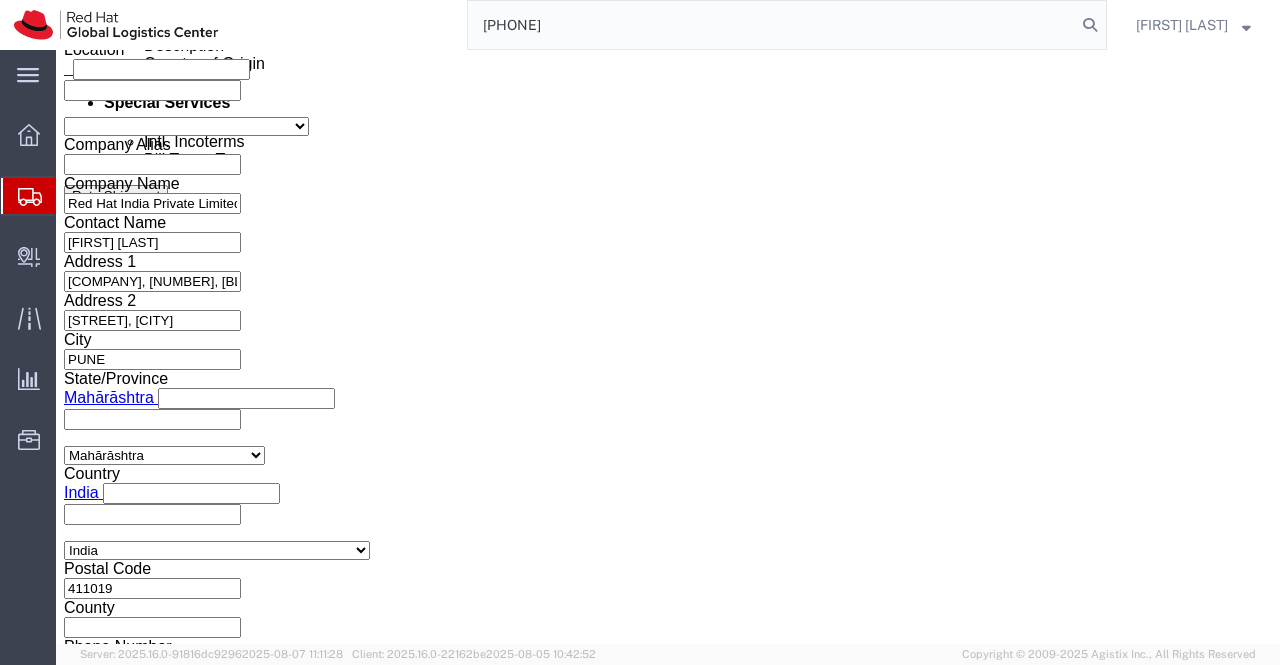 scroll, scrollTop: 1282, scrollLeft: 0, axis: vertical 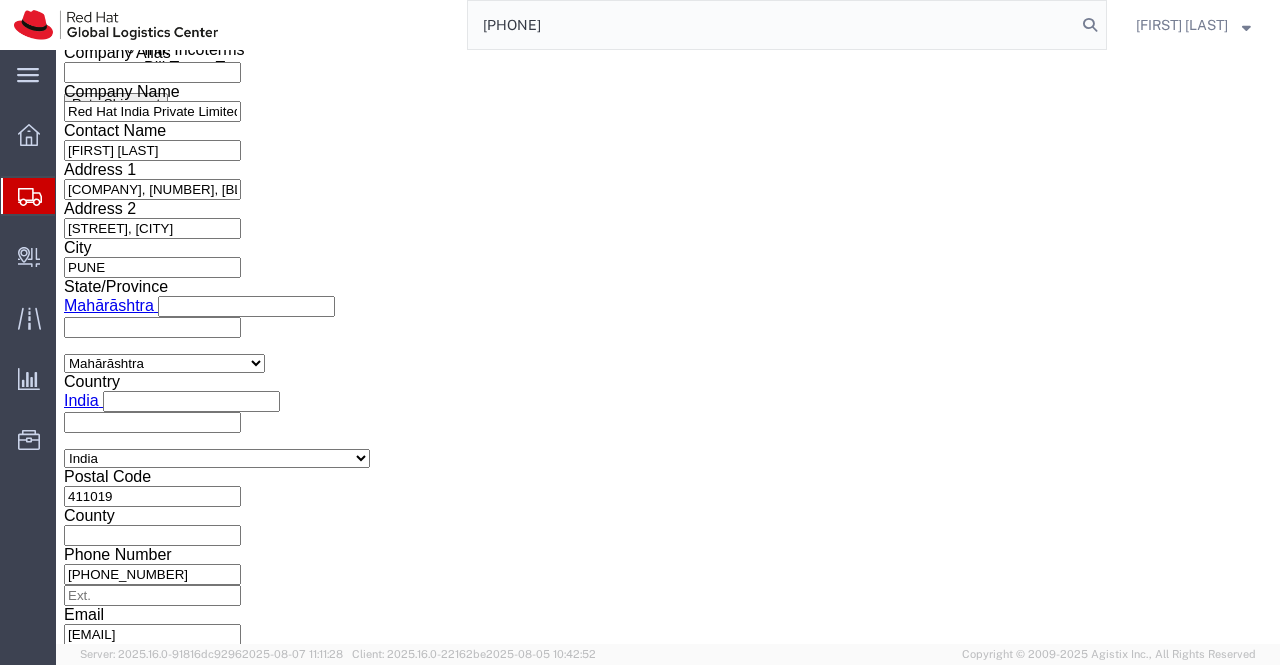 click on "Rate Shipment" 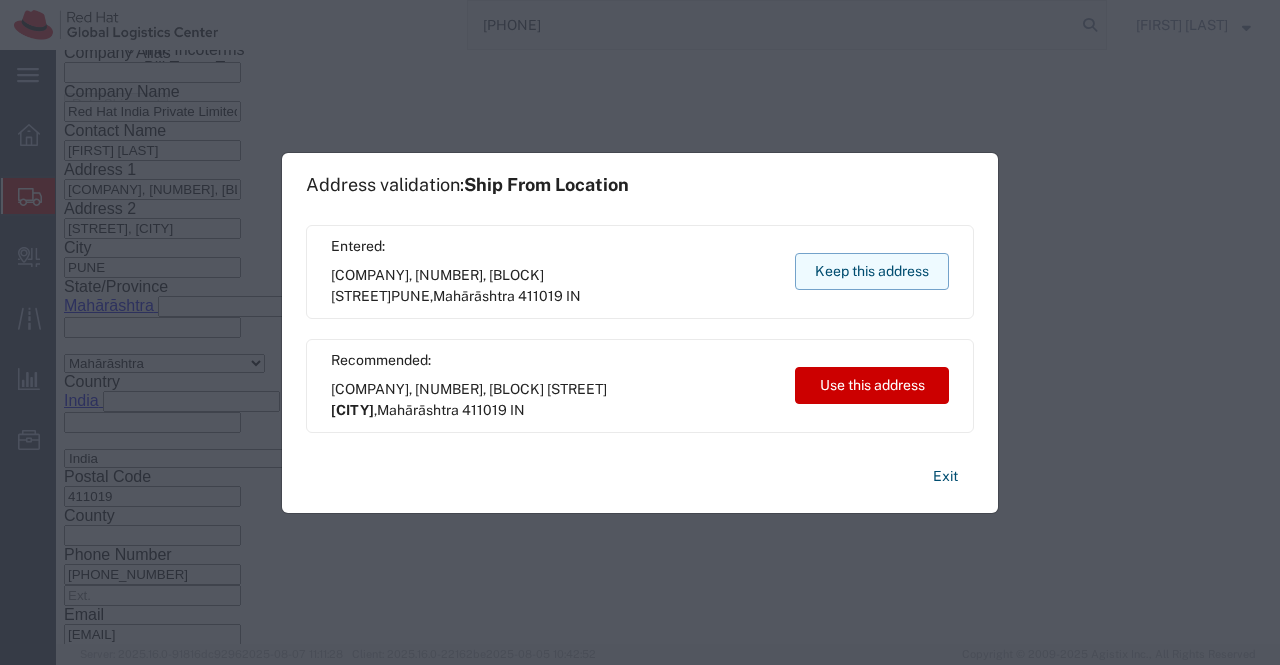 click on "Keep this address" 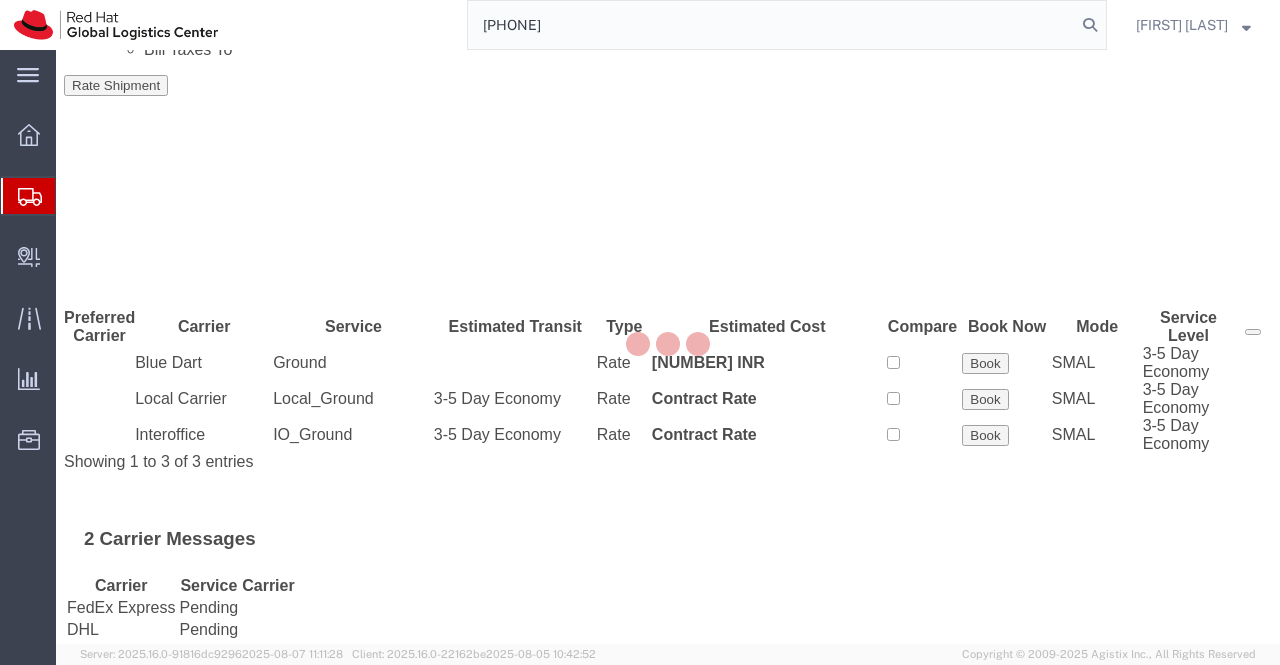 scroll, scrollTop: 0, scrollLeft: 0, axis: both 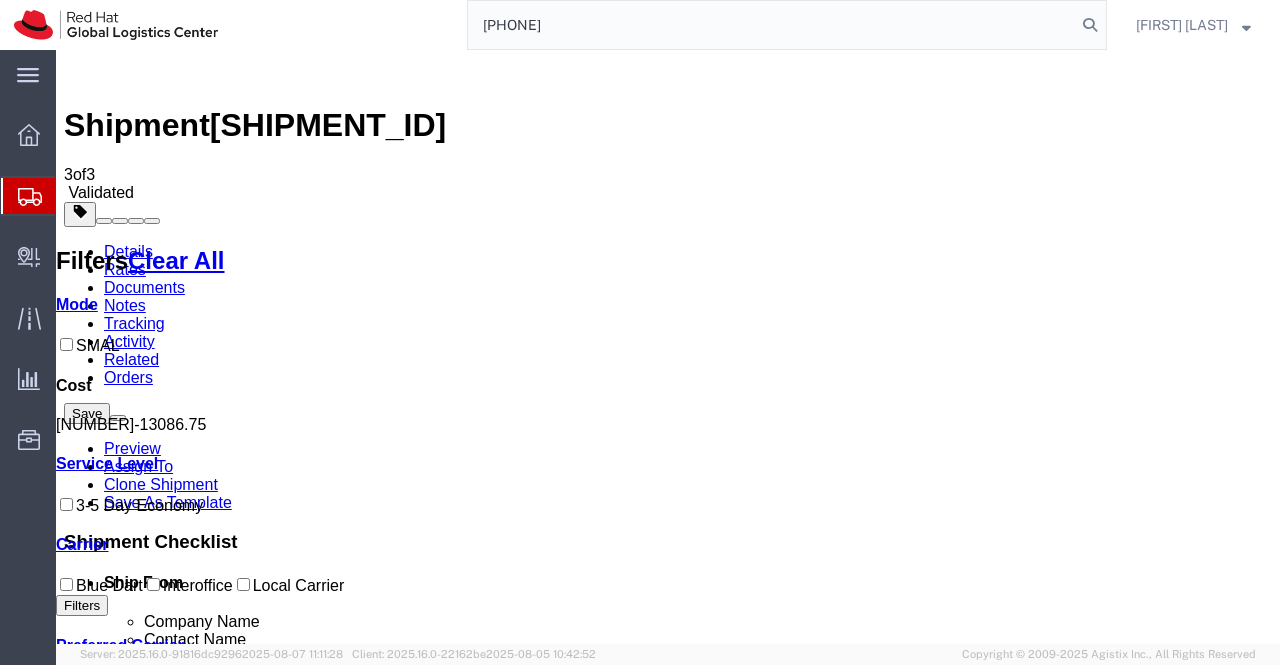 click on "Book" at bounding box center (985, 1645) 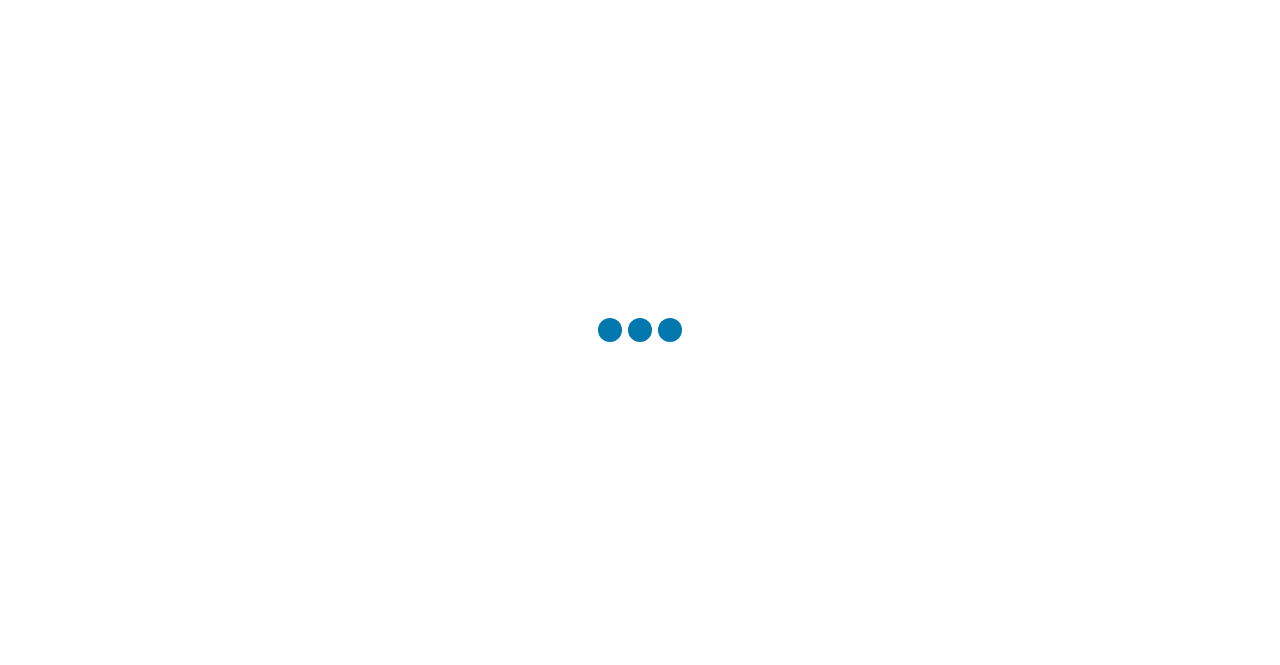 scroll, scrollTop: 0, scrollLeft: 0, axis: both 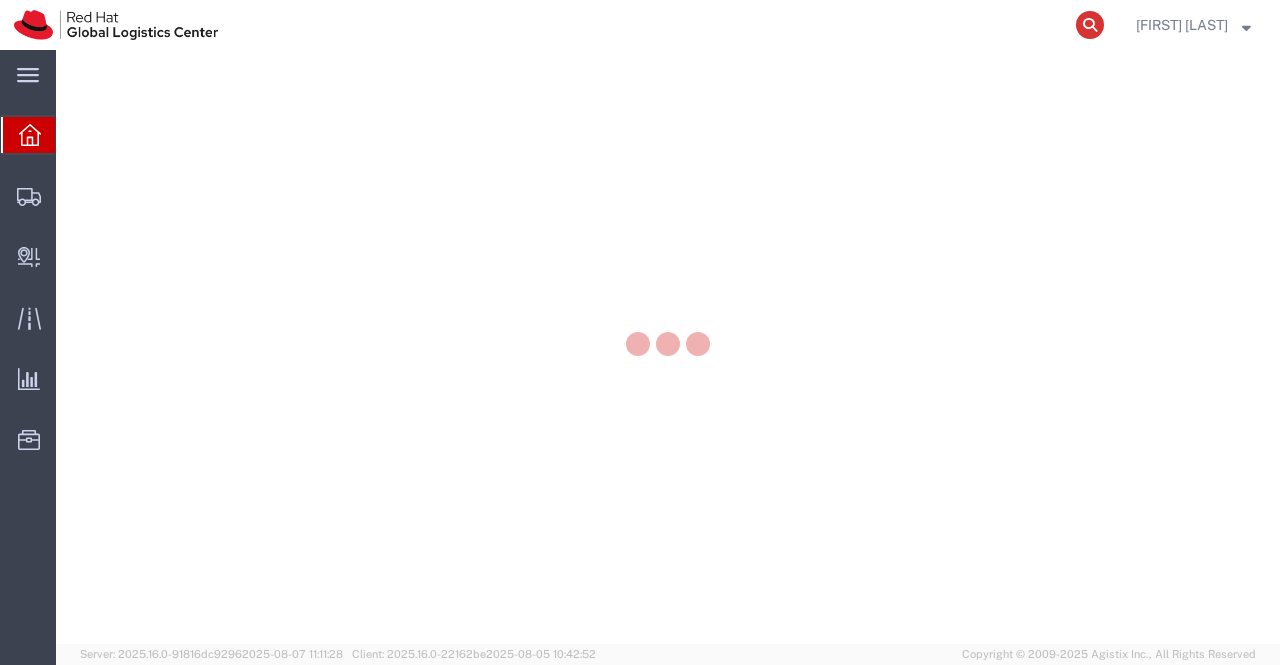 click 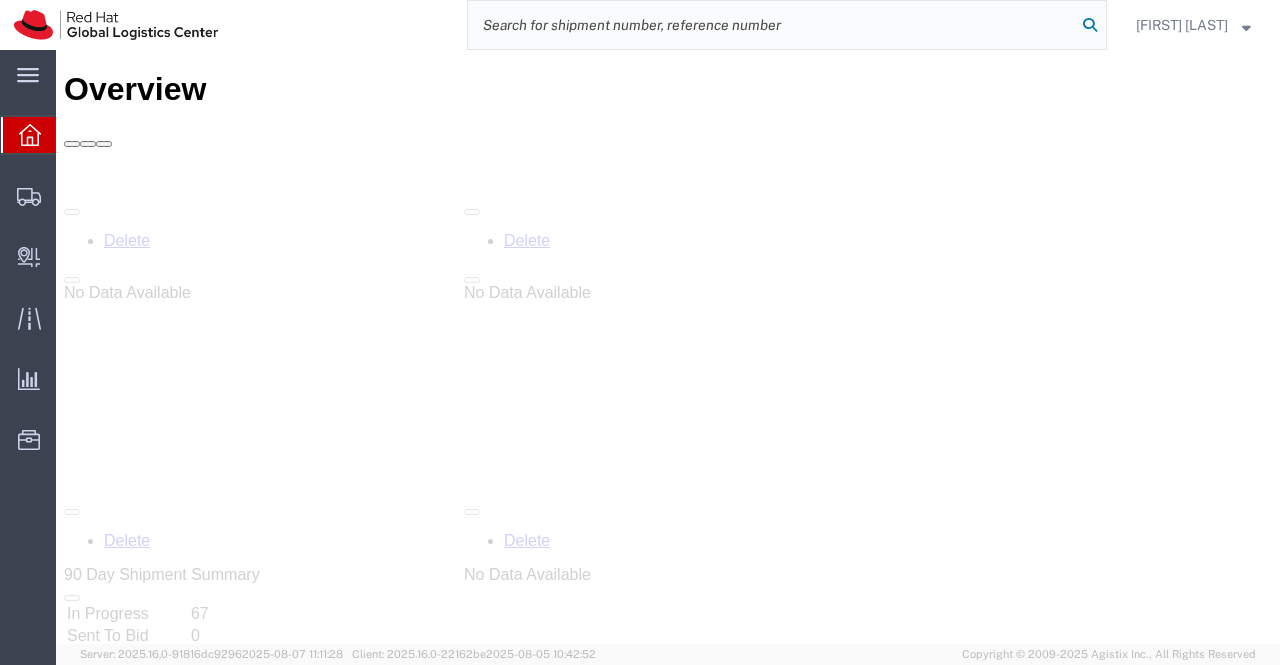 scroll, scrollTop: 0, scrollLeft: 0, axis: both 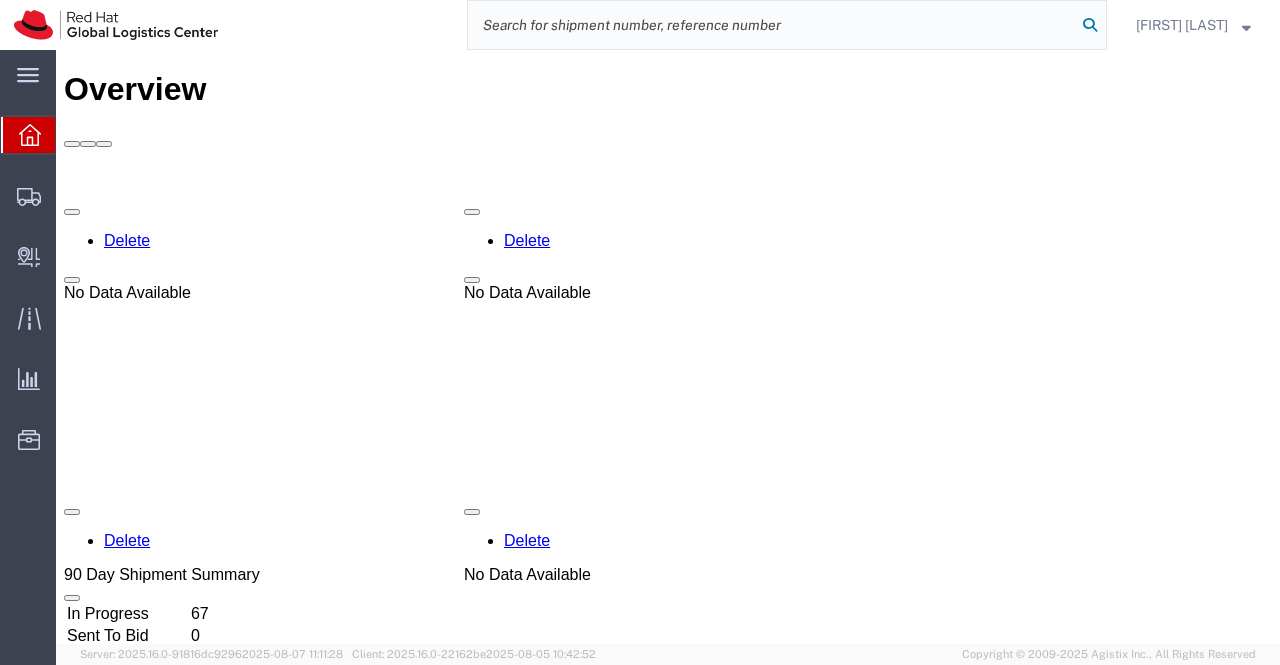paste on "[PHONE]" 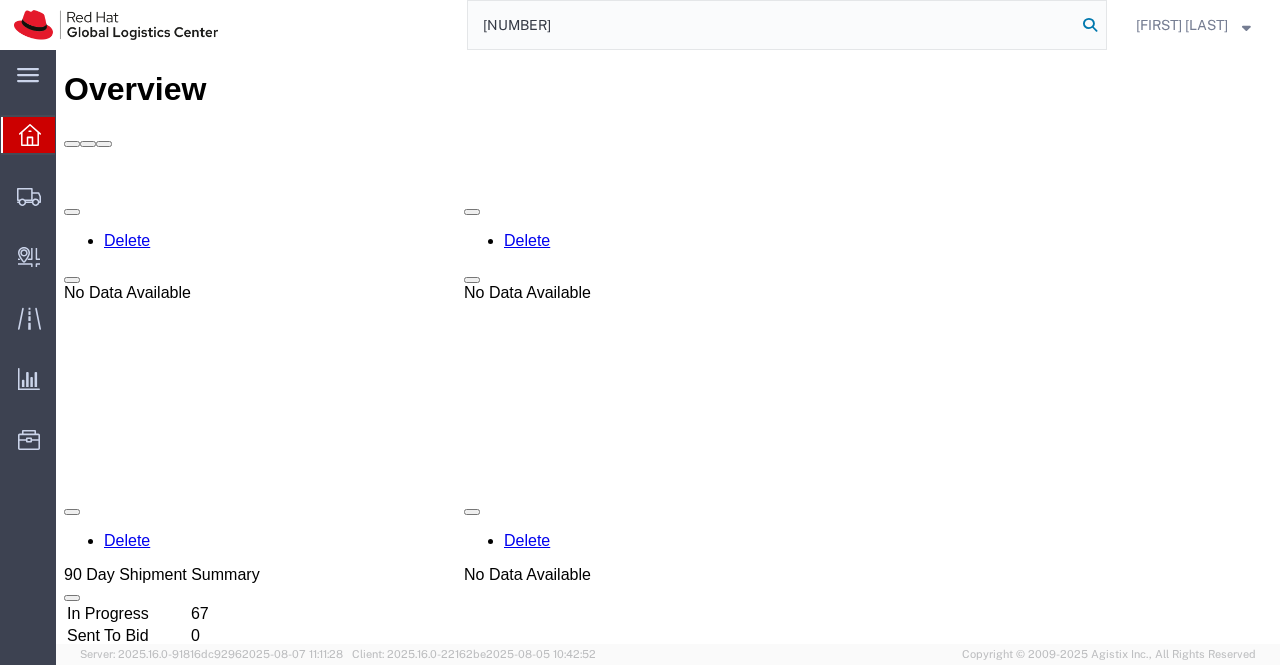 type on "[PHONE]" 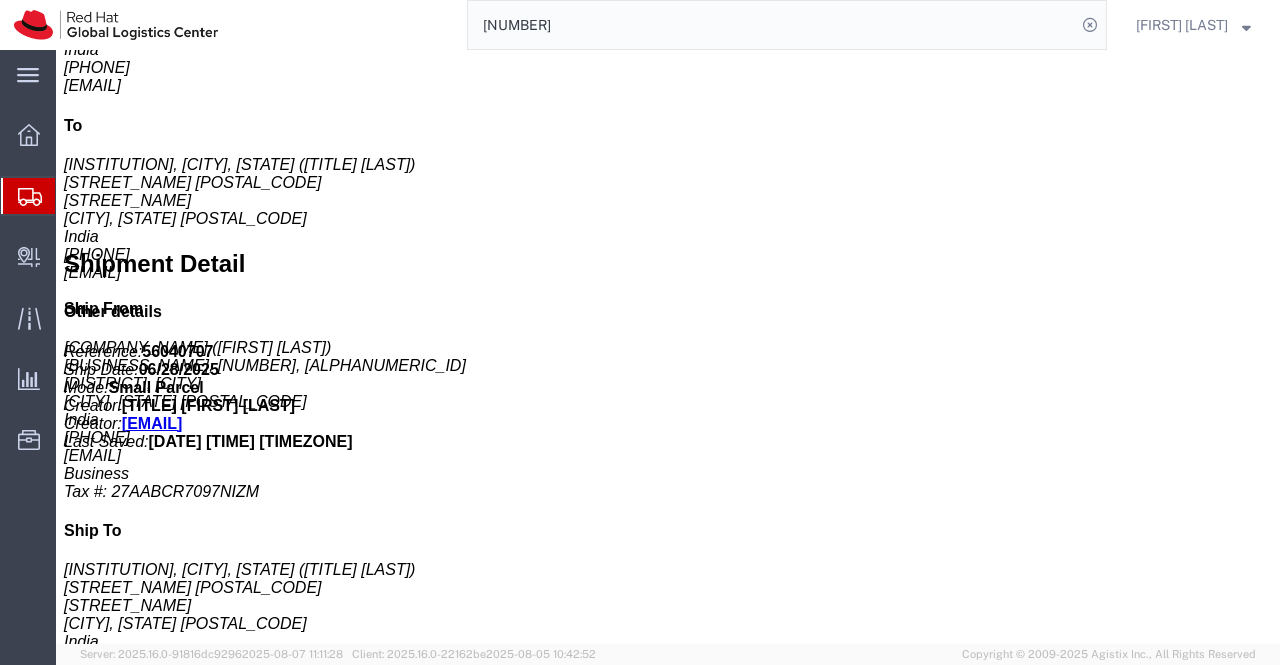 scroll, scrollTop: 800, scrollLeft: 0, axis: vertical 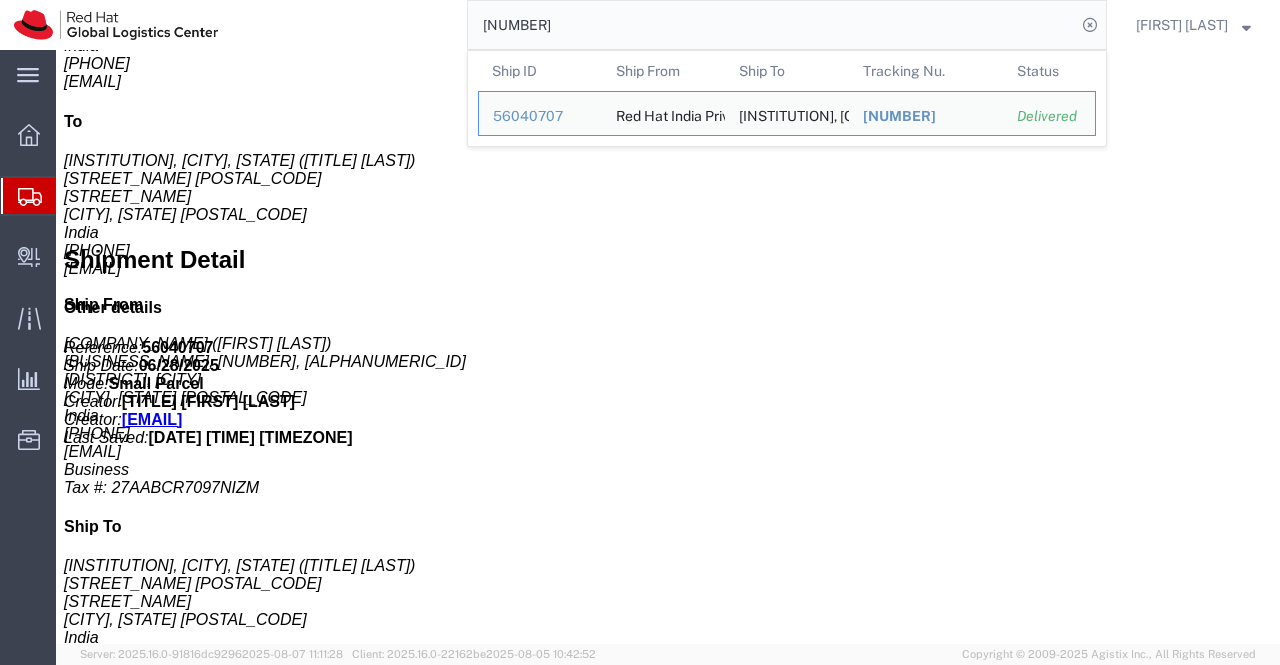 click on "1   Your Packaging Total weight: 7.00   ( 8.00 dim )  KGS Dimensions: L 35.00 x W 49.00 x H 21.00 CM Devices: RHA Marketing Kit Pieces:  1.00
Each Total value:  9451.25 INR Country of Origin:  India Package 1 Content 1 Product Name: RHA Marketing Kit Description: Red Hat Academy Pieces: 1.00
Each Total value: 9451.25 INR Country Of Origin: IN Export Information Country: India ECCN: Controlled: Shipment Controlled: HTS/Tariff Code: Control/Exempt: Expiration Date: Lic./Ex. Code: License #: Import Information Country: India Import ID: Controlled: Shipment Controlled: HTS/Tariff Code:  Previous content Next content   Add Content" 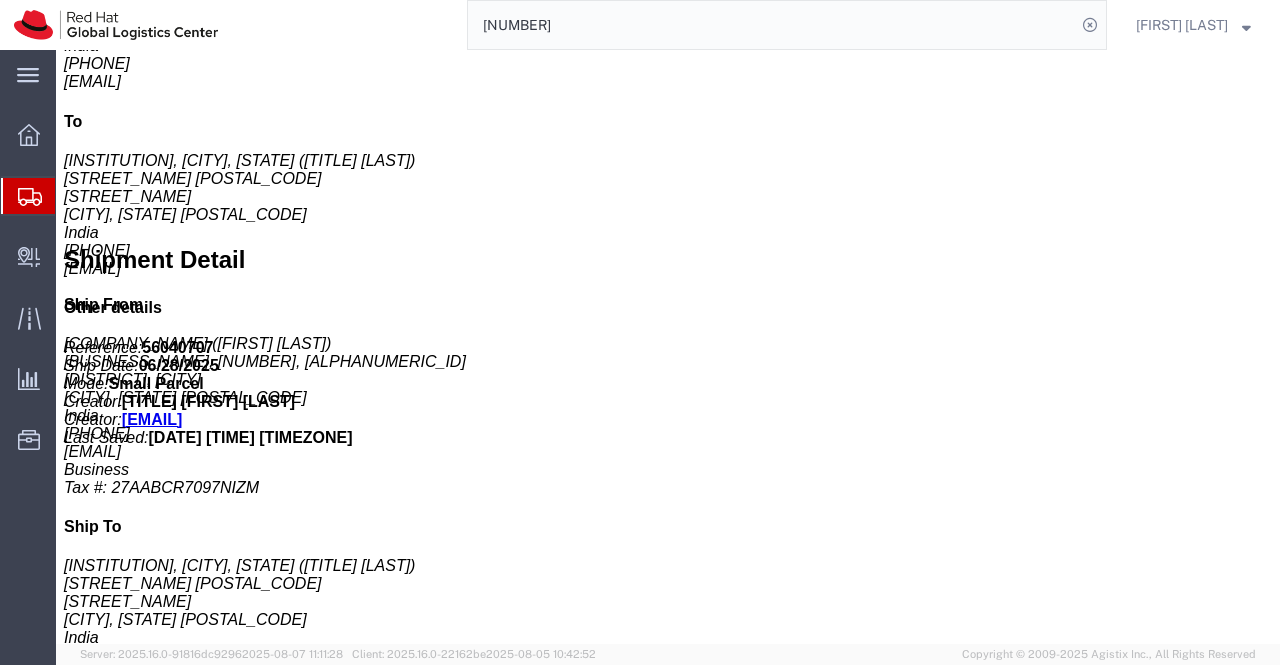 scroll, scrollTop: 891, scrollLeft: 0, axis: vertical 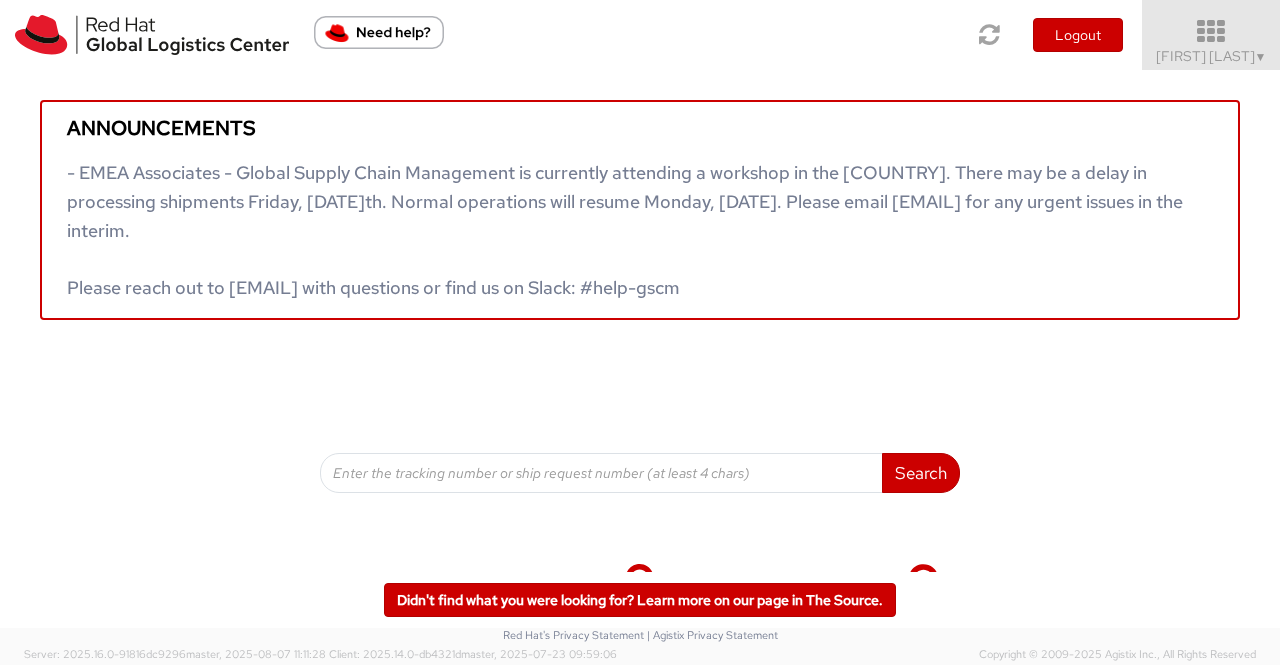click on "[FIRST] [LAST]  ▼" at bounding box center (1211, 35) 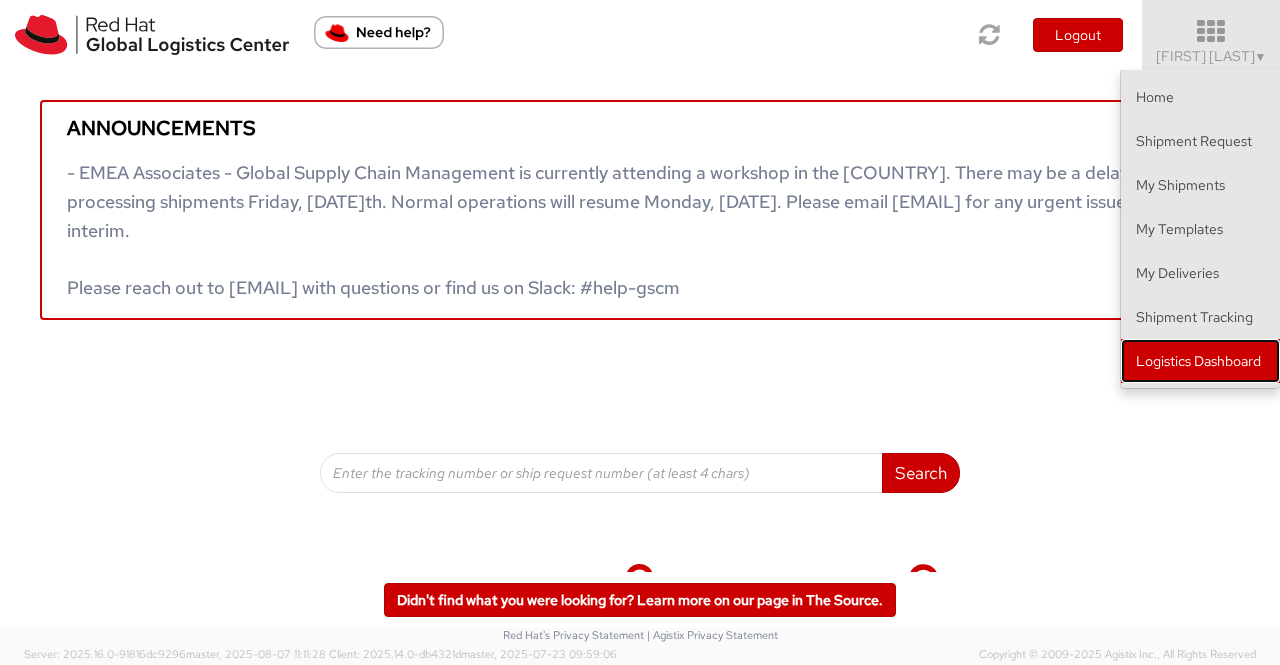 click on "Logistics Dashboard" at bounding box center (1200, 361) 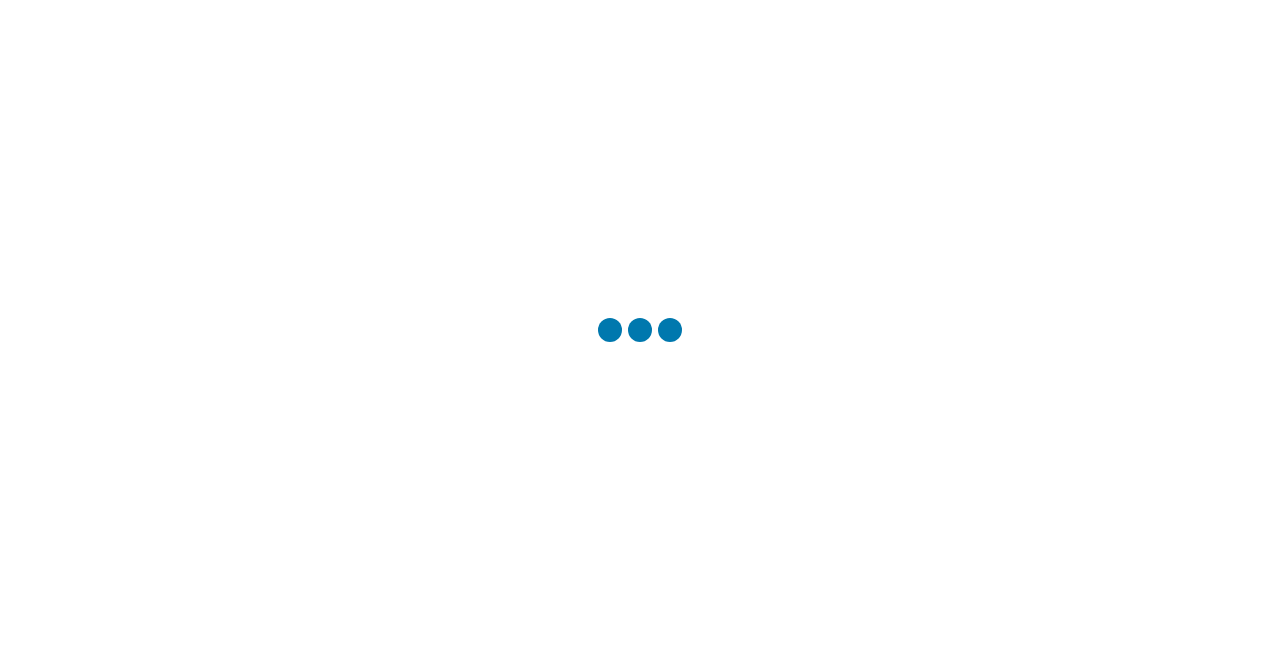 scroll, scrollTop: 0, scrollLeft: 0, axis: both 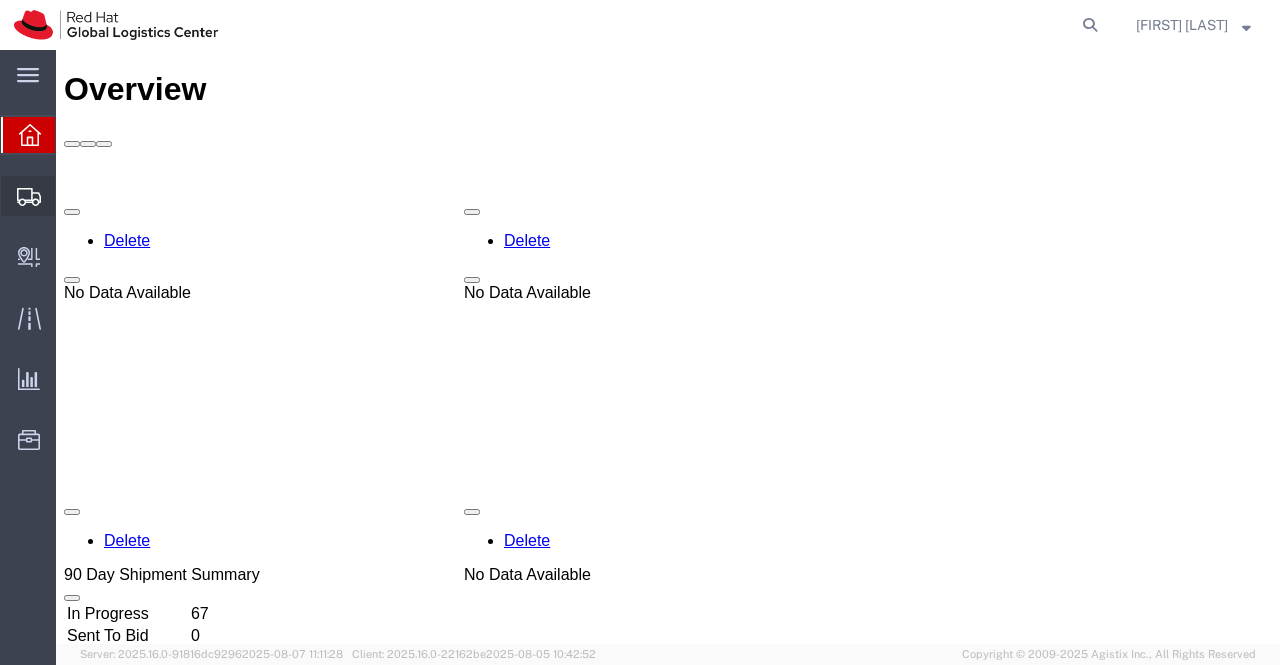 click on "Shipment Manager" 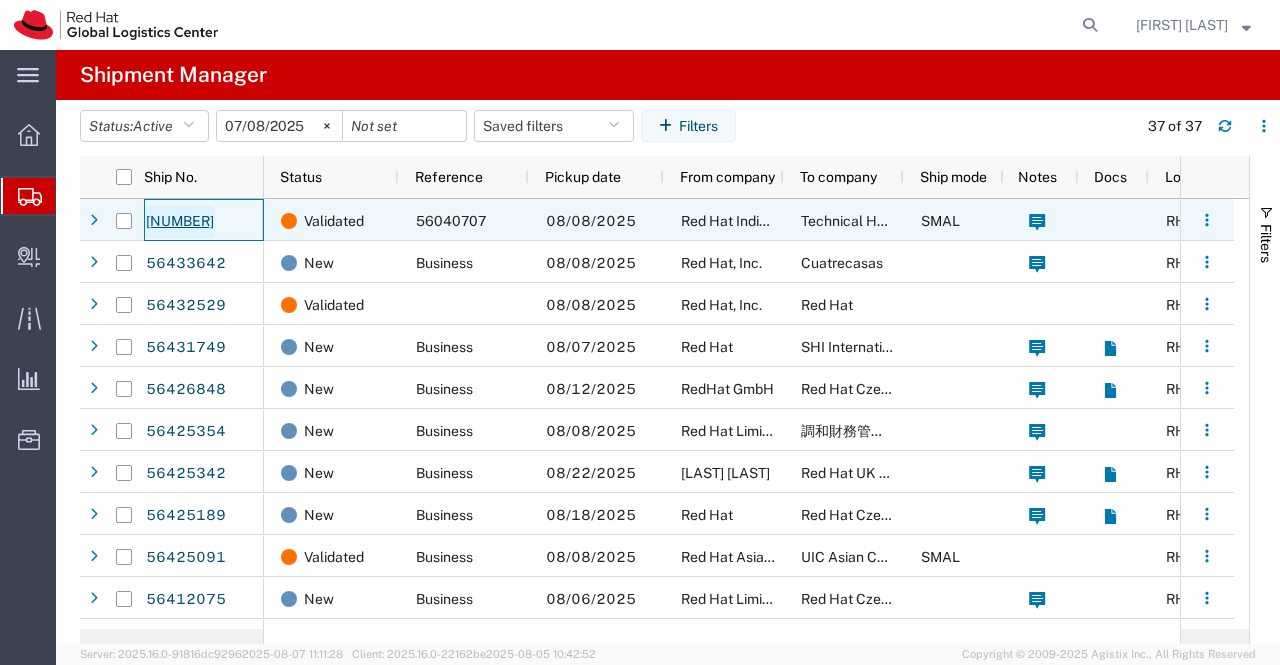 click on "56439278" 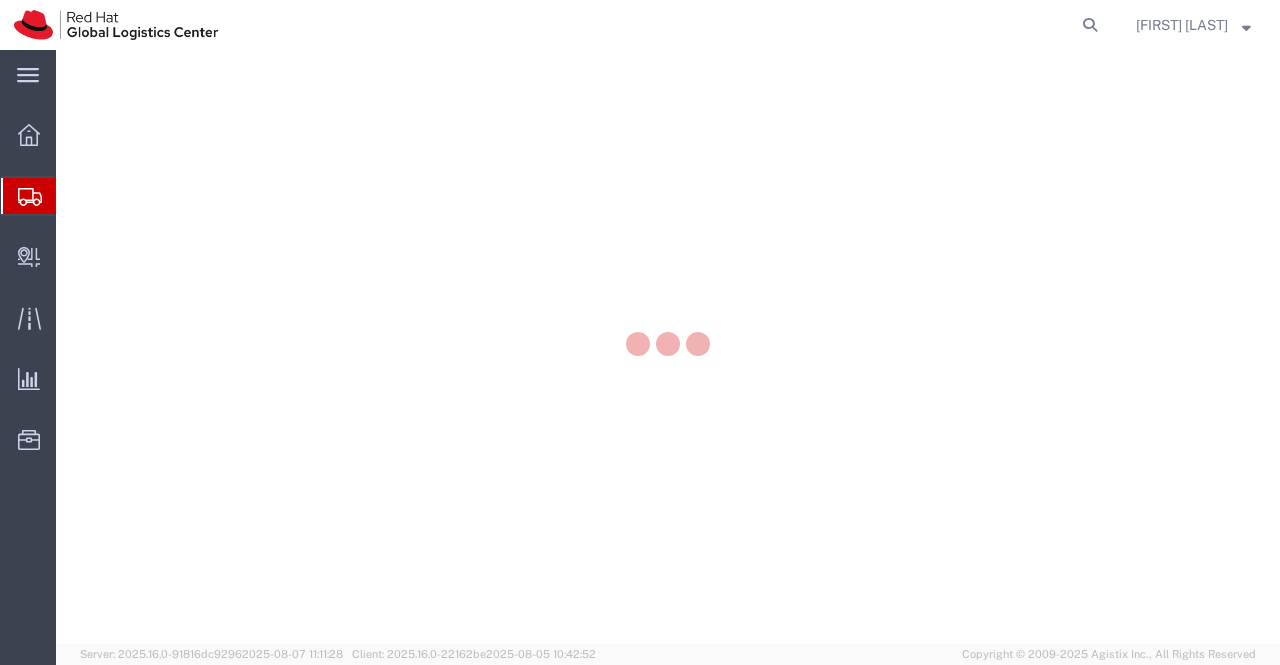 scroll, scrollTop: 0, scrollLeft: 0, axis: both 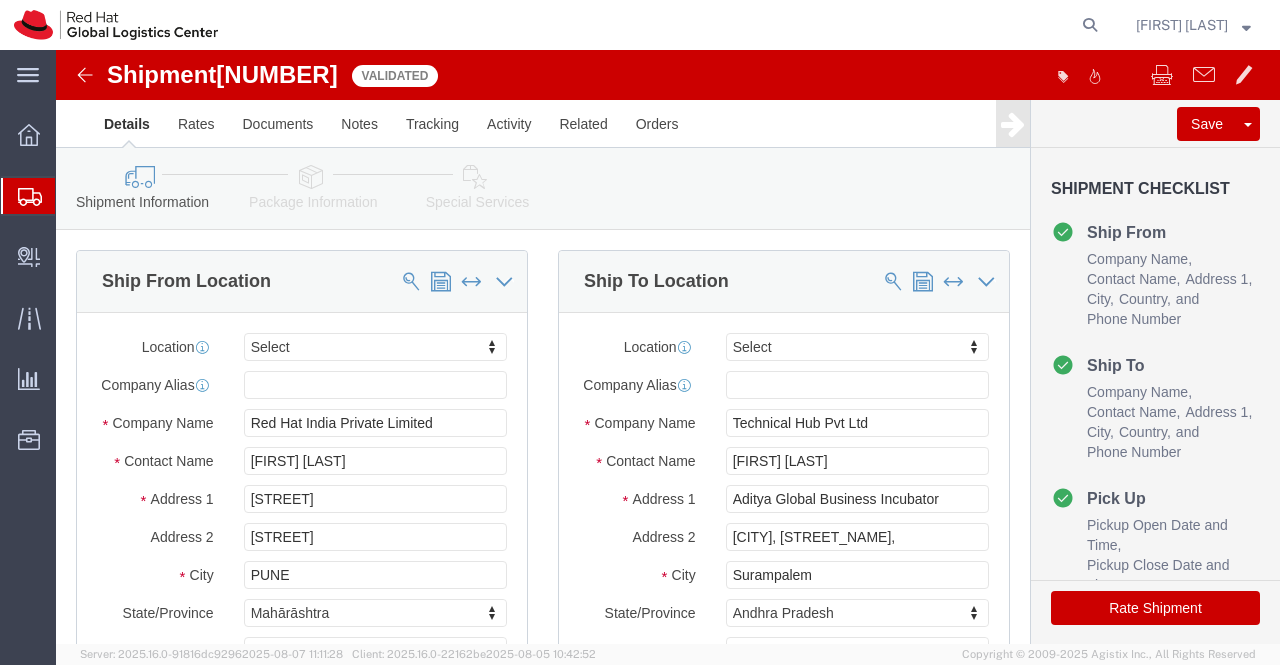 select 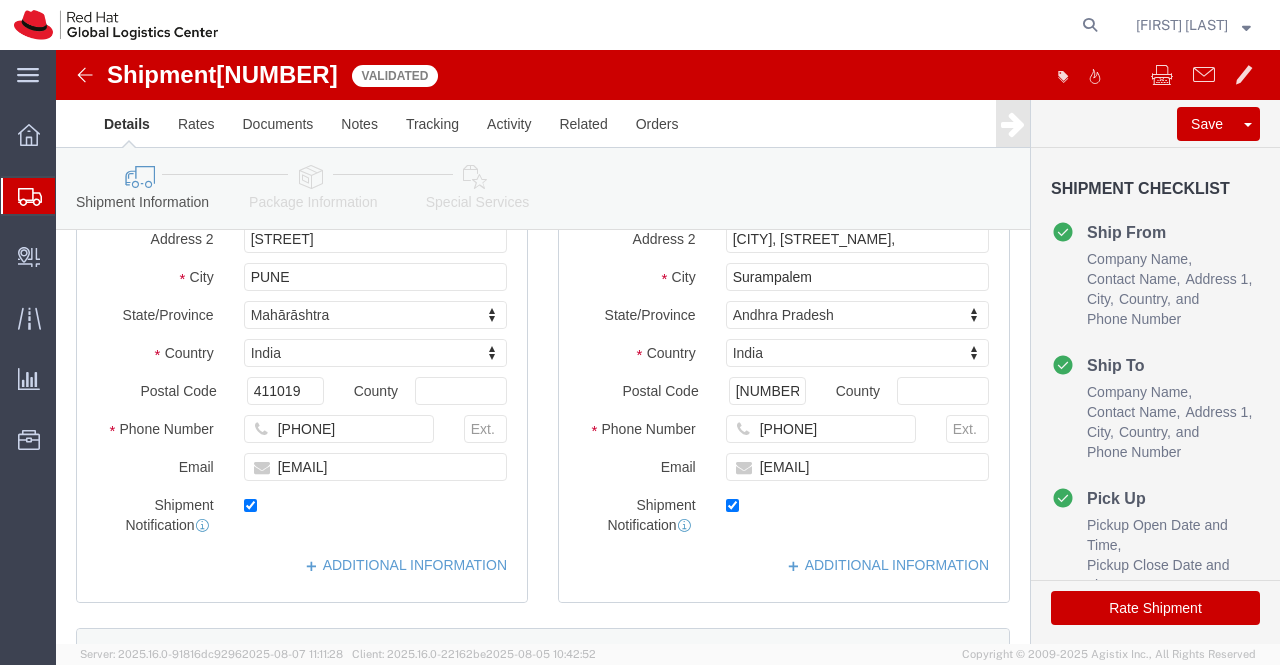 scroll, scrollTop: 300, scrollLeft: 0, axis: vertical 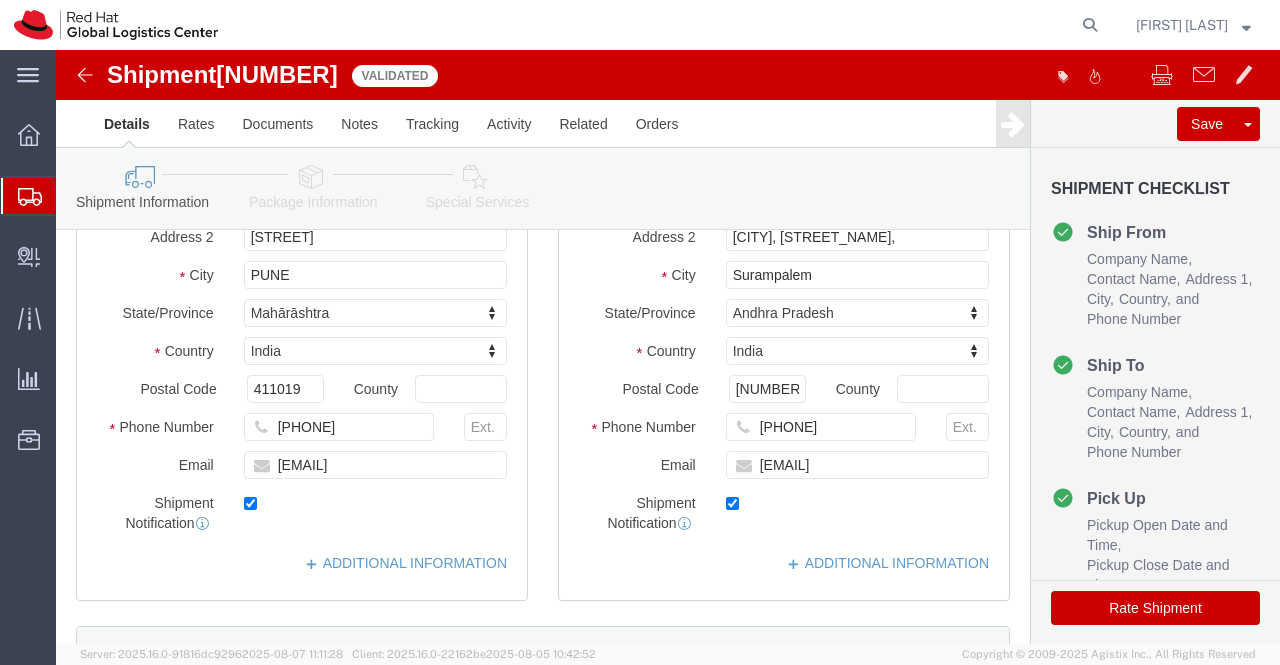 click 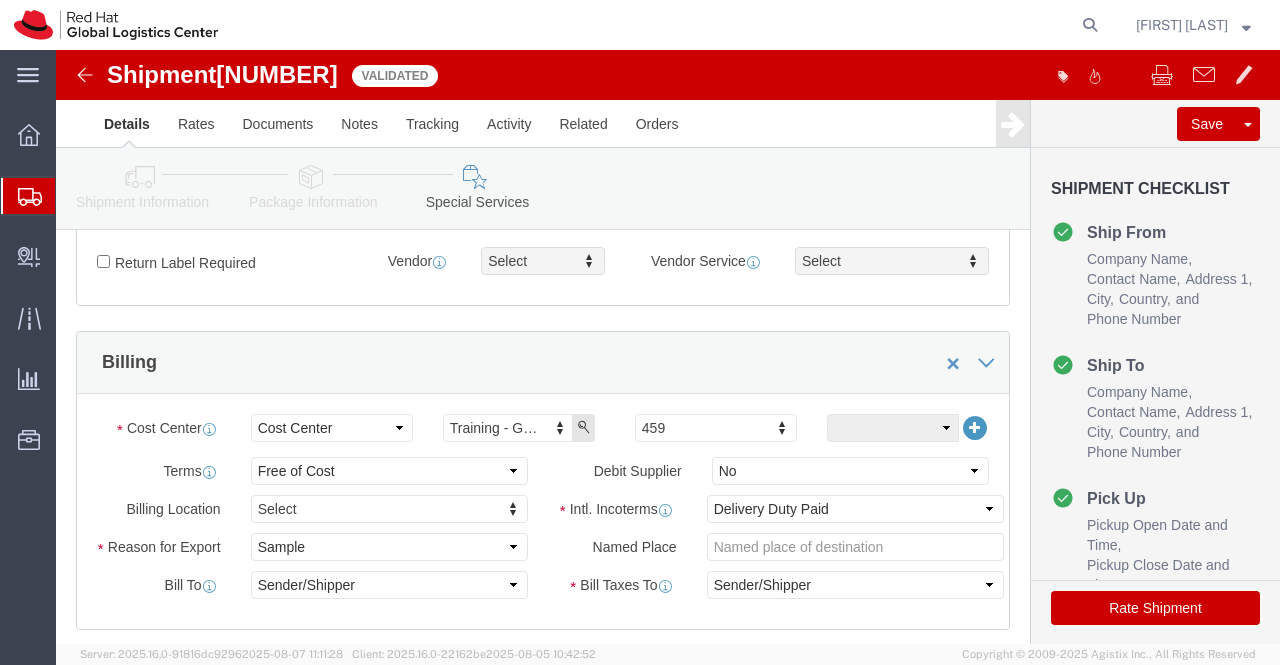 click on "Rate Shipment" 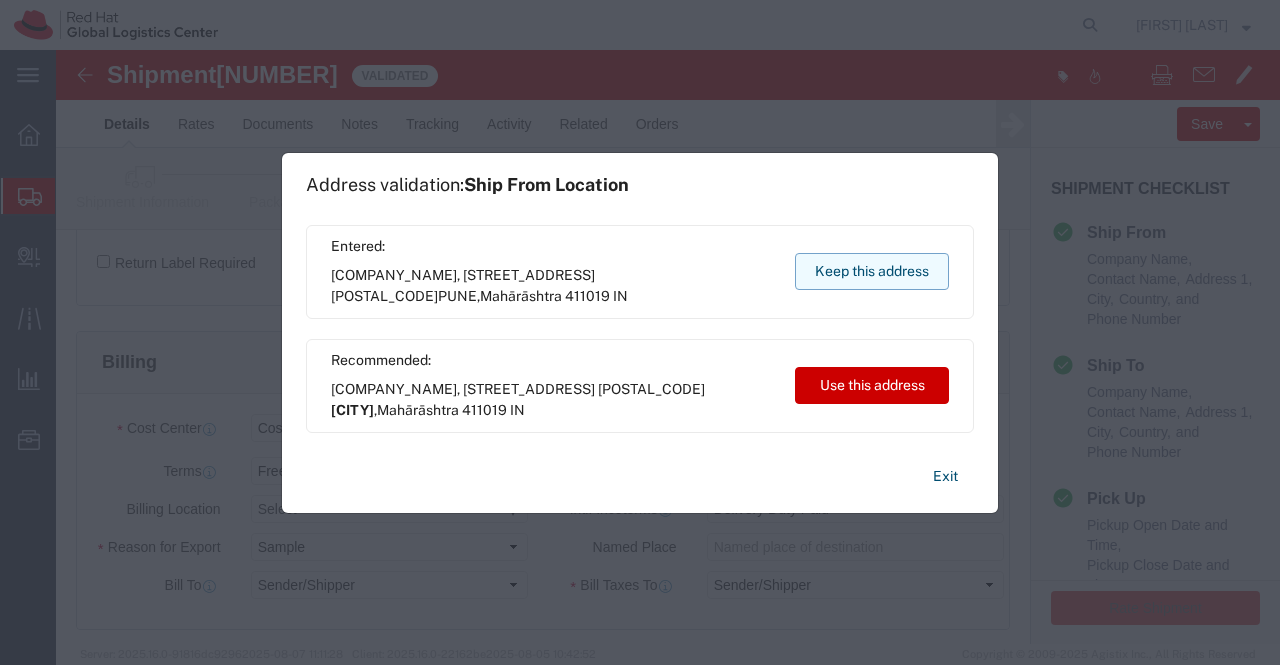 click on "Keep this address" 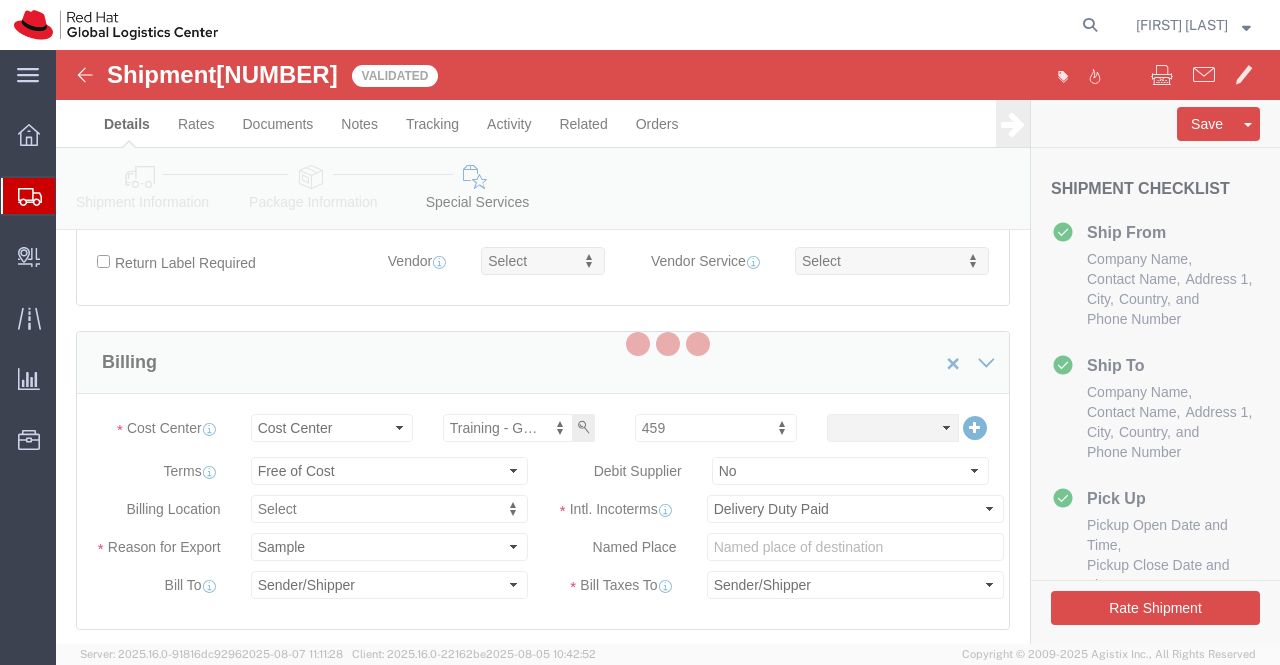scroll, scrollTop: 0, scrollLeft: 0, axis: both 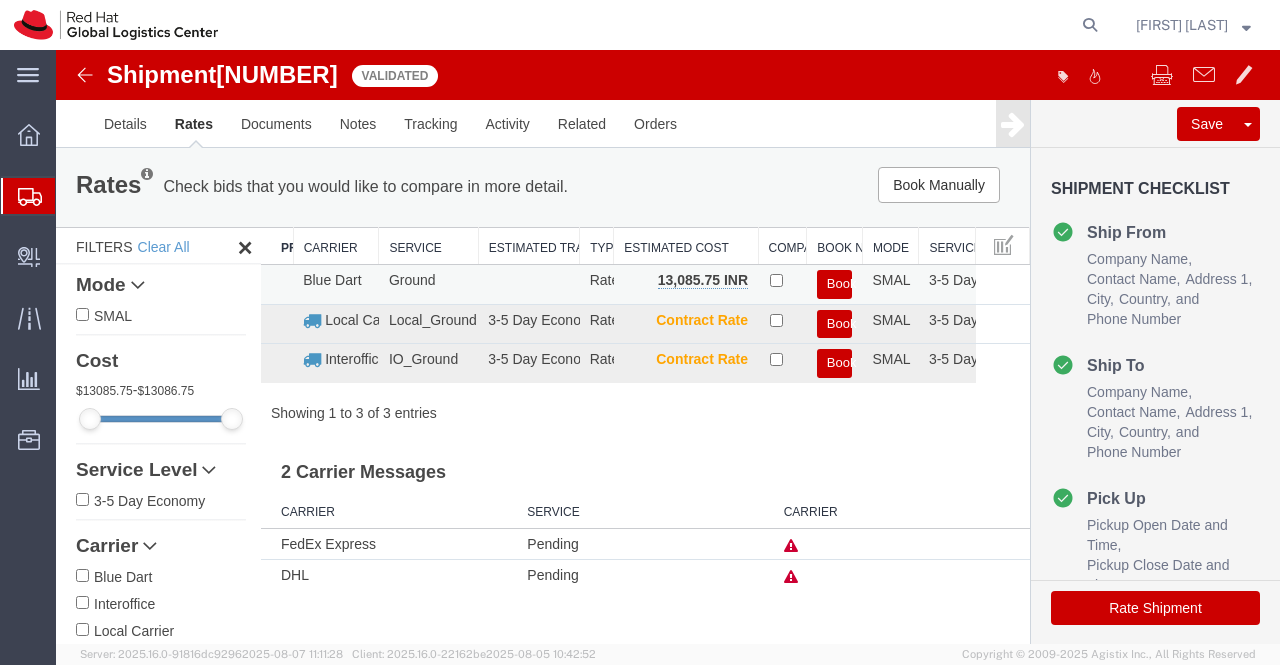 click on "Book" at bounding box center [835, 284] 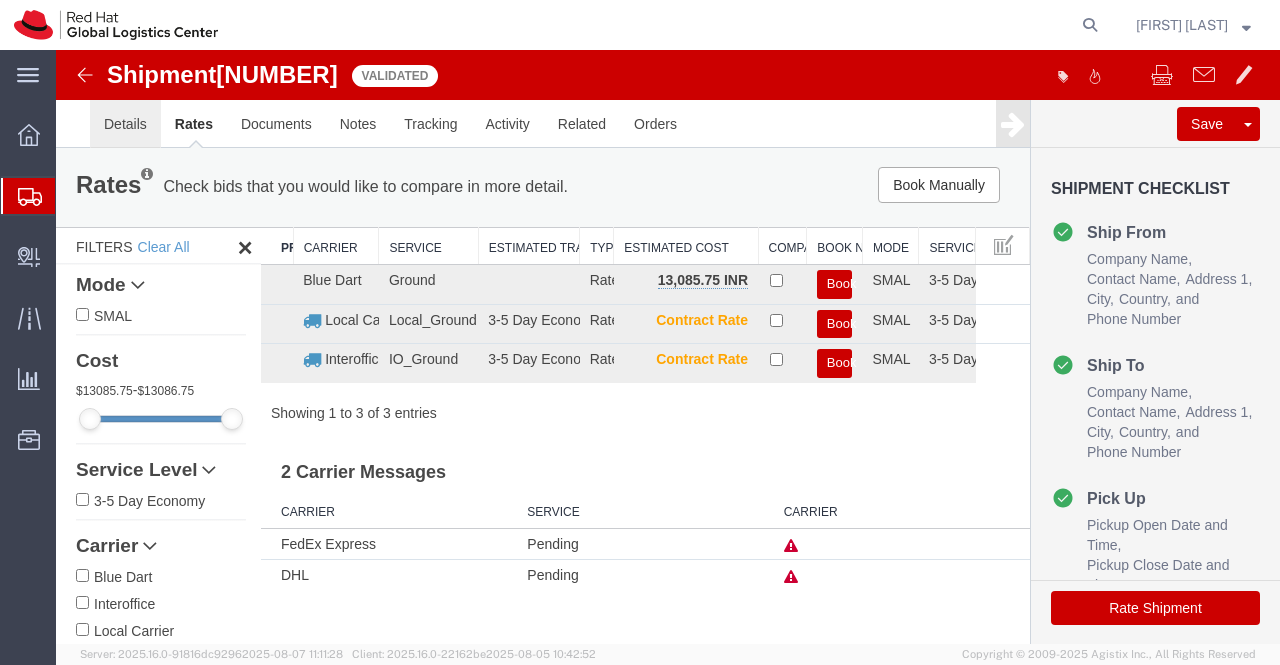 click on "Details" at bounding box center [125, 124] 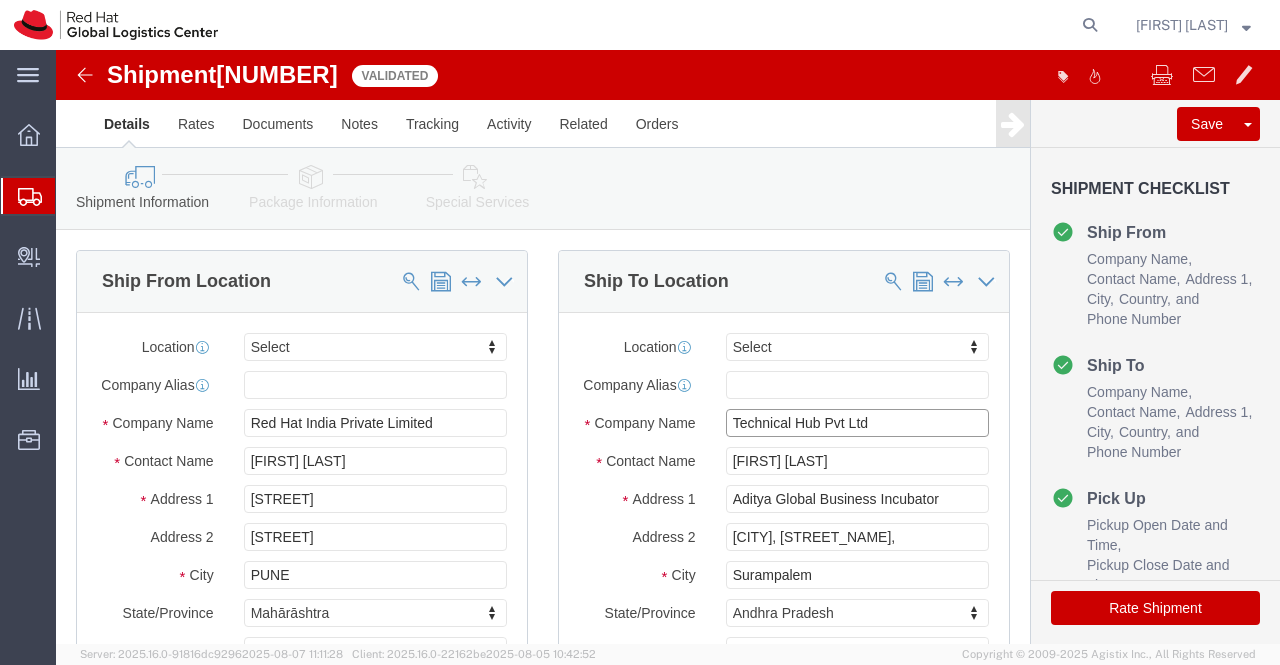 drag, startPoint x: 847, startPoint y: 390, endPoint x: 632, endPoint y: 380, distance: 215.23244 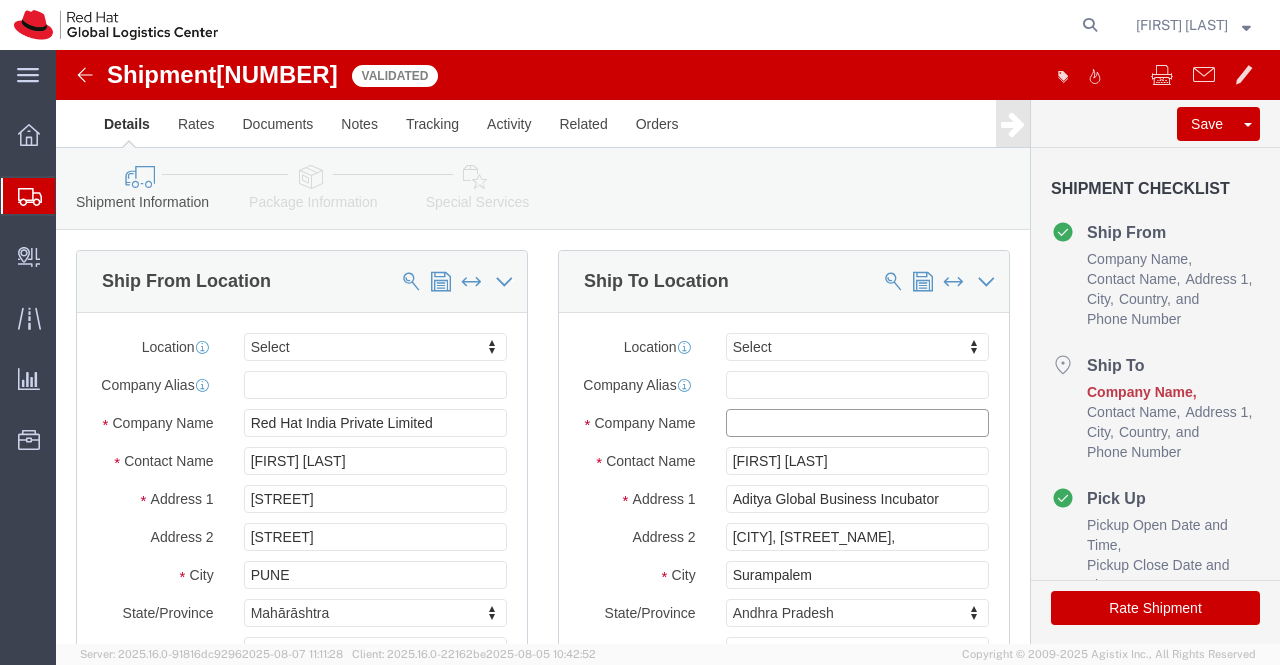 paste on "IPSR Solutions Ltd" 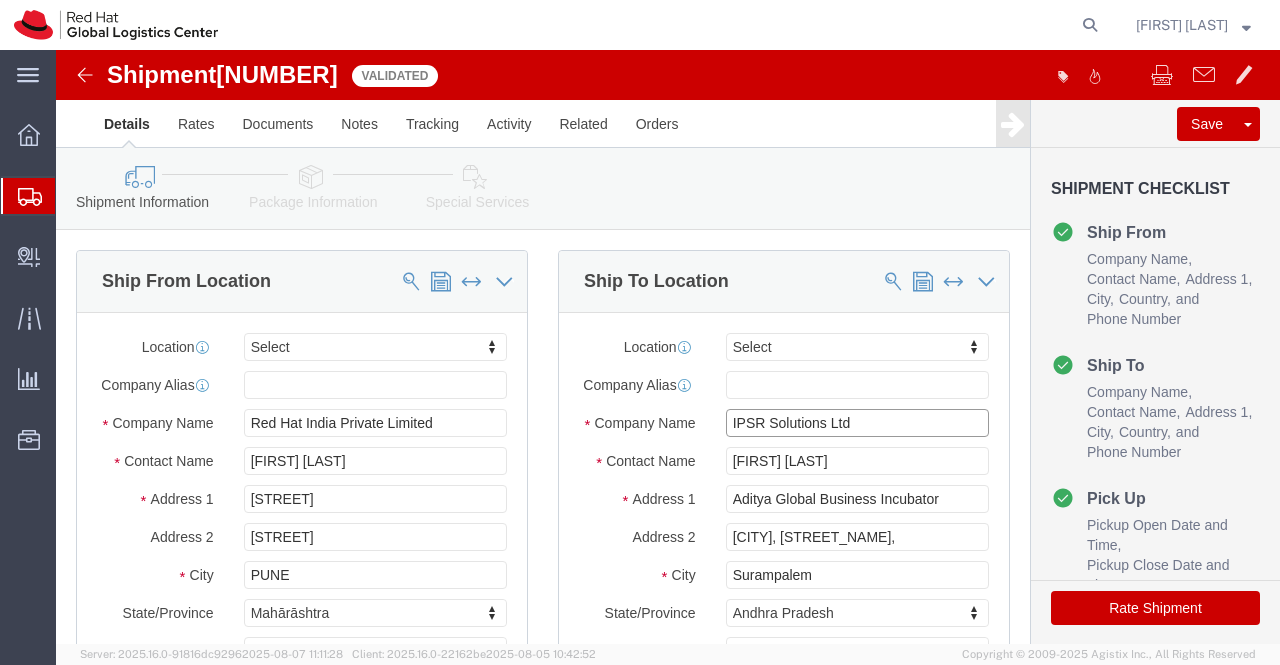 type on "IPSR Solutions Ltd" 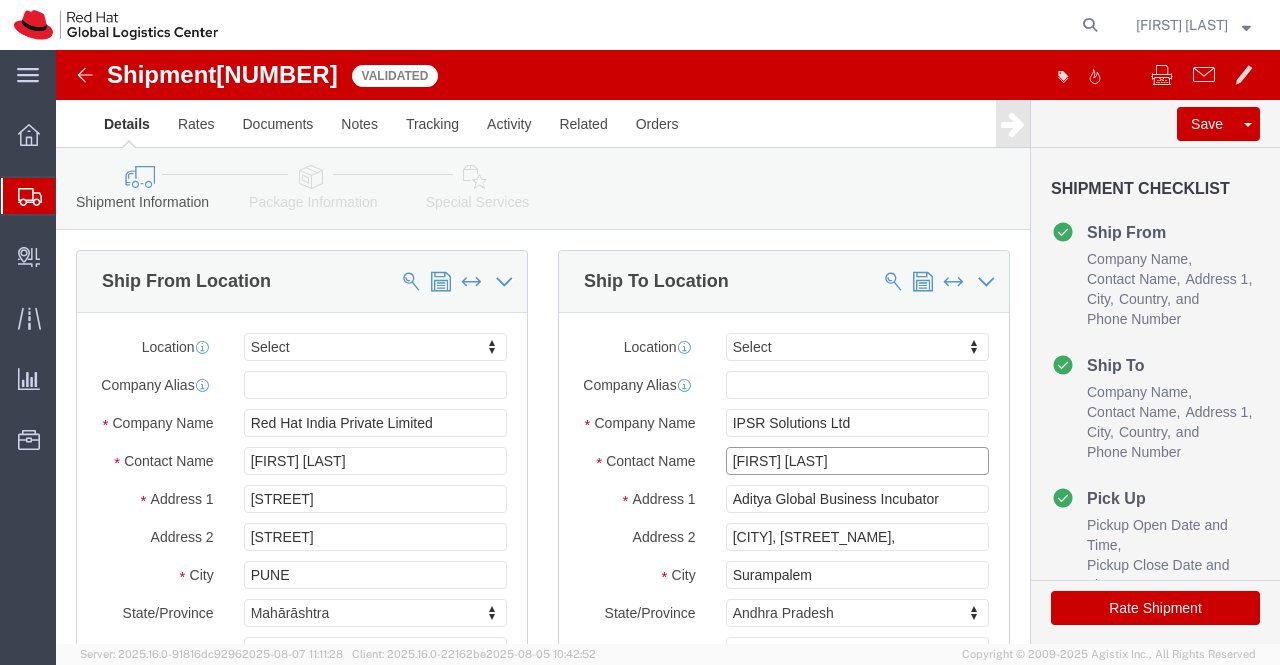 drag, startPoint x: 774, startPoint y: 419, endPoint x: 641, endPoint y: 423, distance: 133.06013 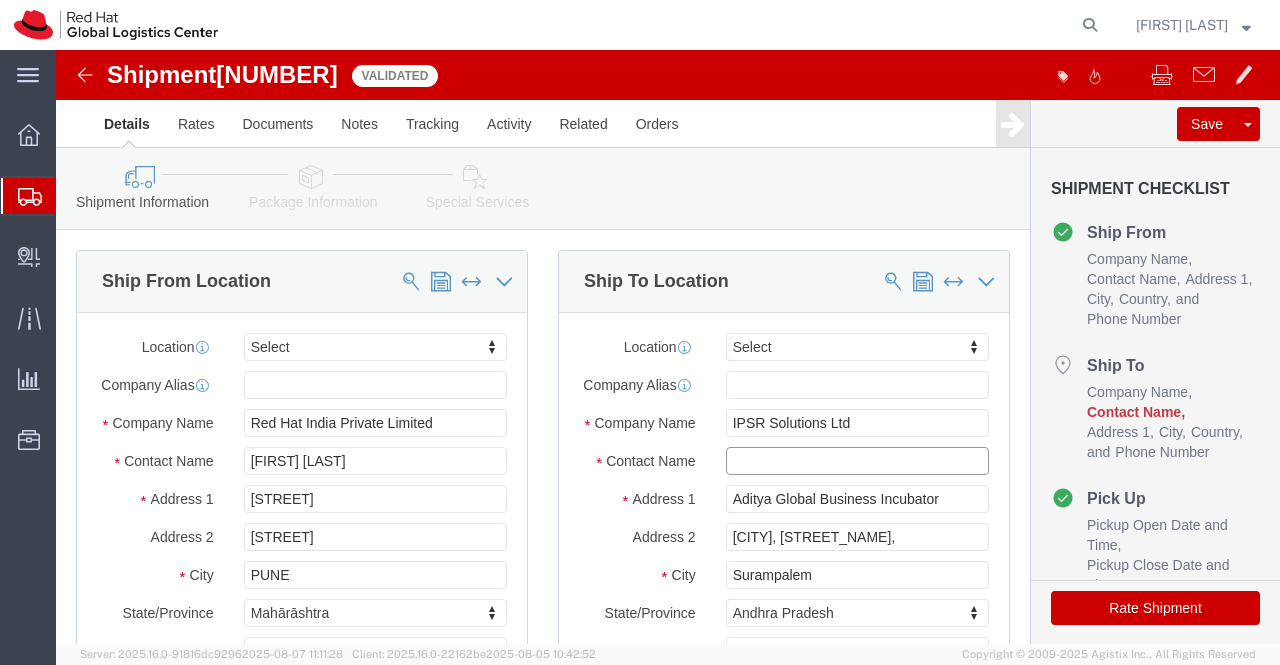 type on "B. Veerababu" 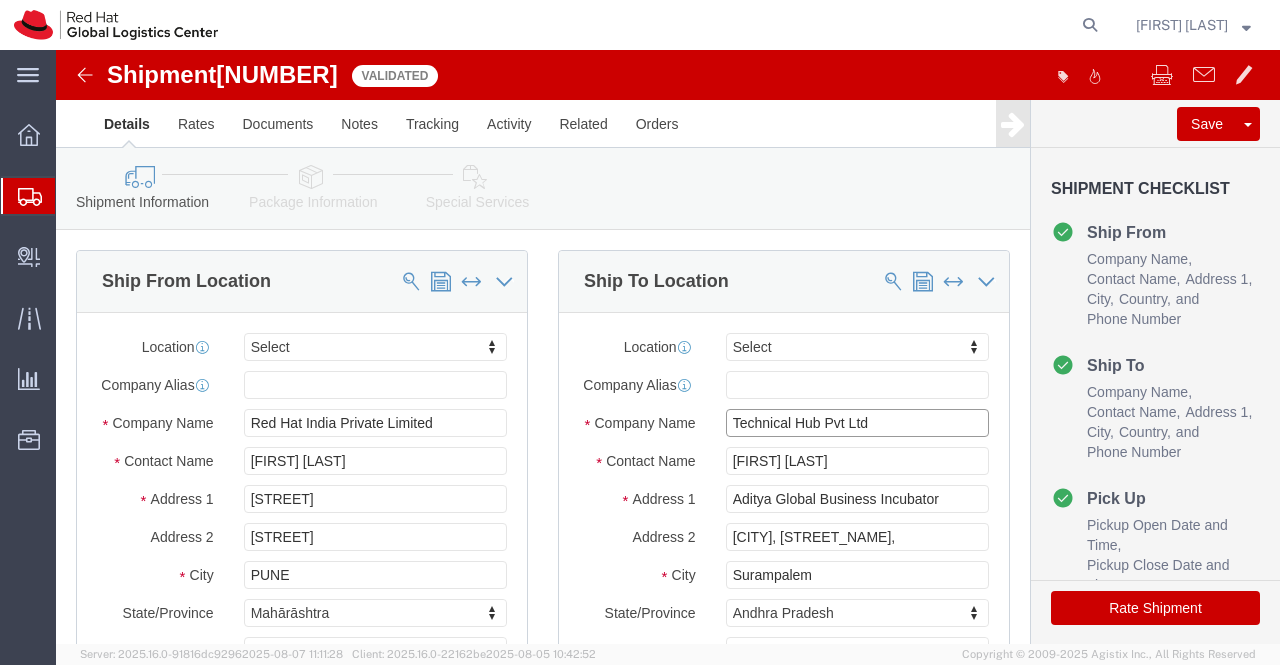 type on "Technical Hub Pvt Ltd" 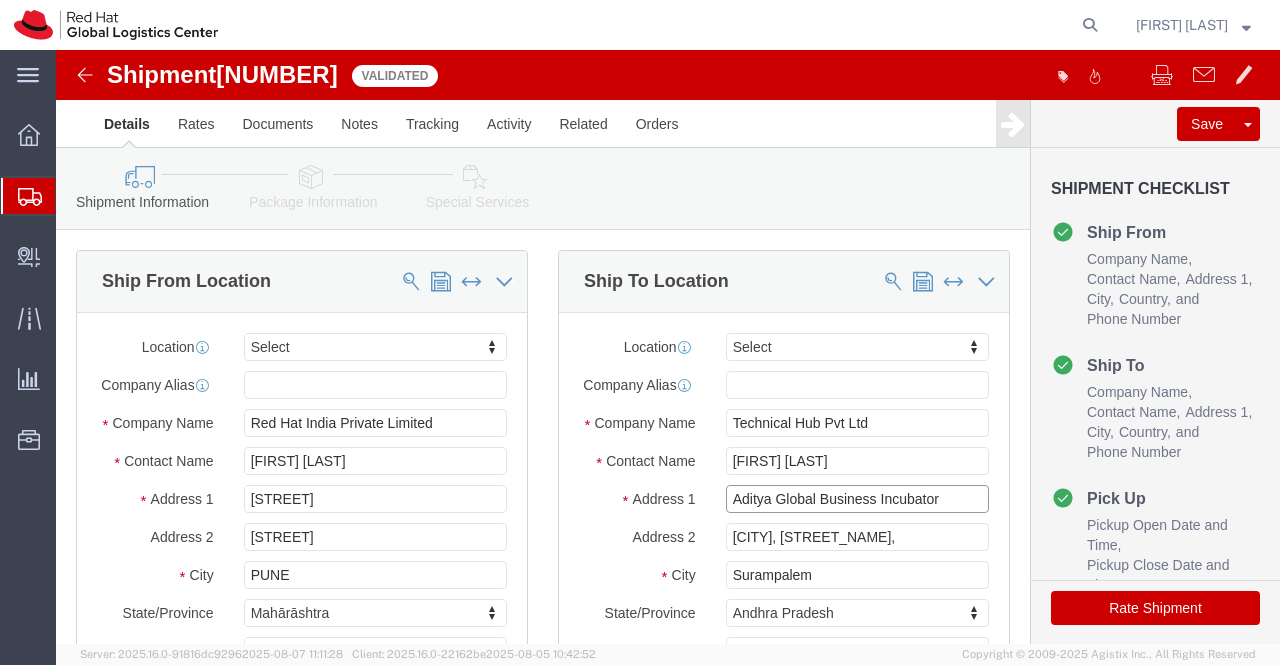 drag, startPoint x: 891, startPoint y: 464, endPoint x: 776, endPoint y: 473, distance: 115.35164 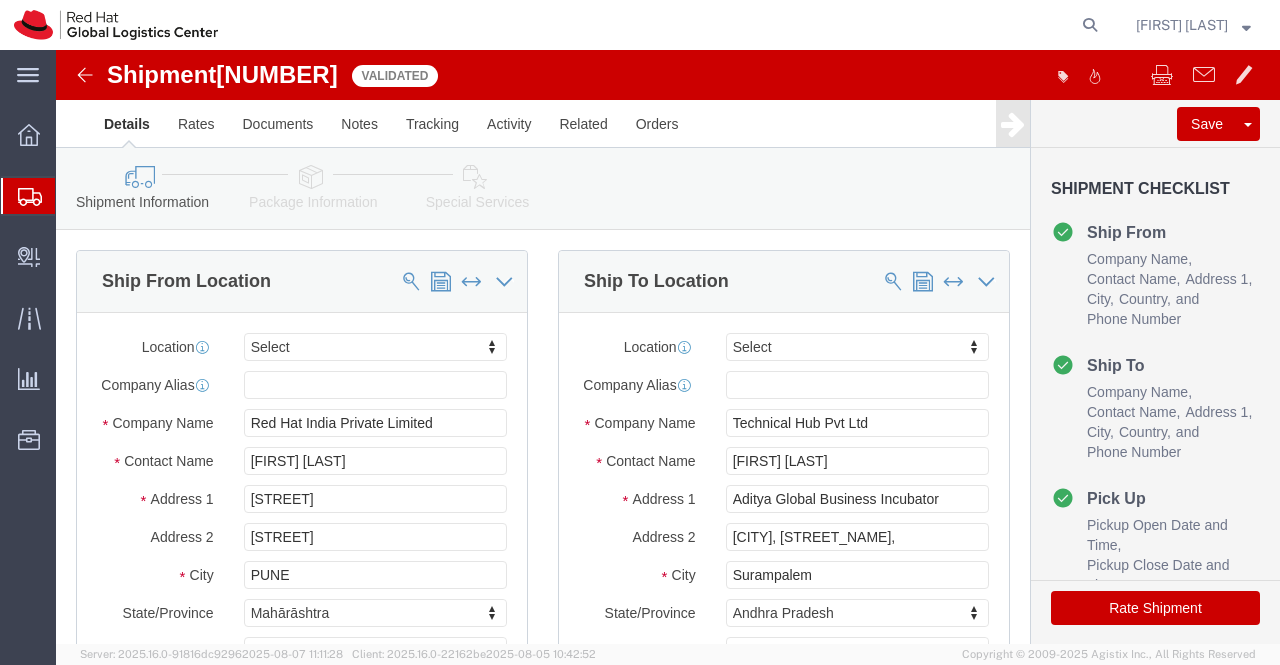 click on "Ship To Location
Location
Select                                     Select My Profile Location RH - Amsterdam - MSO RH - Amsterdam Data Center RH - Ashburn Data Center RH - Atlanta - MSO RH - Auckland - MSO RH - Austin 904 RH - Bangalore - Carina RH - Bangalore - MSO - NEW RH - Bangkok - MSO - Gaysorn RH - Barcelona - Colonial RH - Be'er Sheva RH - Beijing - MSO RH - Beijing - Parkview Green RH - Beijing - Raycom RH - Beijing Data Center RH - Berlin - MSO RH - Billerica Data Center RH - Bogota RH - Boston RH - Brasilia - MSO RH - Brisbane RH - Brisbane - MSO RH - Brno - Masaryk University RH - Brno - Tech Park Brno - B RH - Brno - Tech Park Brno - C RH - Brno Data Center RH - Brussels - MSO RH - Brussels - MSO - MC Square RH - Budapest RH - Buenos Aires RH - Cairo - MSO RH - Canberra RH - Charleston - MSO RH - Charlotte - MSO RH - Cherkasy RH - Chicago - MSO RH - Copenhagen - MSO RH - Coppell Data Center (IBM) RH - Cork RH - Costa Mesa RH - Daejeon - MSO RH - Doha - MSO" 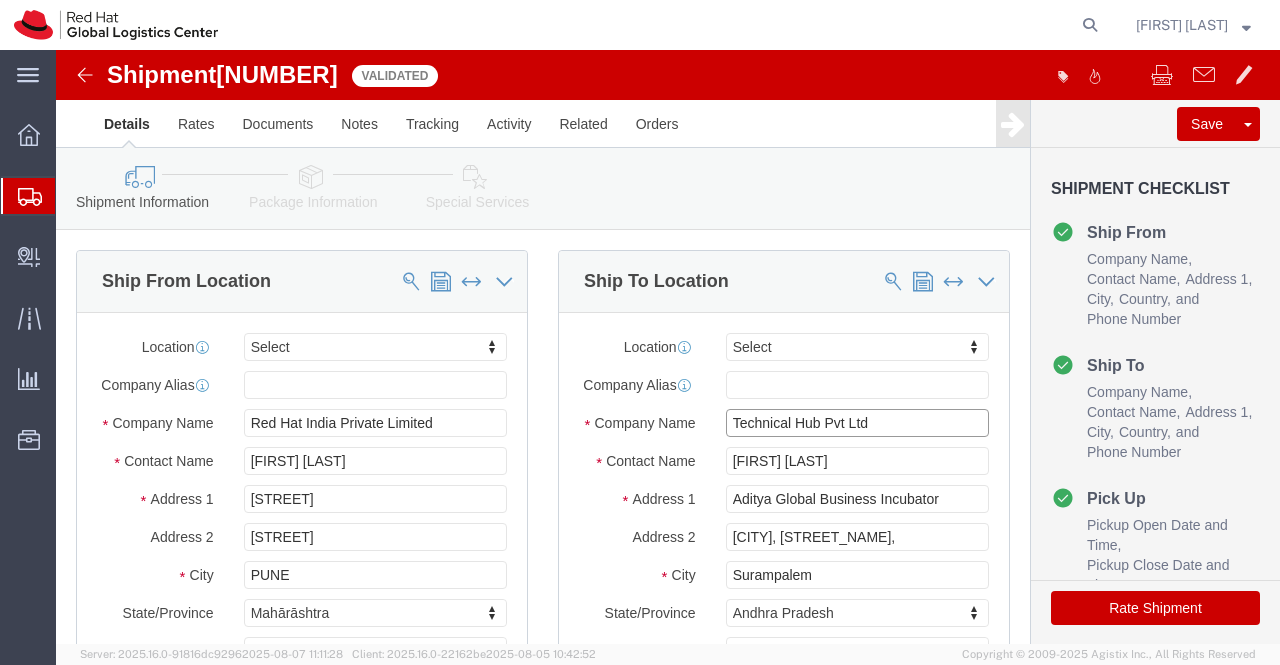 drag, startPoint x: 865, startPoint y: 384, endPoint x: 644, endPoint y: 389, distance: 221.05655 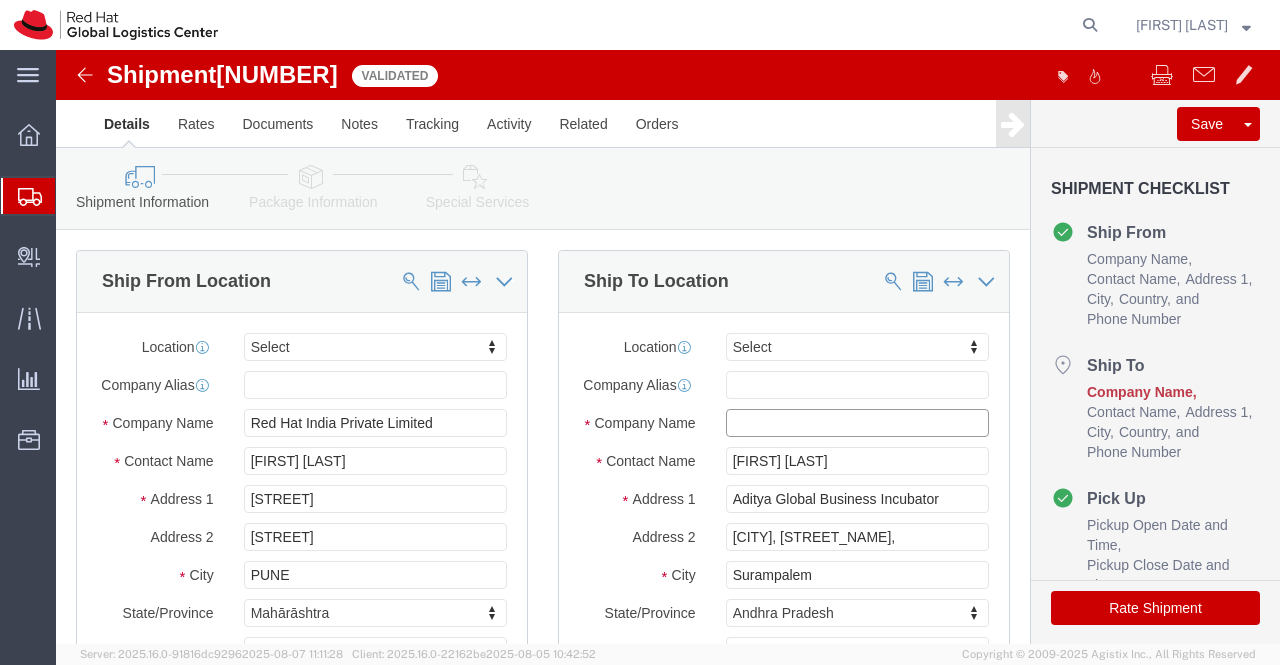 paste on "IPSR Solutions Ltd" 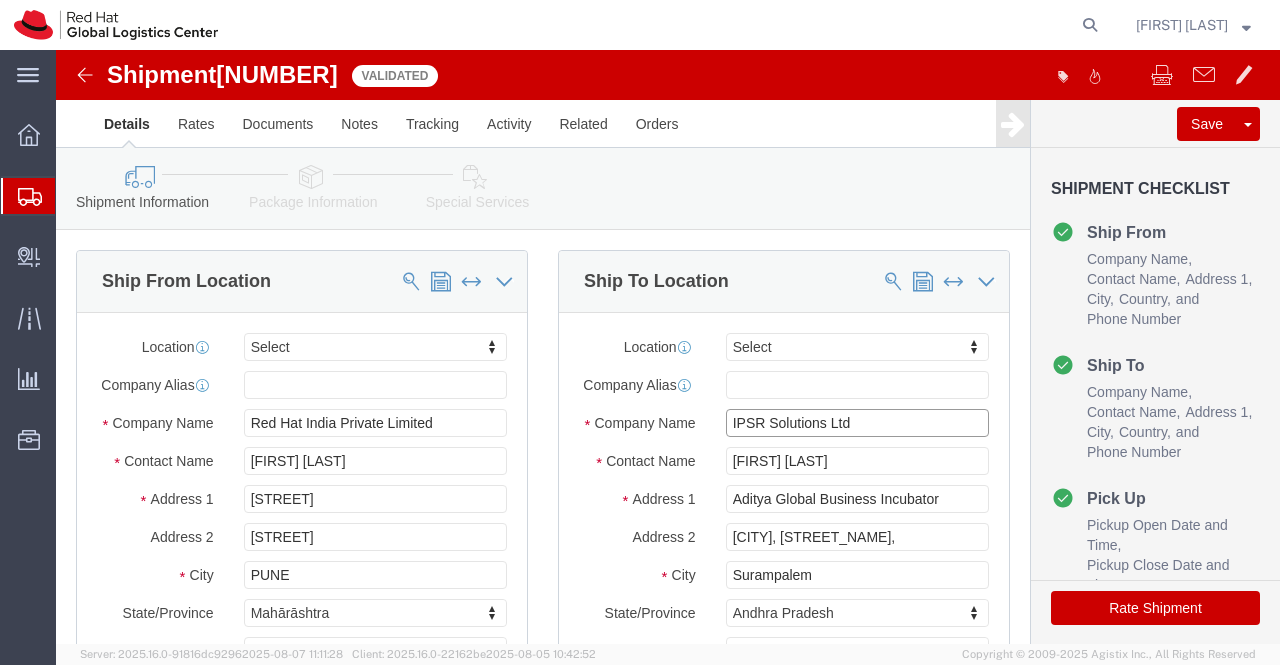 type on "IPSR Solutions Ltd" 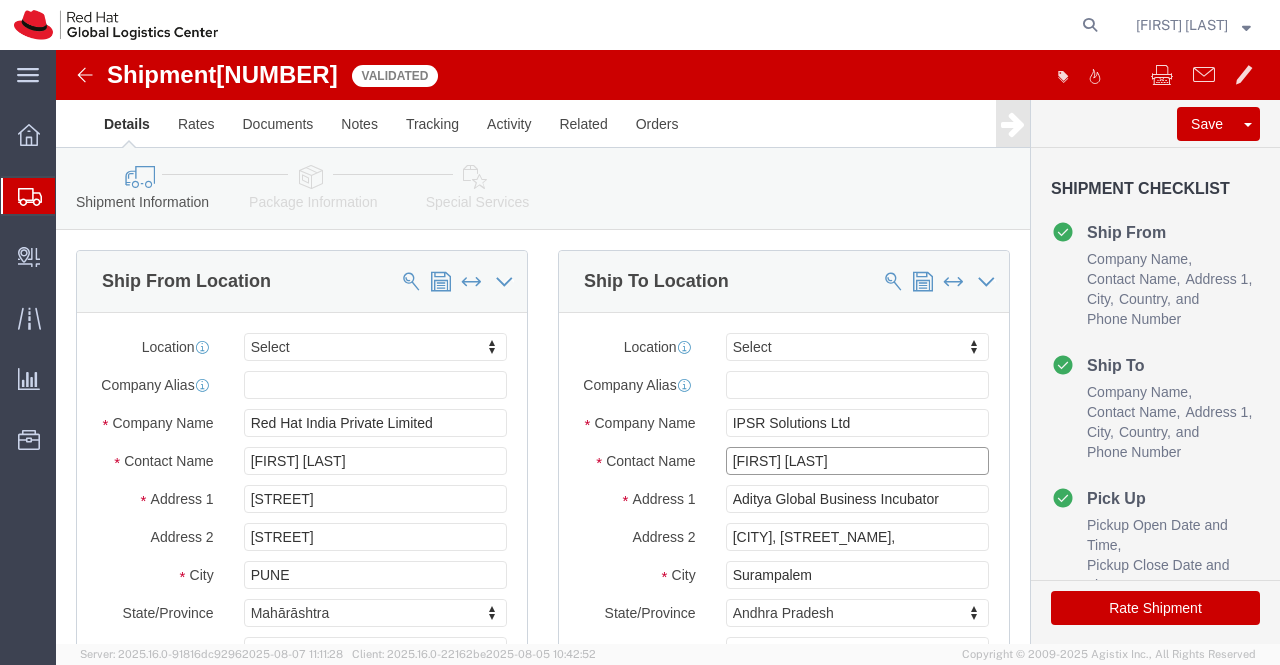 drag, startPoint x: 884, startPoint y: 427, endPoint x: 644, endPoint y: 422, distance: 240.05208 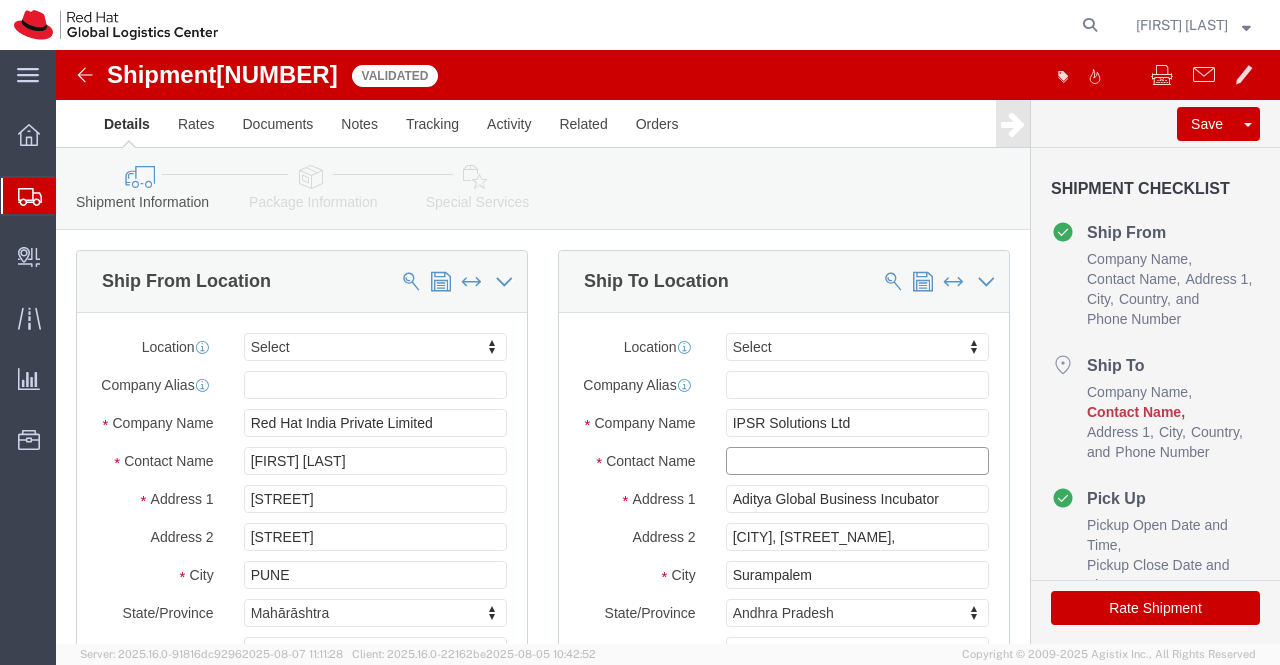 paste on "Benila Mendus" 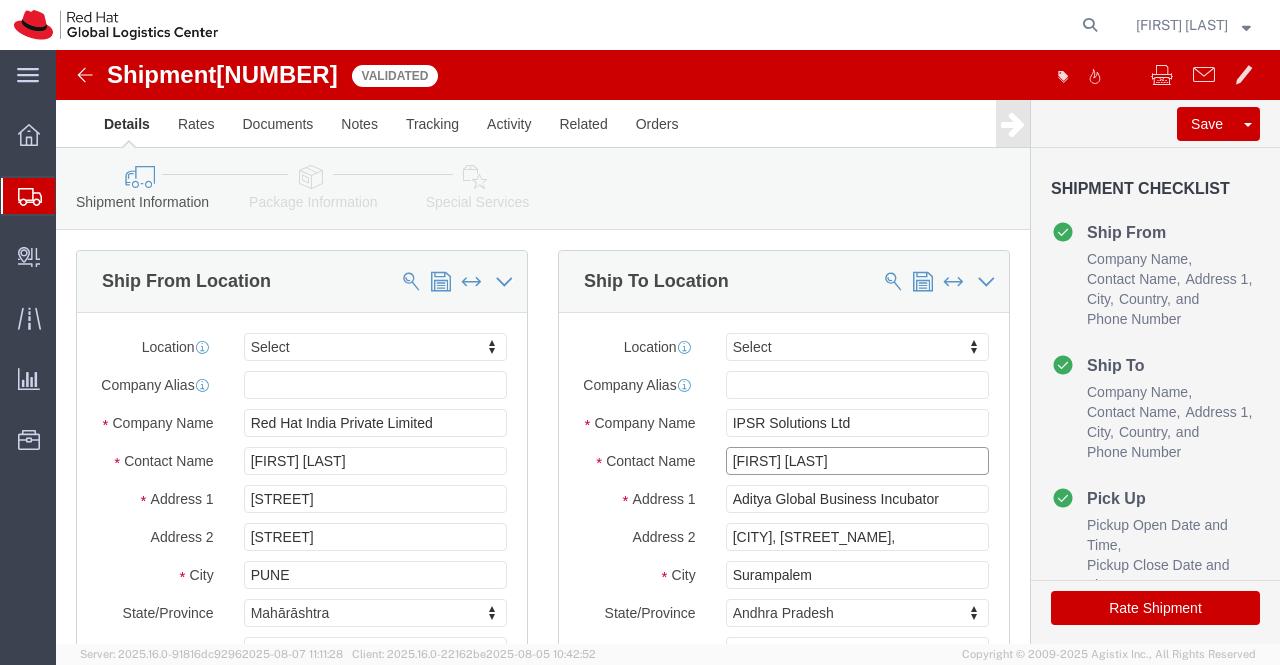 type on "Benila Mendus" 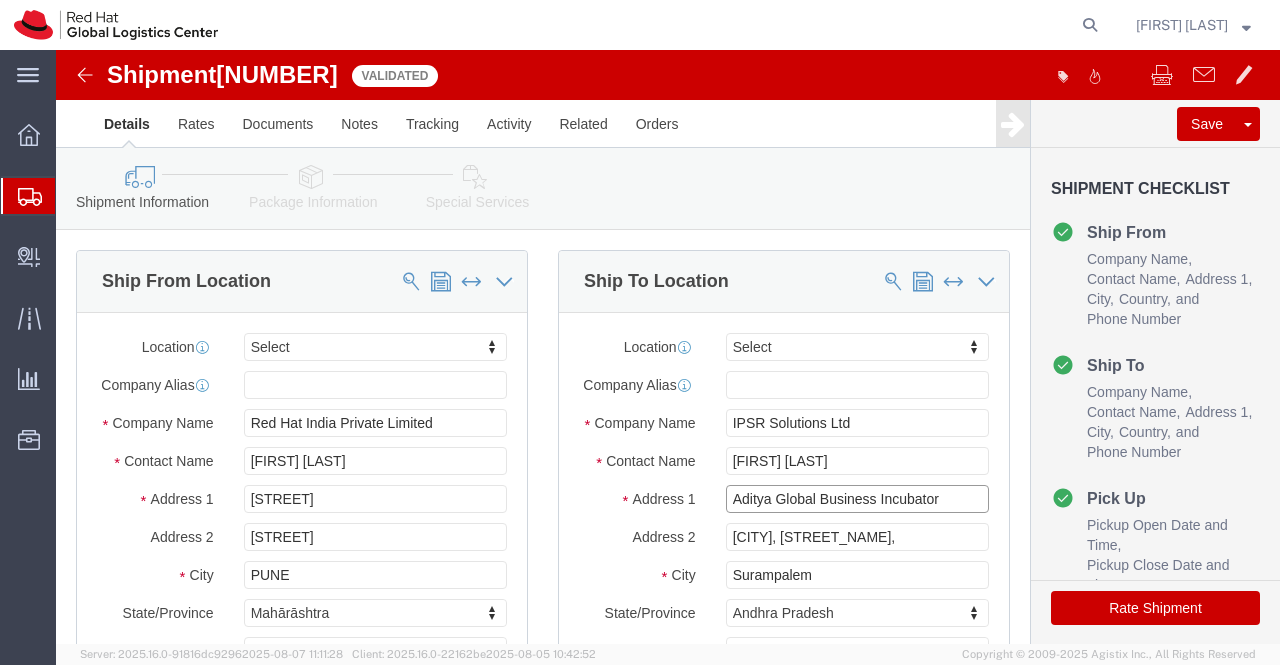 drag, startPoint x: 890, startPoint y: 461, endPoint x: 634, endPoint y: 455, distance: 256.0703 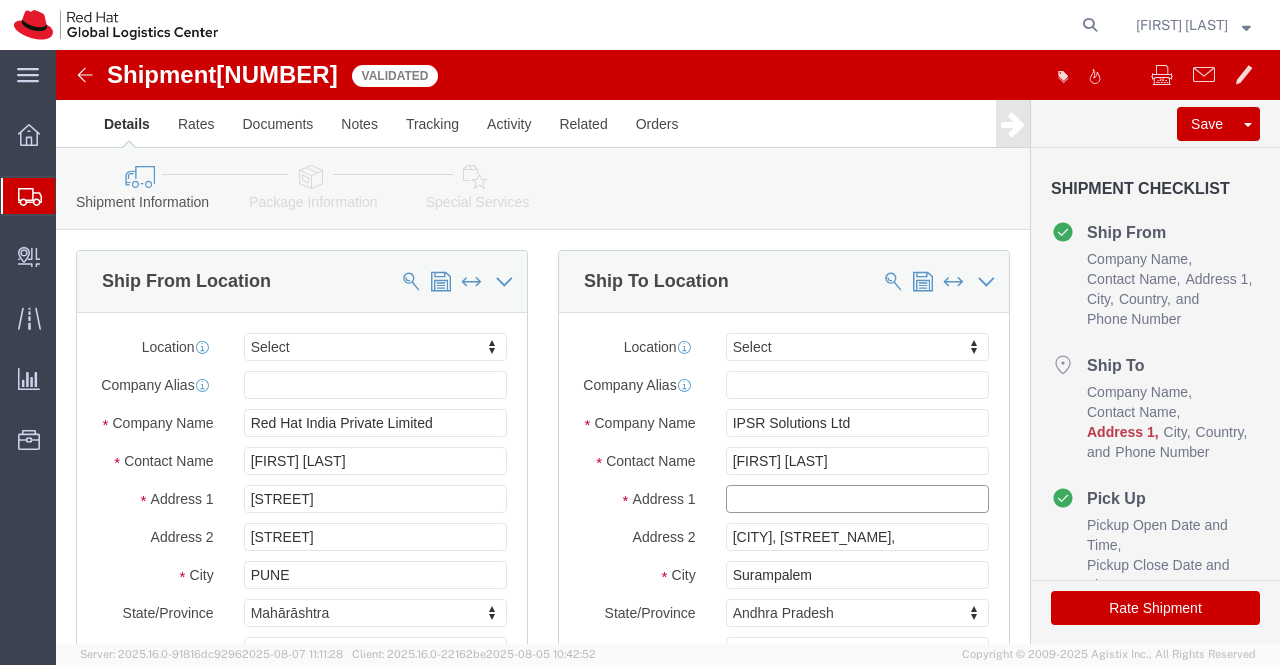paste on "IPSR SOLUTIONS LTD, MERCHANTS ASSOCIATION BUILDINGS" 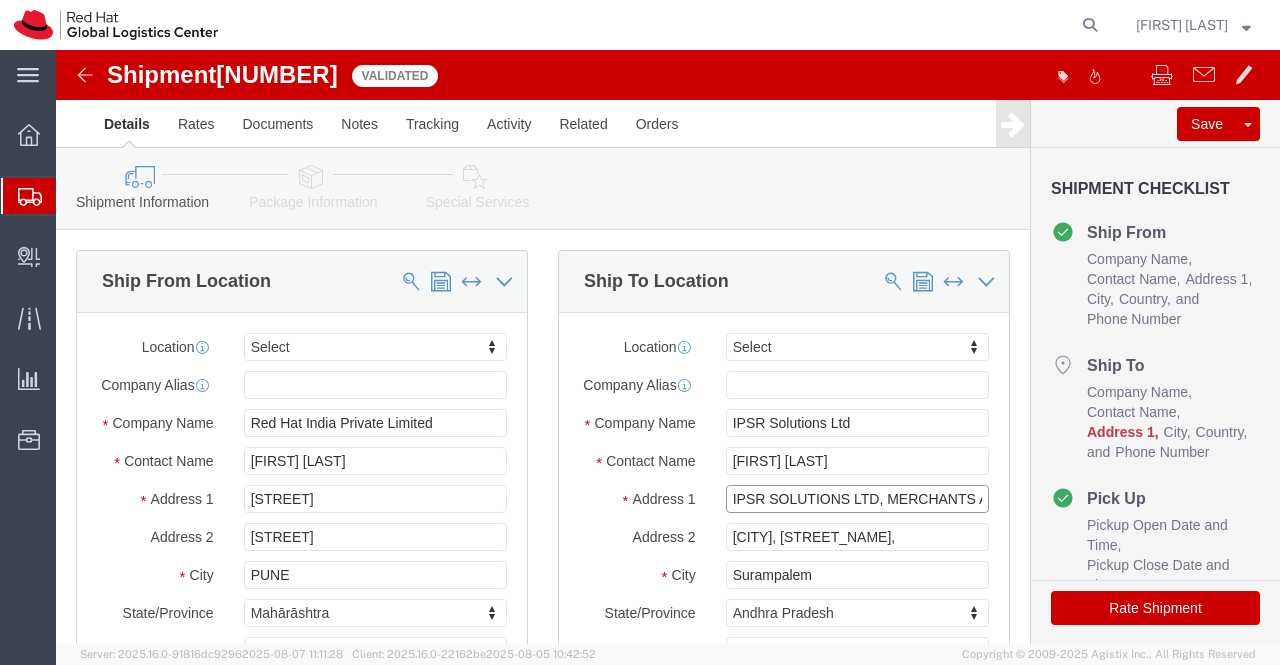scroll, scrollTop: 0, scrollLeft: 174, axis: horizontal 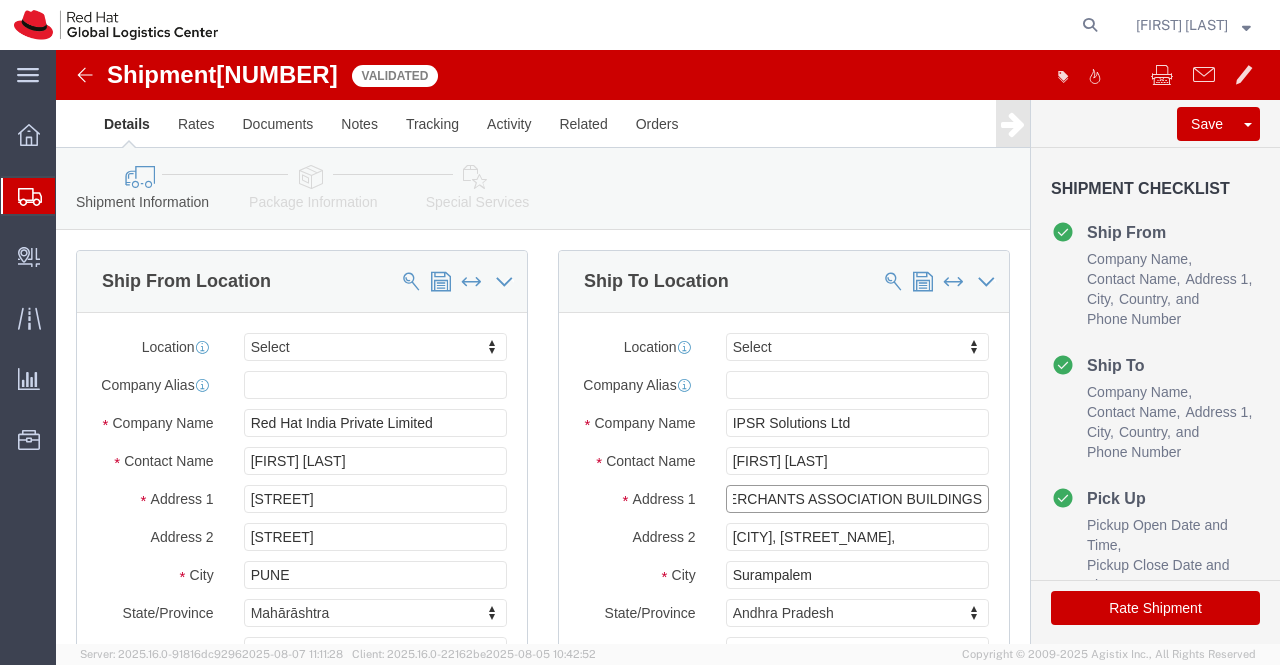 type on "IPSR SOLUTIONS LTD, MERCHANTS ASSOCIATION BUILDINGS" 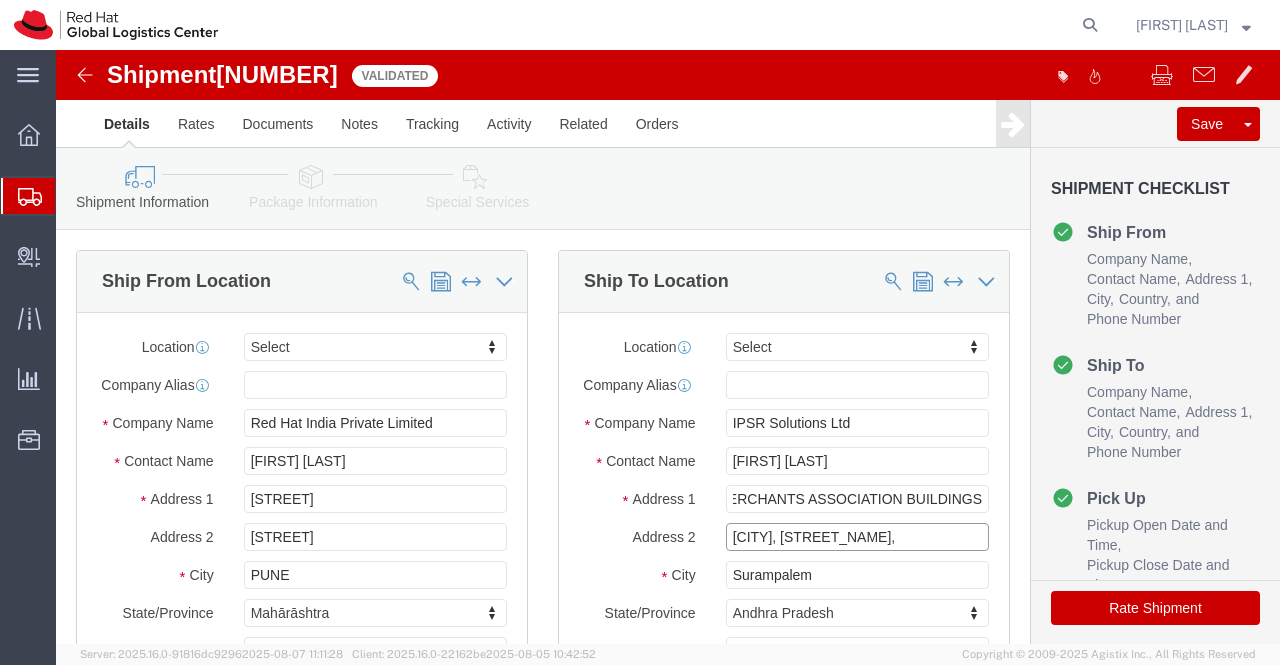 scroll, scrollTop: 0, scrollLeft: 0, axis: both 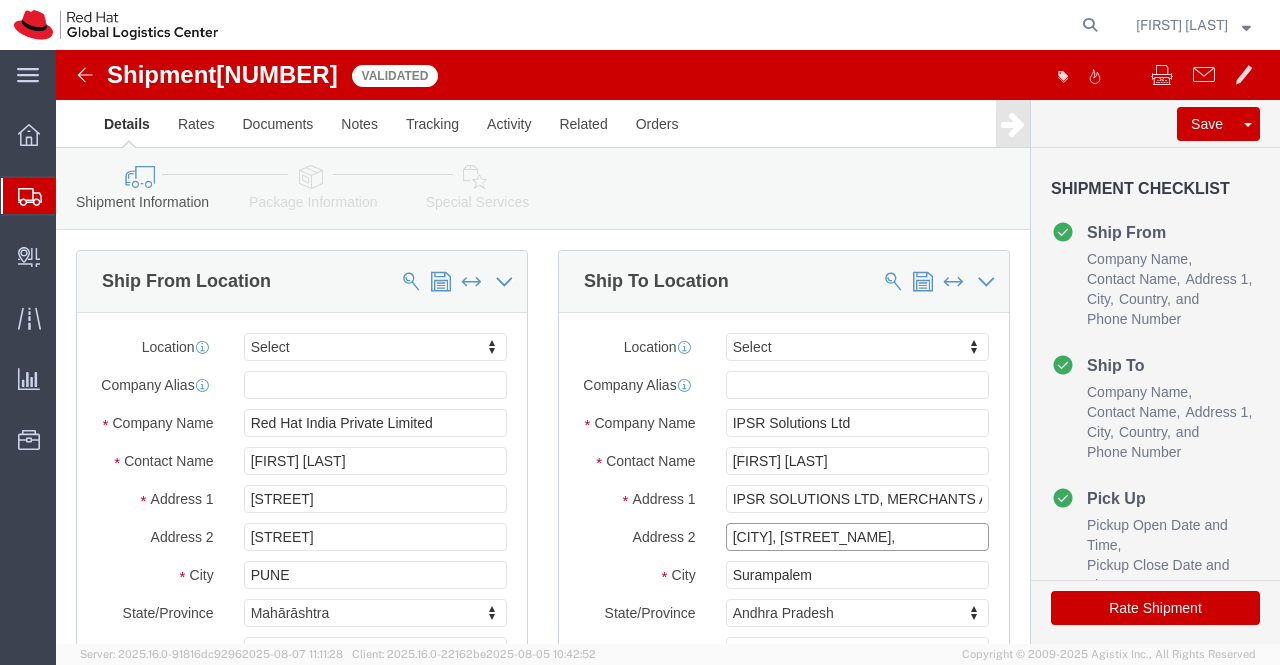 drag, startPoint x: 860, startPoint y: 509, endPoint x: 639, endPoint y: 500, distance: 221.18318 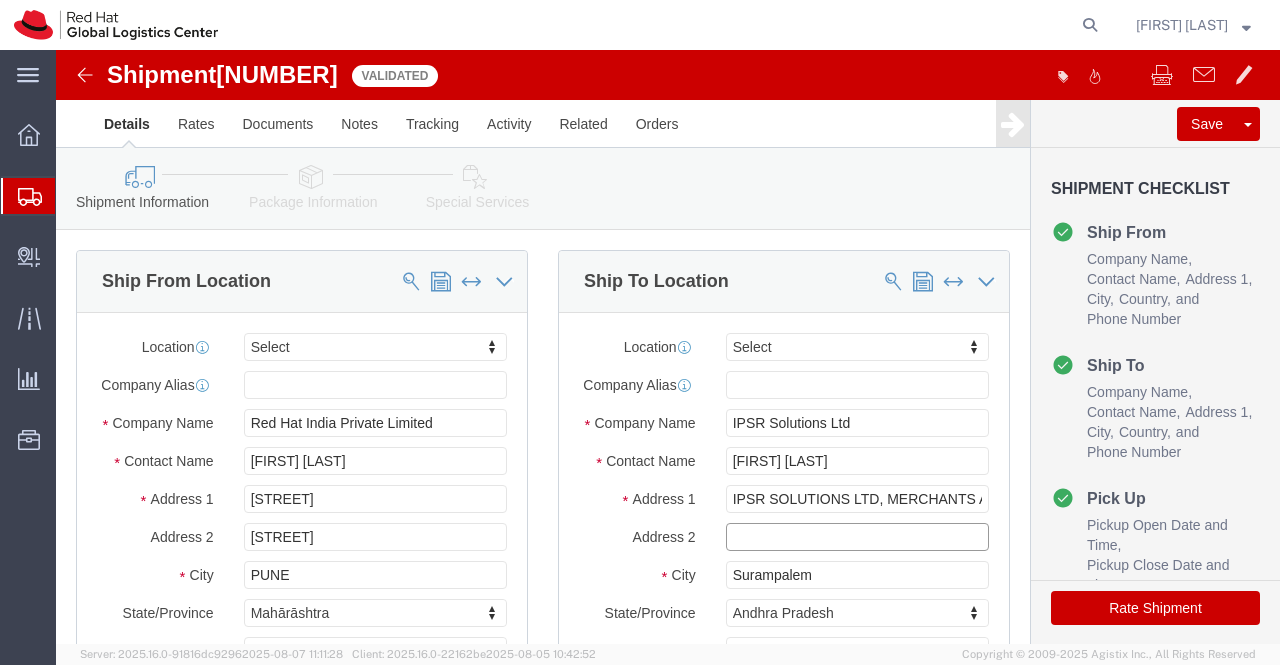 paste on "M.L.ROAD, KOTTAYAM" 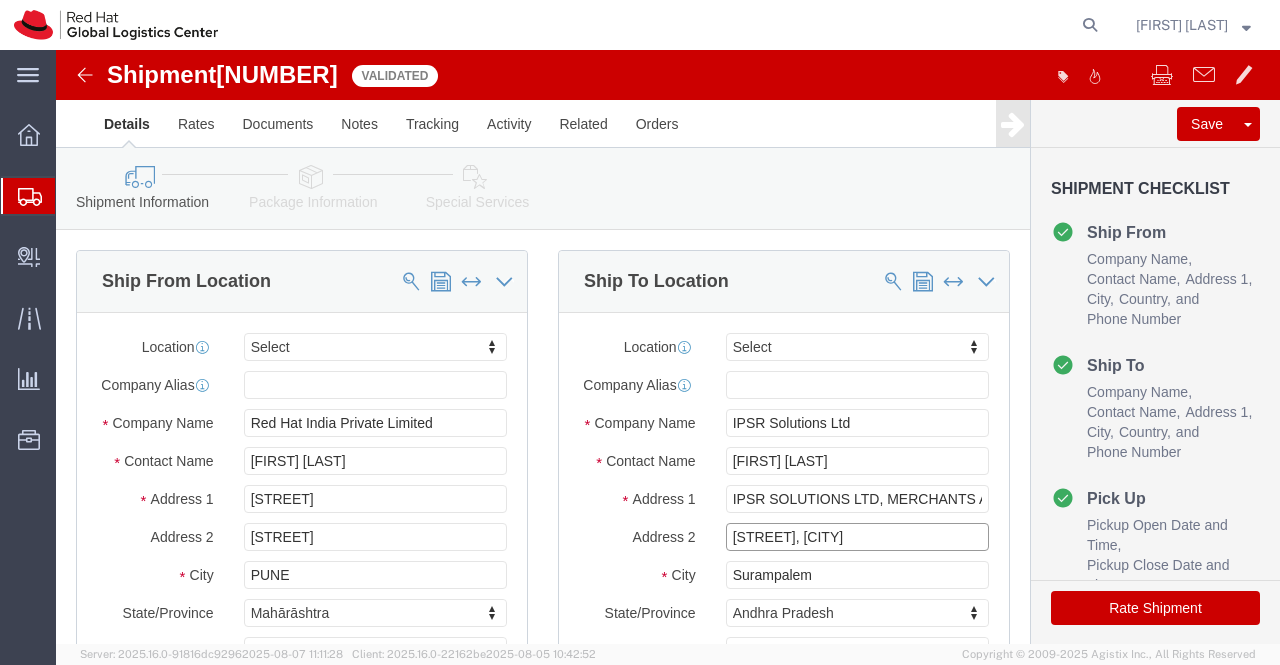 type on "M.L.ROAD, KOTTAYAM" 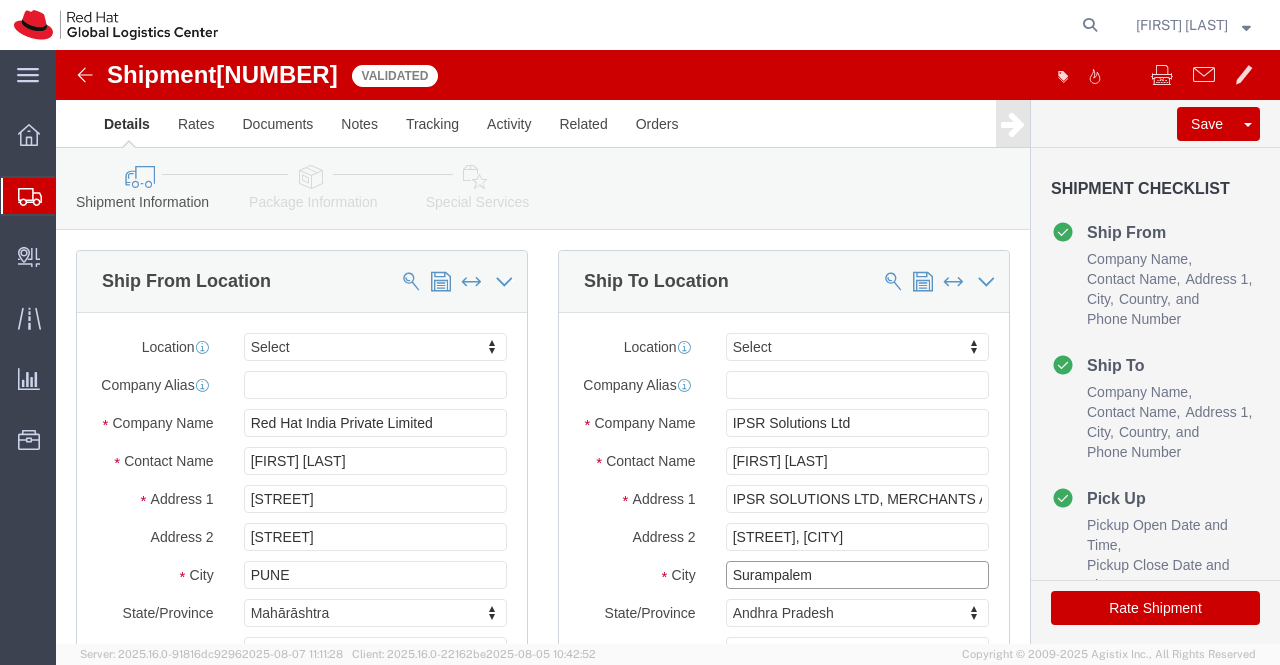 drag, startPoint x: 752, startPoint y: 542, endPoint x: 614, endPoint y: 529, distance: 138.61096 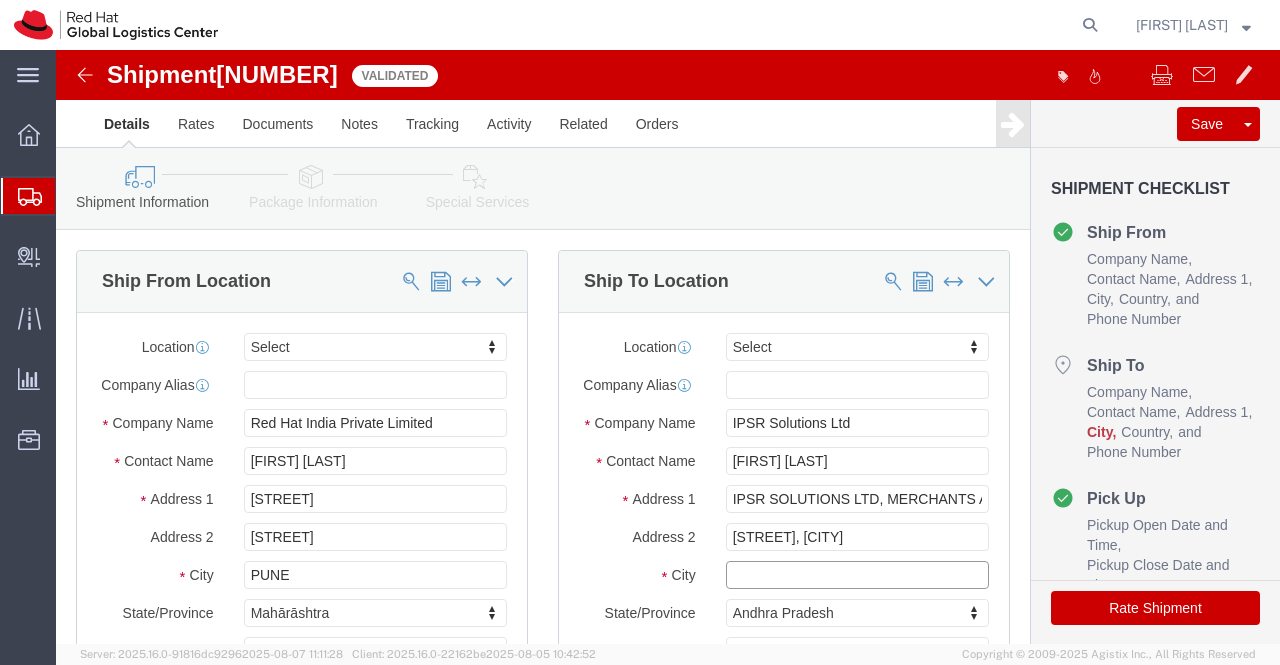 paste on "Kottayam" 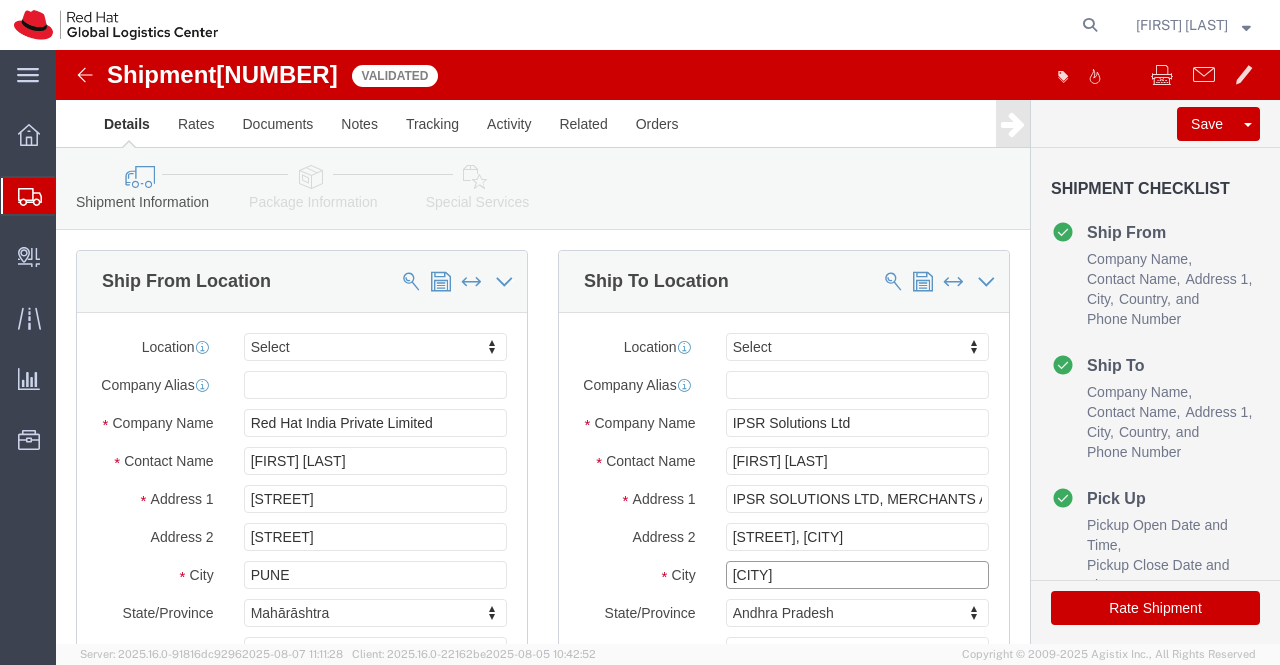 type on "Kottayam" 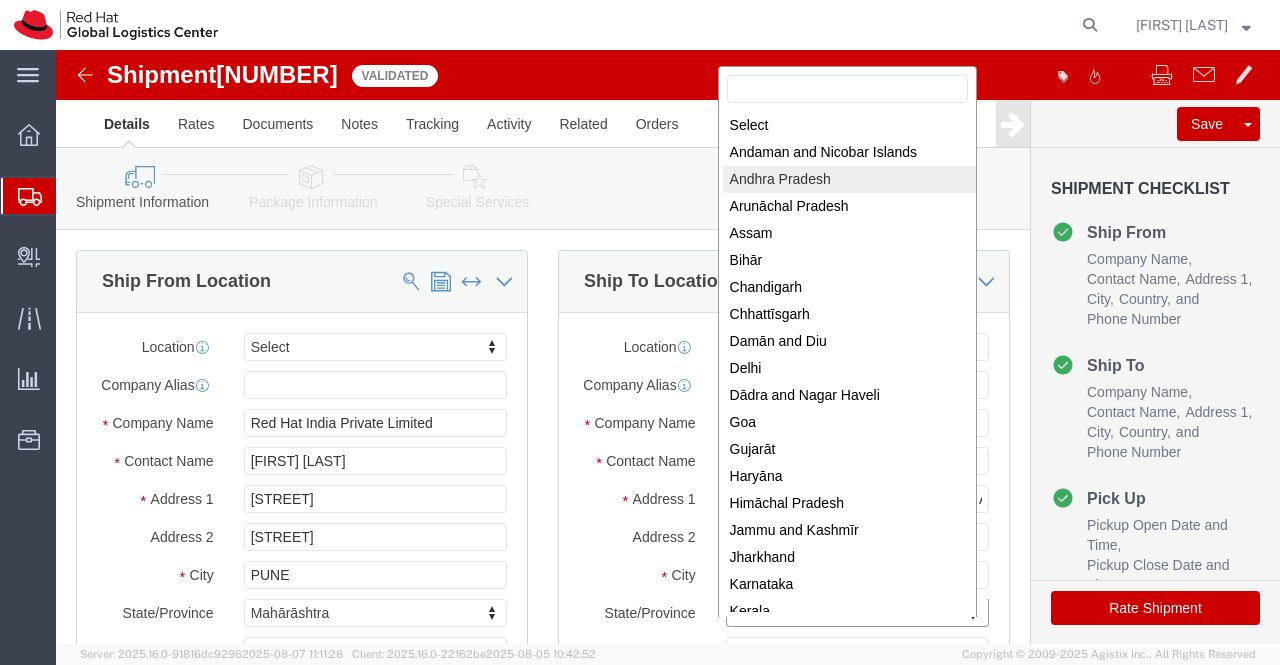 scroll, scrollTop: 3, scrollLeft: 0, axis: vertical 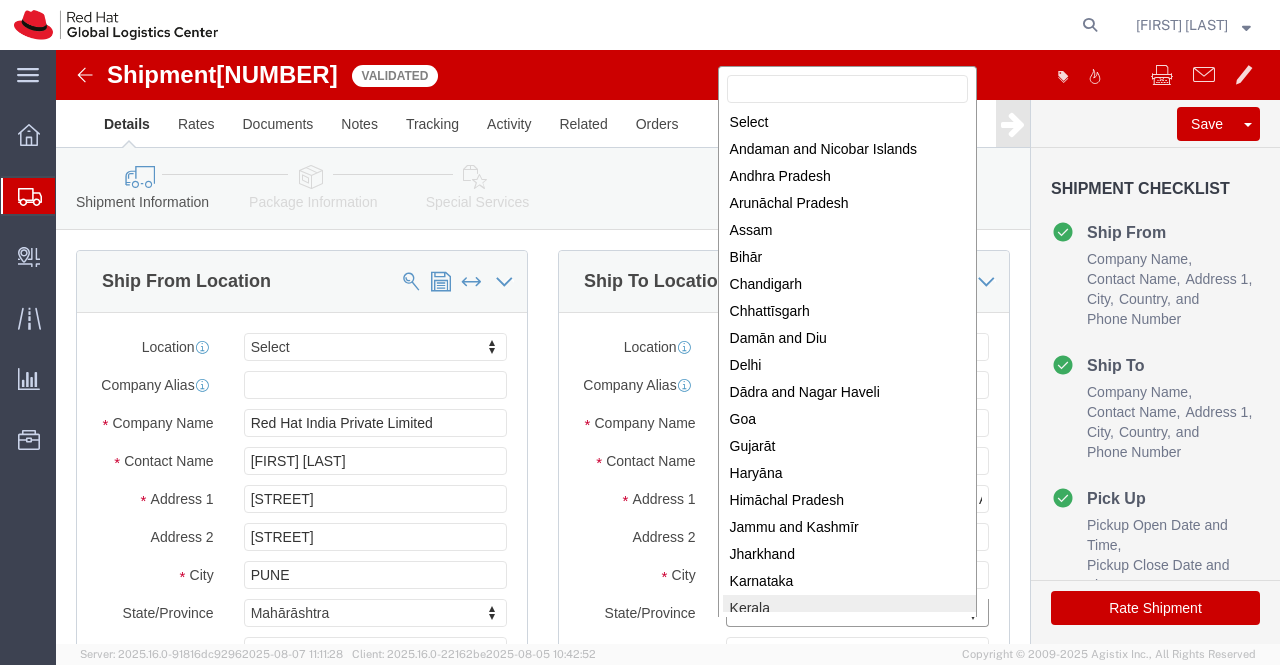 select on "KL" 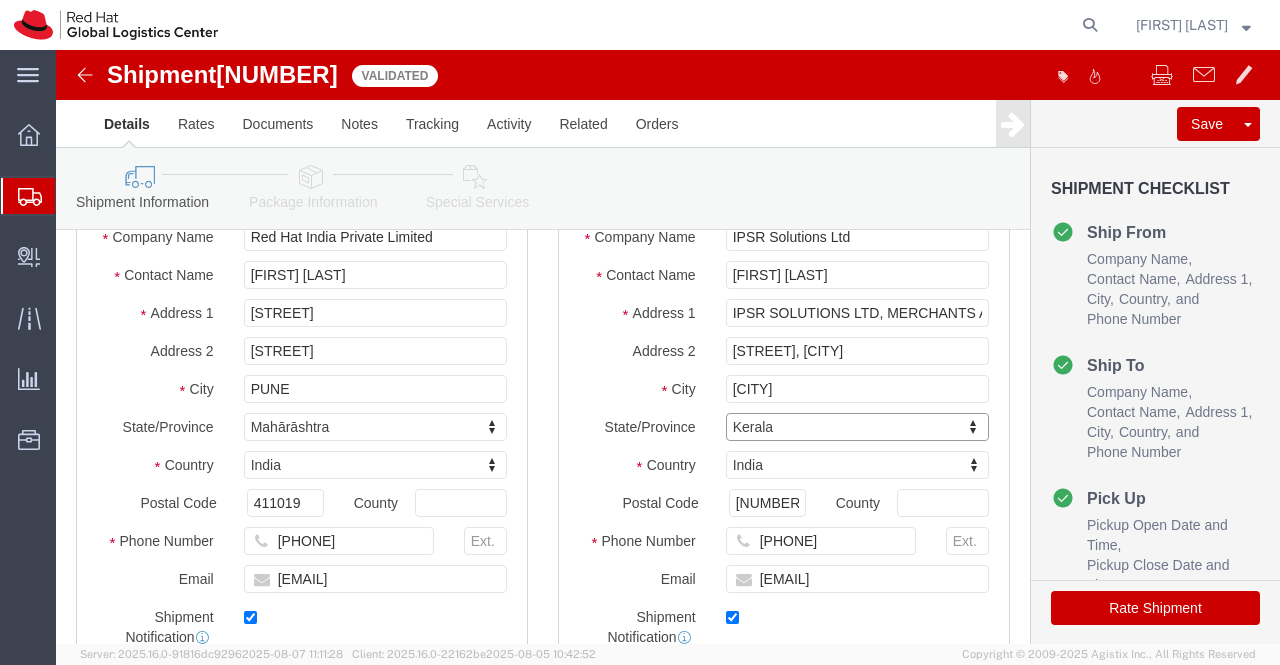scroll, scrollTop: 200, scrollLeft: 0, axis: vertical 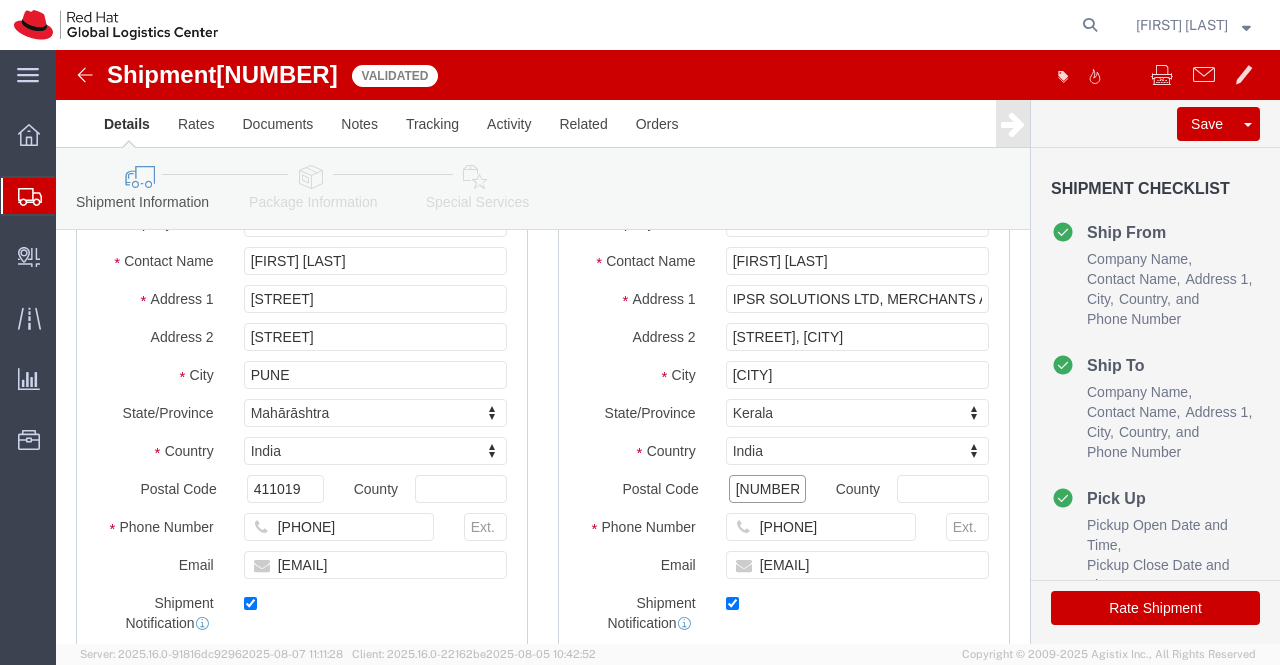 drag, startPoint x: 721, startPoint y: 457, endPoint x: 656, endPoint y: 455, distance: 65.03076 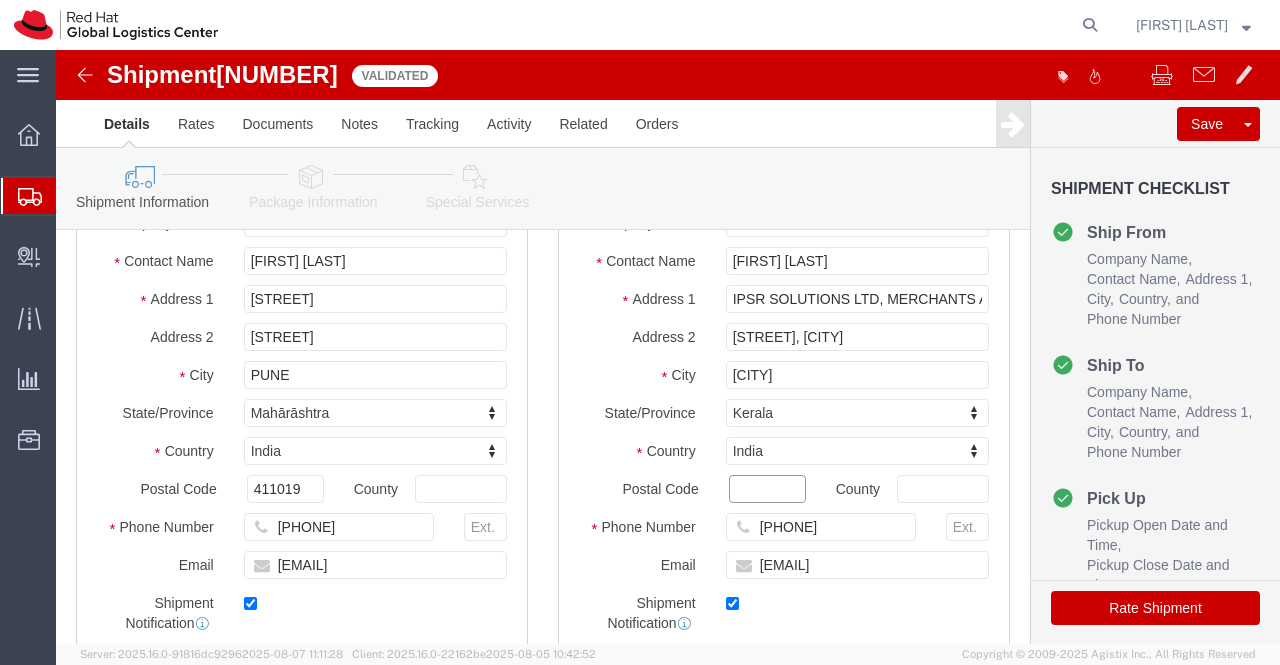 paste on "686001" 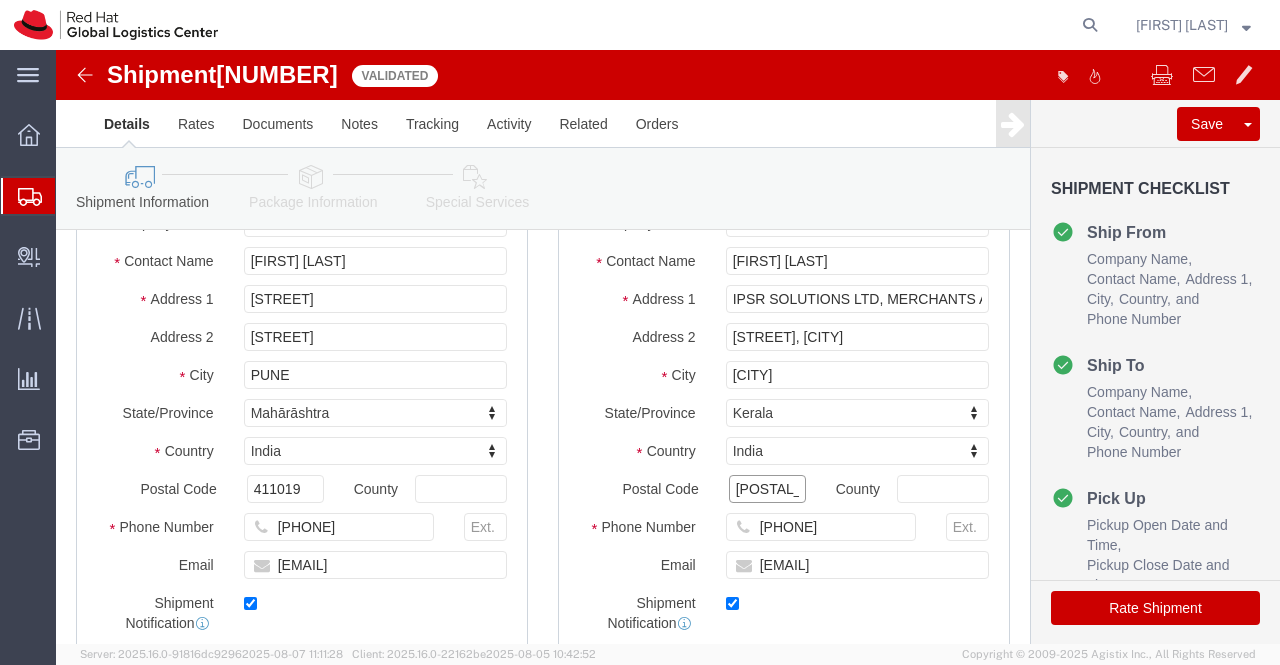 type on "686001" 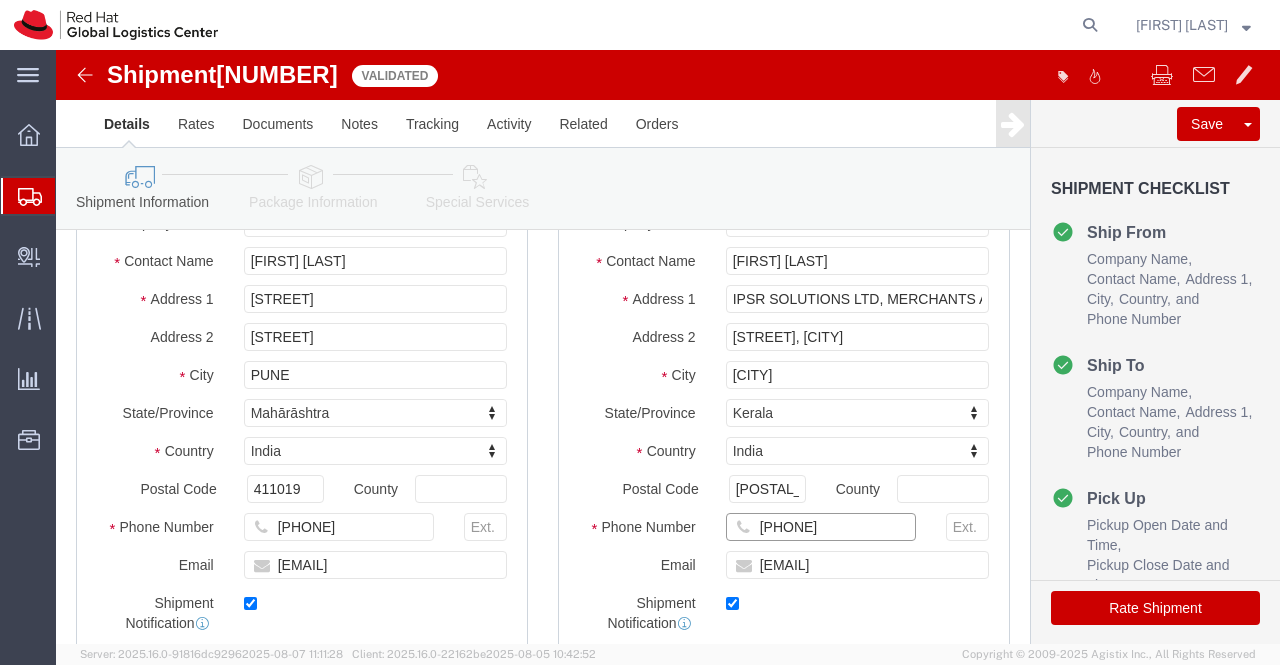 drag, startPoint x: 808, startPoint y: 495, endPoint x: 691, endPoint y: 506, distance: 117.51595 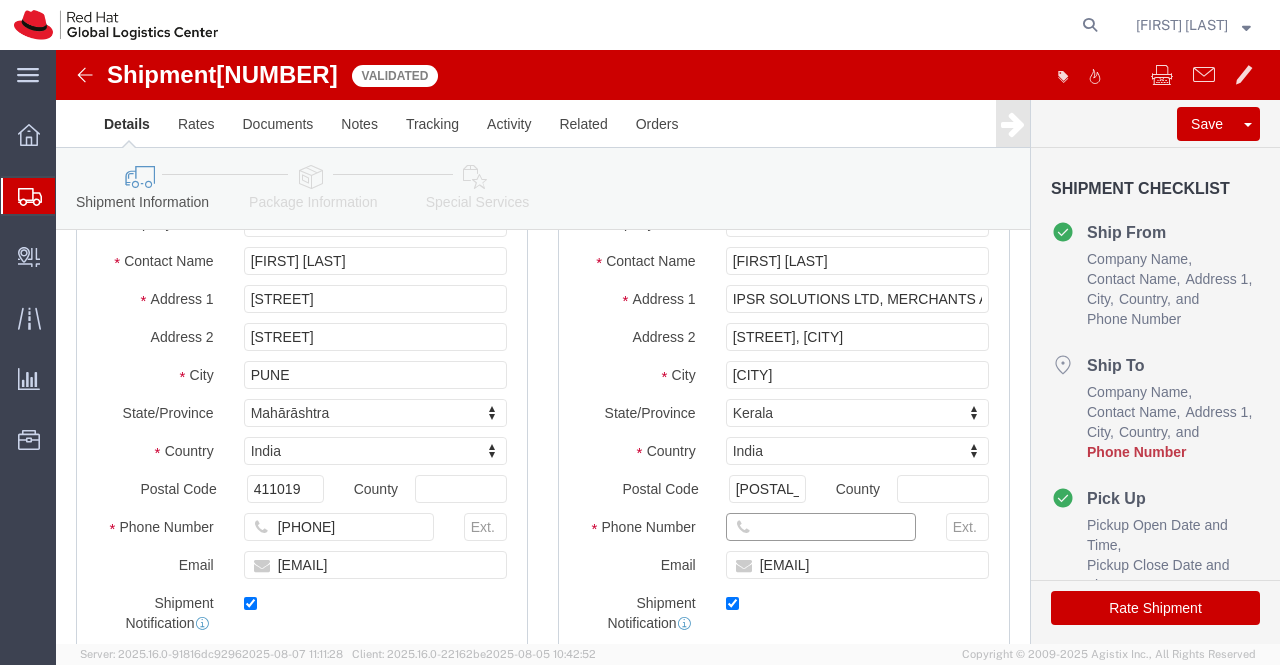 paste on "9447000000" 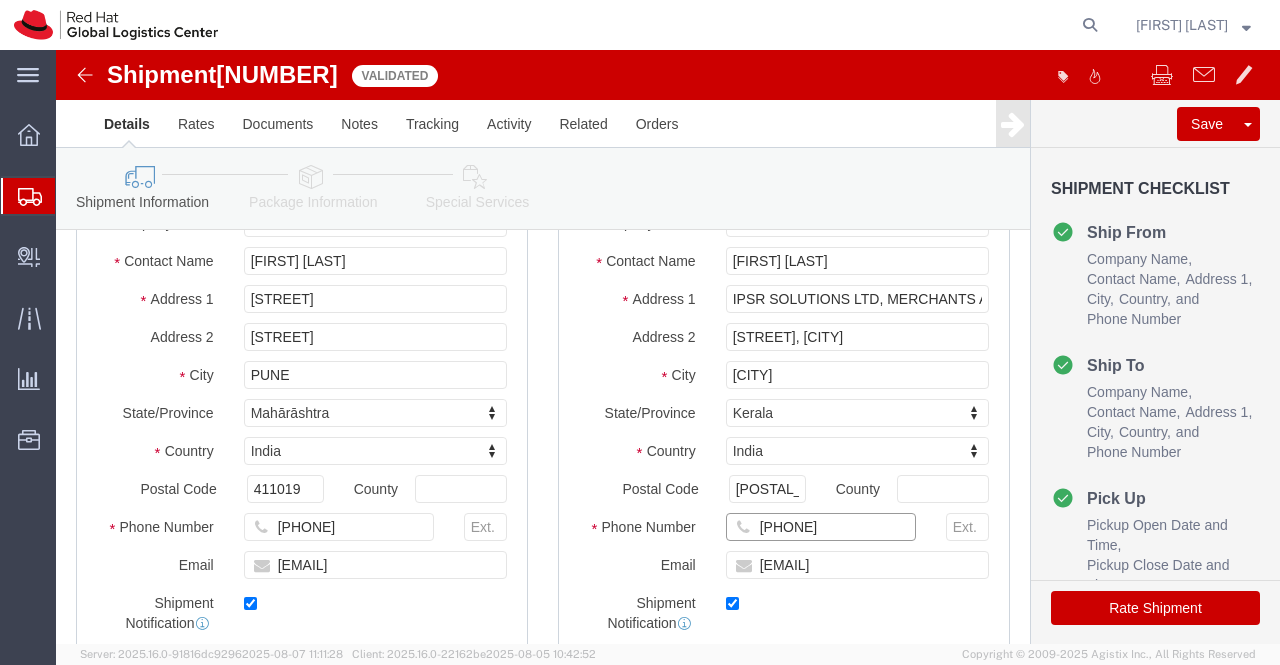type on "9447000000" 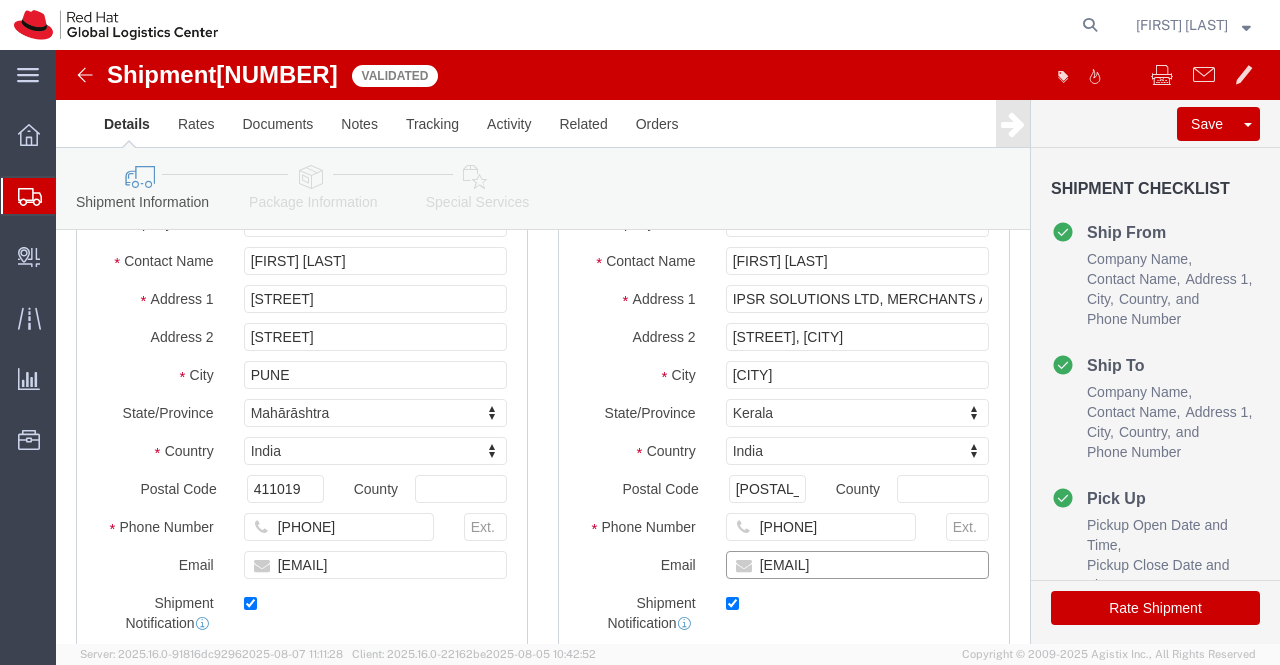 drag, startPoint x: 903, startPoint y: 531, endPoint x: 690, endPoint y: 532, distance: 213.00235 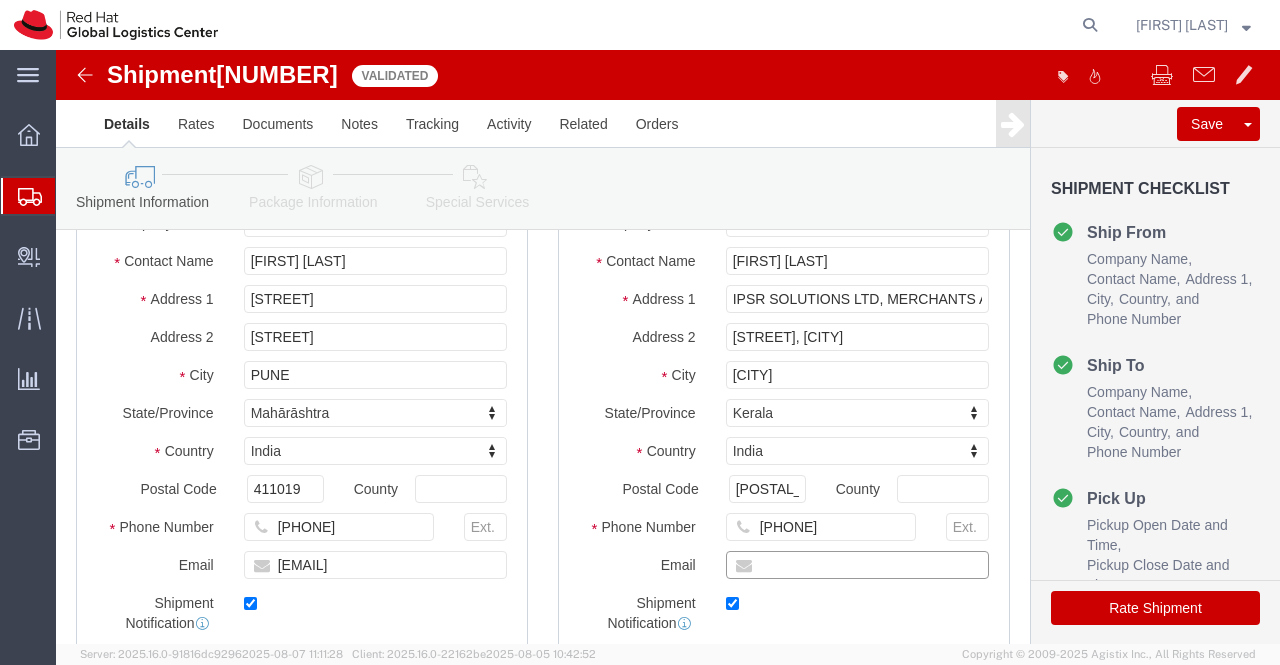 type 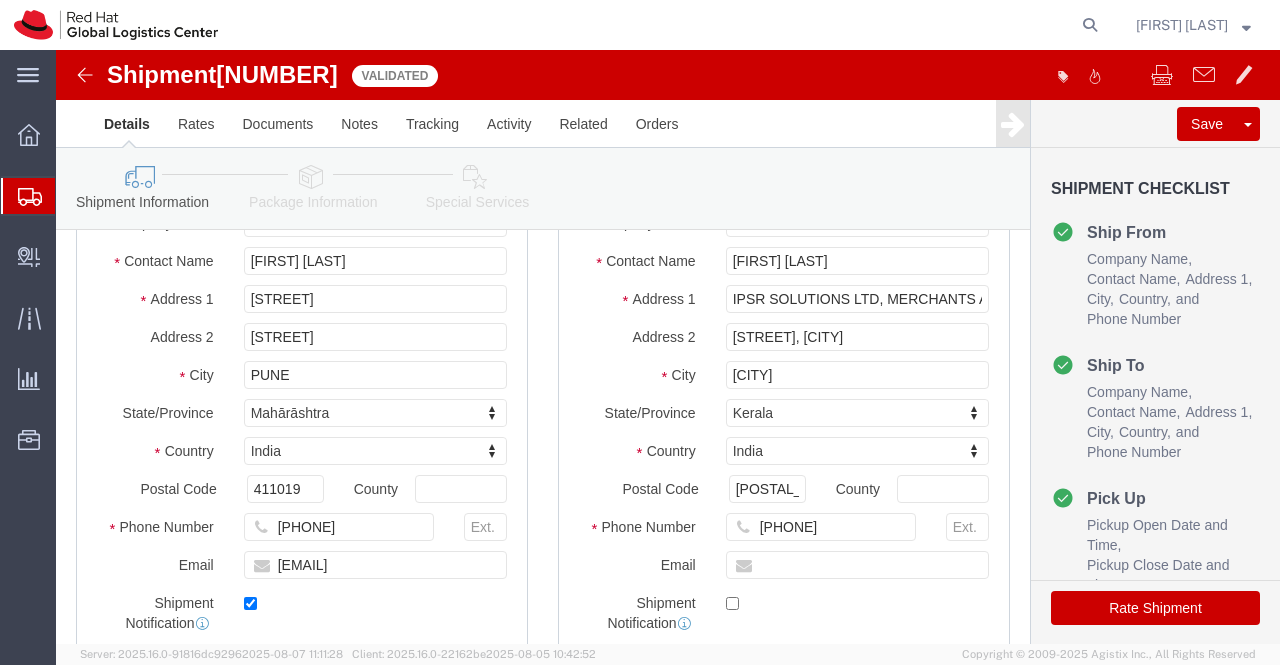 checkbox on "false" 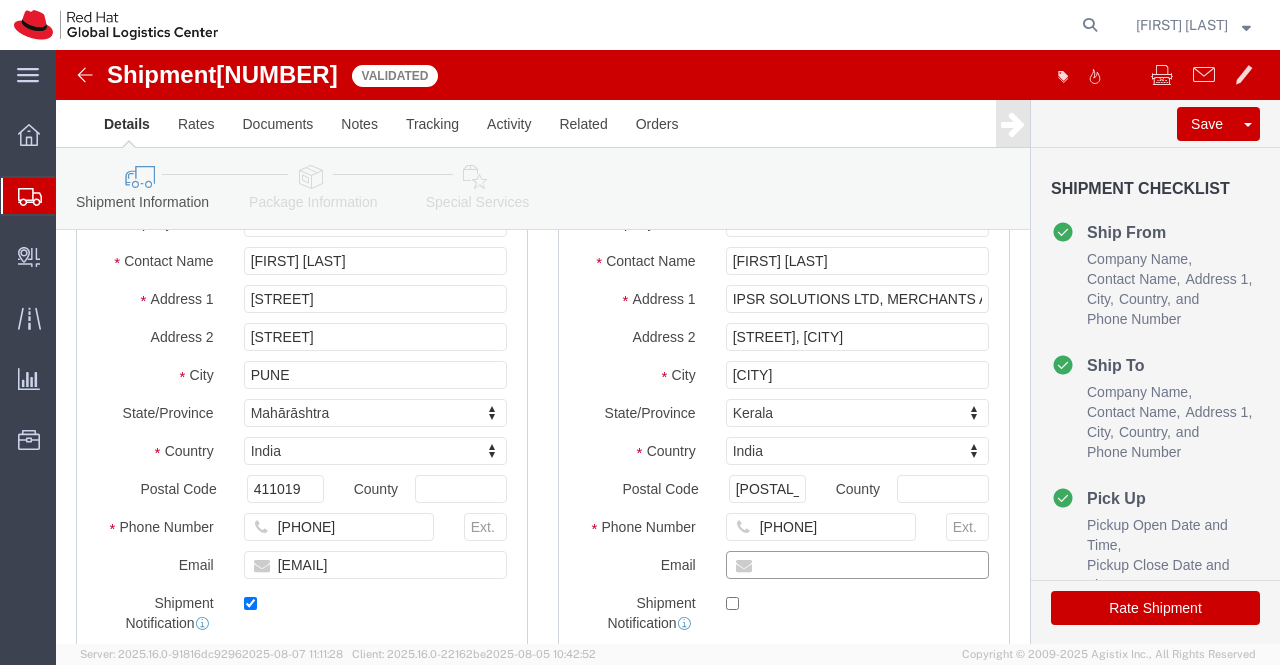 paste on "benila.mendus@ipsrsolutions.com" 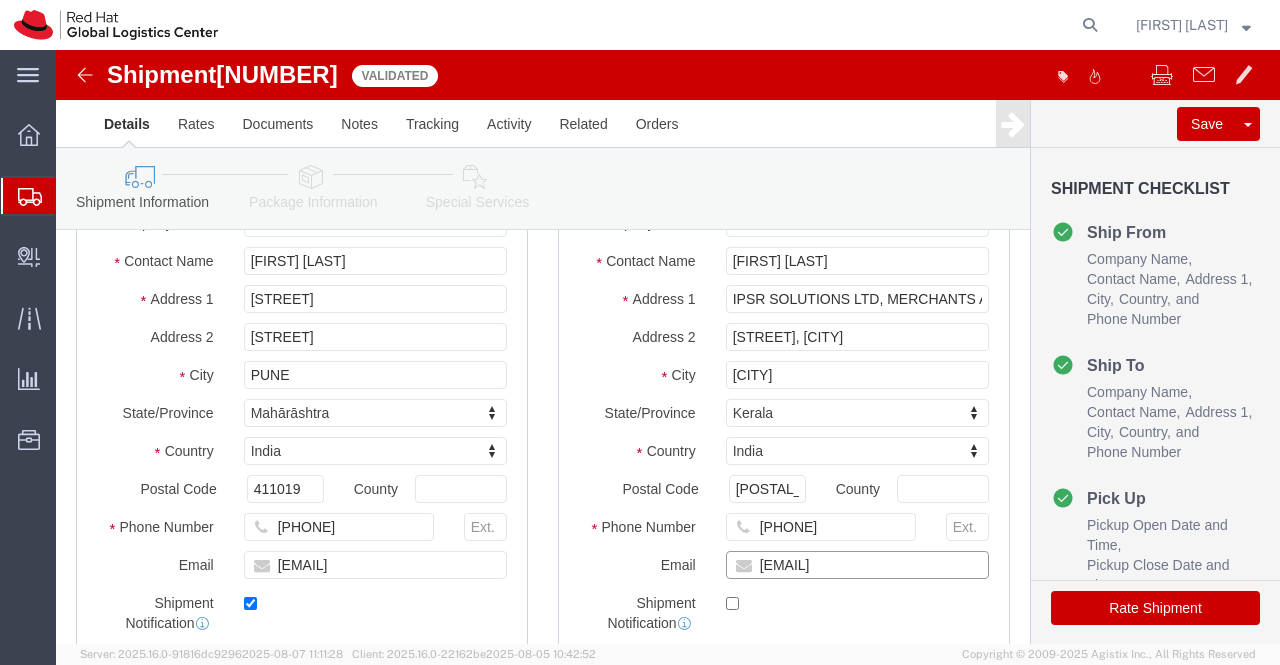 type on "benila.mendus@ipsrsolutions.com" 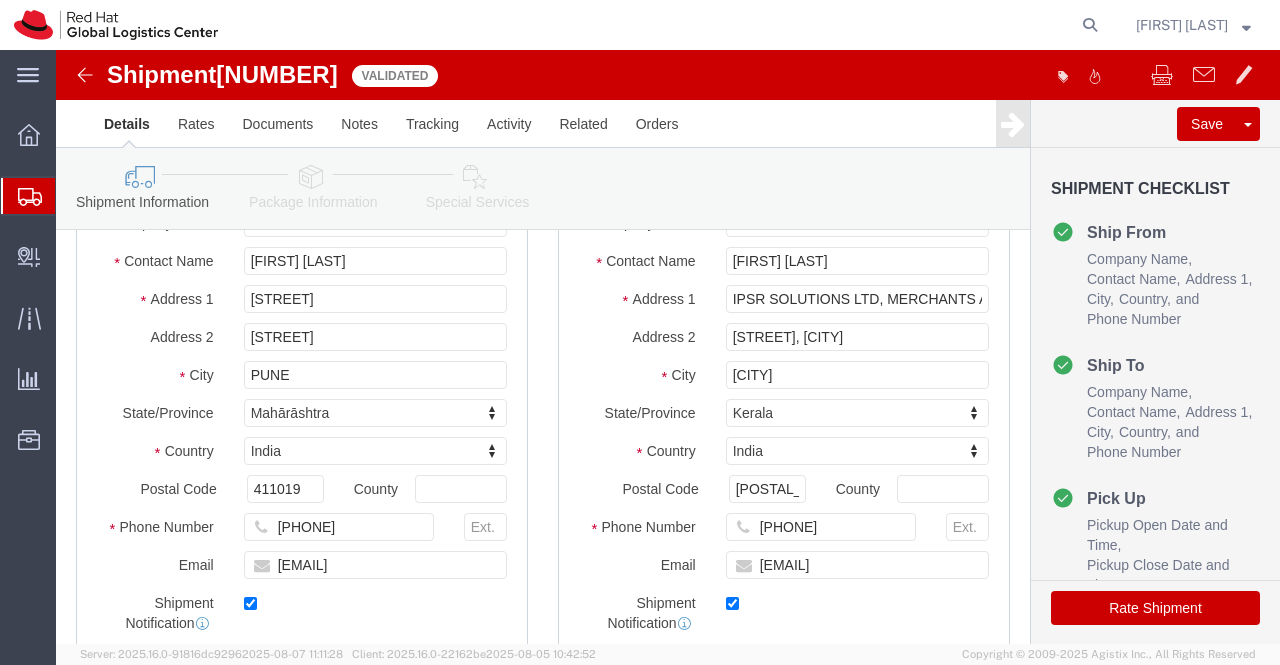 click 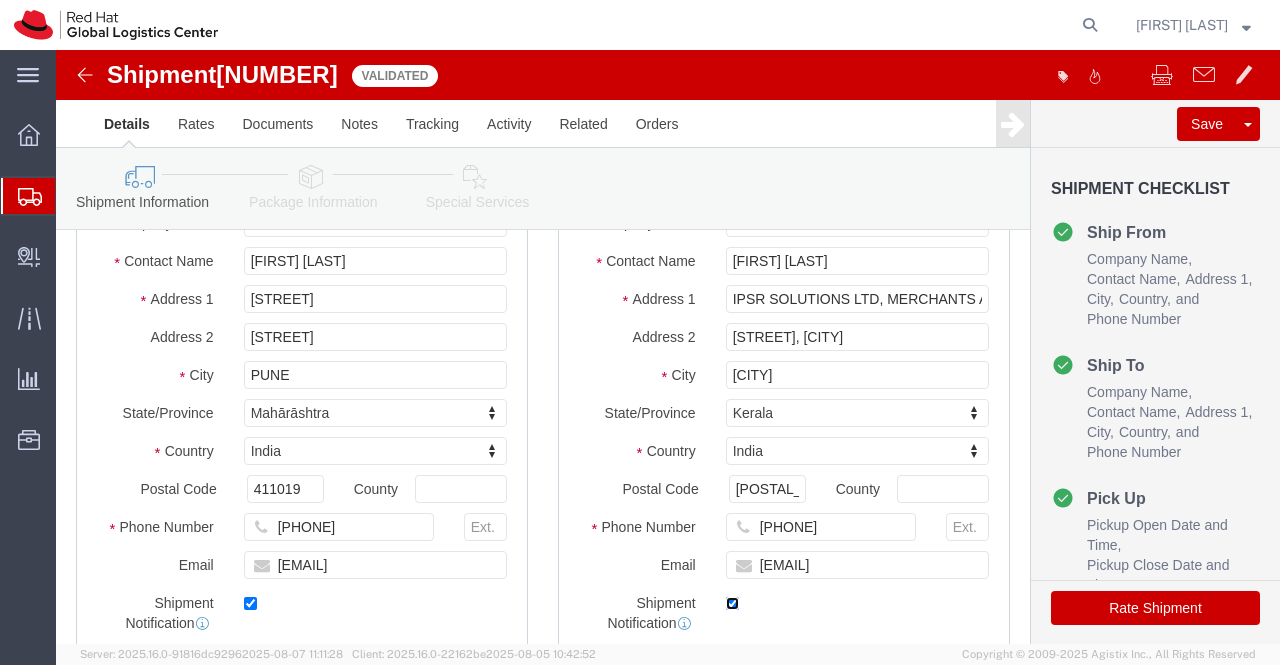 click 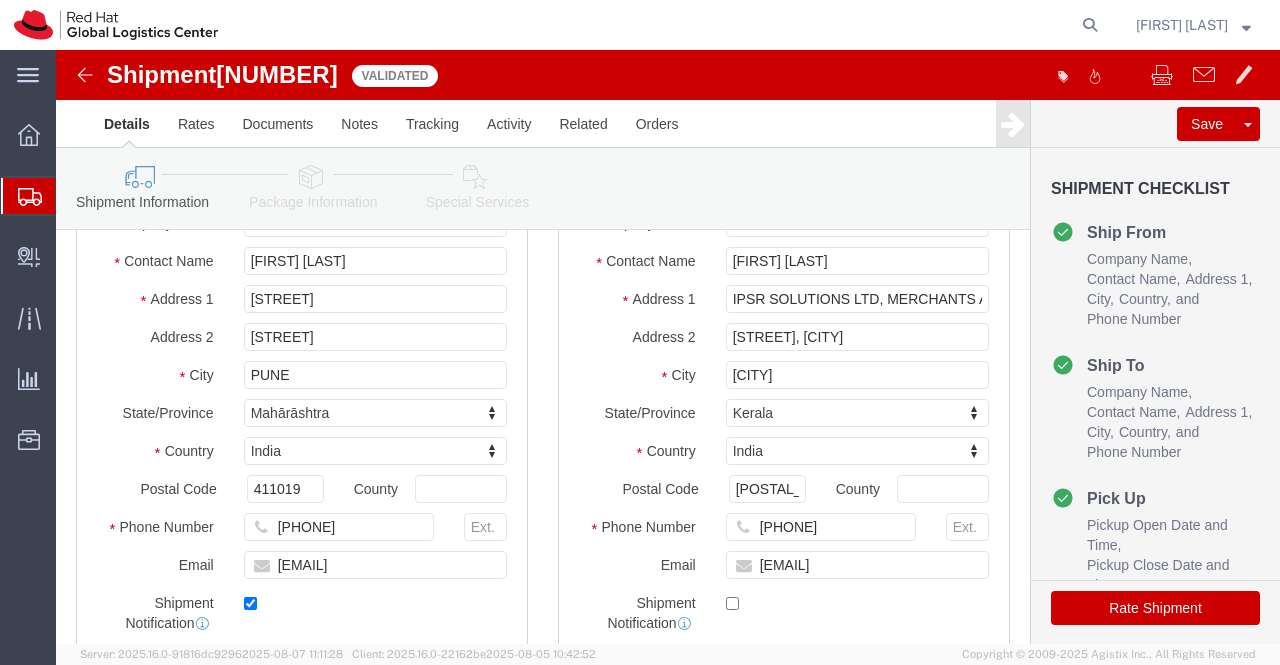 click 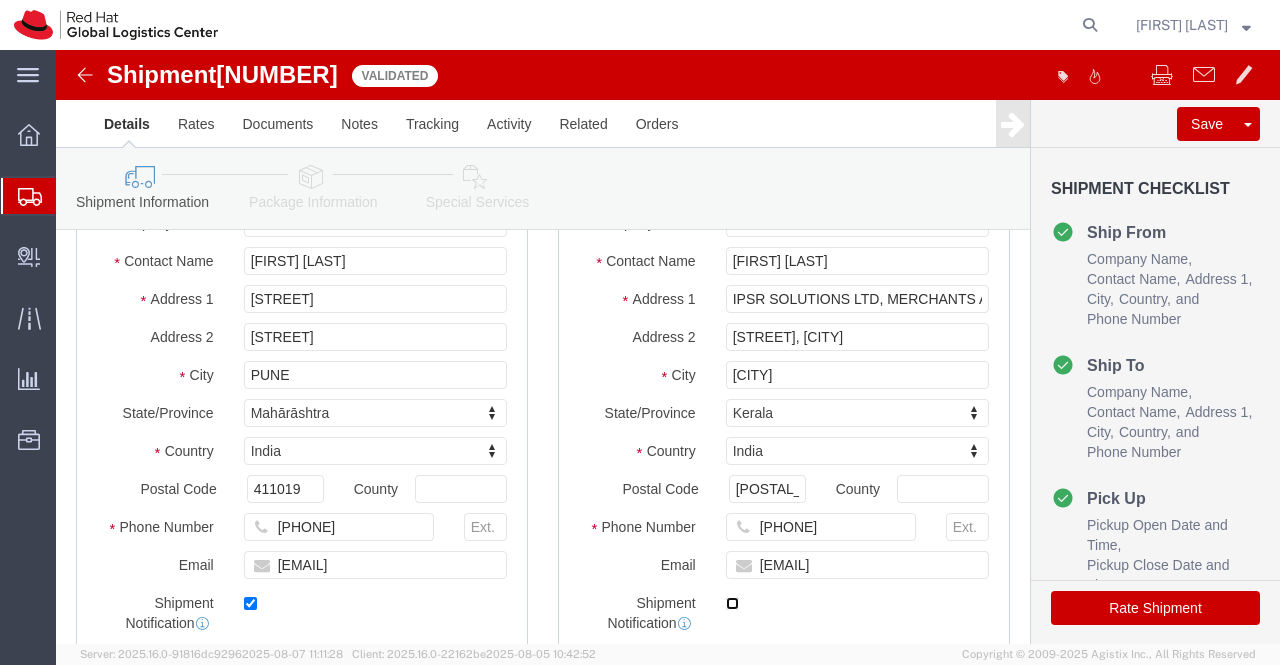 checkbox on "true" 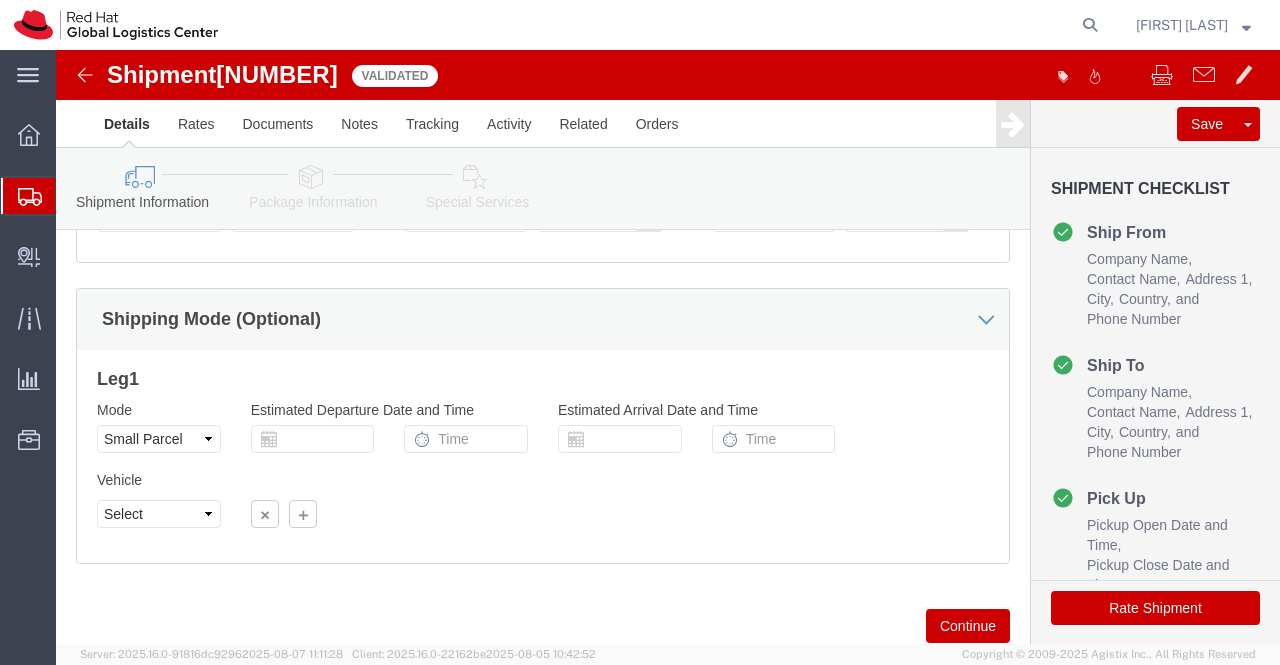 scroll, scrollTop: 1296, scrollLeft: 0, axis: vertical 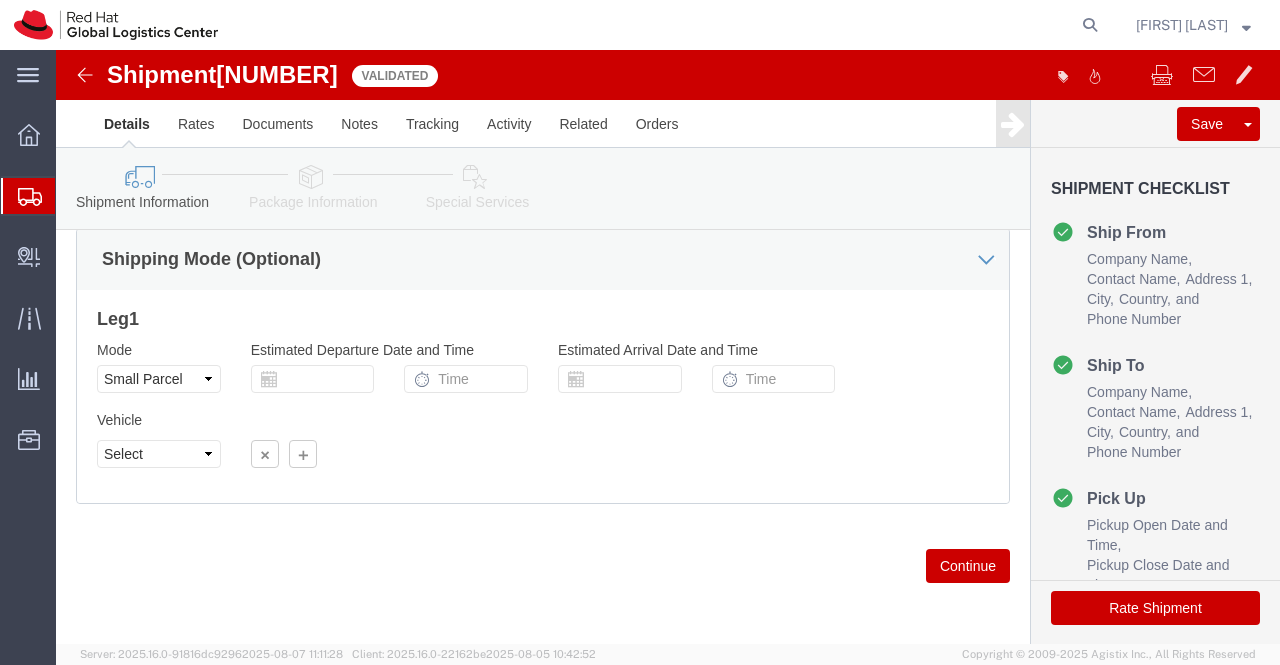 click 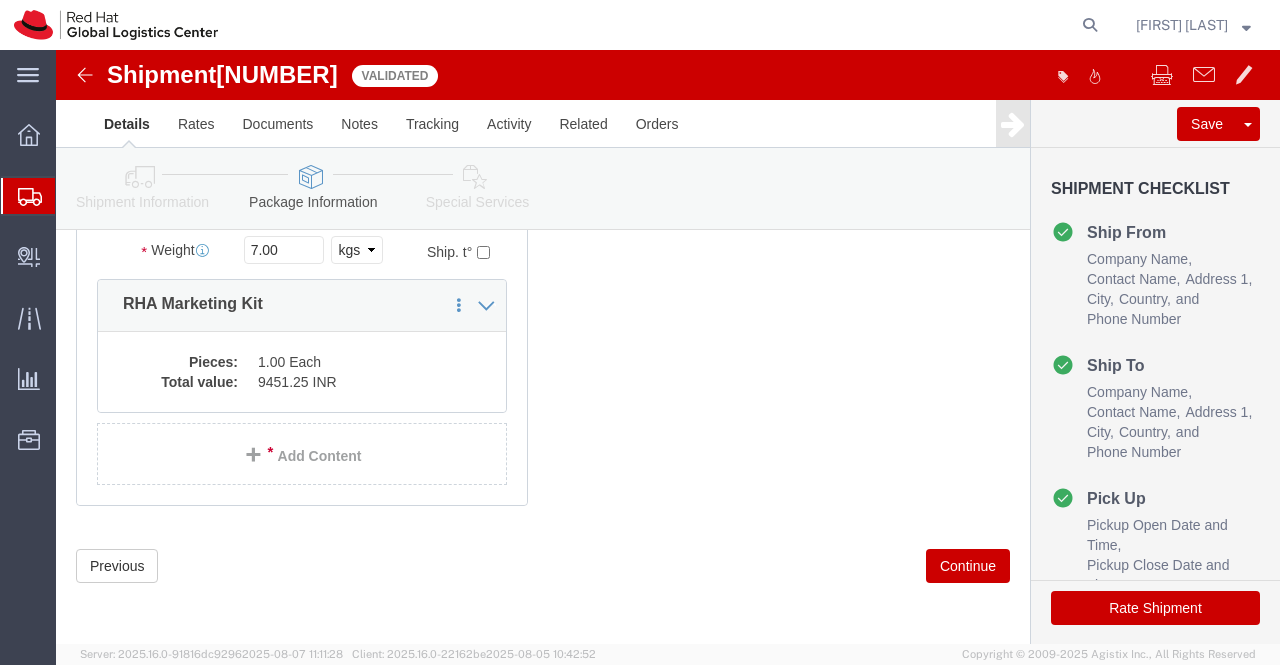 scroll, scrollTop: 180, scrollLeft: 0, axis: vertical 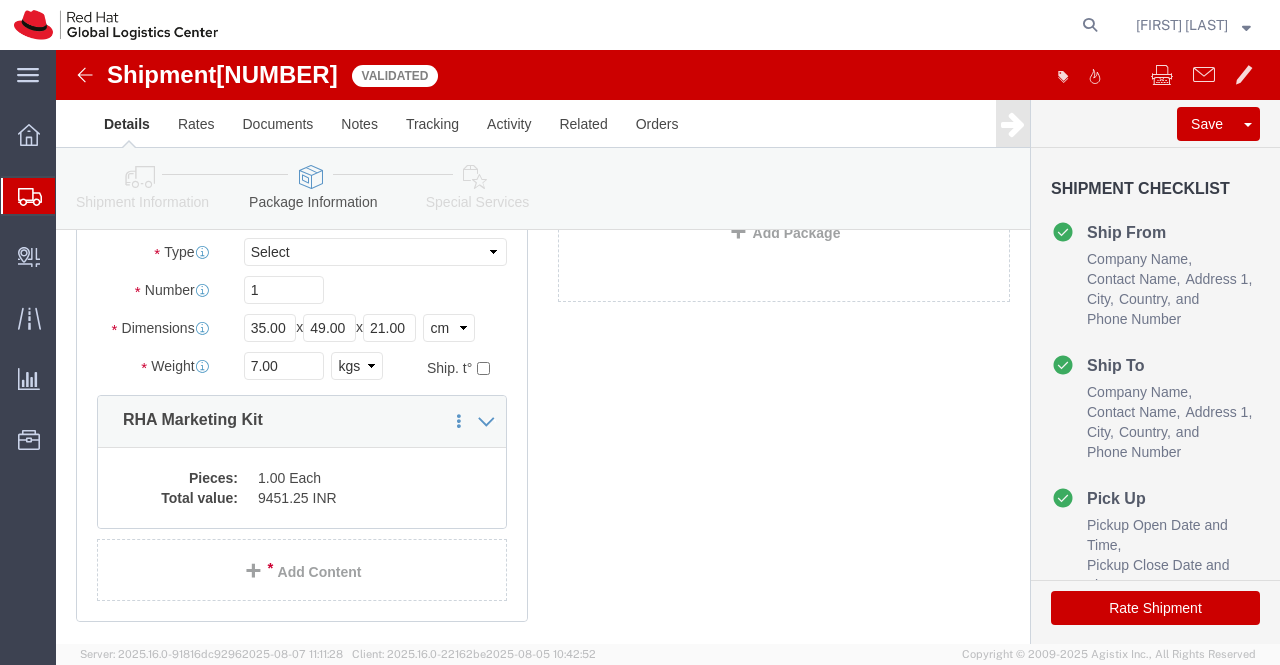 click 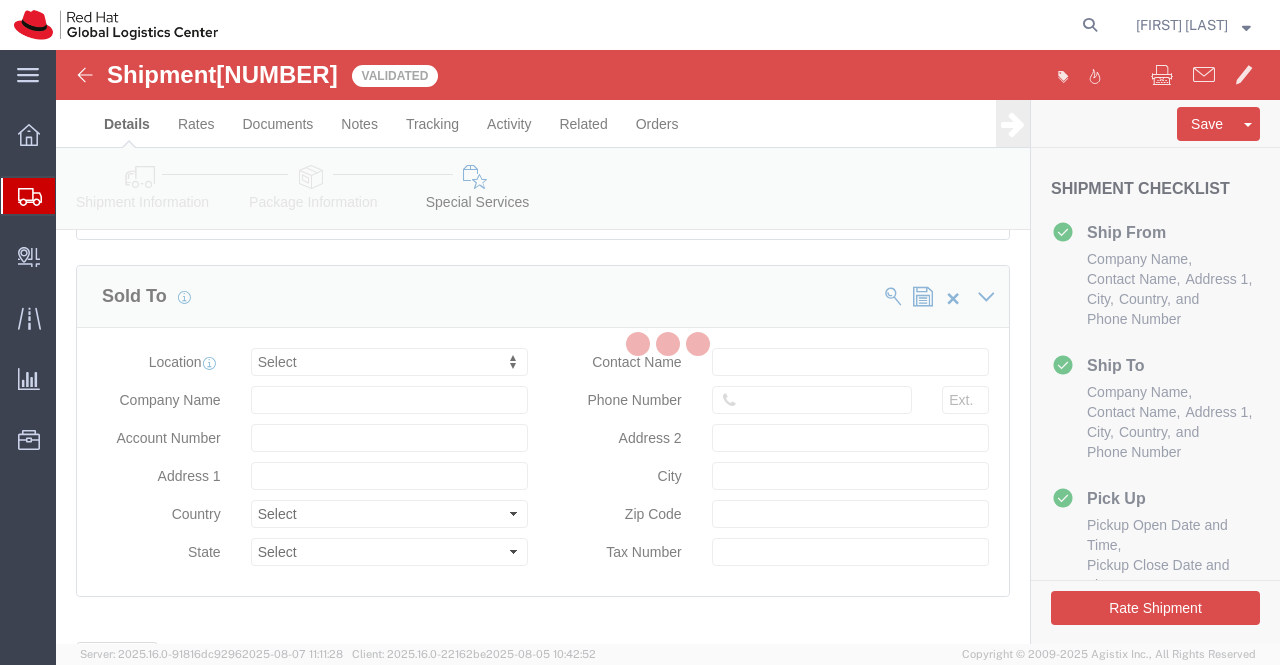 select on "COSTCENTER" 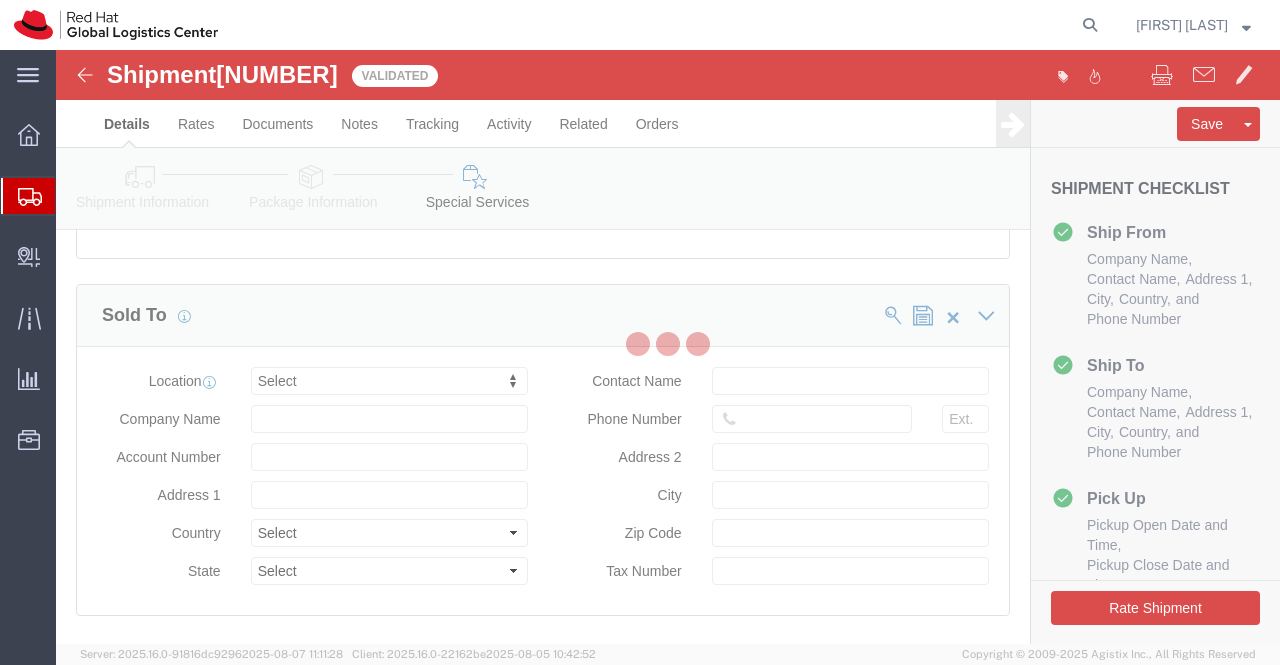 scroll, scrollTop: 1167, scrollLeft: 0, axis: vertical 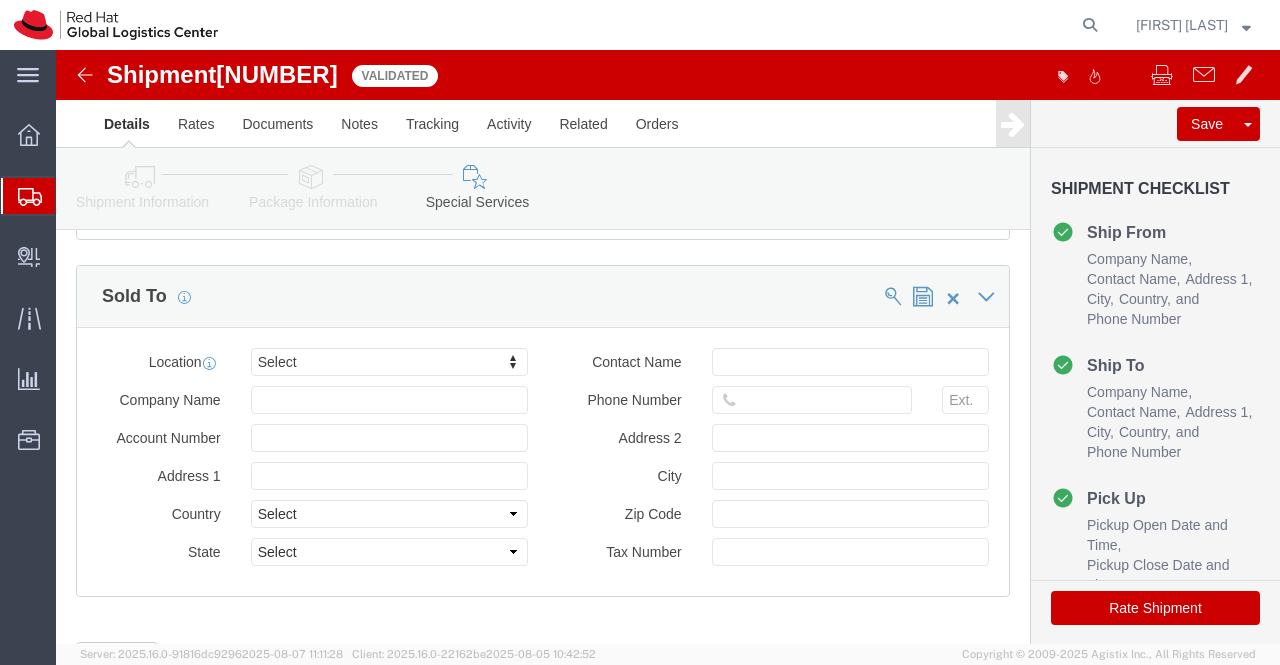 click on "Rate Shipment" 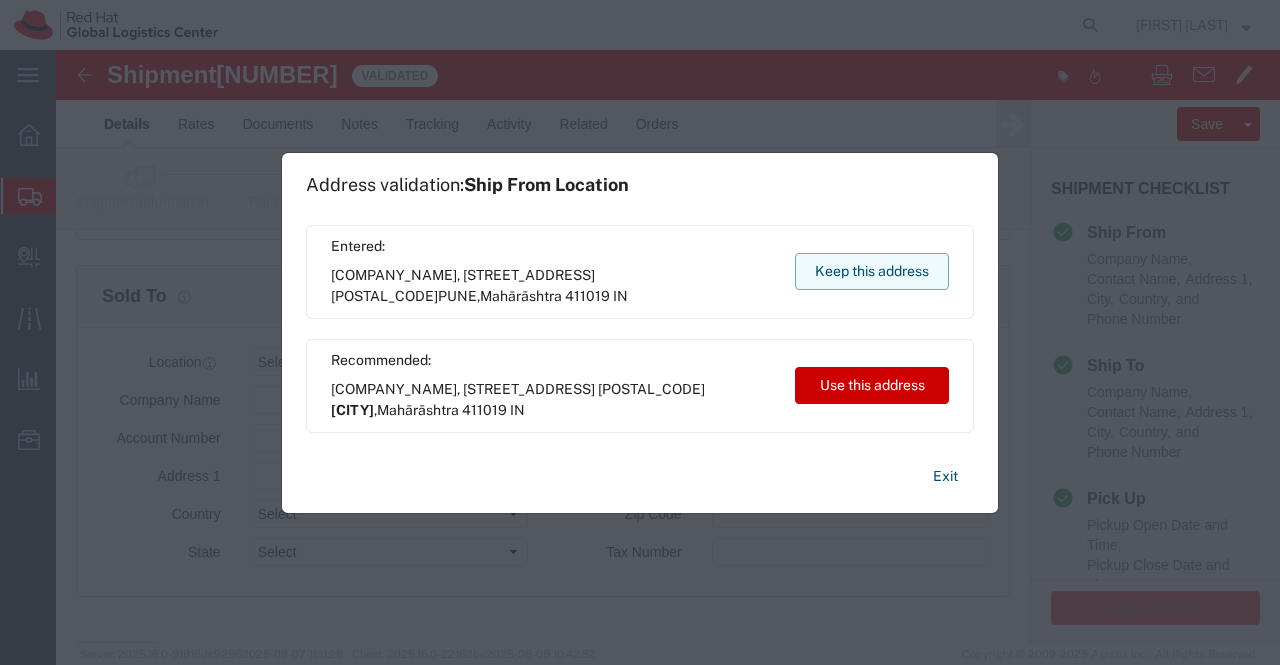 click on "Keep this address" 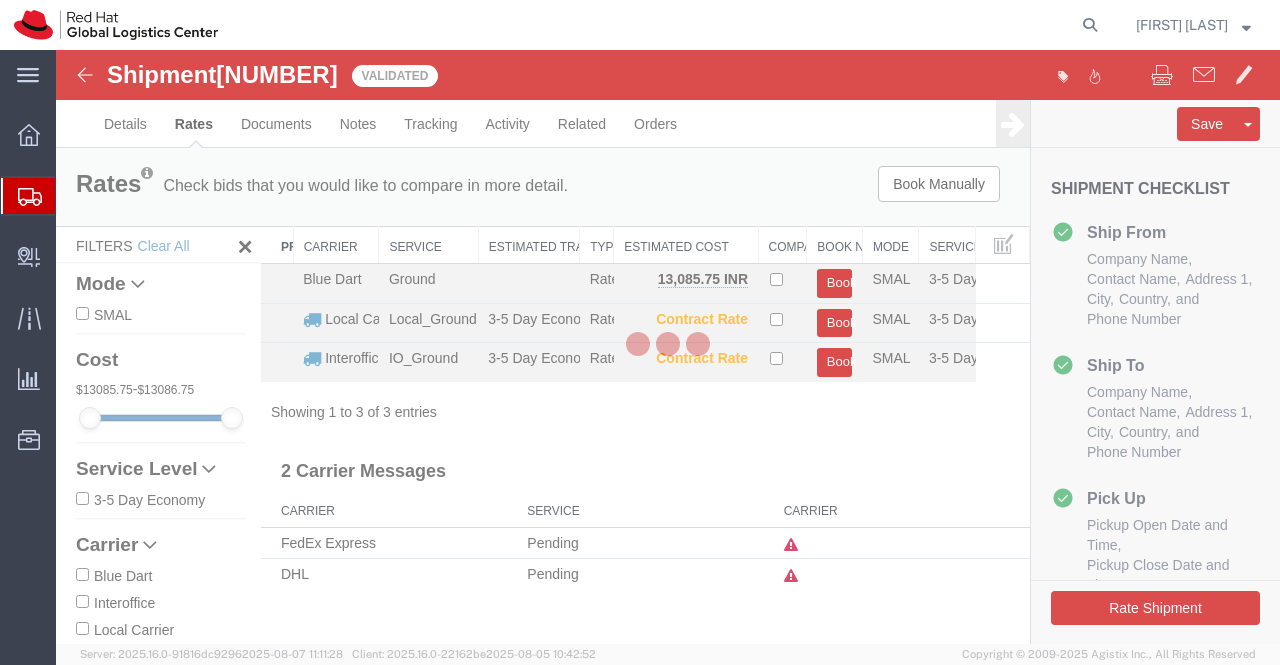 scroll, scrollTop: 0, scrollLeft: 0, axis: both 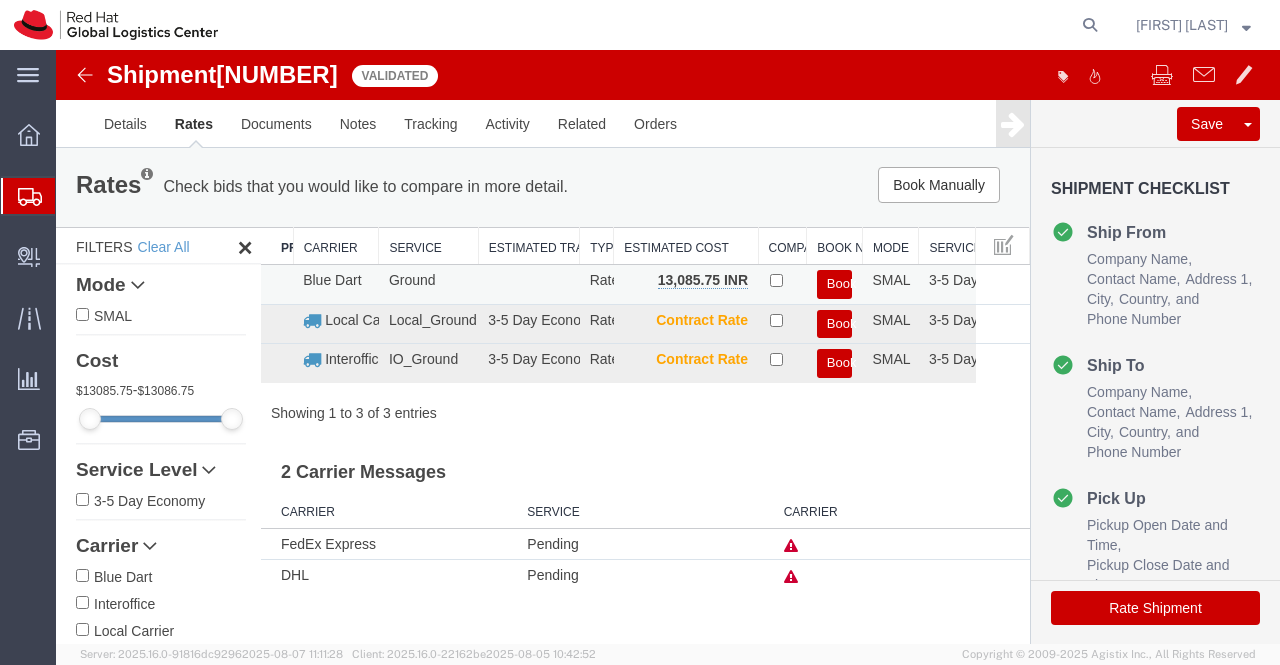 click on "Book" at bounding box center [835, 284] 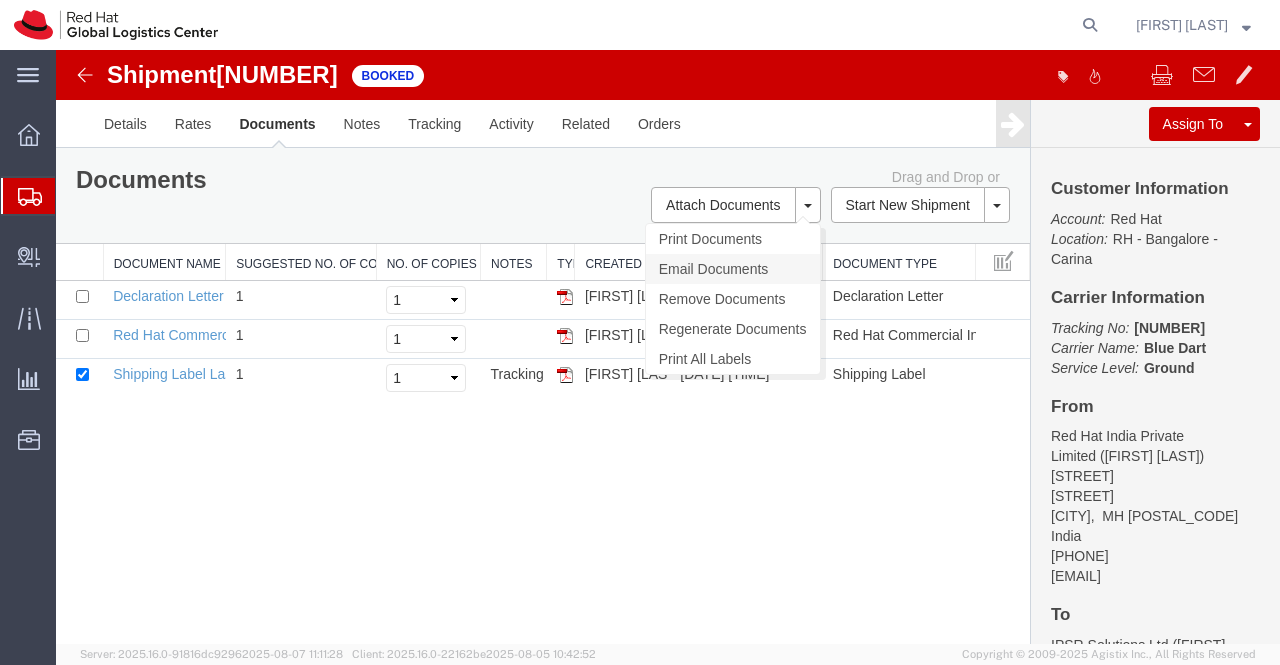 click on "Email Documents" at bounding box center [733, 269] 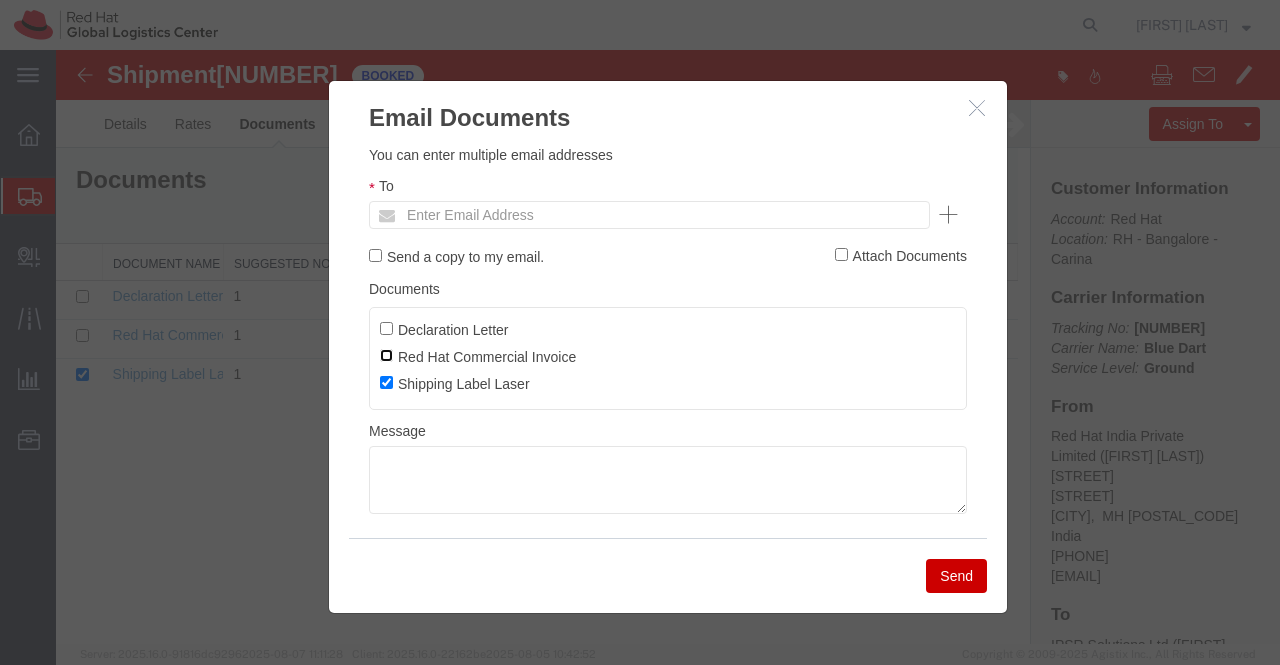 click on "Red Hat Commercial Invoice" at bounding box center [386, 355] 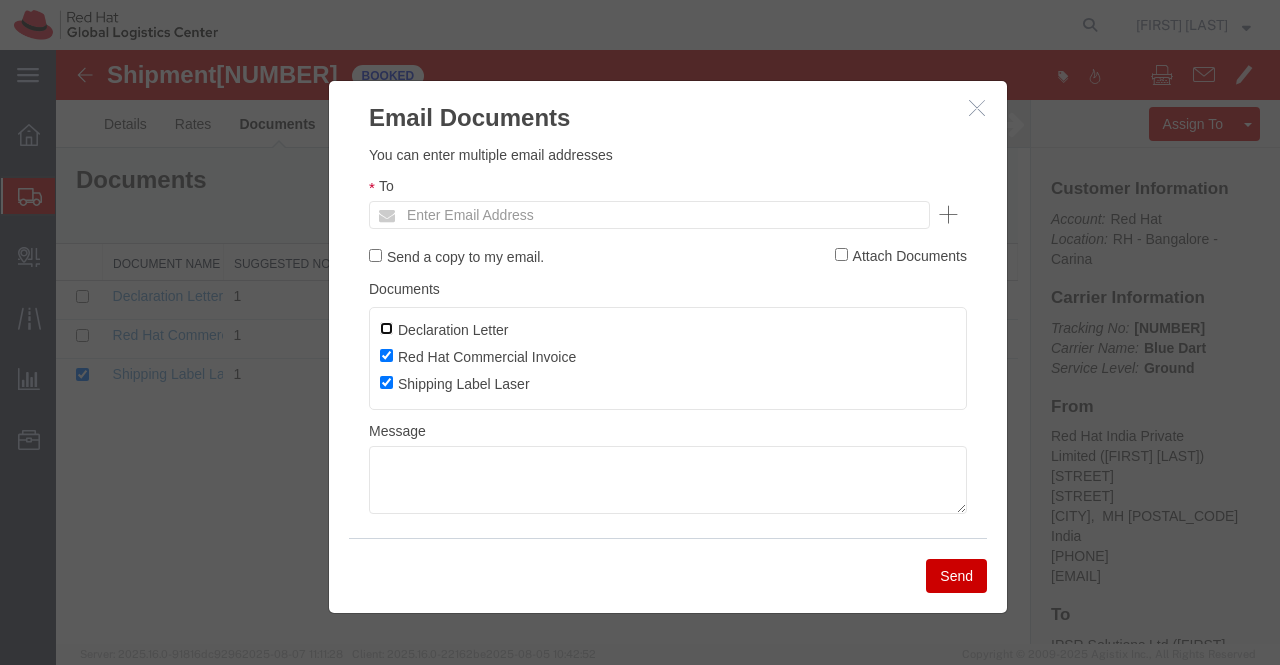 click on "Declaration Letter" at bounding box center [386, 328] 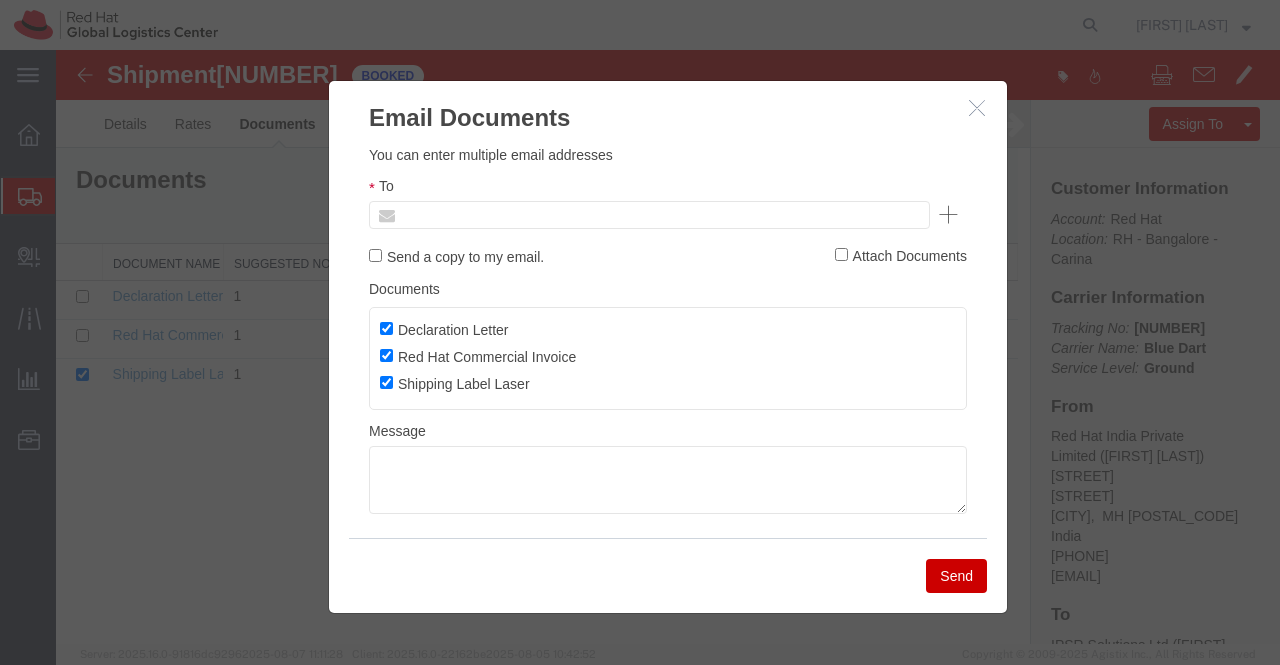 click at bounding box center [514, 215] 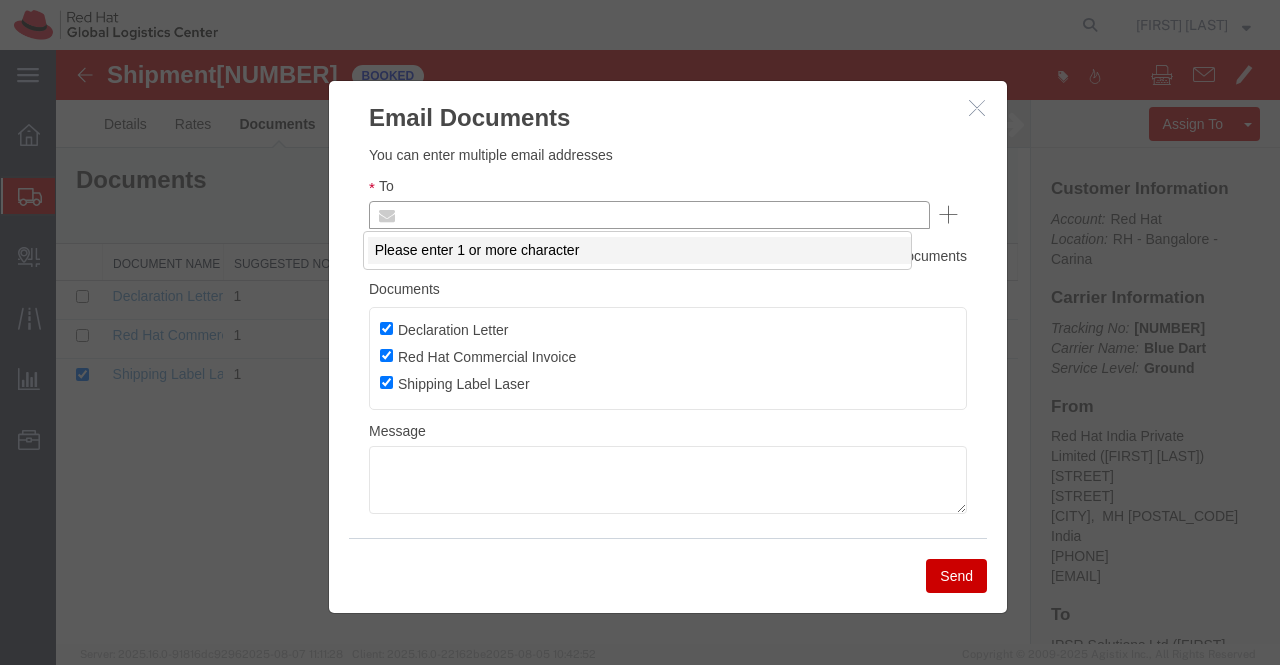 paste on "tukaram.b@dpmprinters.com" 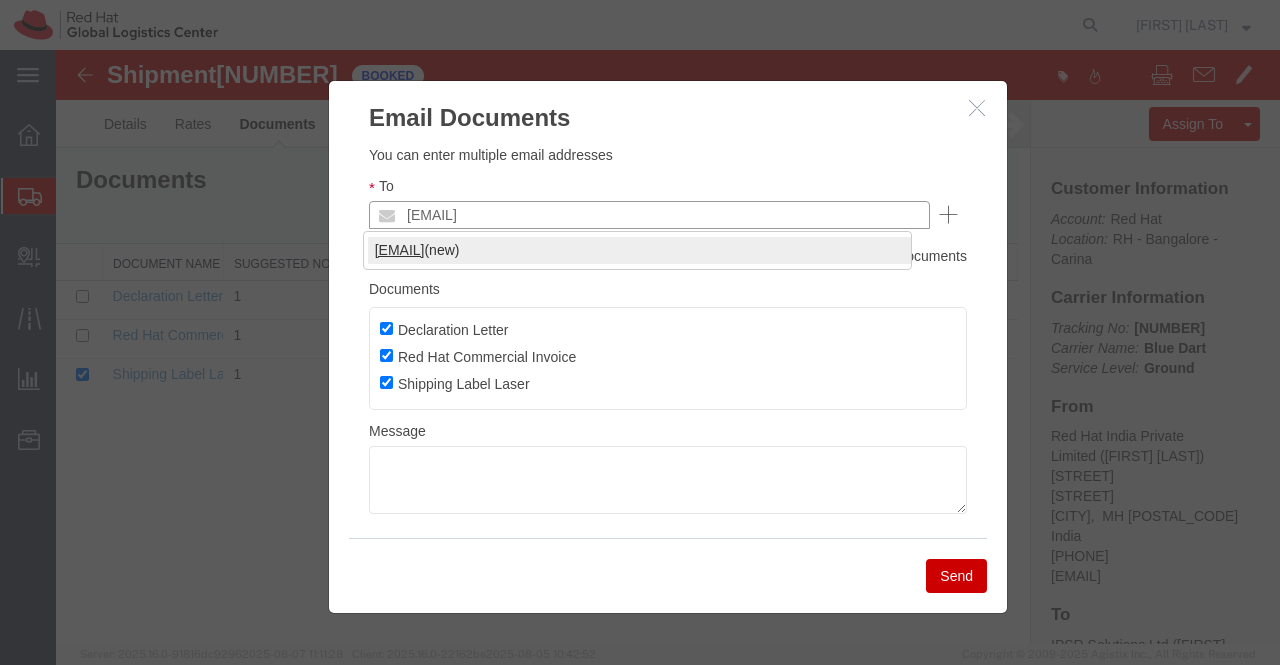 type on "tukaram.b@dpmprinters.com" 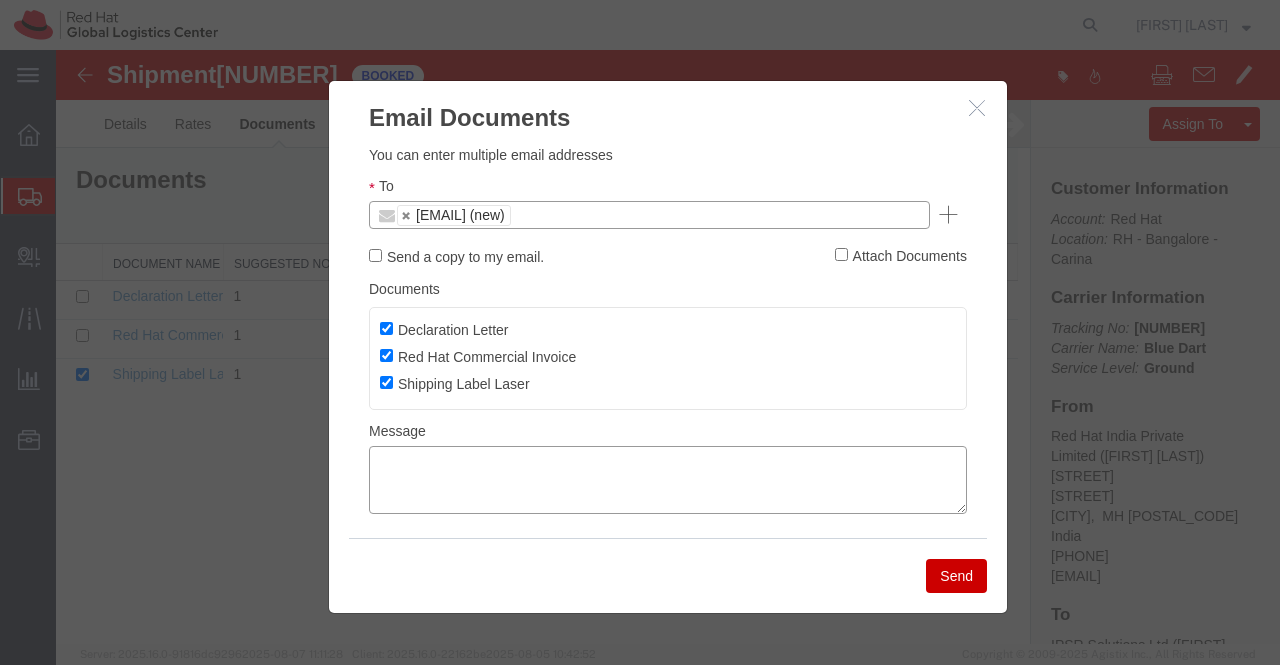 click at bounding box center [668, 480] 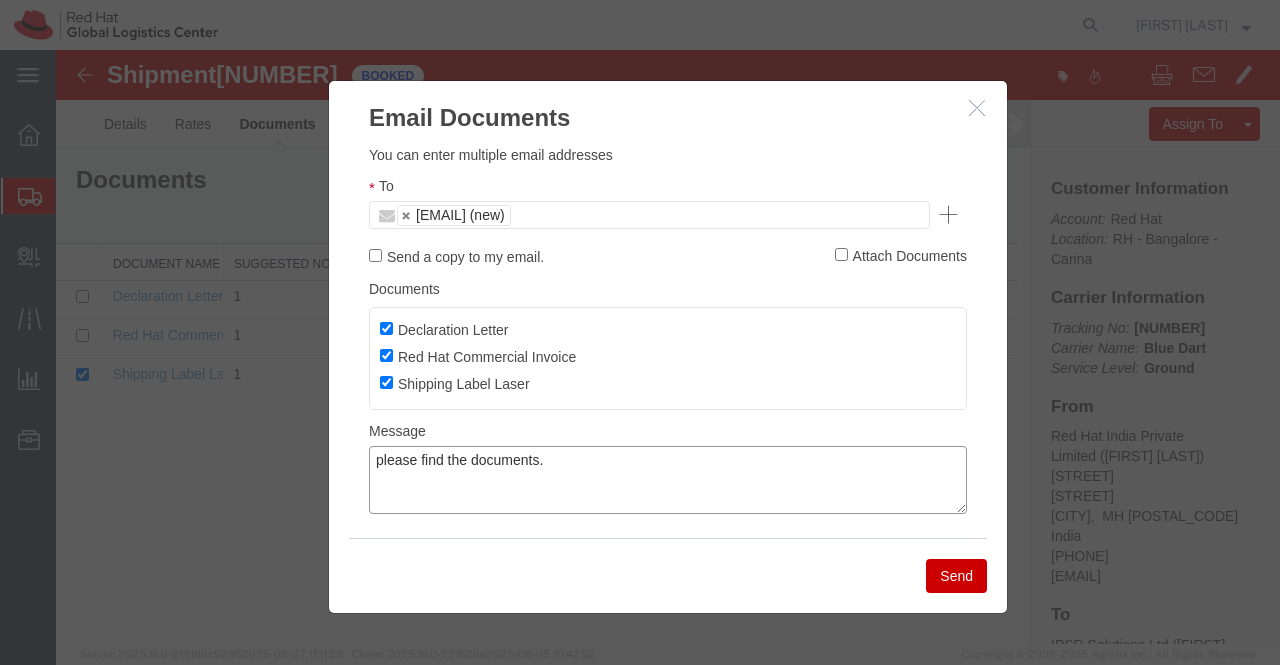 type on "please find the documents." 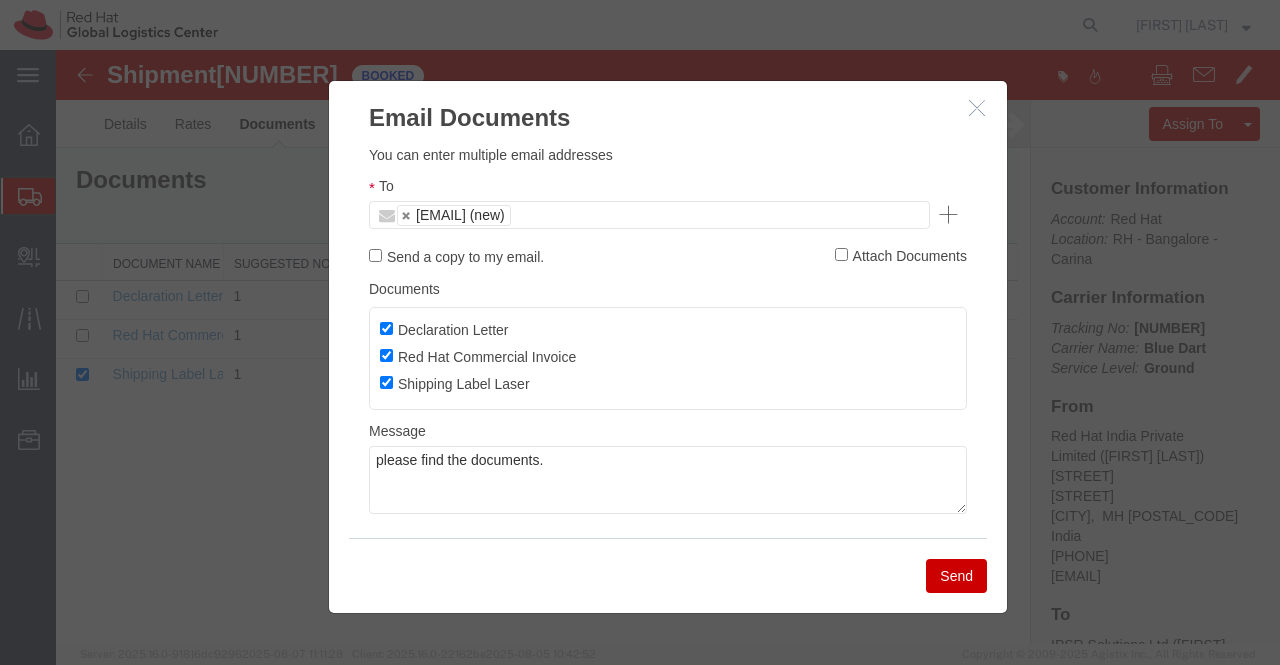 click on "Send" at bounding box center [956, 576] 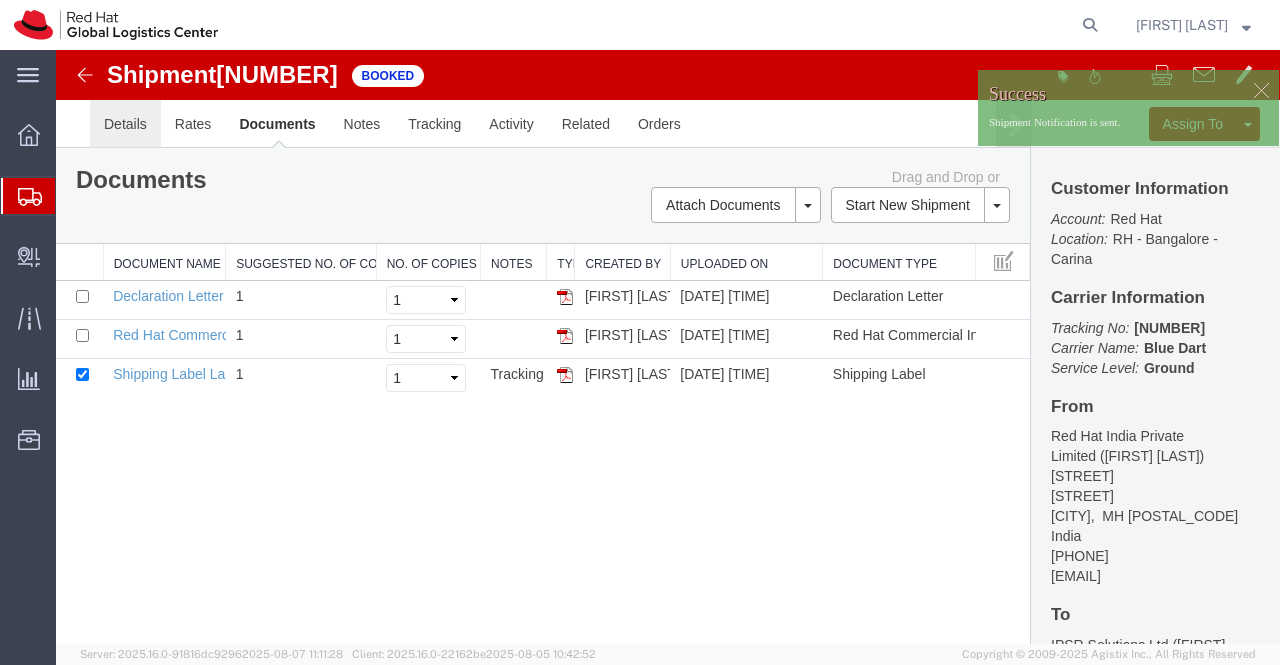 click on "Details" at bounding box center [125, 124] 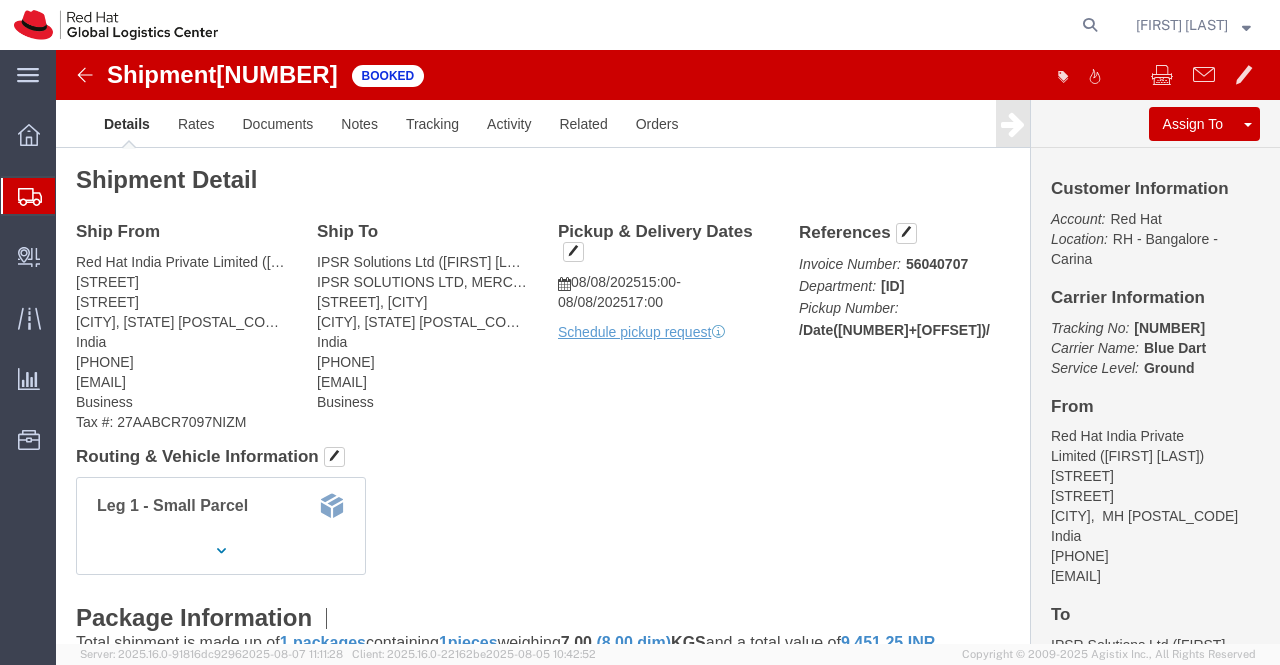 click on "Schedule pickup request" 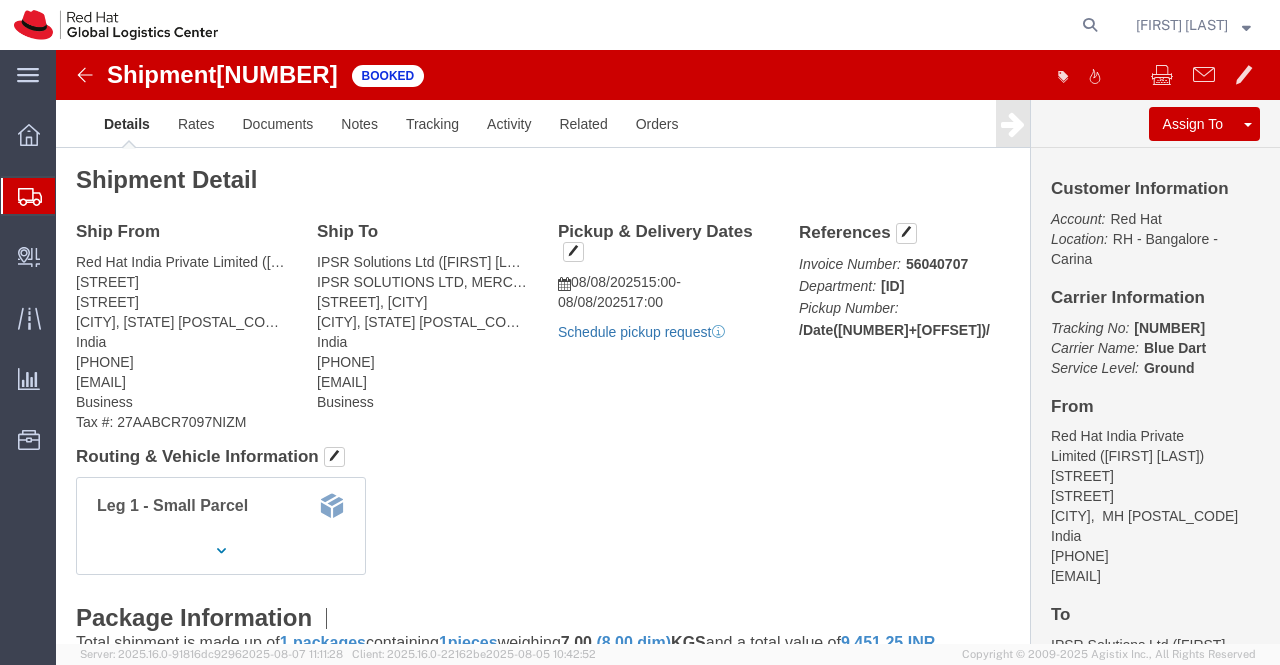 click on "Schedule pickup request" 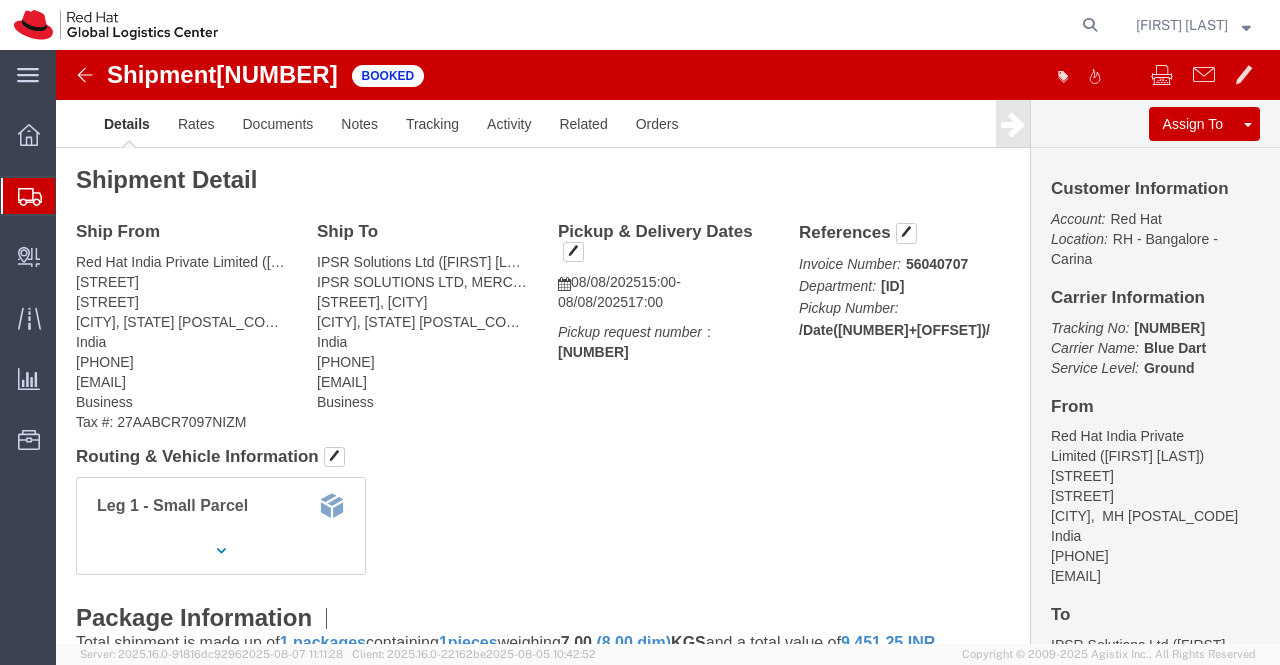 drag, startPoint x: 1064, startPoint y: 277, endPoint x: 1157, endPoint y: 279, distance: 93.0215 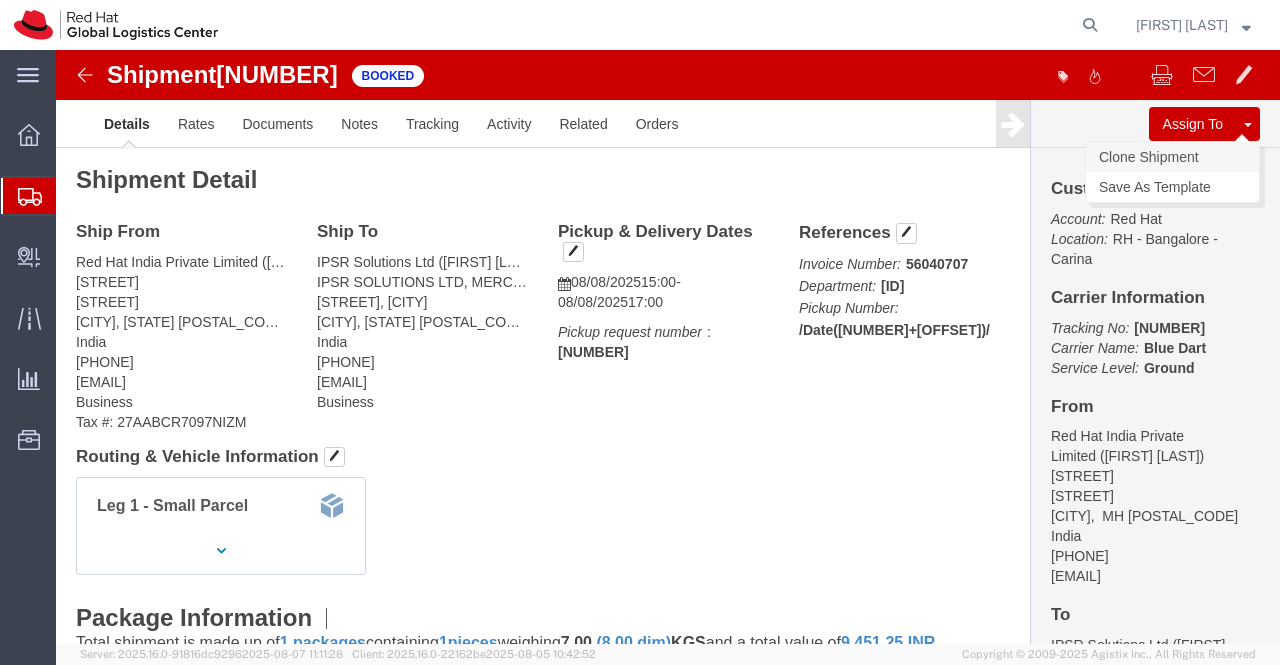 click on "Clone Shipment" 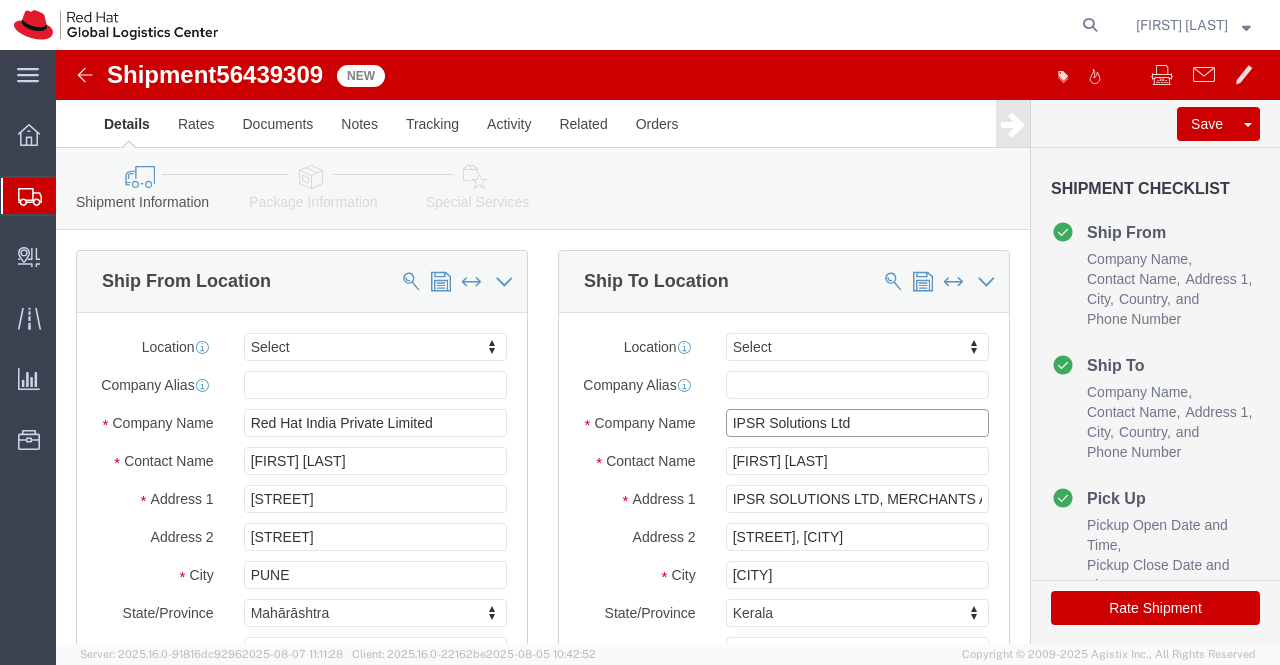 drag, startPoint x: 837, startPoint y: 381, endPoint x: 641, endPoint y: 407, distance: 197.71696 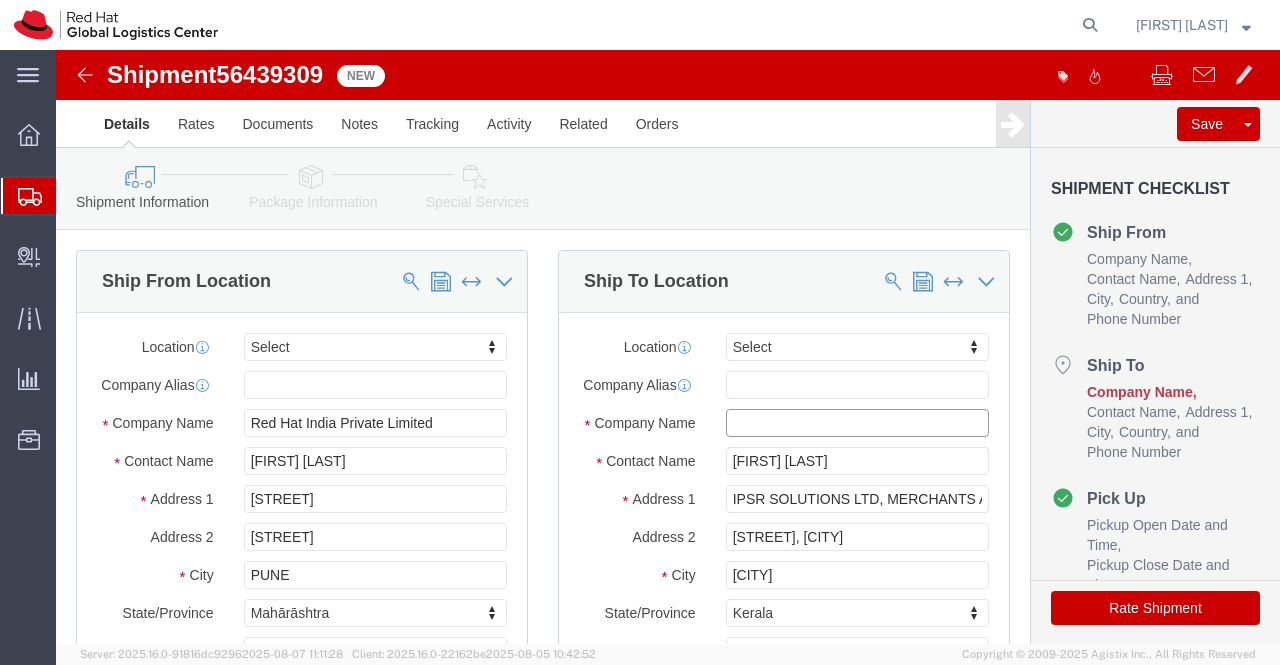 paste on "Sri Indu Institute of Engineering and Technology" 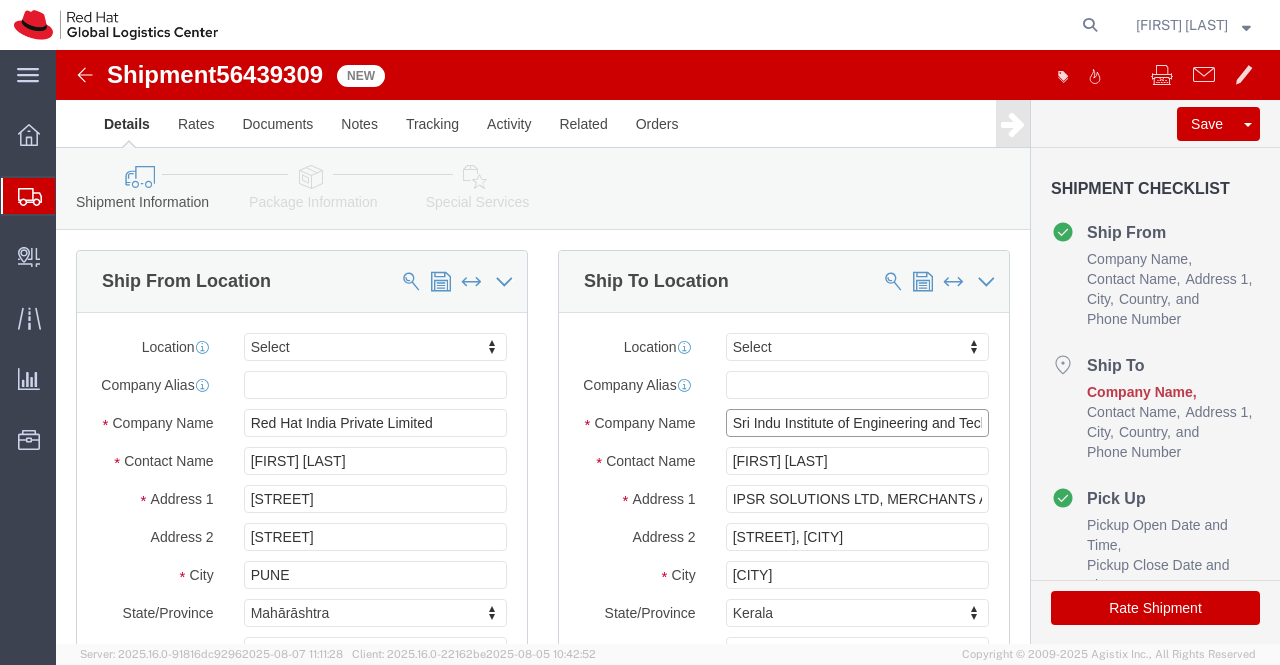 scroll, scrollTop: 0, scrollLeft: 50, axis: horizontal 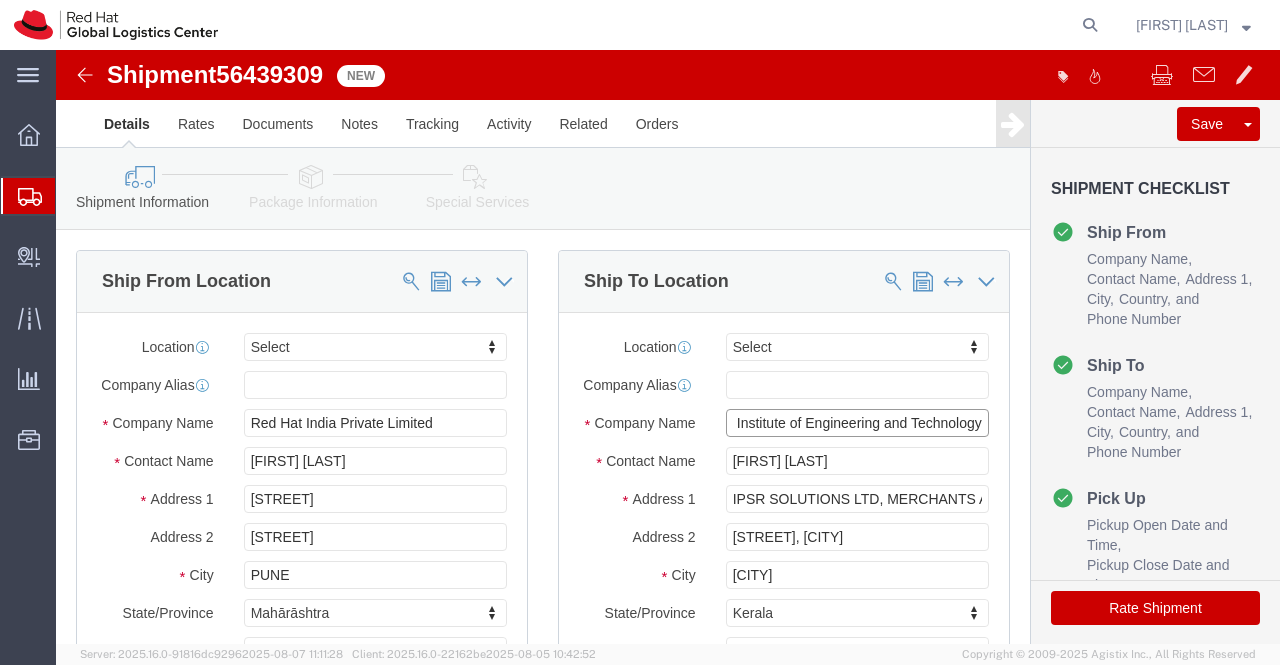 type on "Sri Indu Institute of Engineering and Technology" 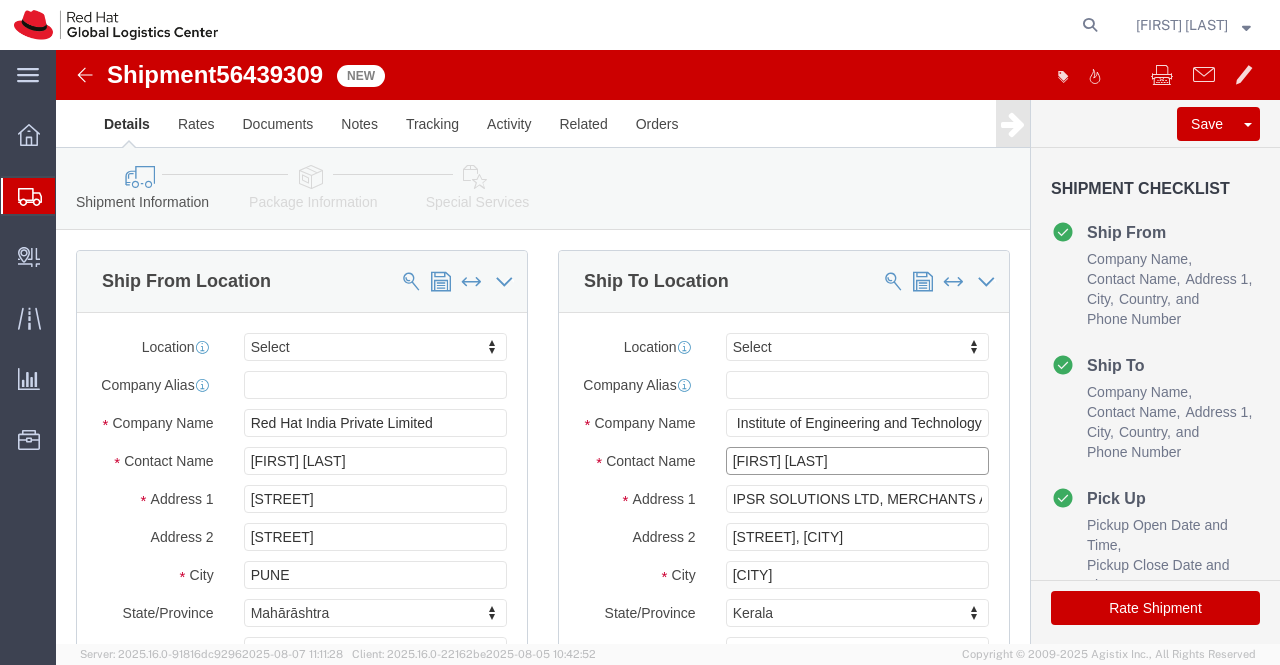 scroll, scrollTop: 0, scrollLeft: 0, axis: both 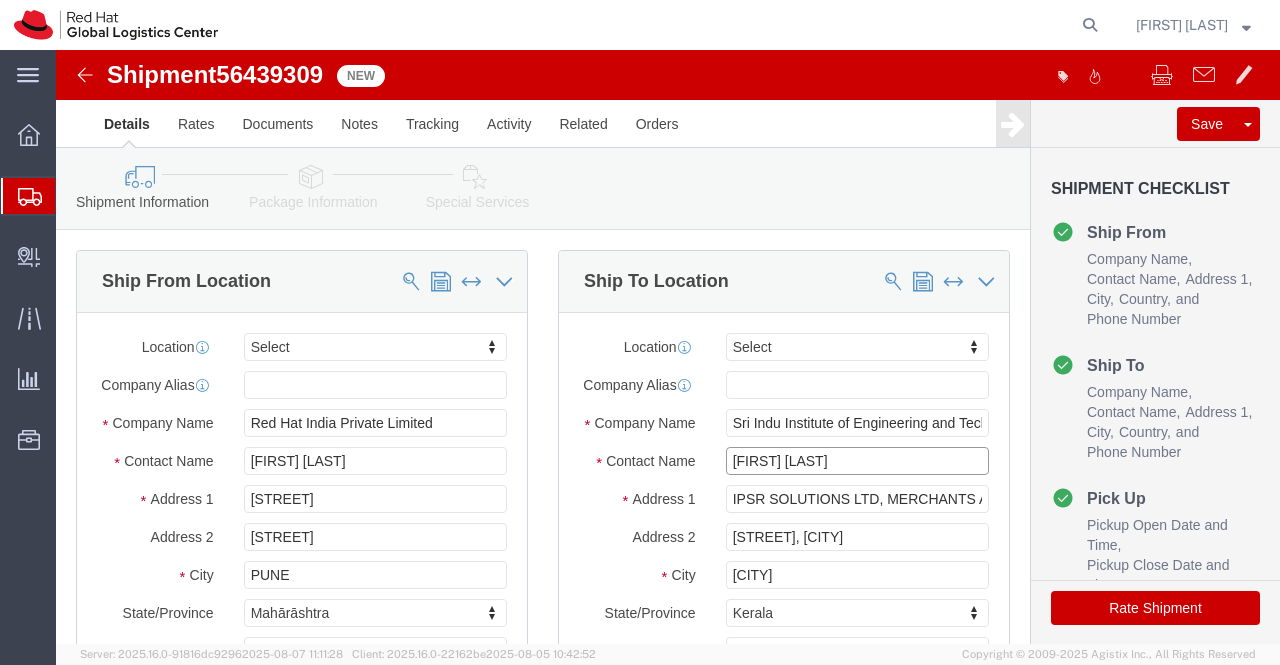 drag, startPoint x: 798, startPoint y: 429, endPoint x: 608, endPoint y: 439, distance: 190.26297 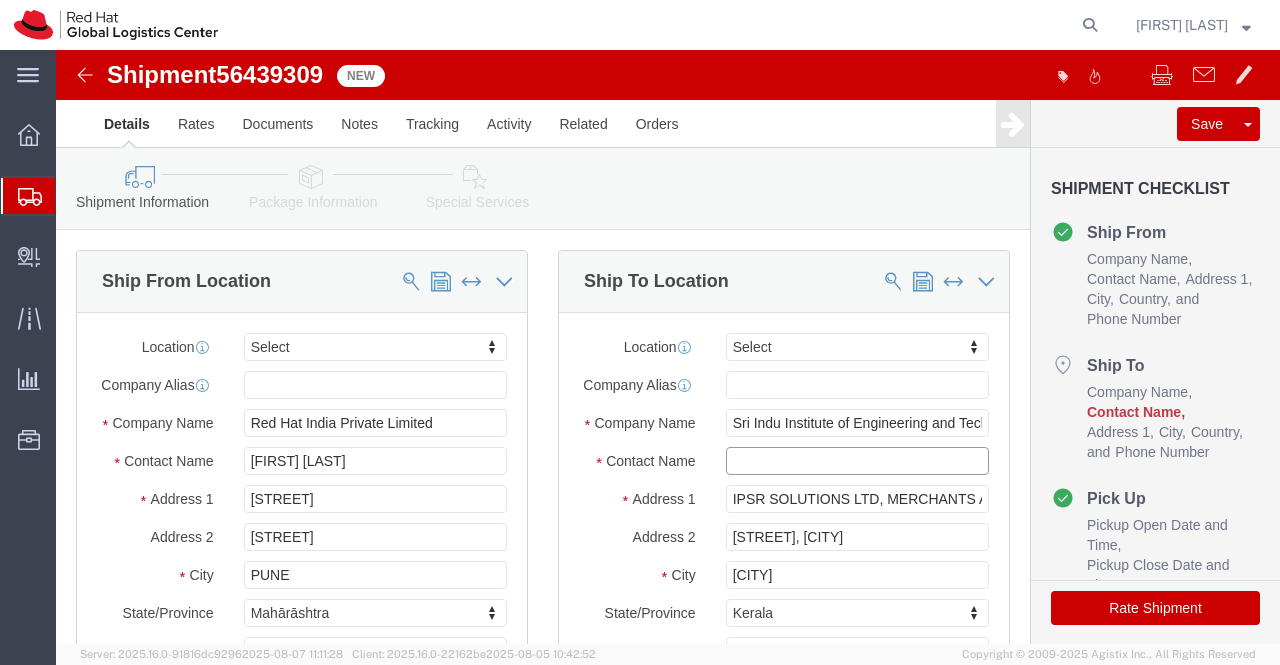 paste on "Prof Venkateswar Ranginani" 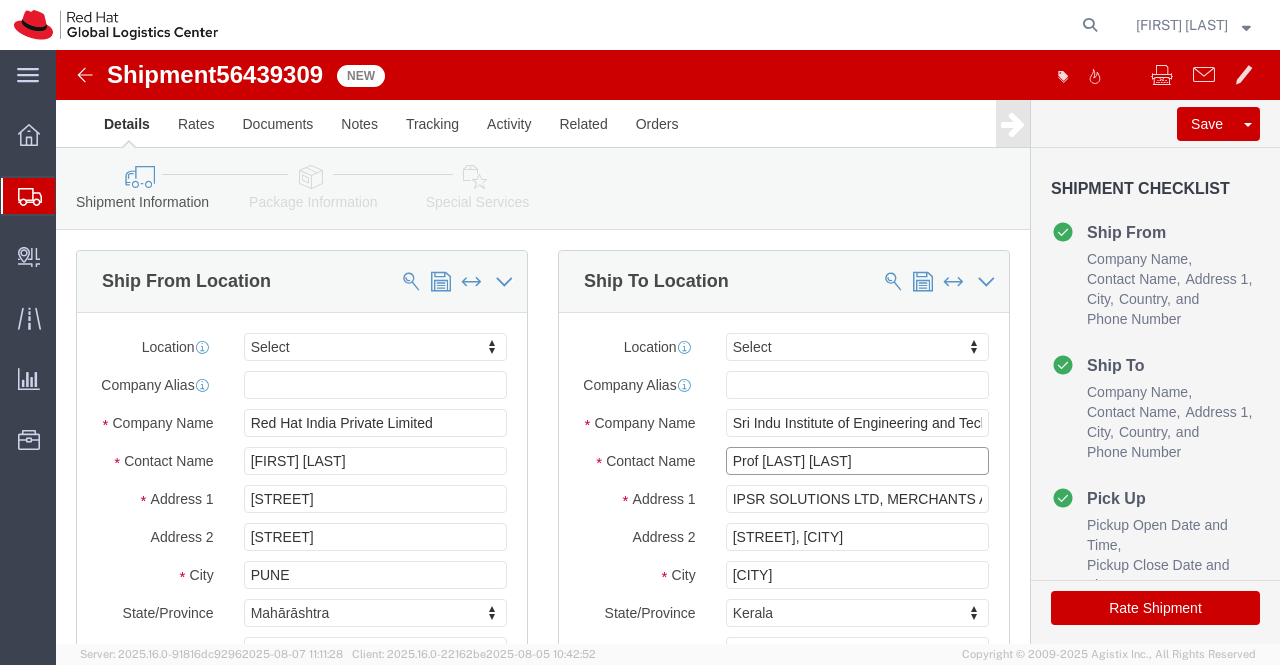type on "Prof Venkateswar Ranginani" 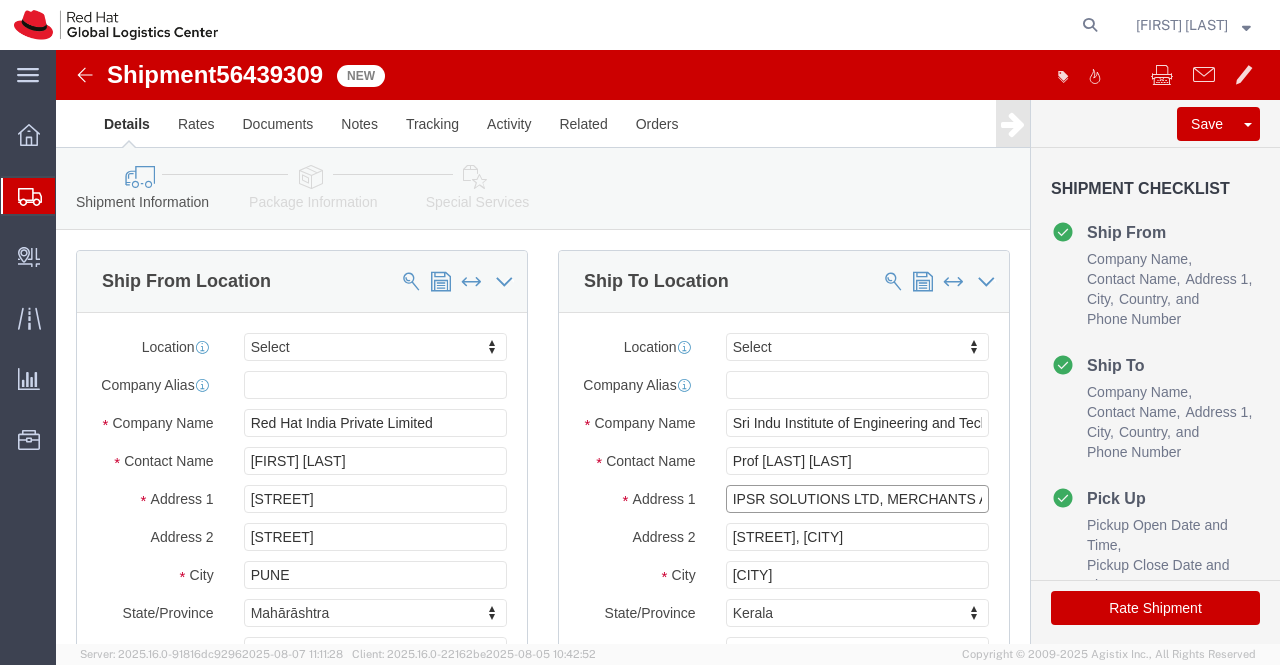 scroll, scrollTop: 0, scrollLeft: 174, axis: horizontal 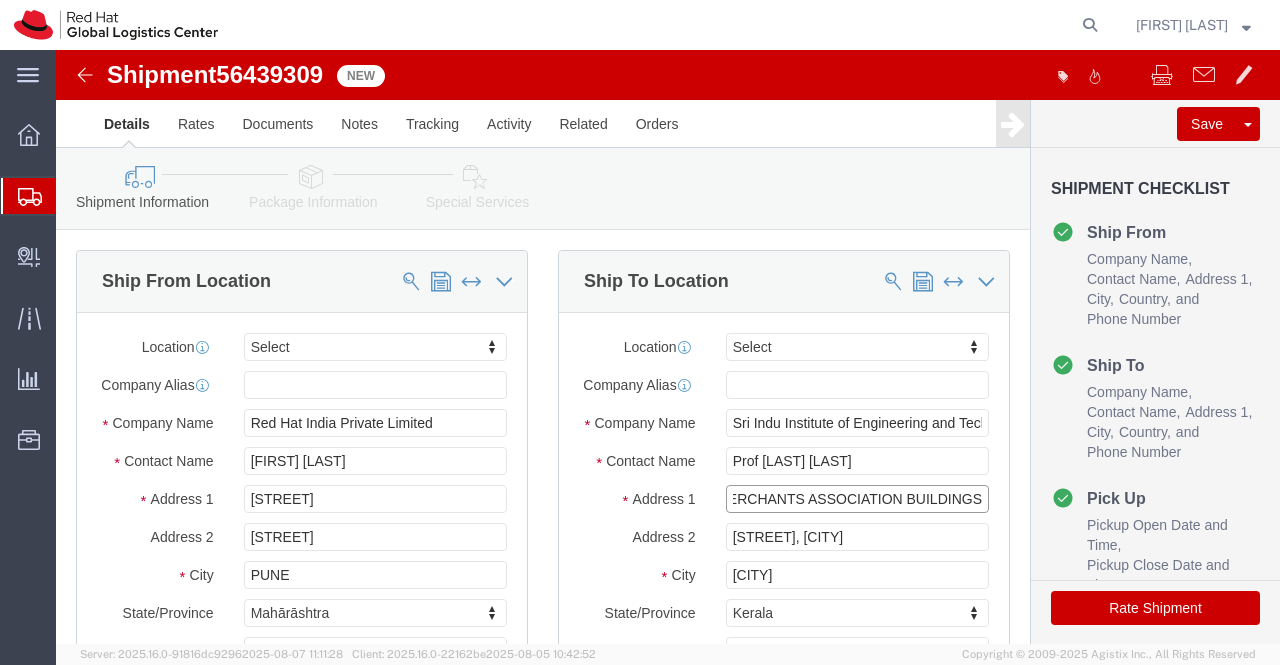 drag, startPoint x: 664, startPoint y: 461, endPoint x: 937, endPoint y: 467, distance: 273.06592 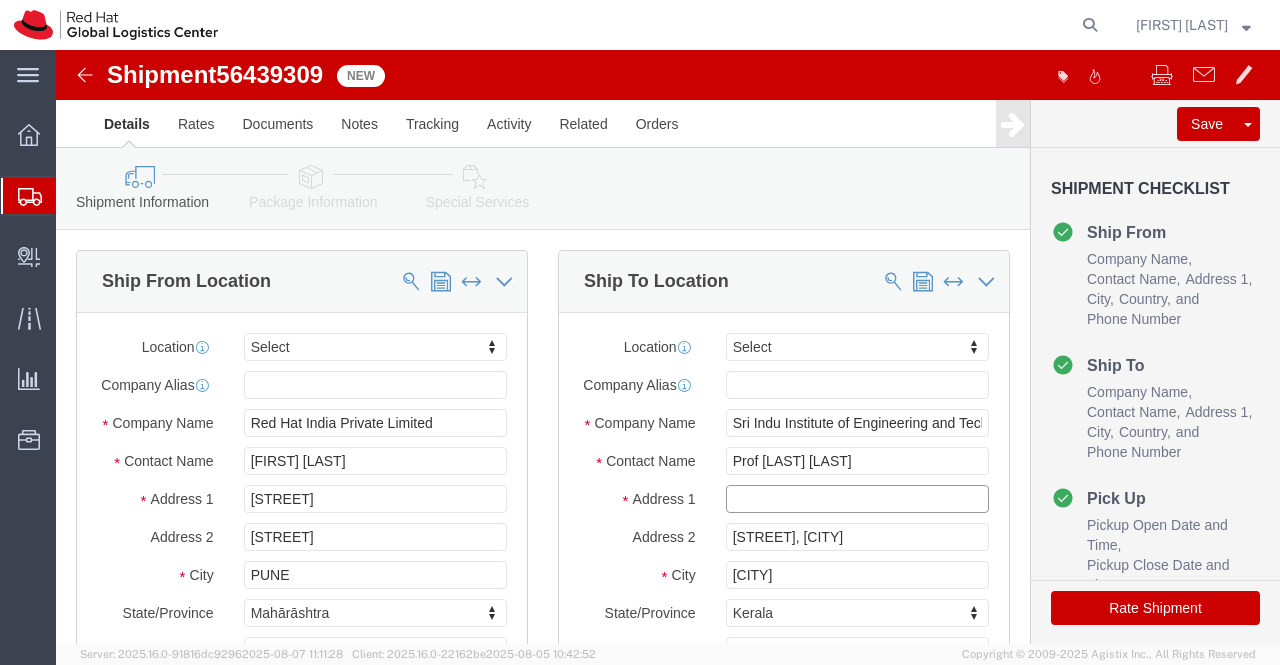 scroll, scrollTop: 0, scrollLeft: 0, axis: both 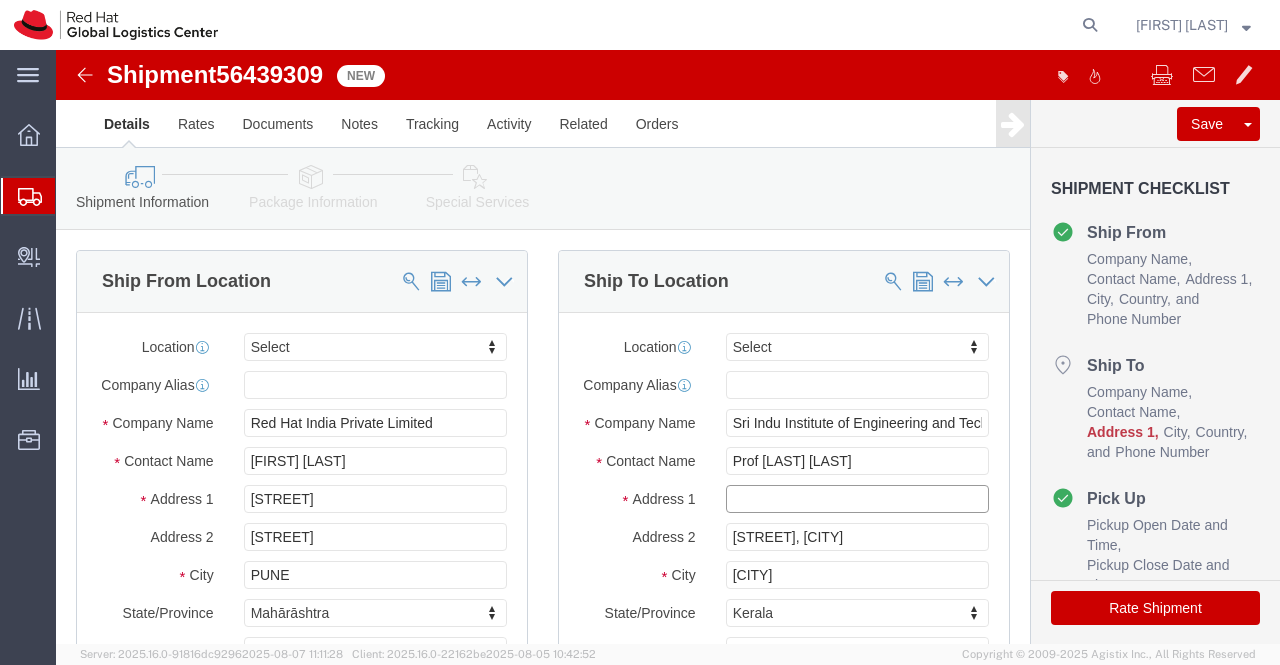 paste on "Sheriguda, Main Road" 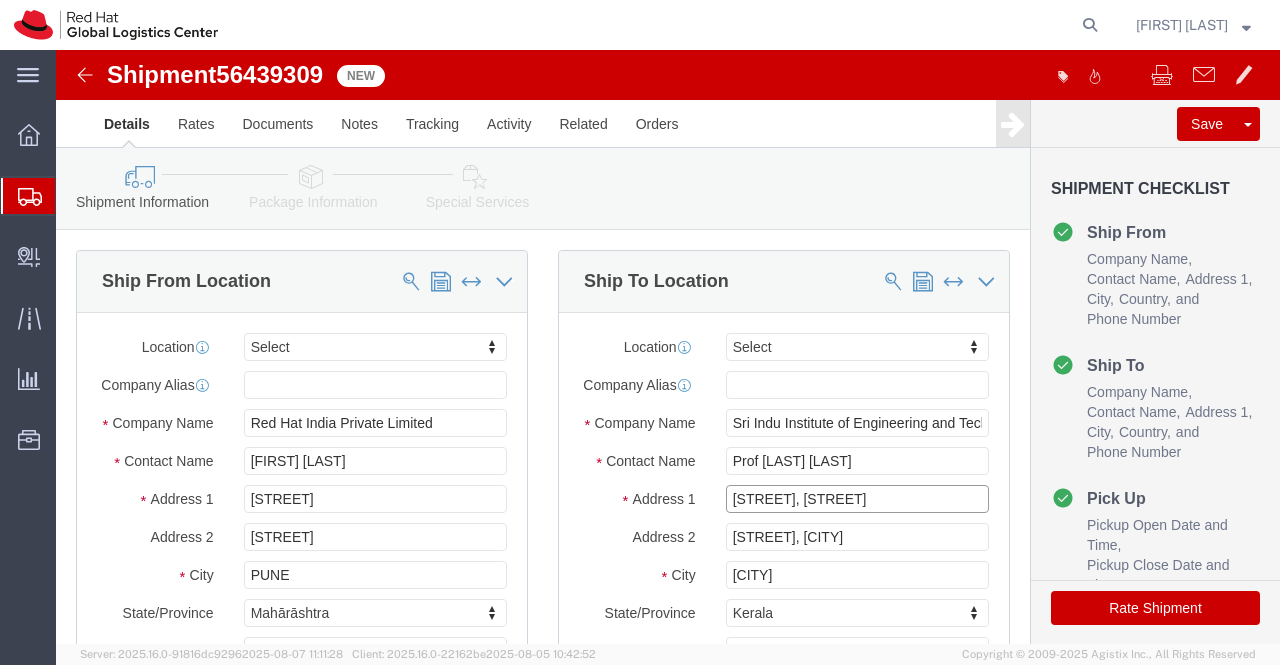 type on "Sheriguda, Main Road" 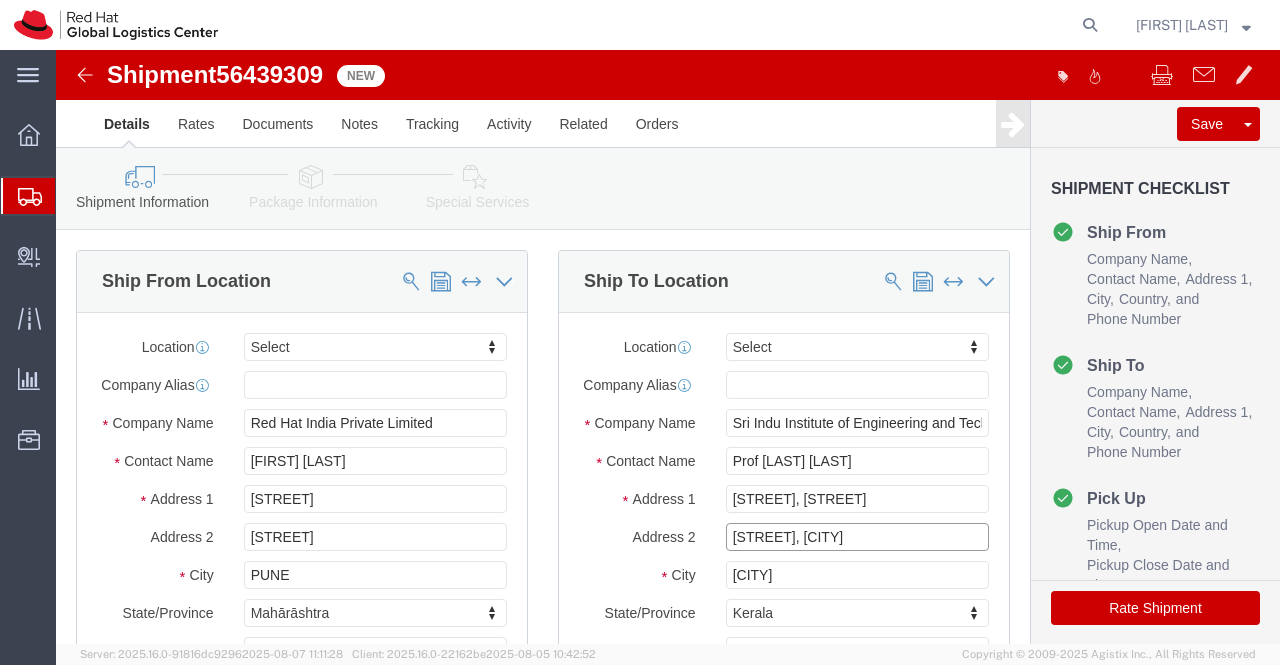 drag, startPoint x: 873, startPoint y: 506, endPoint x: 627, endPoint y: 511, distance: 246.05081 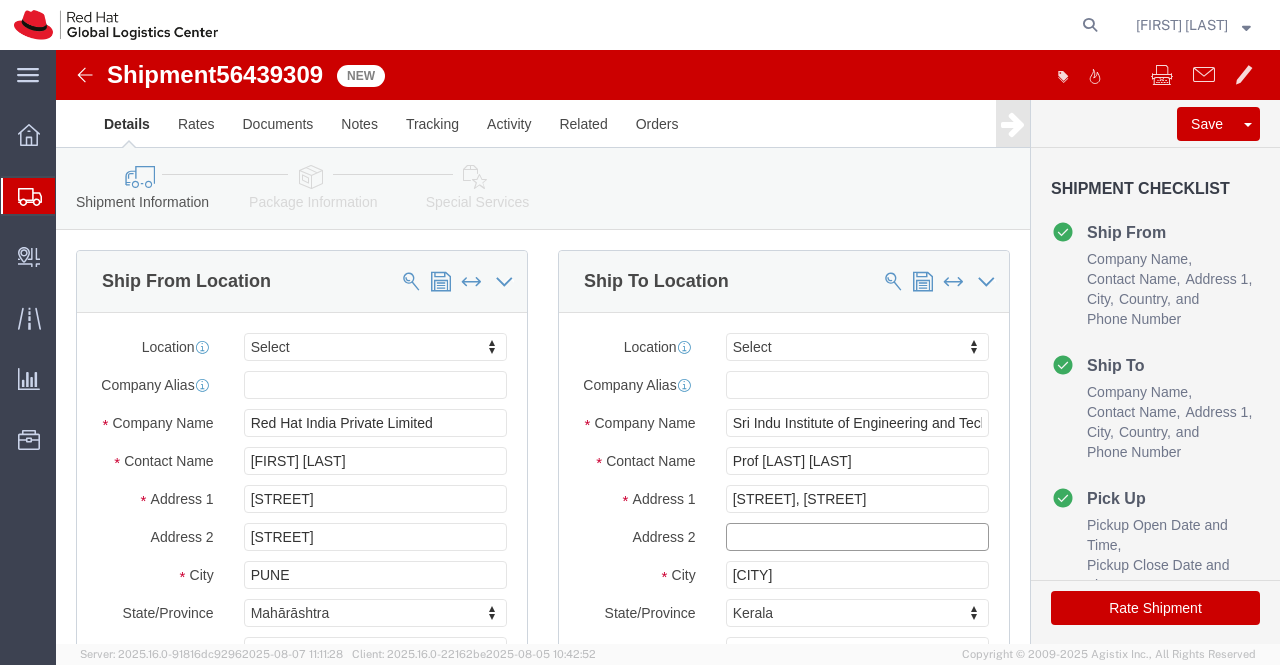 type 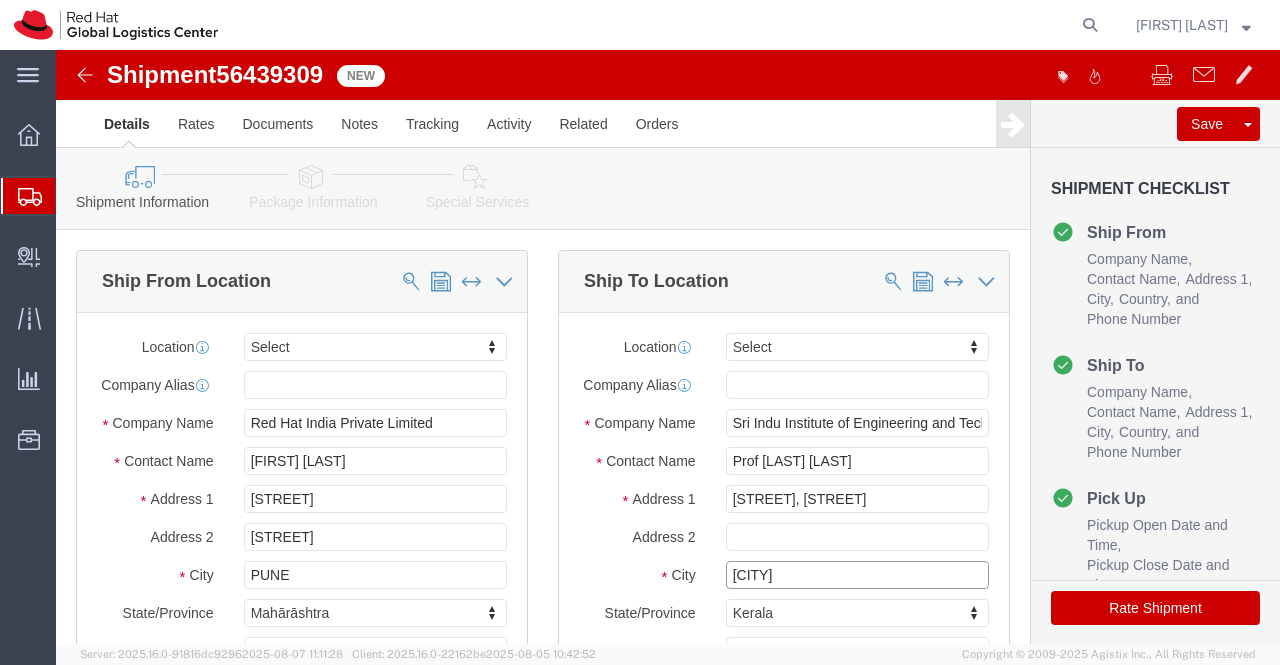 drag, startPoint x: 752, startPoint y: 542, endPoint x: 627, endPoint y: 538, distance: 125.06398 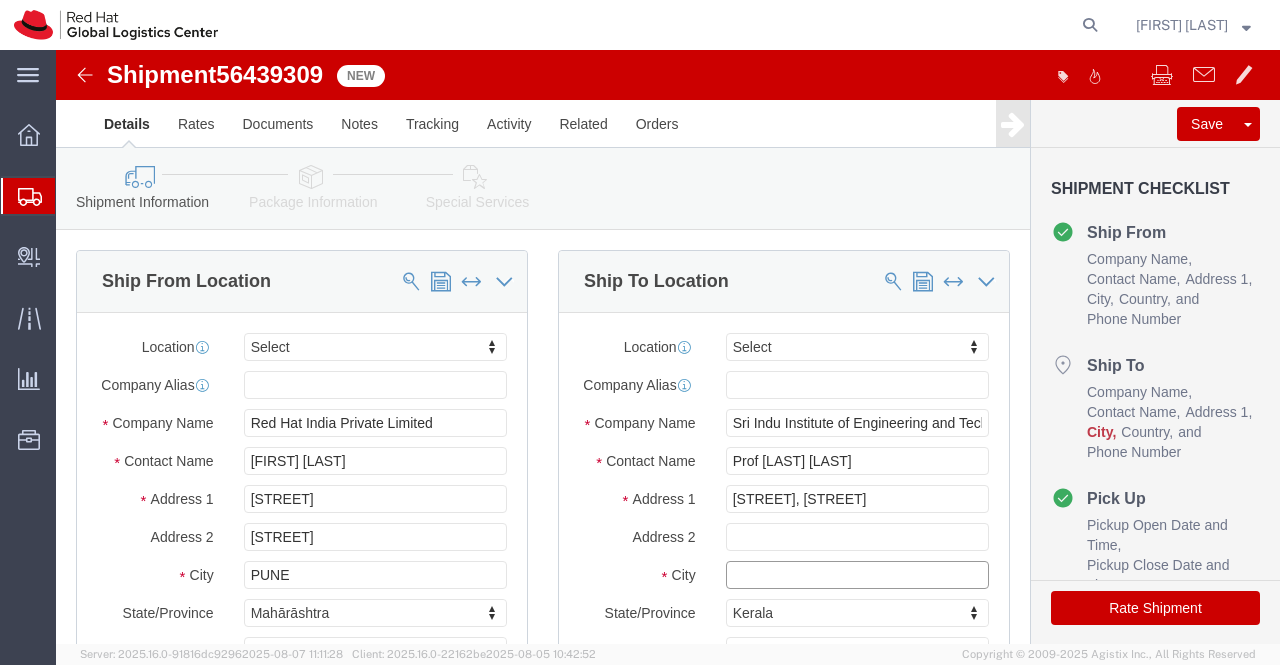 paste on "Hyderabad" 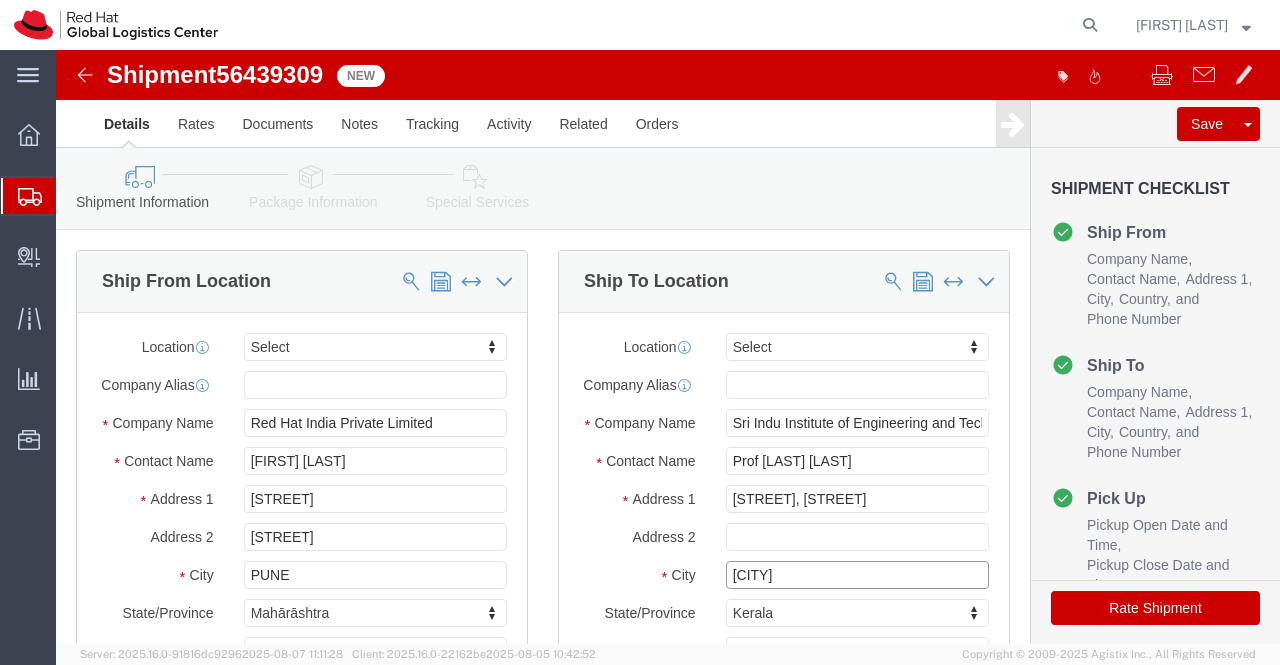 type on "Hyderabad" 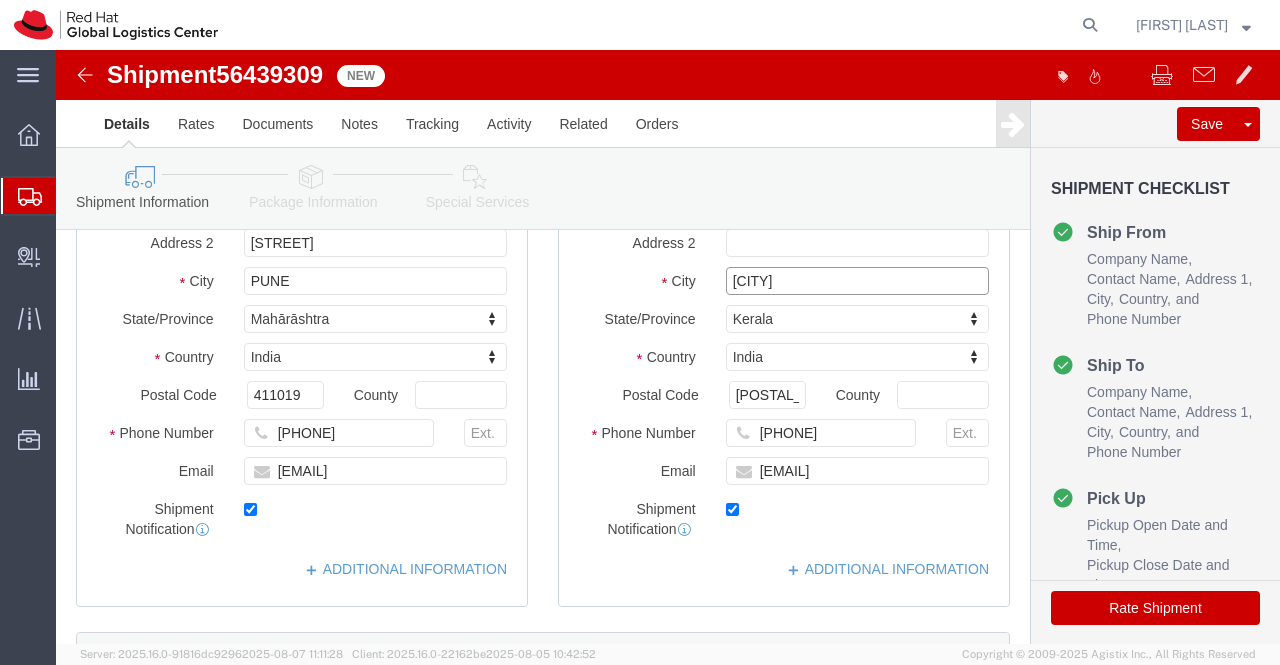 scroll, scrollTop: 300, scrollLeft: 0, axis: vertical 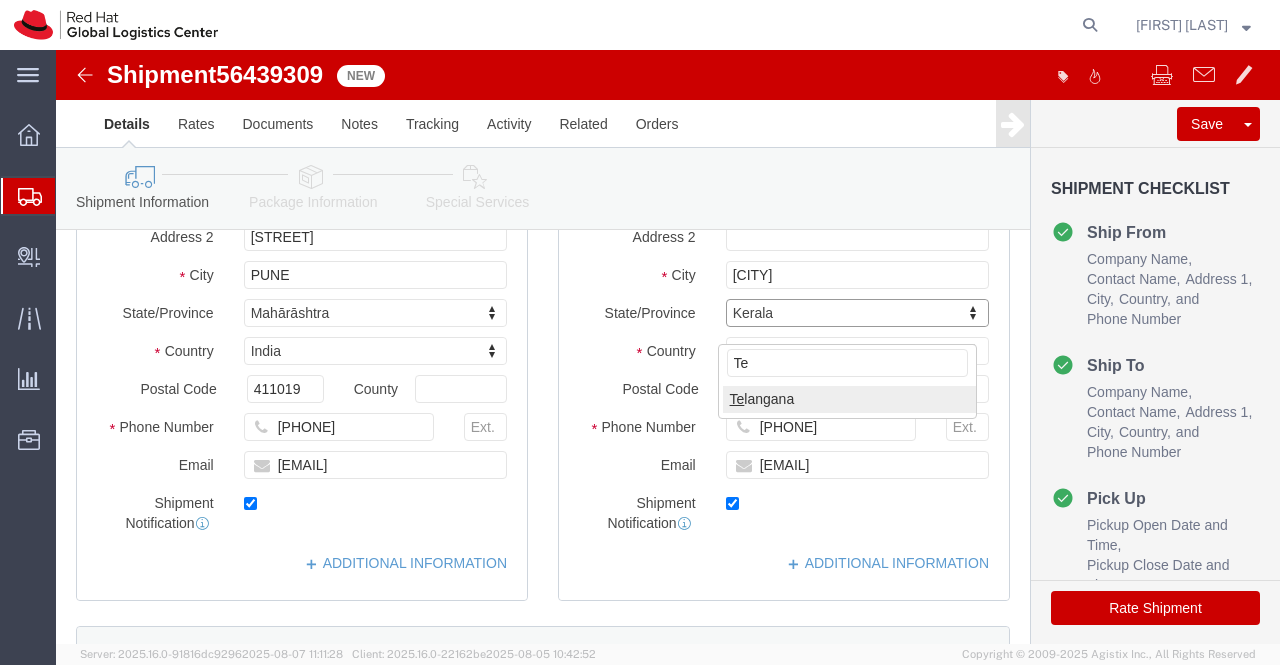 type on "Te" 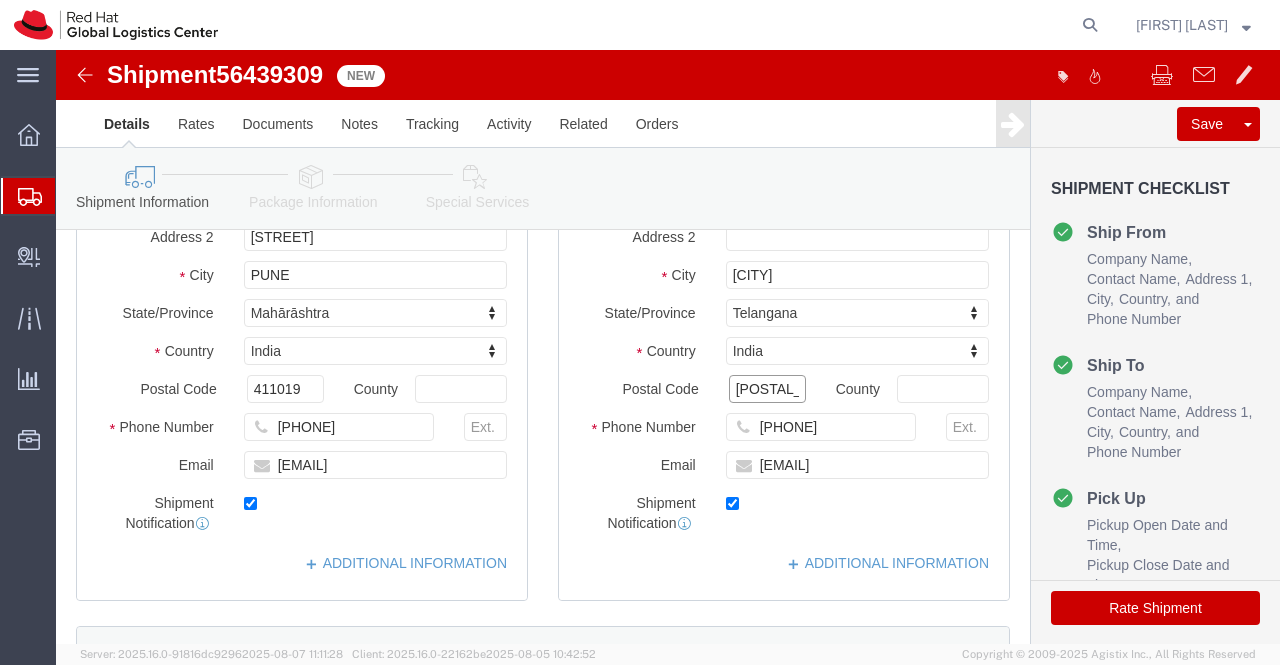 drag, startPoint x: 726, startPoint y: 360, endPoint x: 646, endPoint y: 358, distance: 80.024994 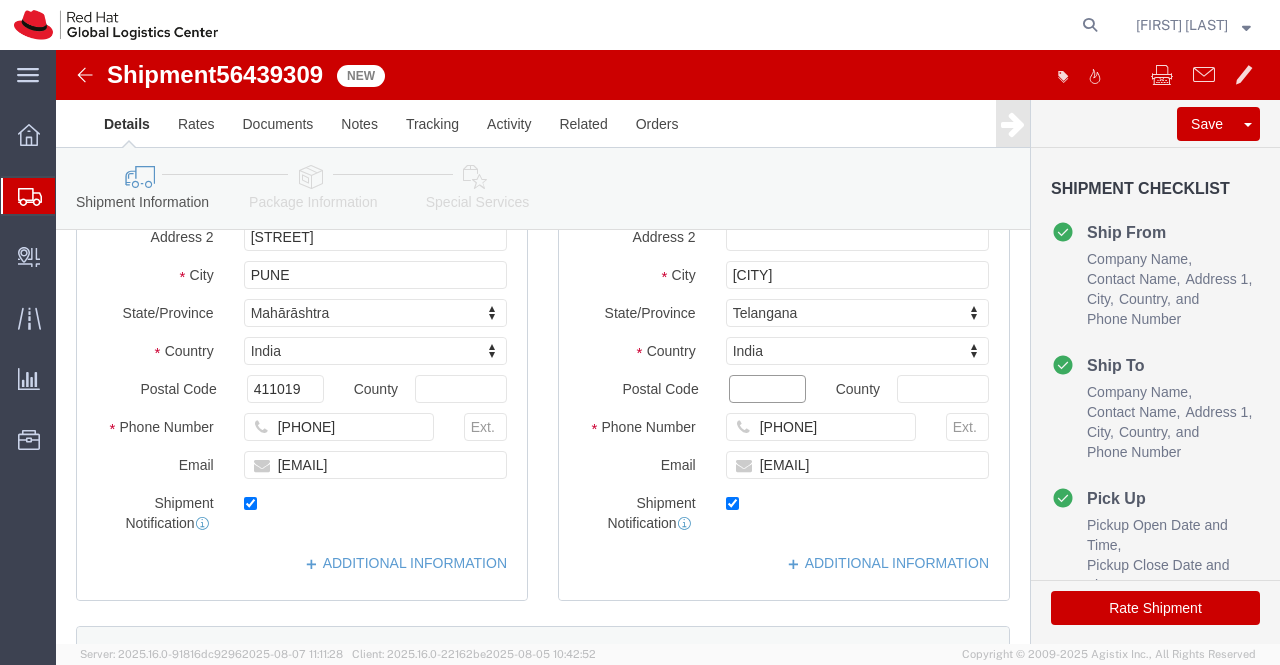 paste on "501510" 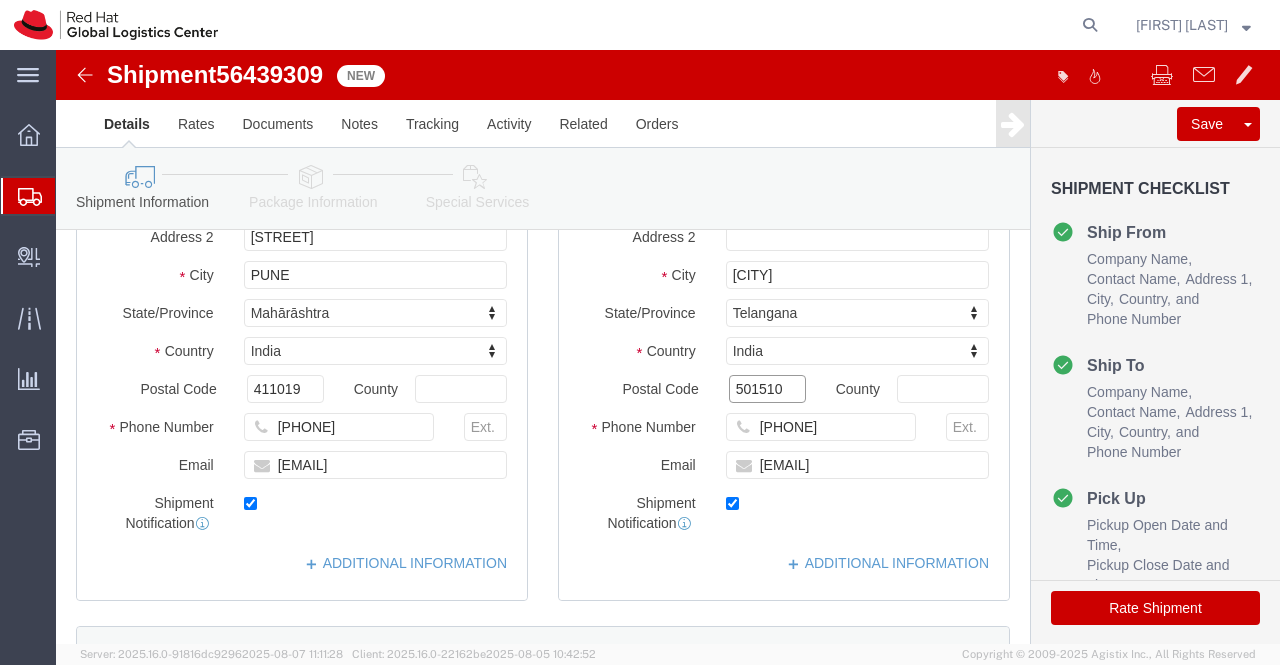 type on "501510" 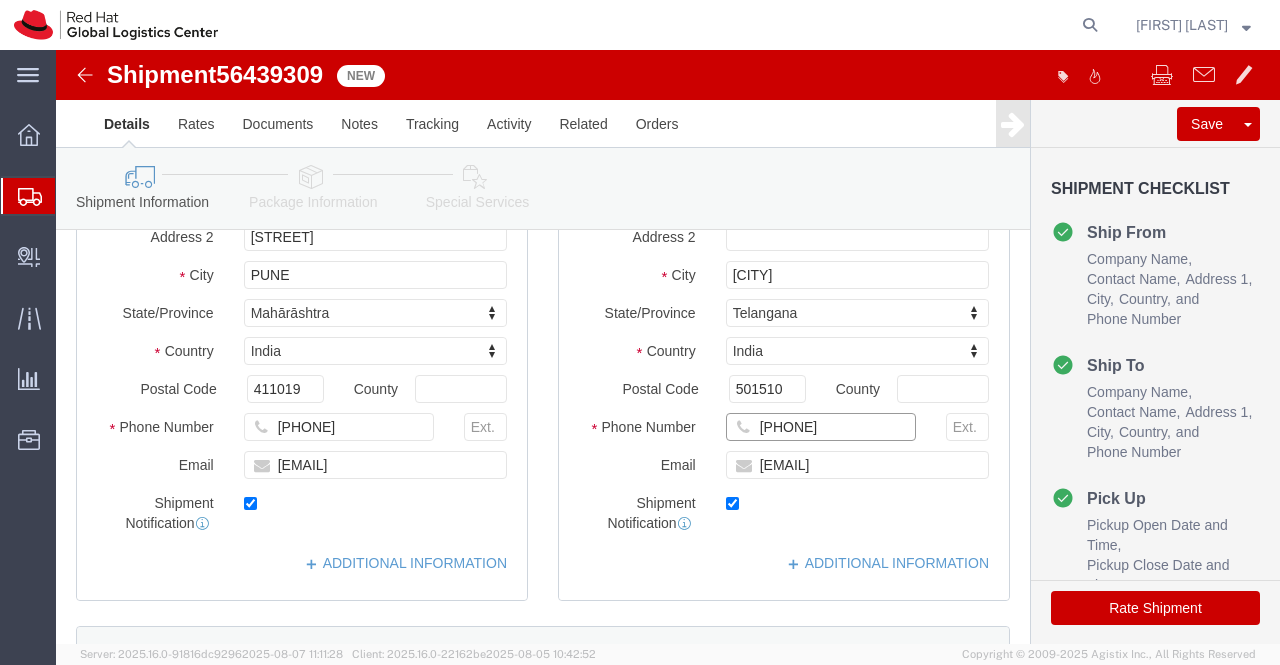 drag, startPoint x: 814, startPoint y: 391, endPoint x: 690, endPoint y: 399, distance: 124.2578 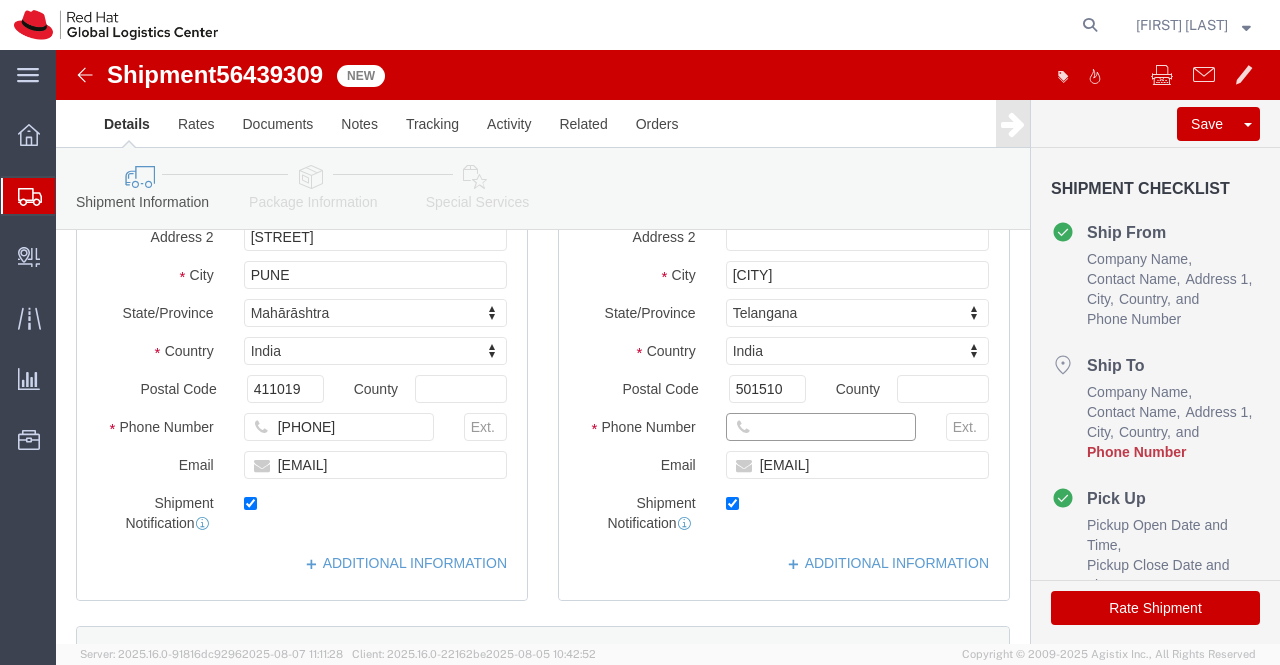 paste on "9948784777" 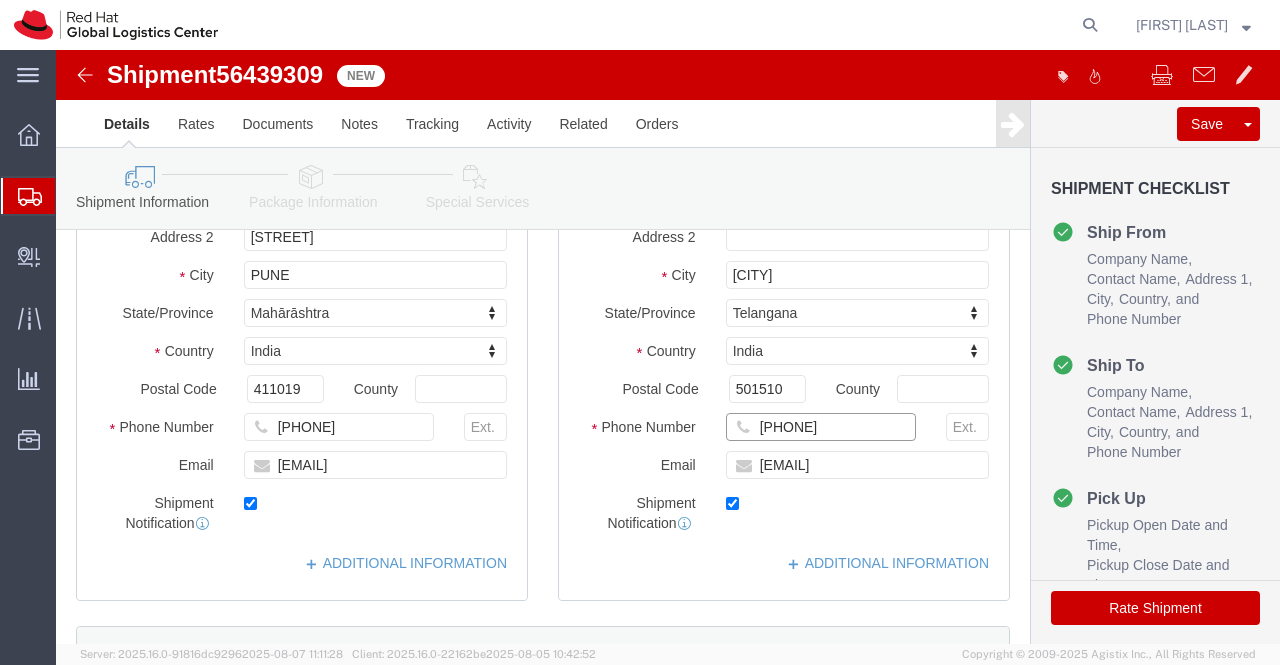 type on "9948784777" 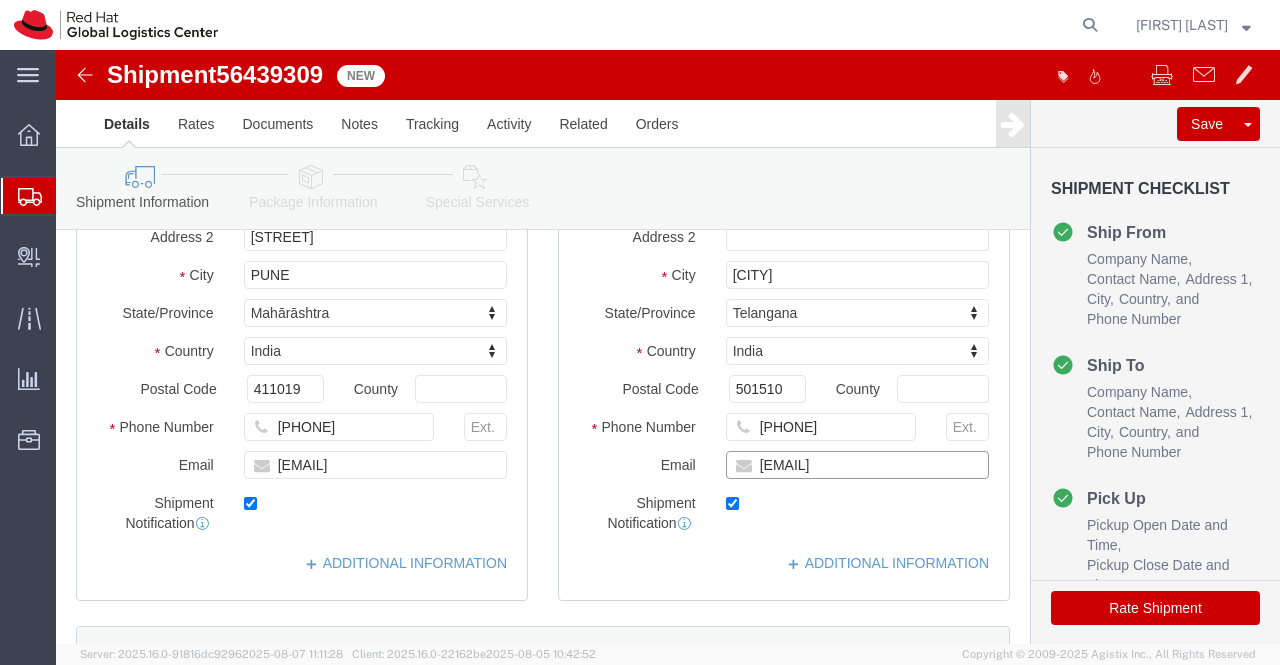 drag, startPoint x: 690, startPoint y: 429, endPoint x: 942, endPoint y: 436, distance: 252.0972 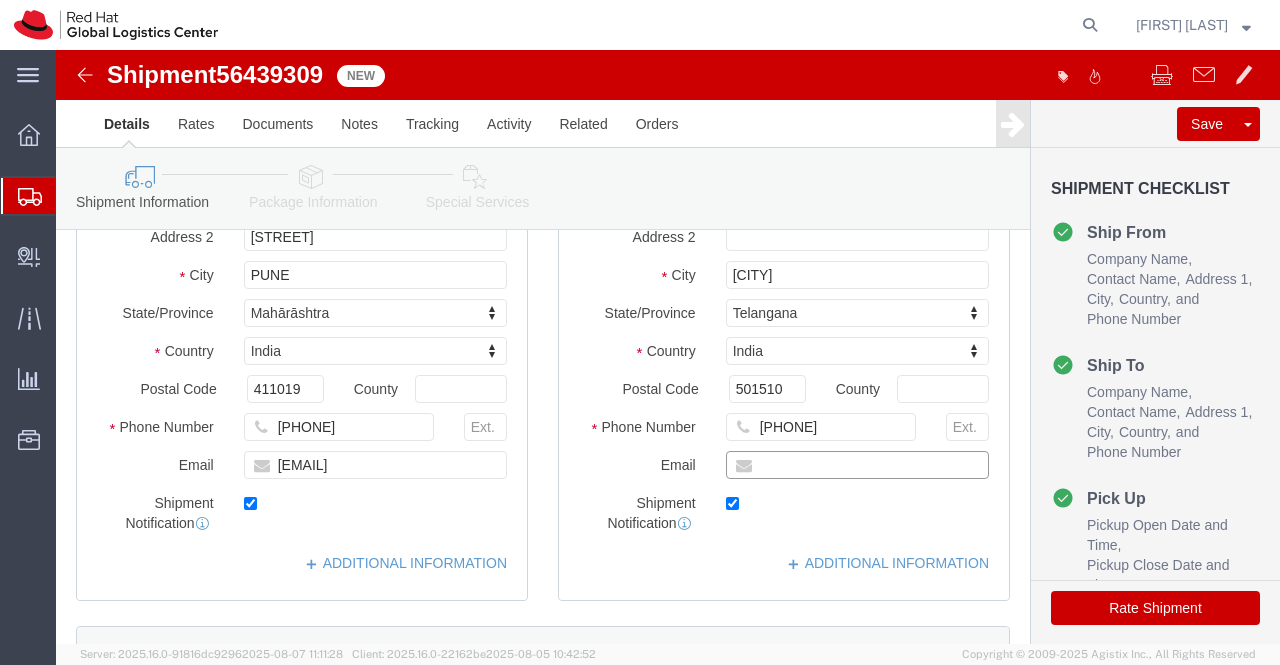 type 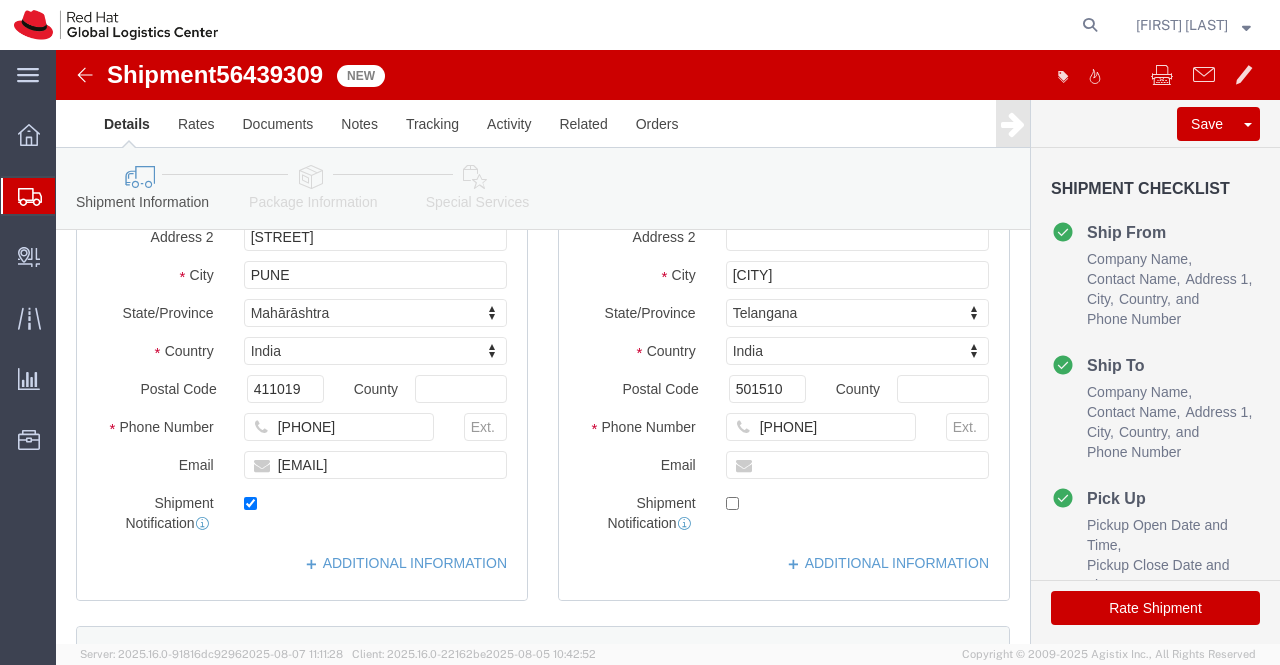 checkbox on "false" 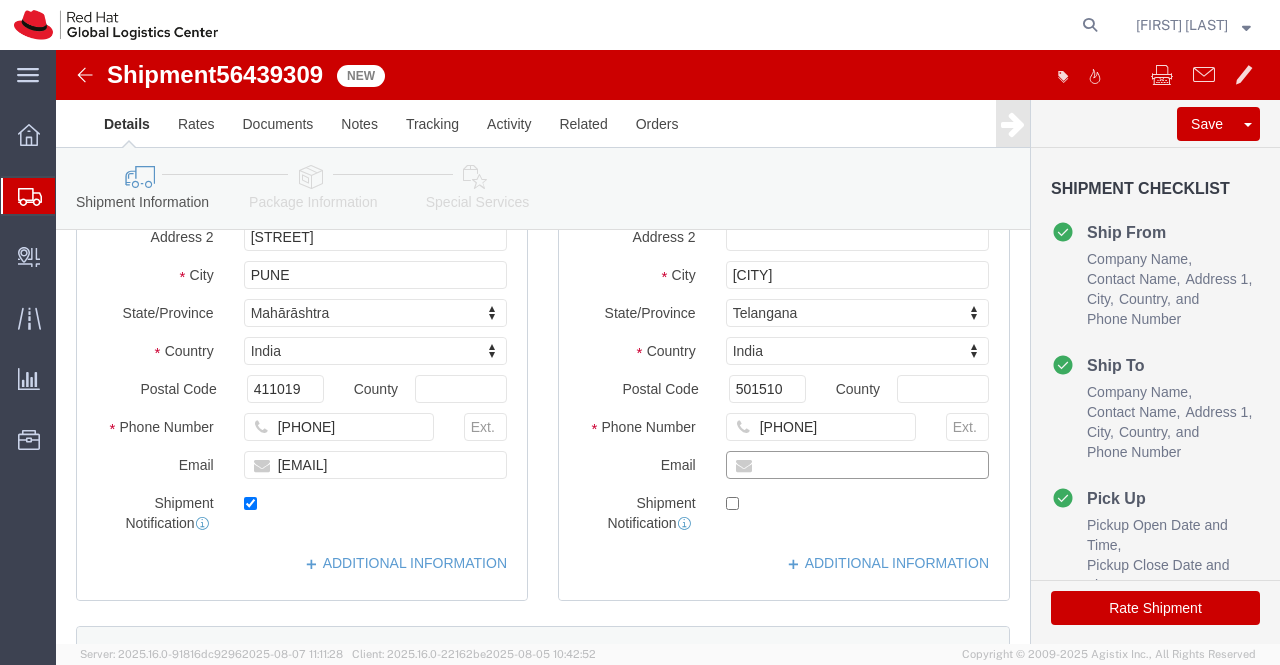 paste on "rvenkat@siiet.ac.in" 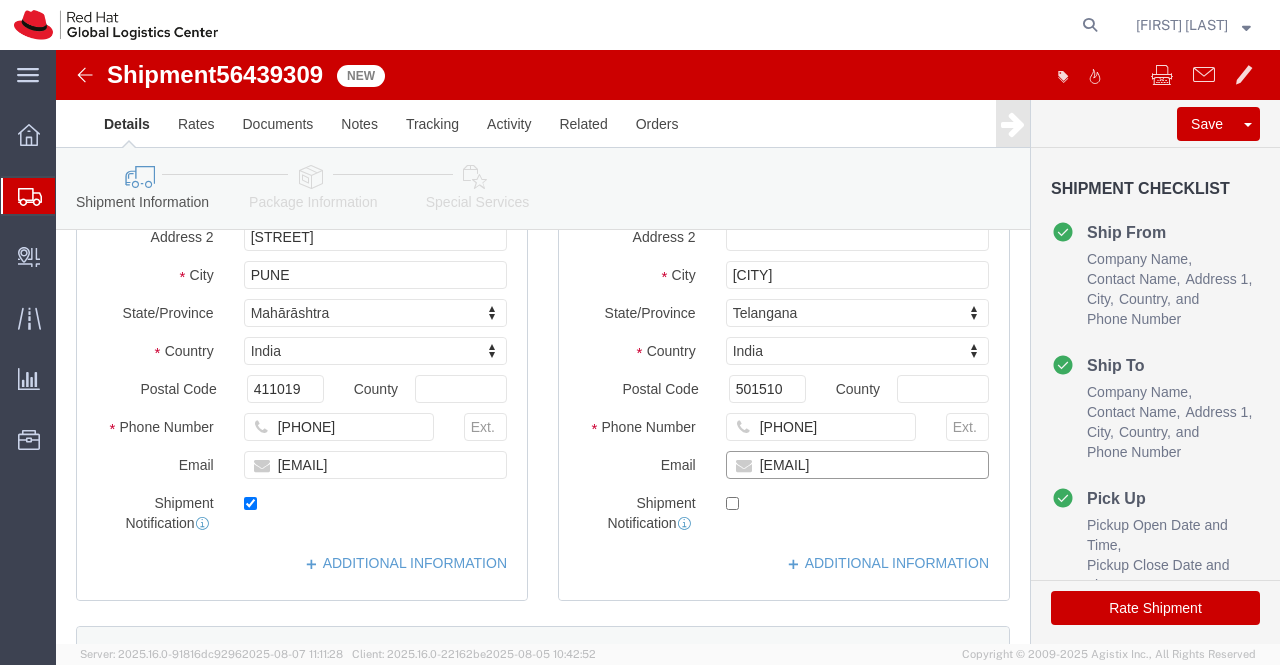 type on "rvenkat@siiet.ac.in" 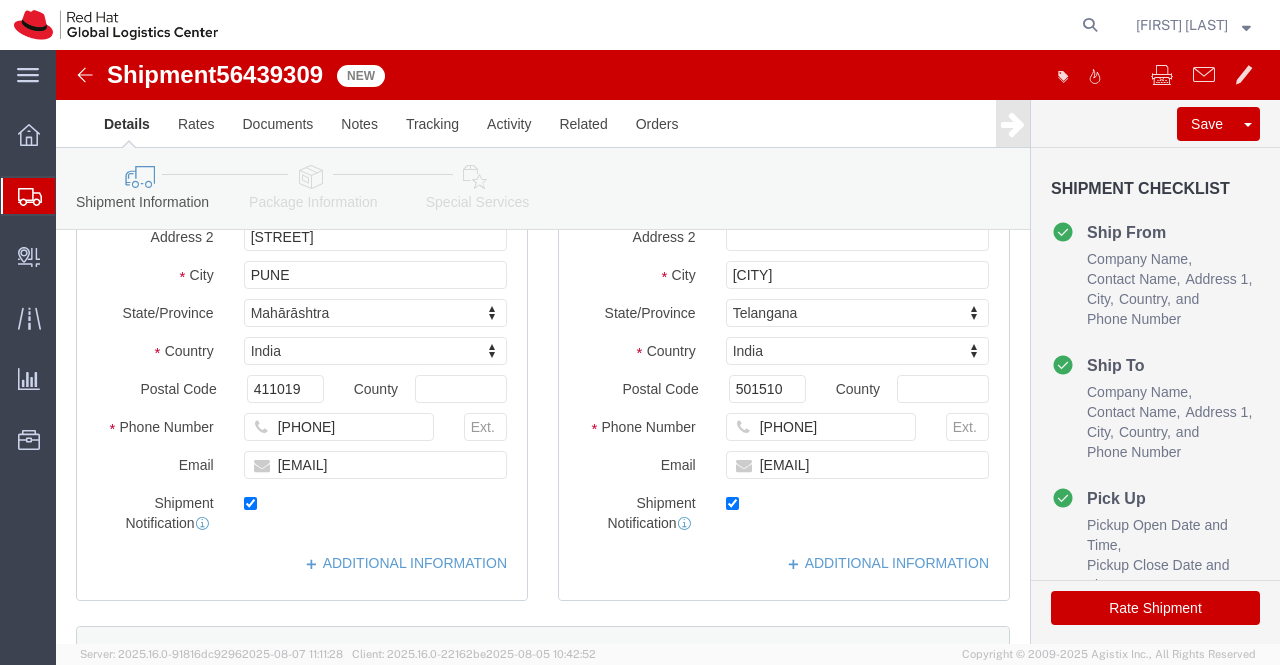 checkbox on "true" 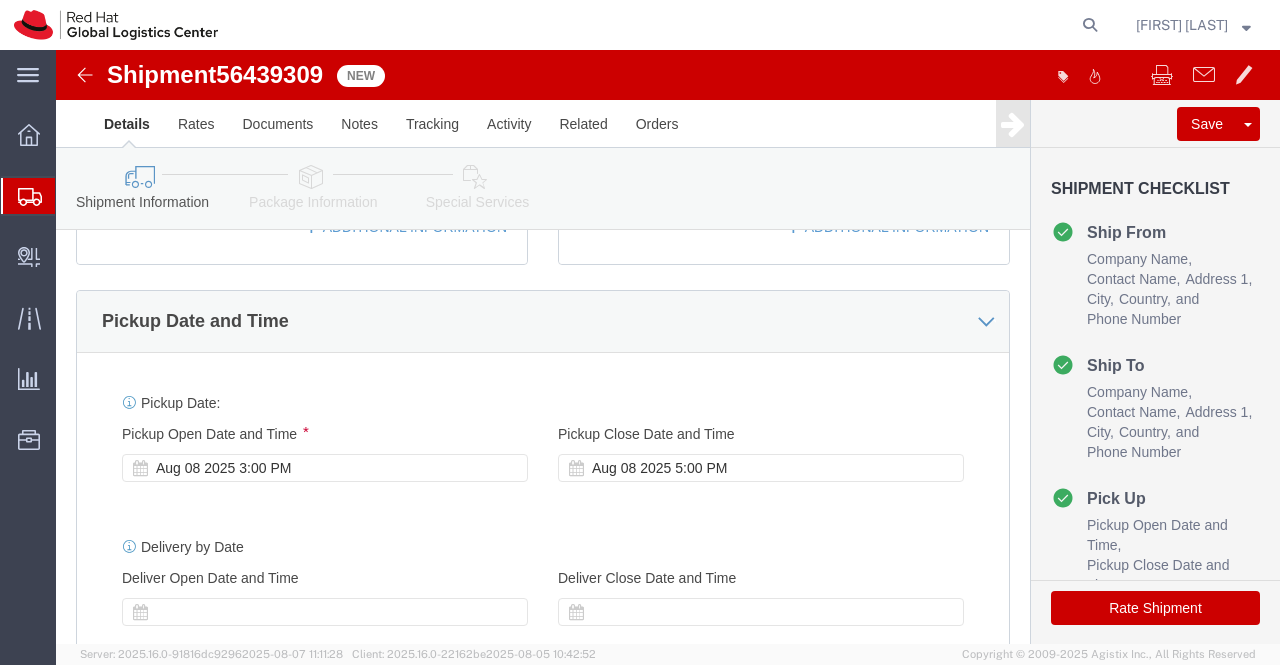 scroll, scrollTop: 700, scrollLeft: 0, axis: vertical 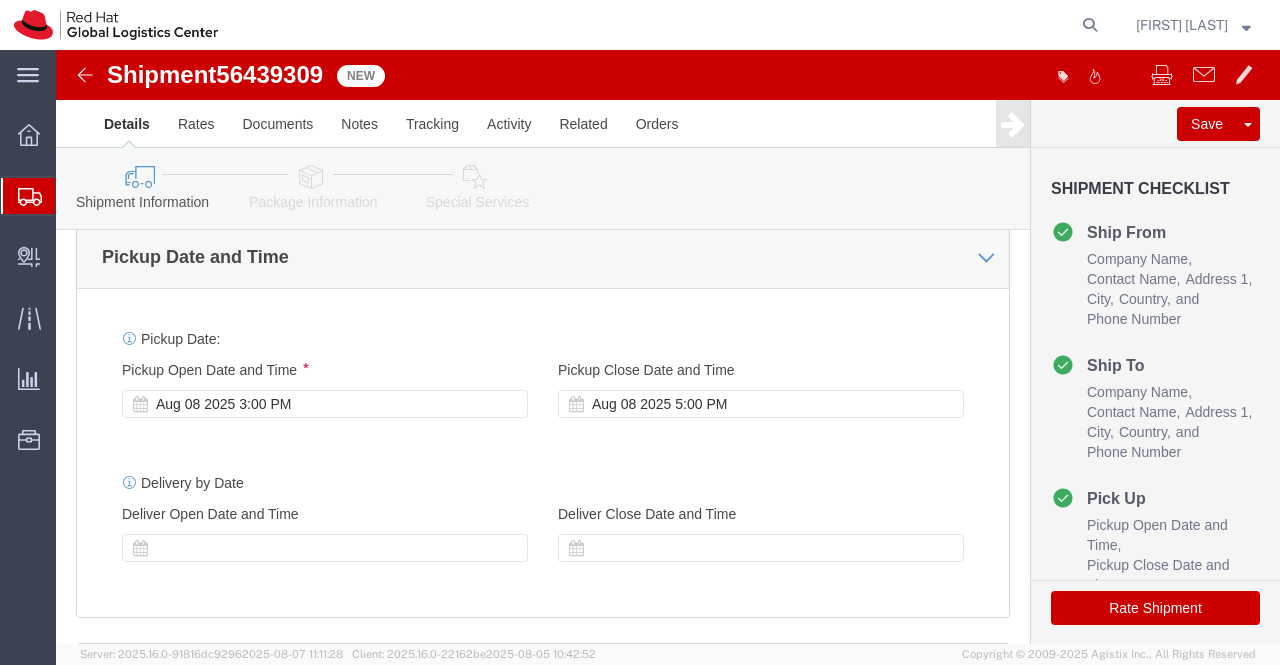 click 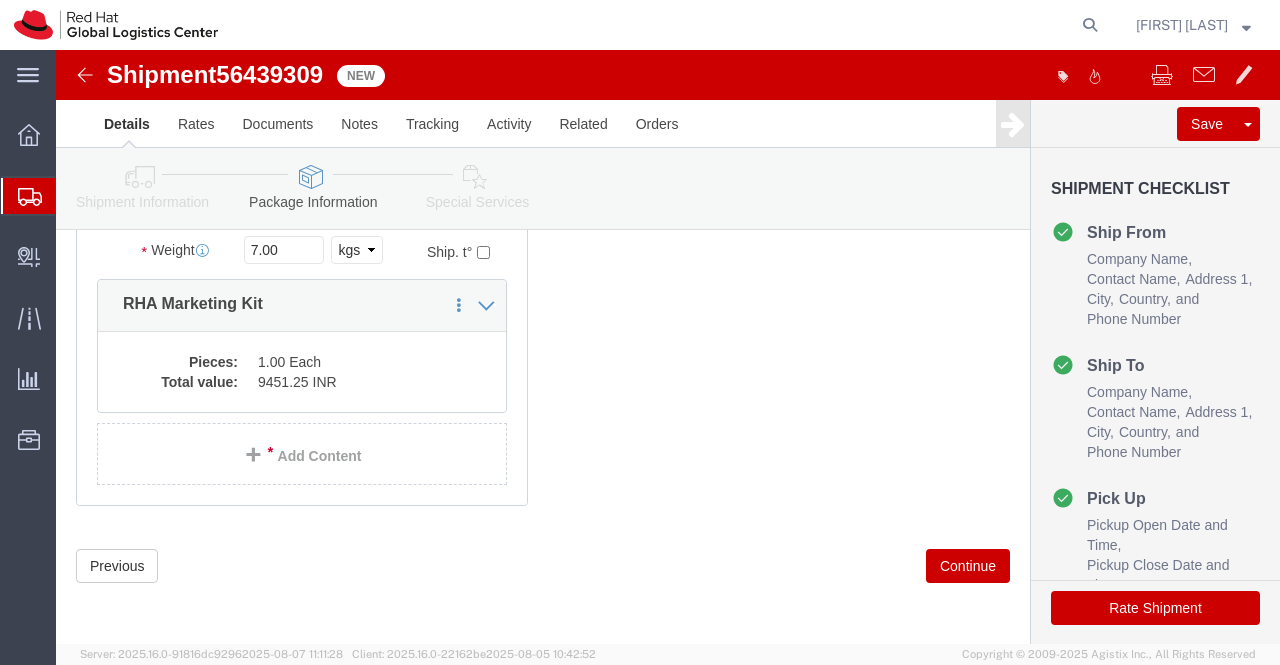 scroll, scrollTop: 180, scrollLeft: 0, axis: vertical 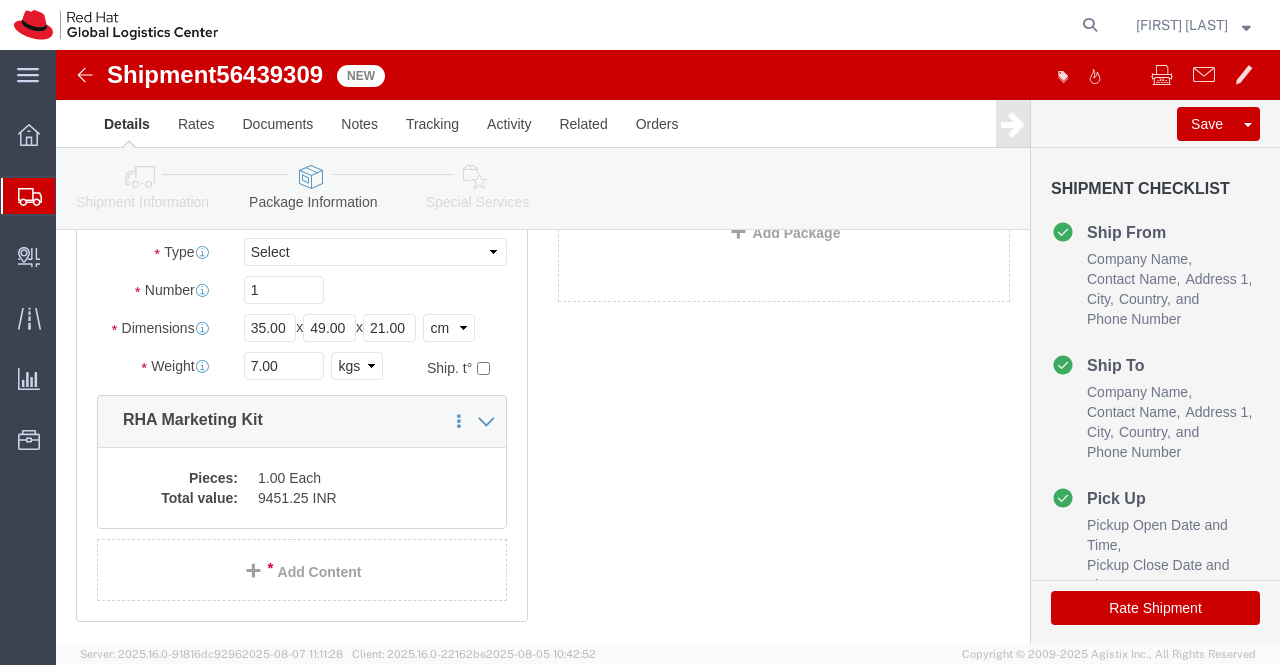 click 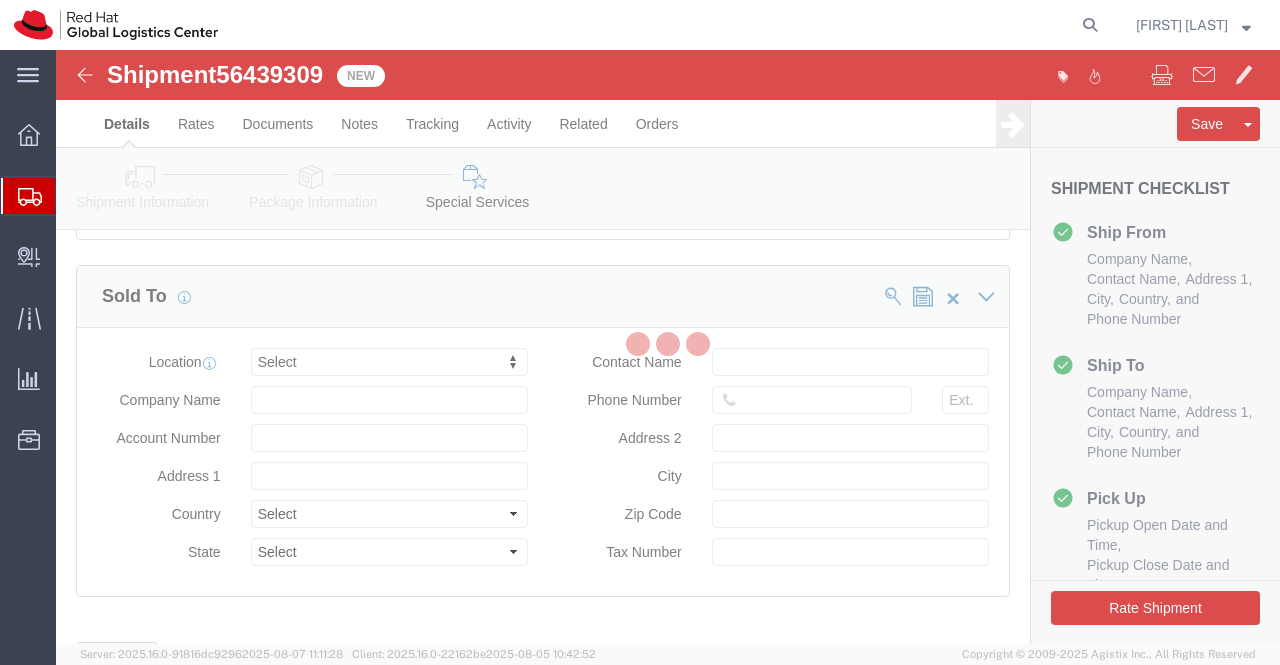 select on "COSTCENTER" 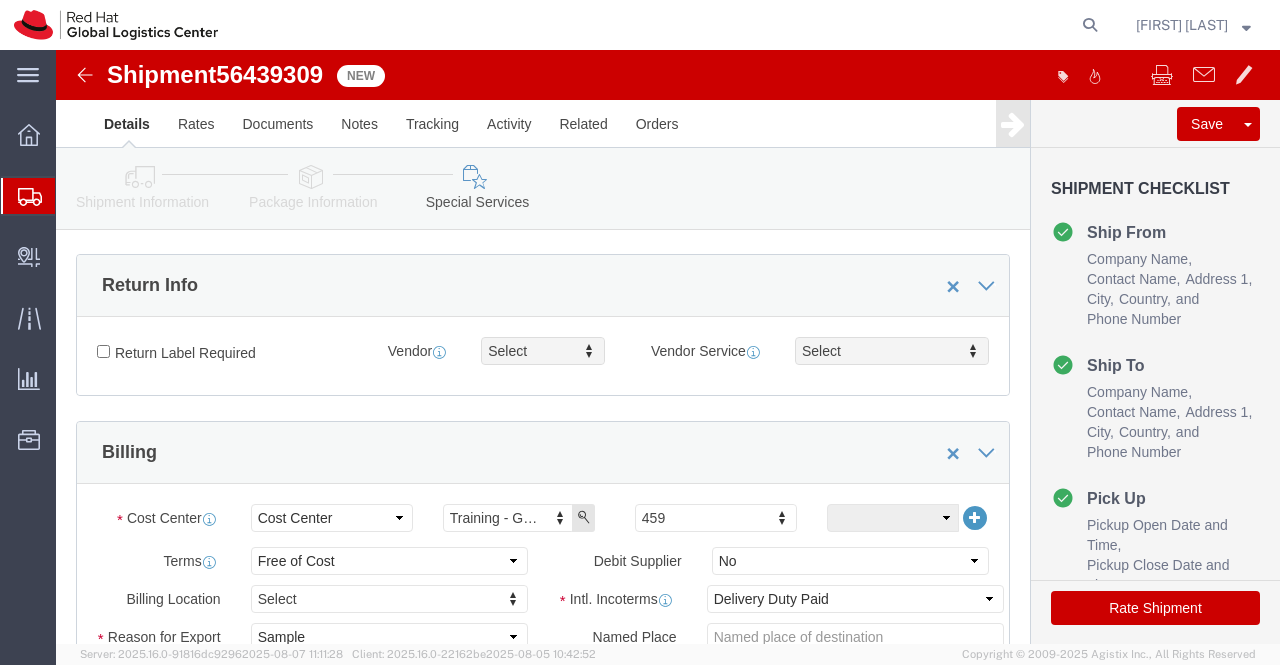 scroll, scrollTop: 167, scrollLeft: 0, axis: vertical 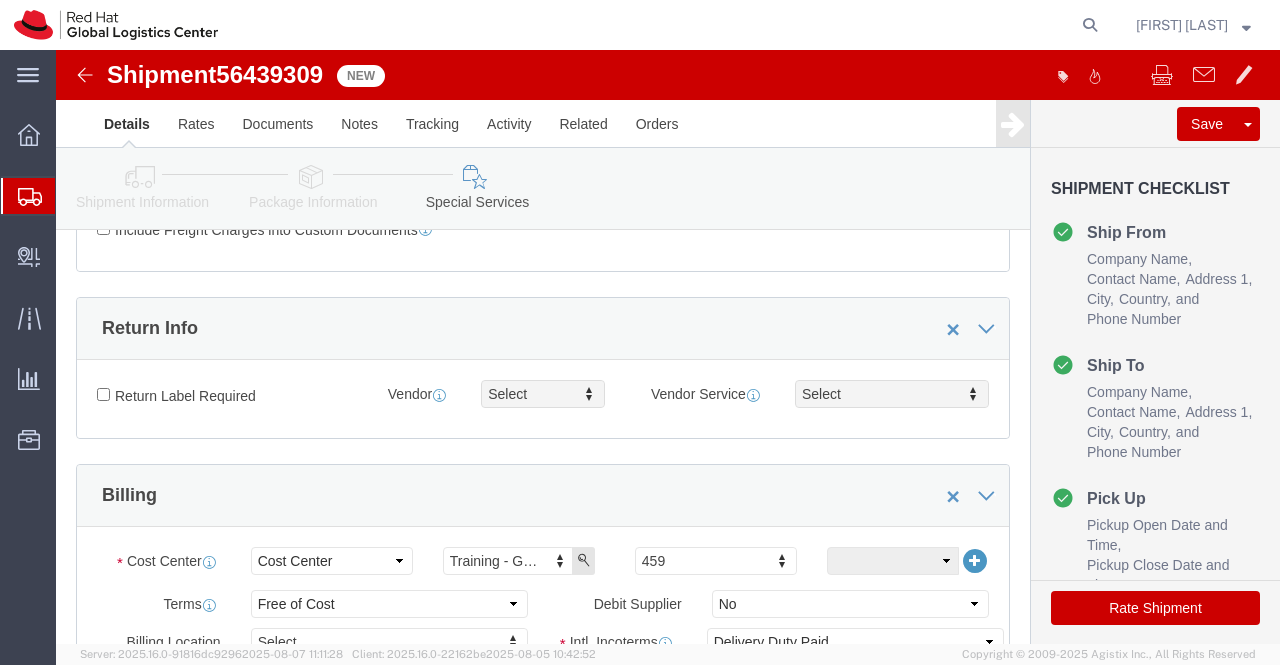 click on "Rate Shipment" 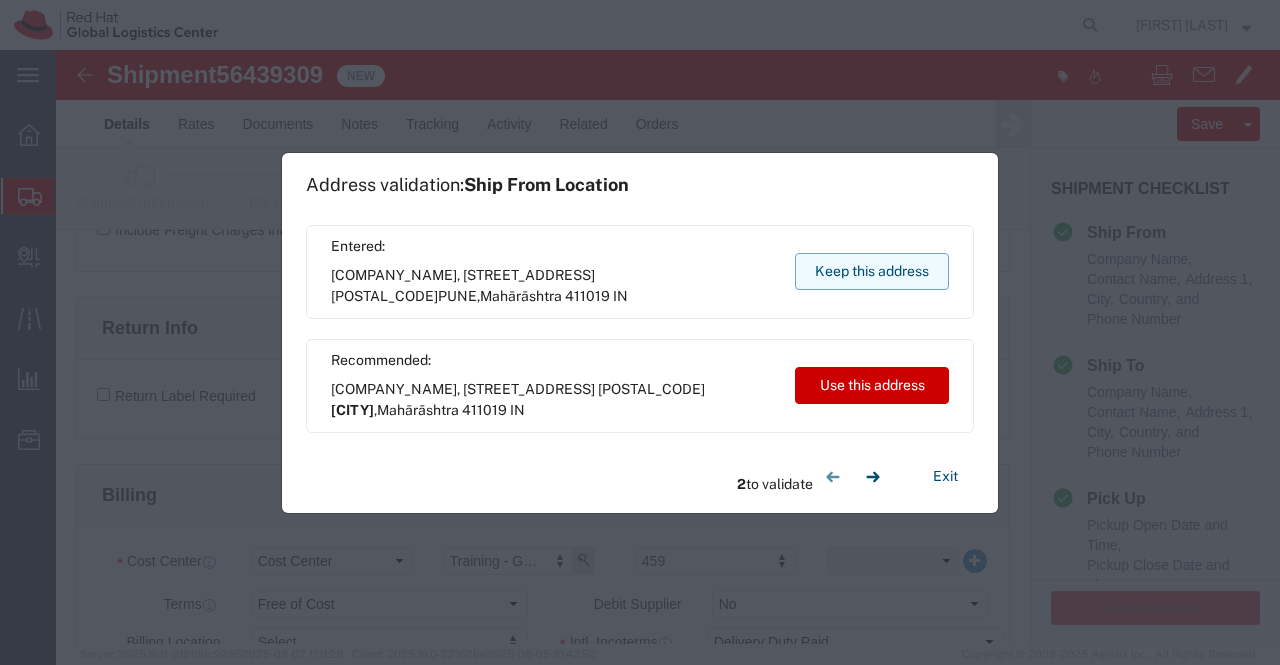 click on "Keep this address" 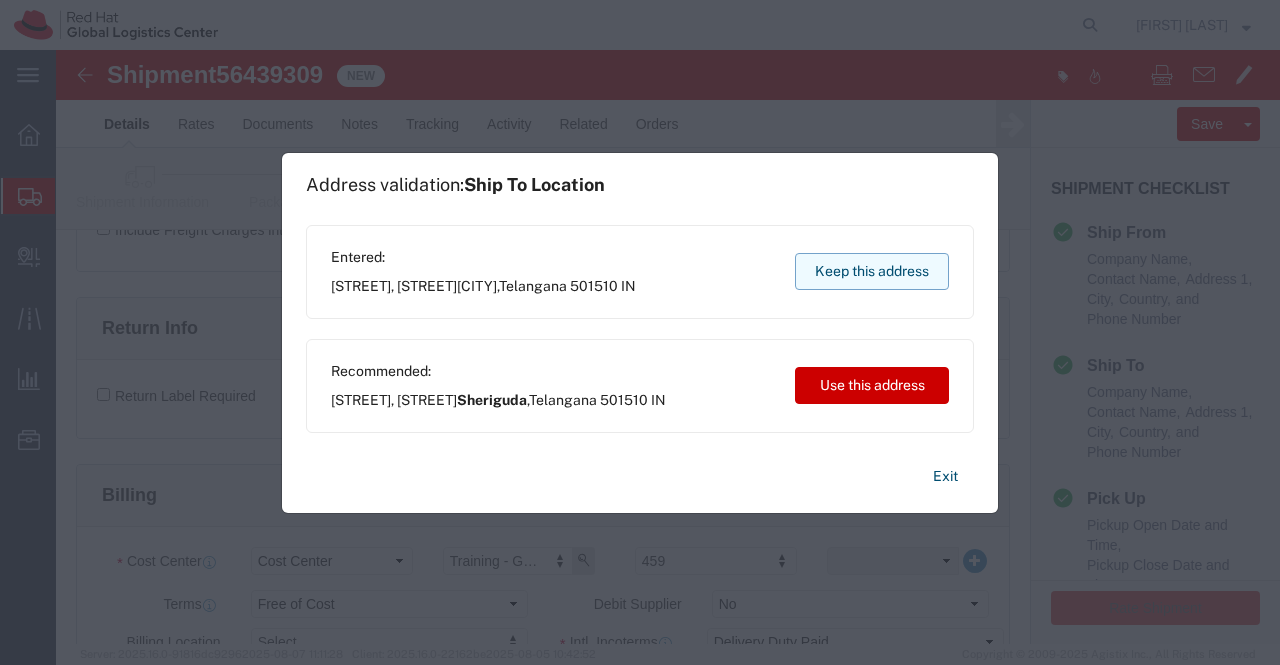 click on "Keep this address" 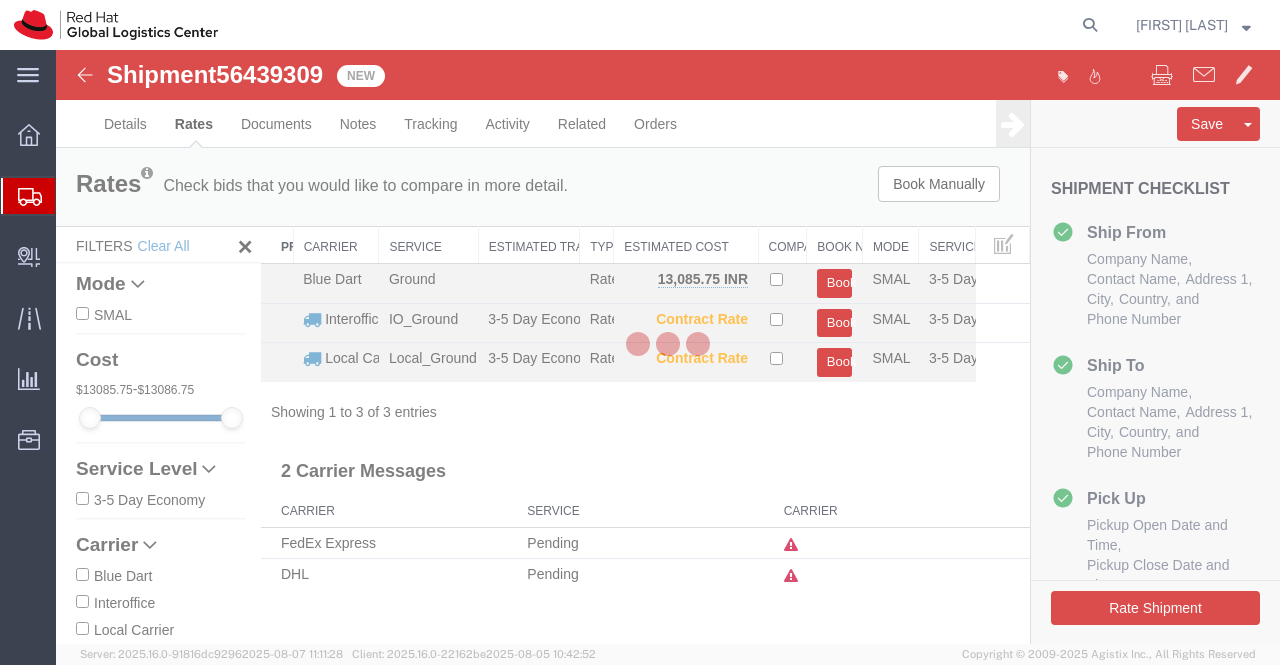 scroll, scrollTop: 0, scrollLeft: 0, axis: both 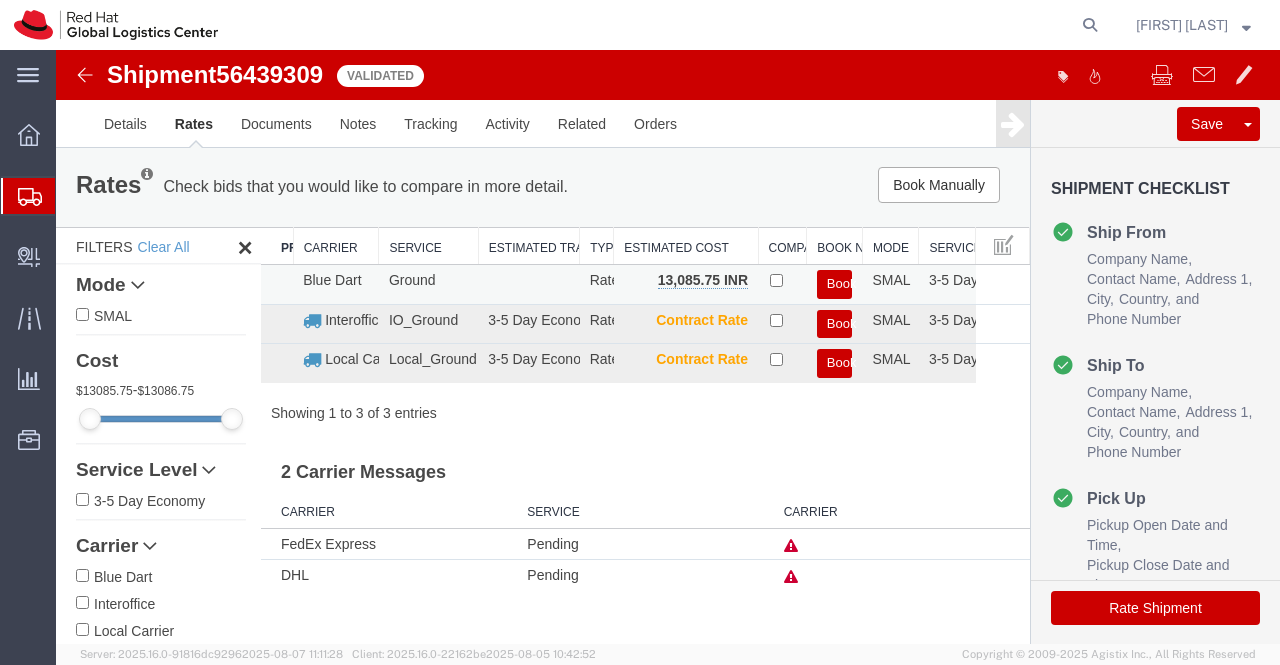 click on "Book" at bounding box center (835, 284) 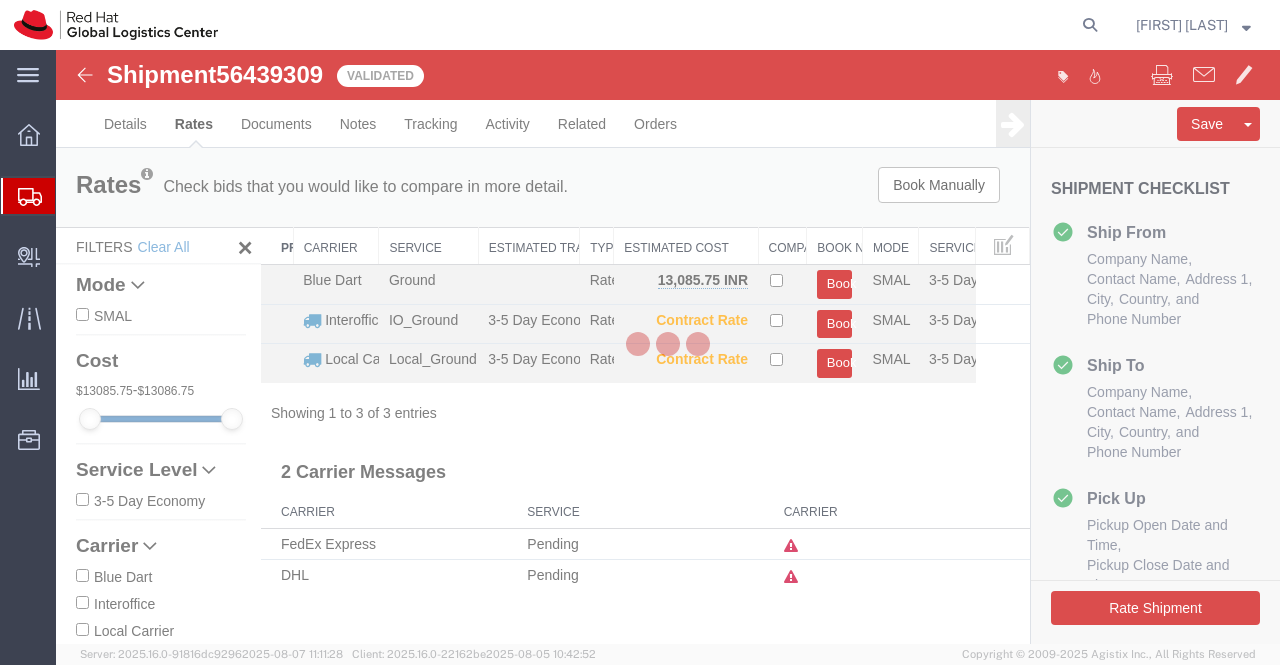click at bounding box center (668, 347) 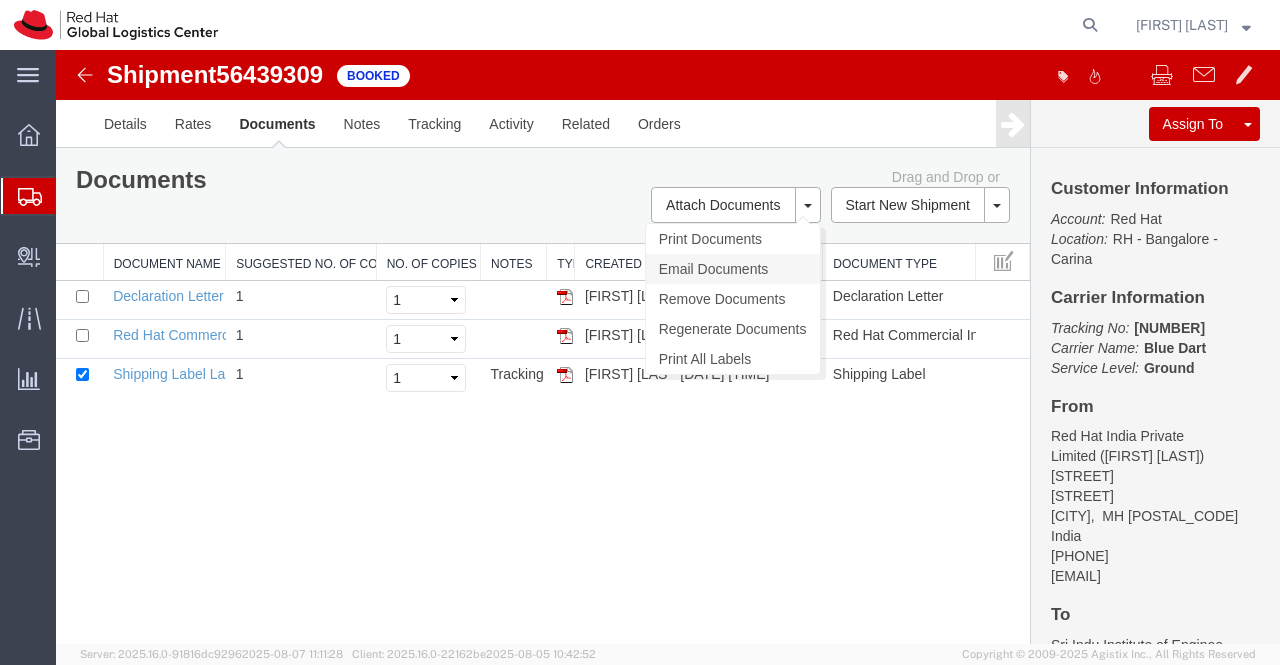 click on "Email Documents" at bounding box center [733, 269] 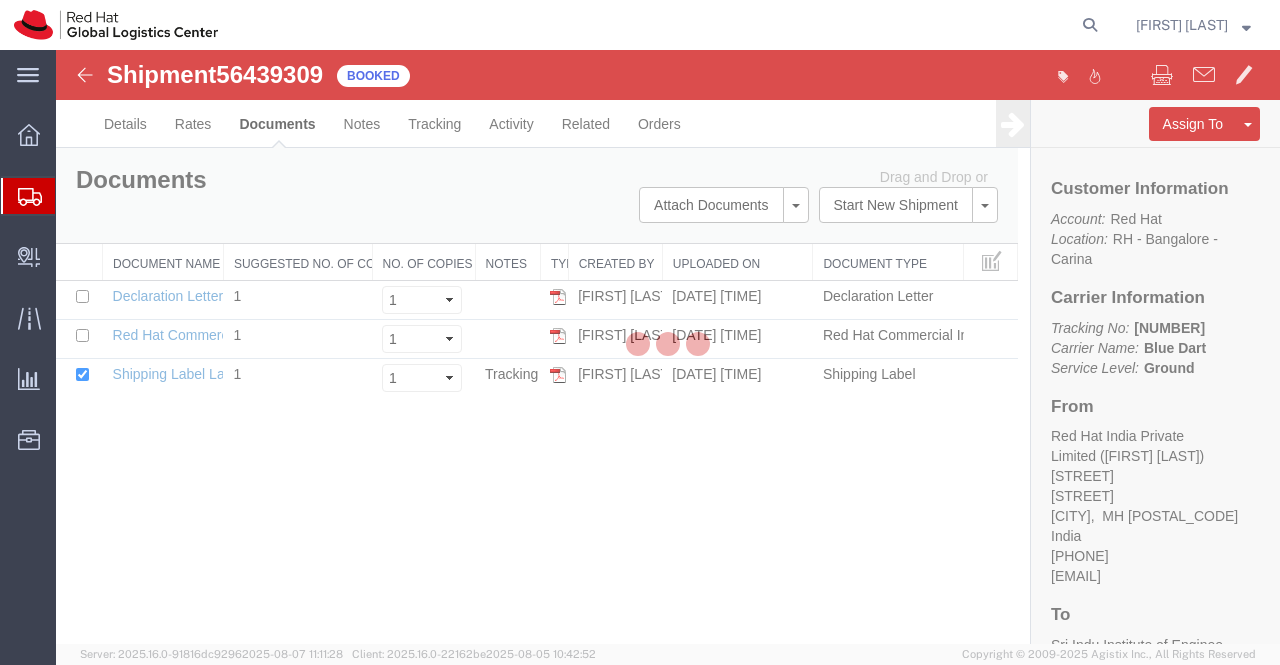 checkbox on "true" 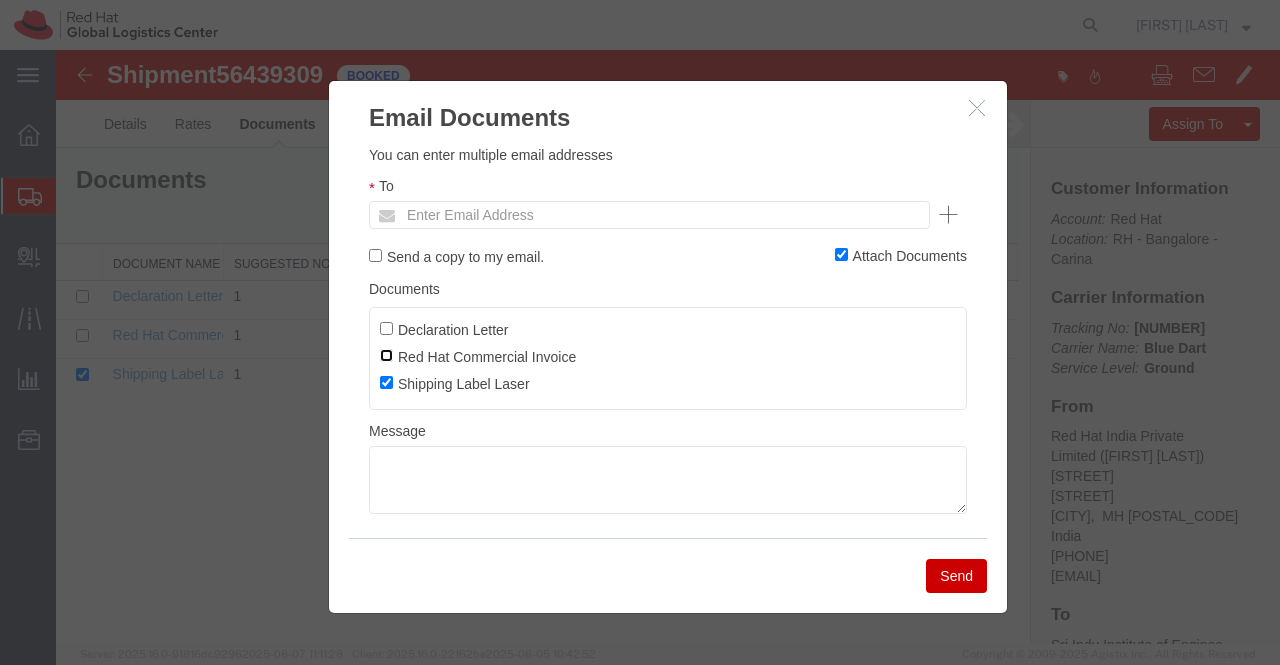 click on "Red Hat Commercial Invoice" at bounding box center (386, 355) 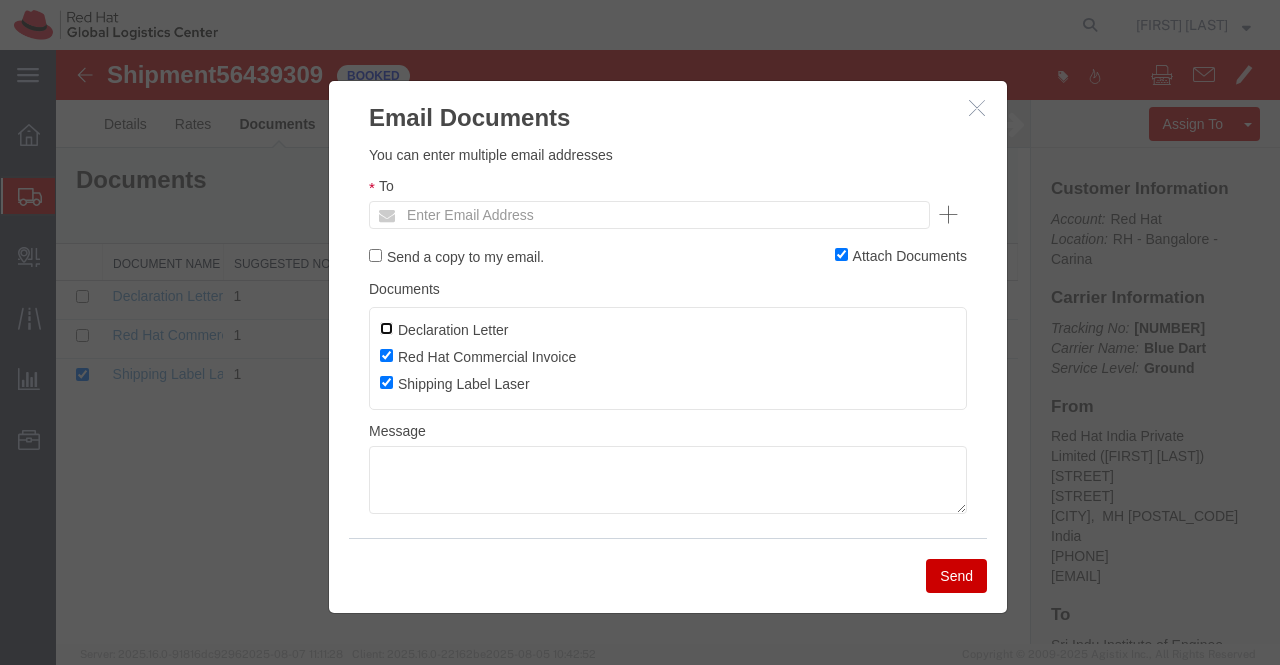 click on "Declaration Letter" at bounding box center [386, 328] 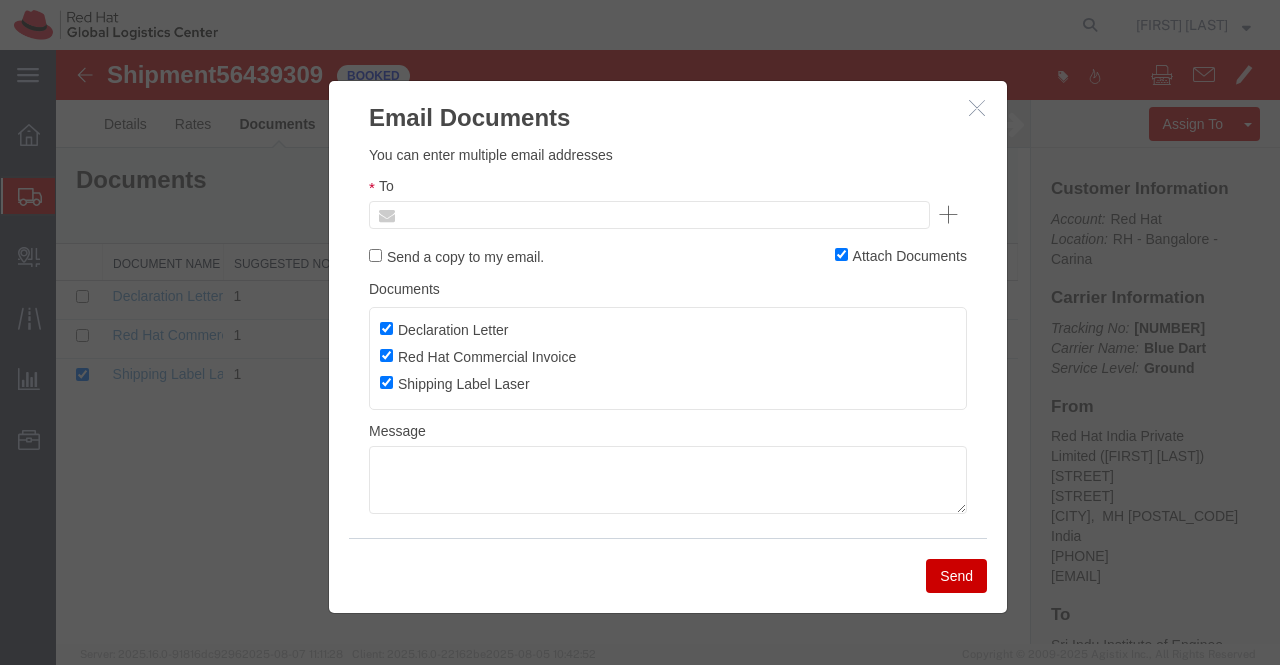 click at bounding box center [514, 215] 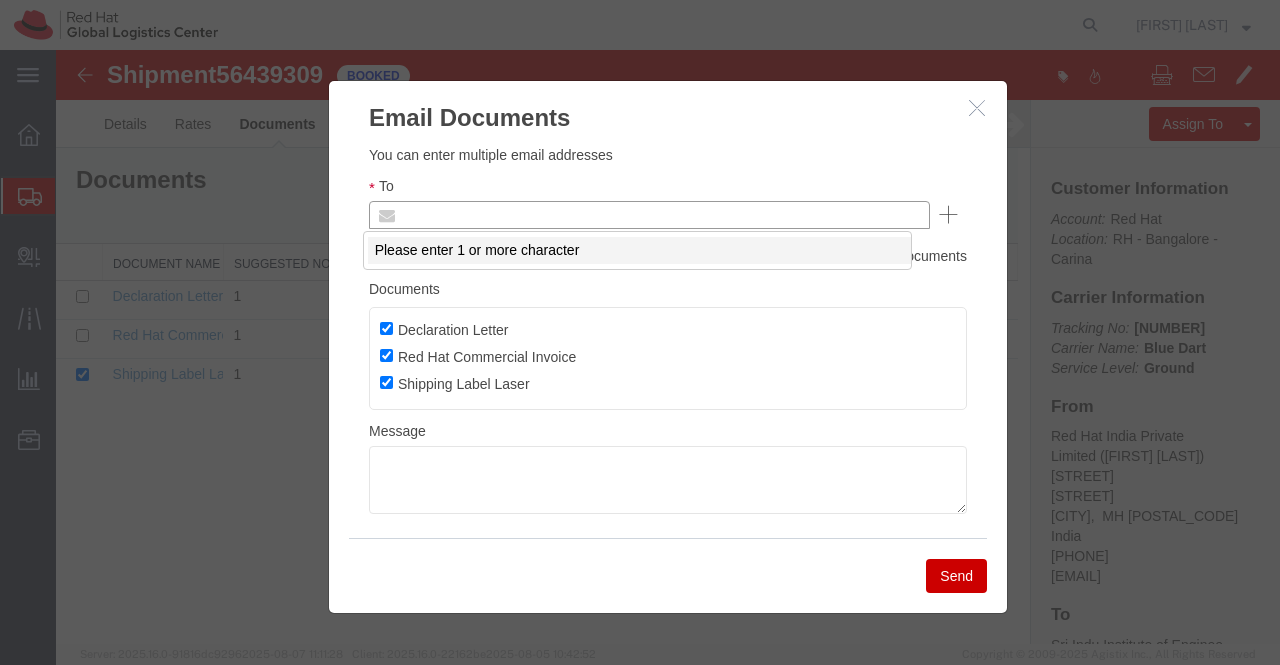 paste on "tukaram.b@dpmprinters.com" 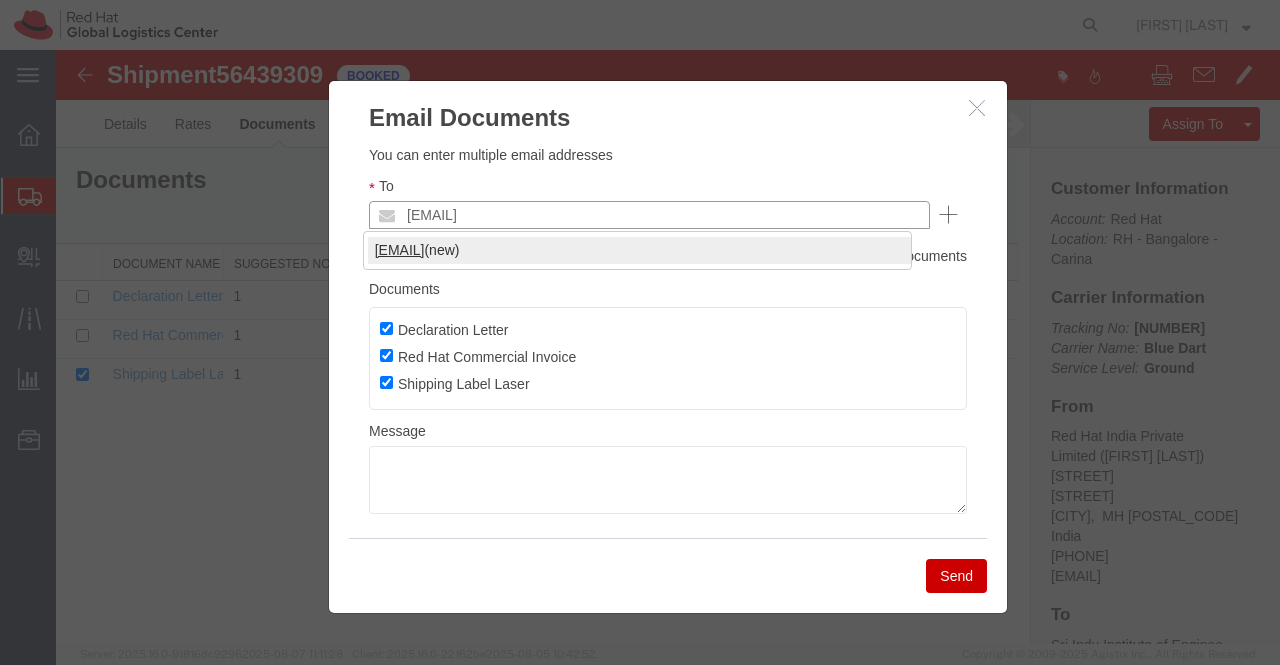 type on "tukaram.b@dpmprinters.com" 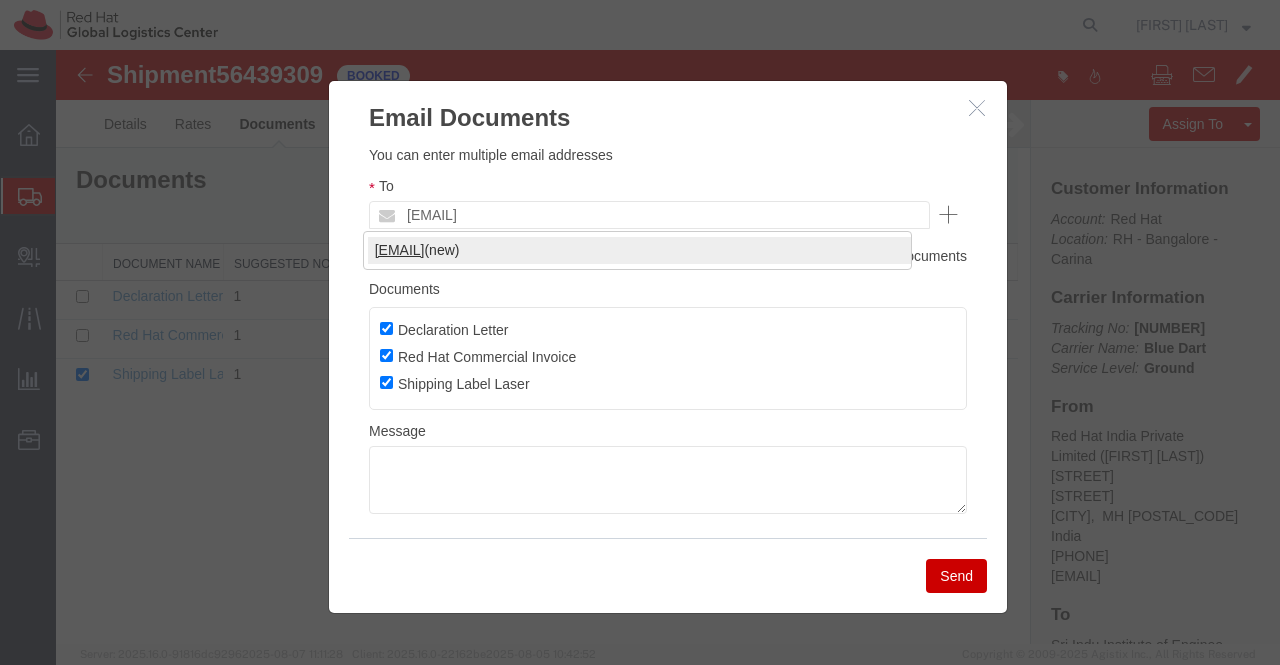 type 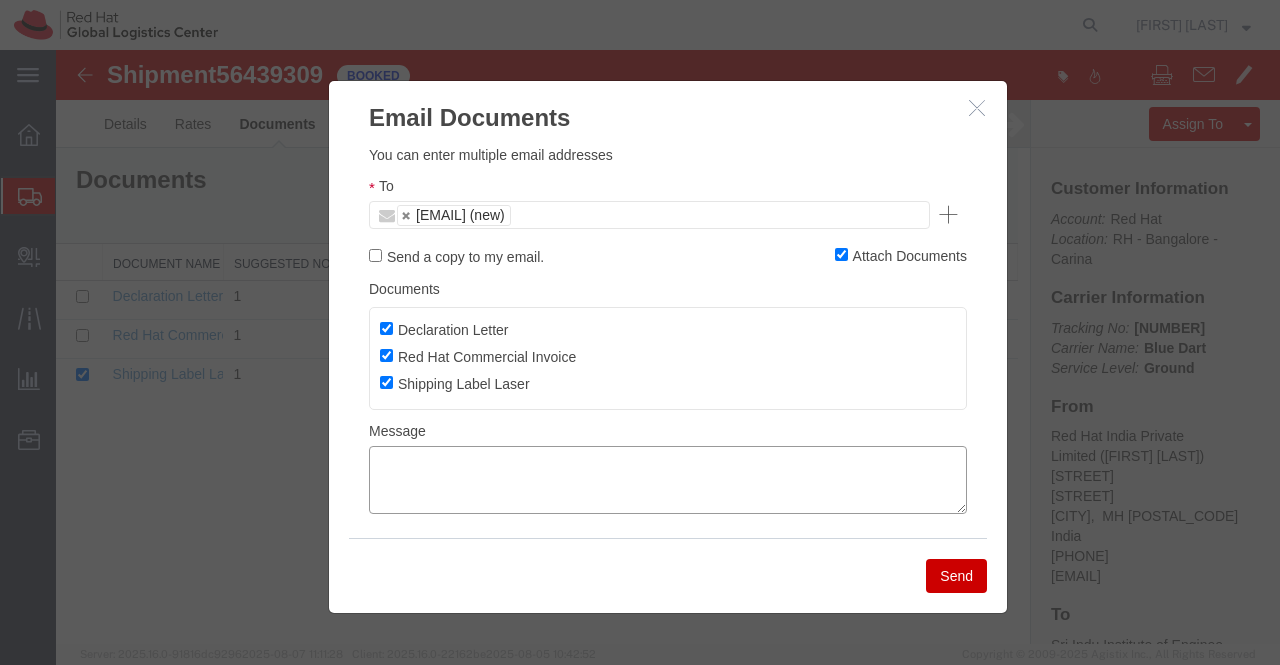 click at bounding box center (668, 480) 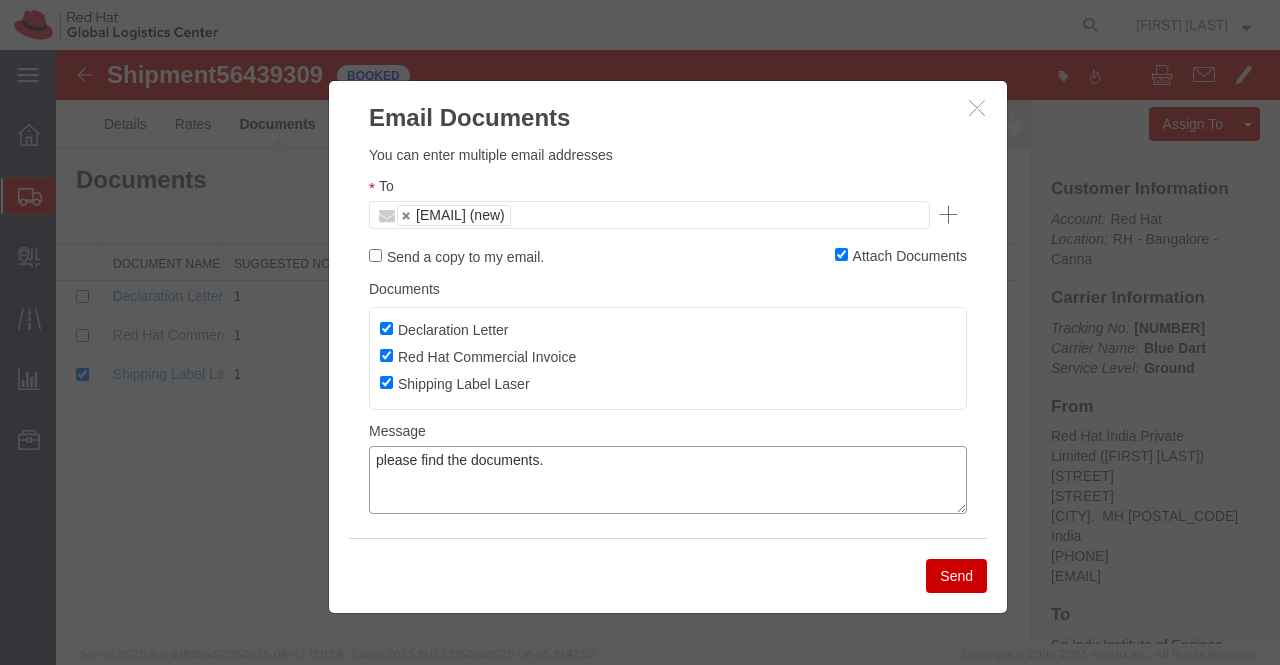 type on "please find the documents." 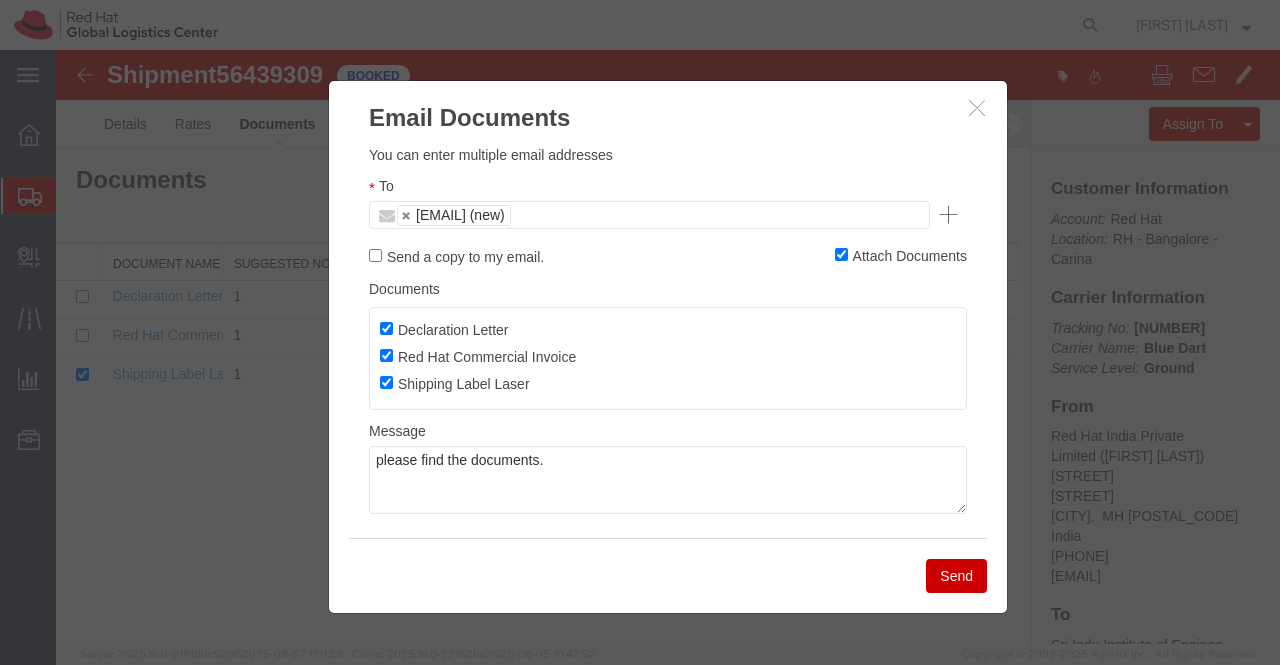 click on "Send" at bounding box center (956, 576) 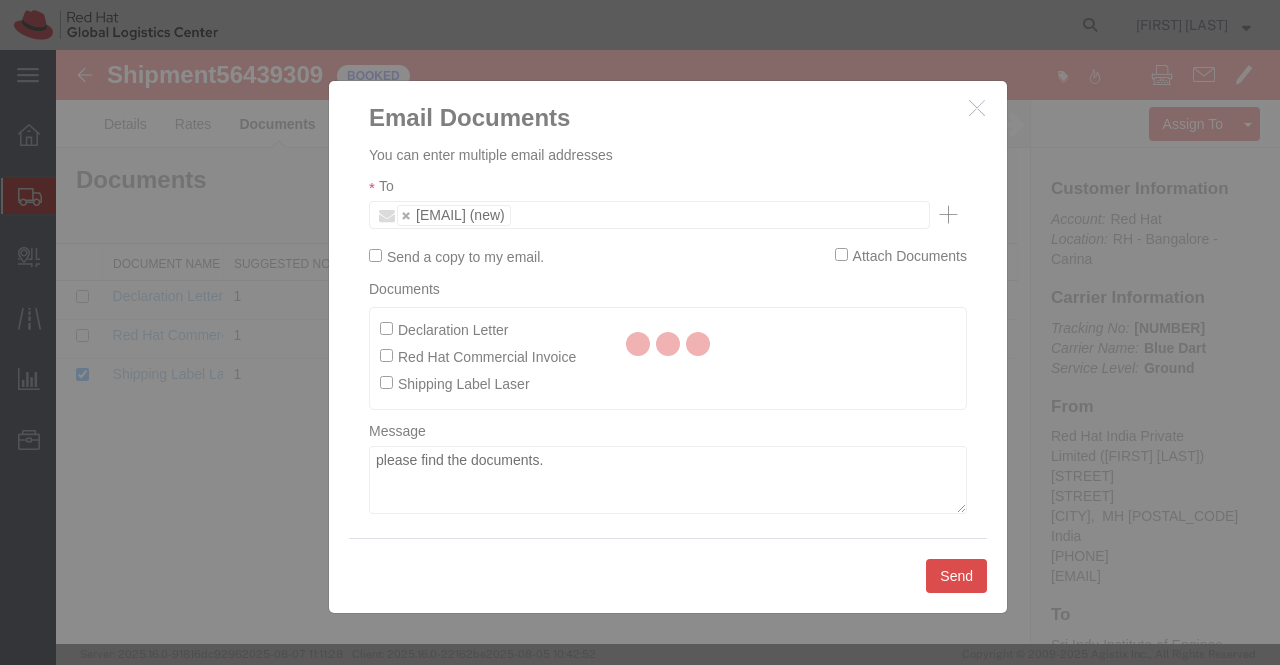 type 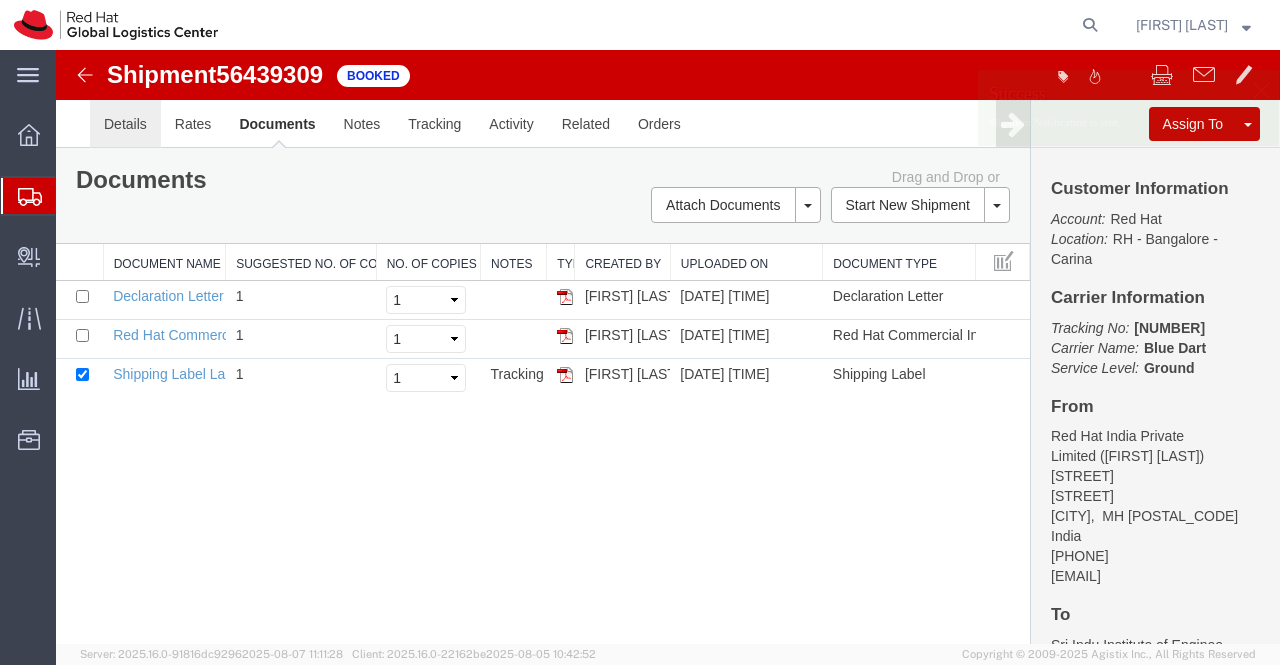 click on "Details" at bounding box center [125, 124] 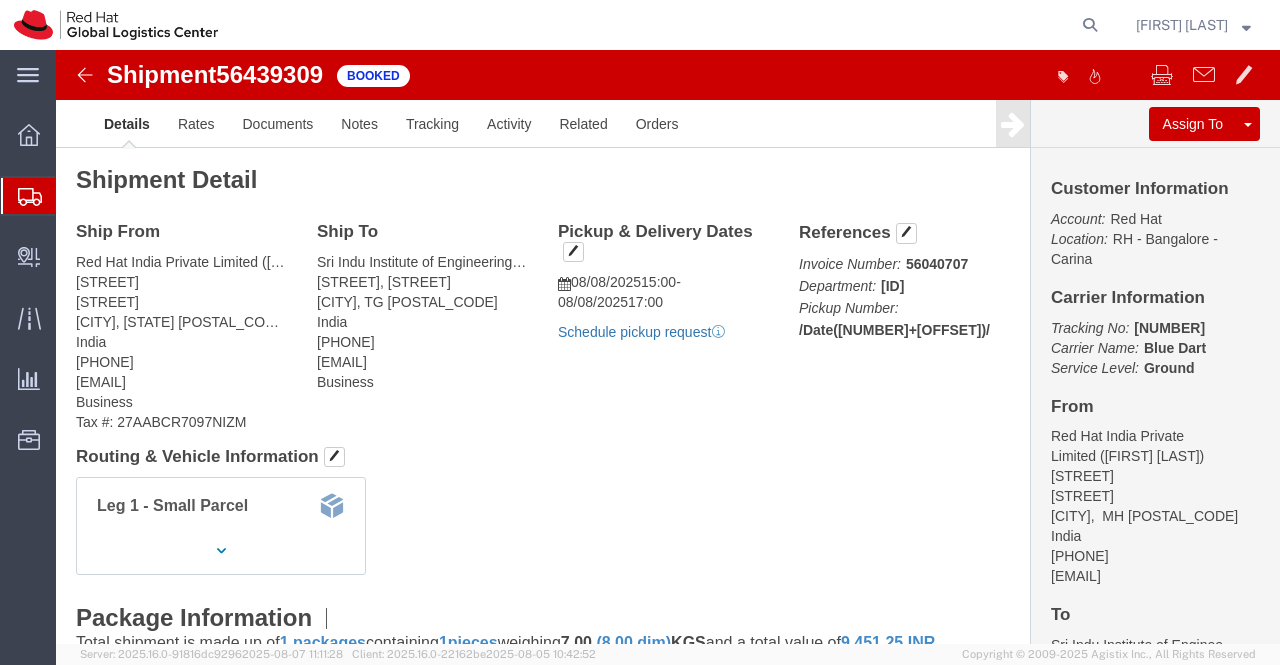 click on "Schedule pickup request" 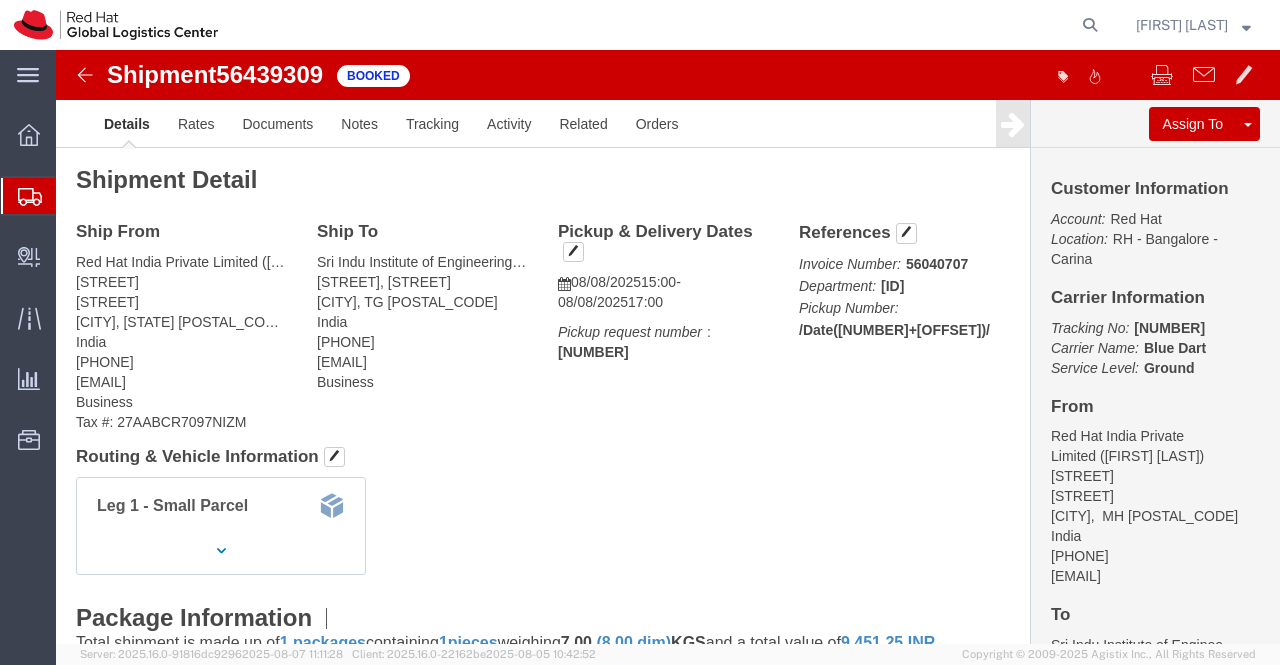 drag, startPoint x: 1066, startPoint y: 277, endPoint x: 1160, endPoint y: 275, distance: 94.02127 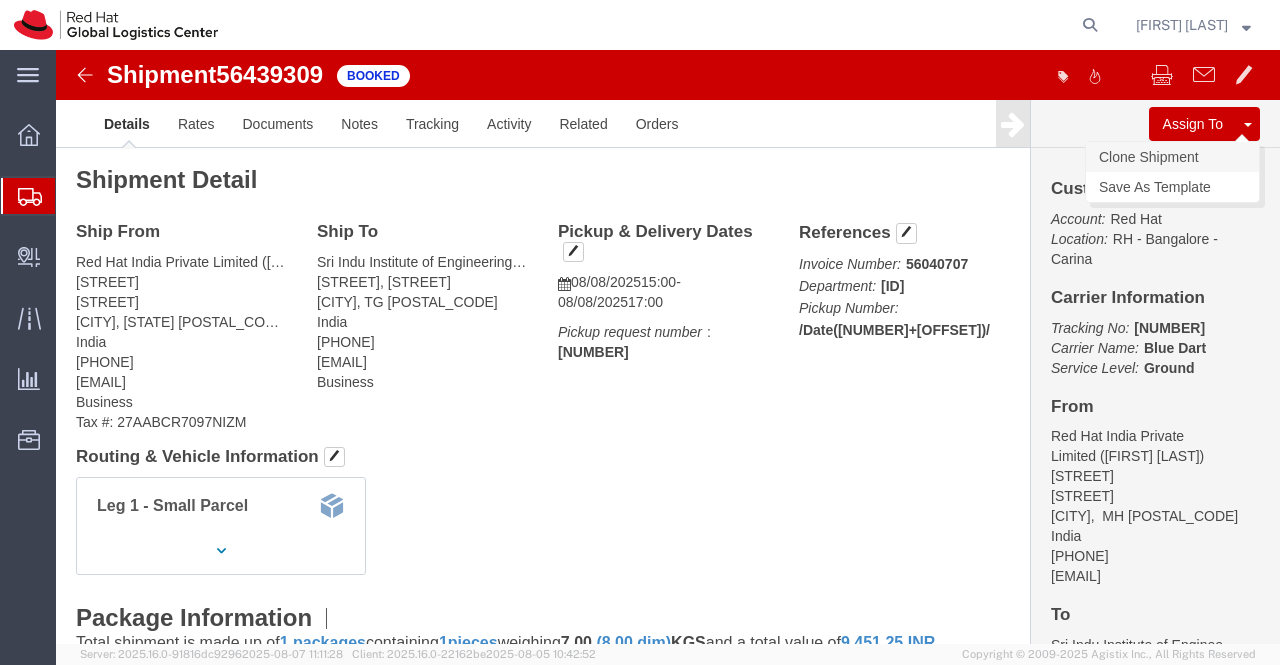 click on "Clone Shipment" 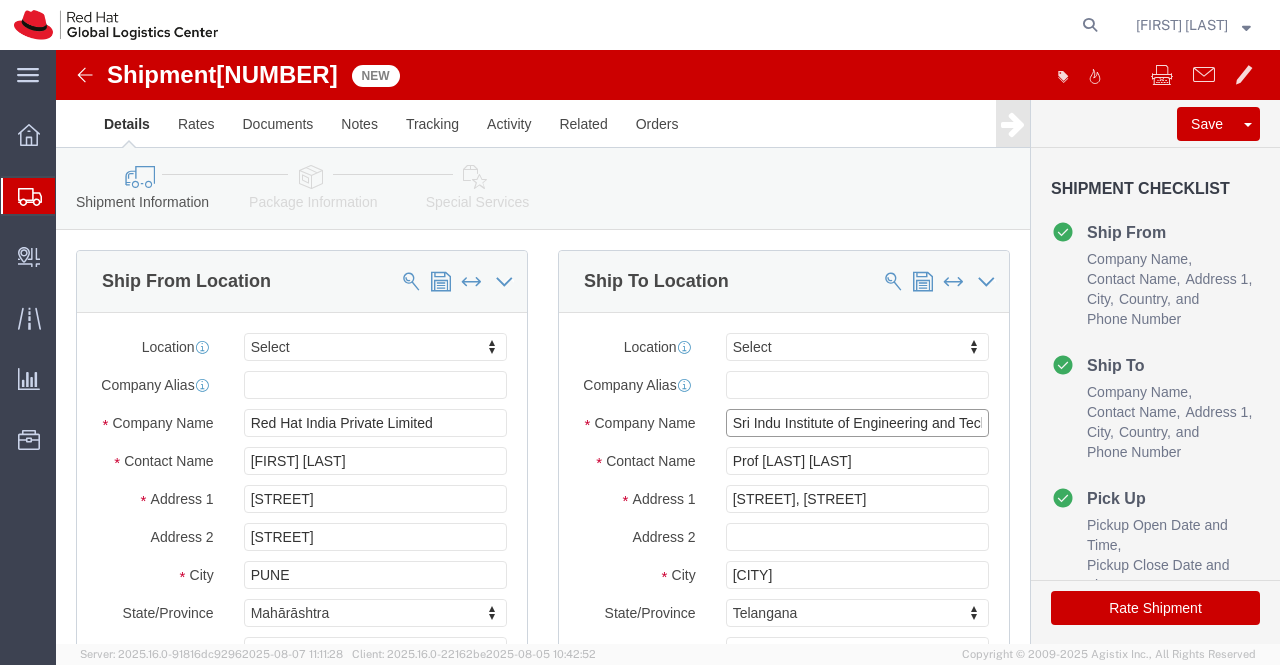 scroll, scrollTop: 0, scrollLeft: 50, axis: horizontal 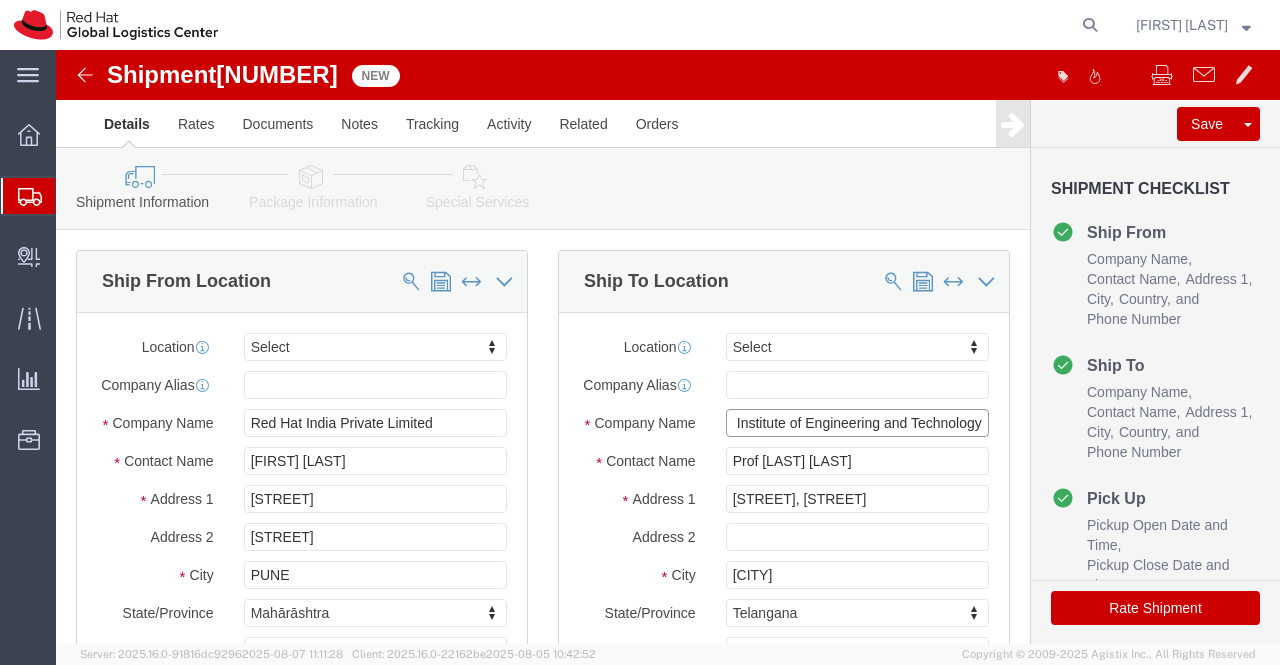 drag, startPoint x: 664, startPoint y: 384, endPoint x: 1002, endPoint y: 373, distance: 338.17896 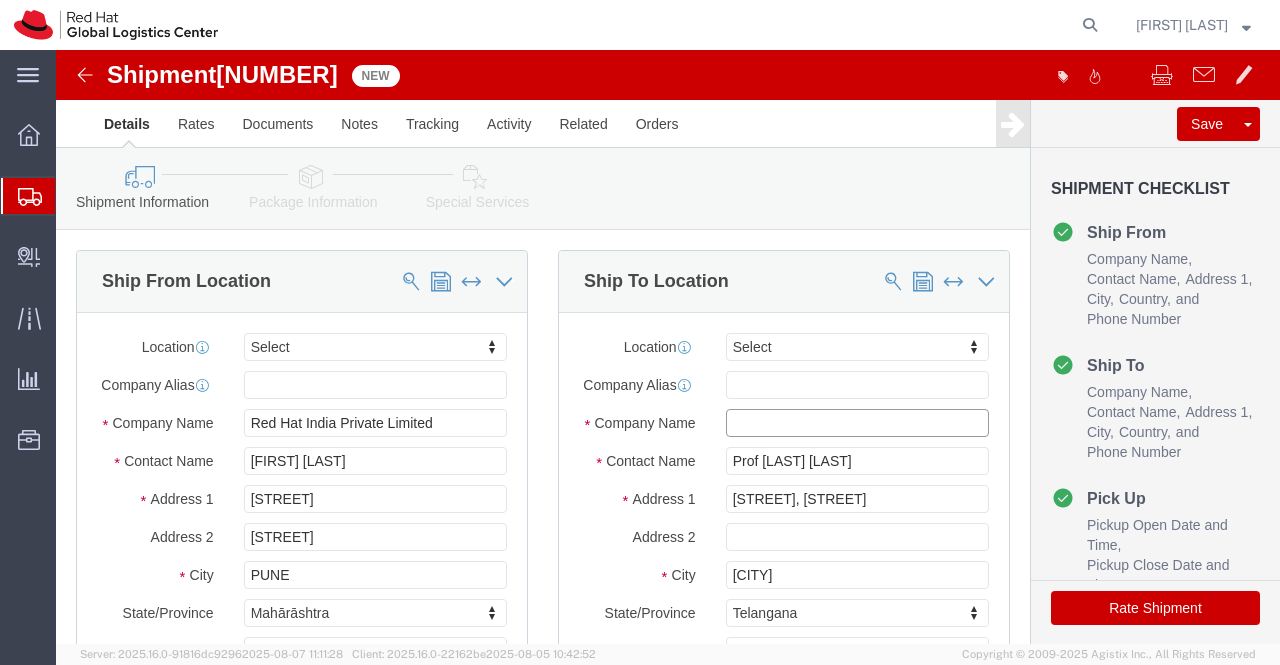 scroll, scrollTop: 0, scrollLeft: 0, axis: both 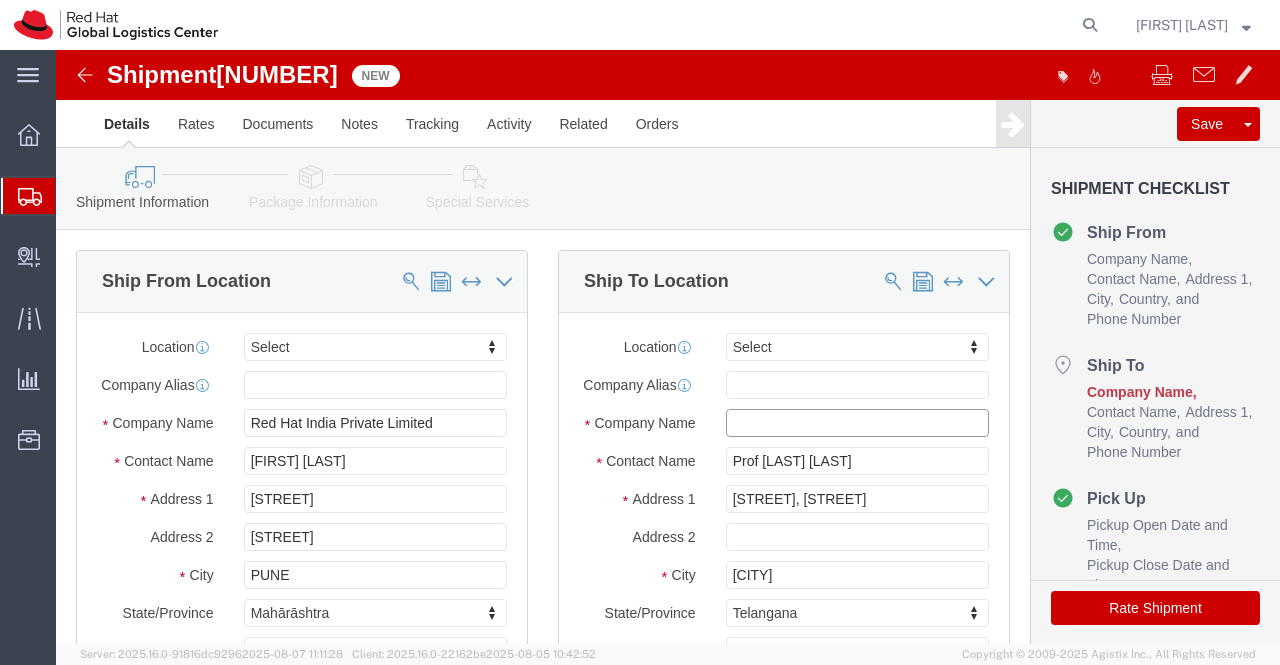 paste on "Ideal Institute of Technology Kakinada" 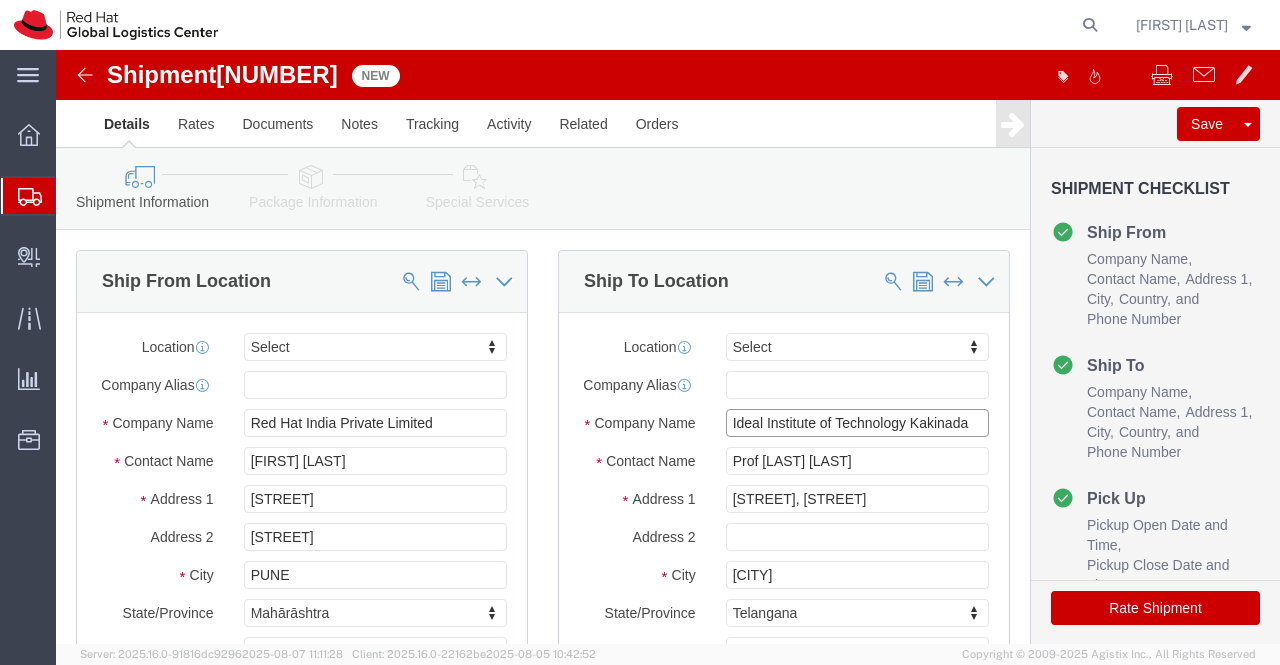 type on "Ideal Institute of Technology Kakinada" 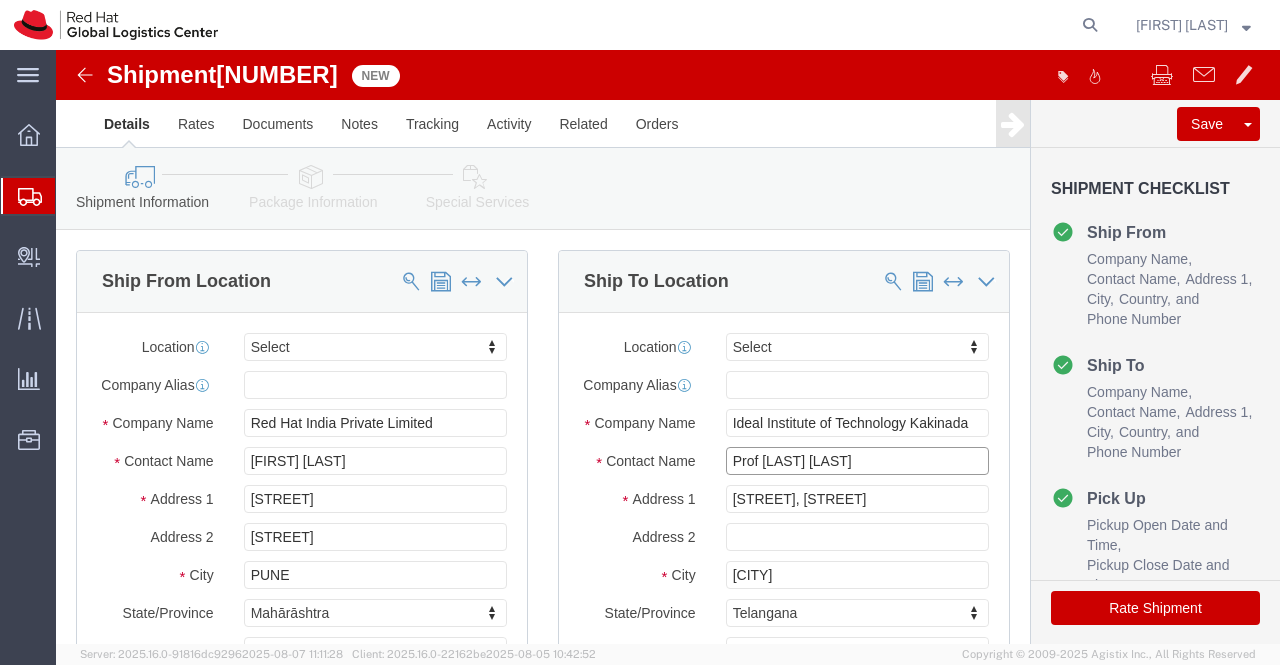 drag, startPoint x: 872, startPoint y: 425, endPoint x: 629, endPoint y: 433, distance: 243.13165 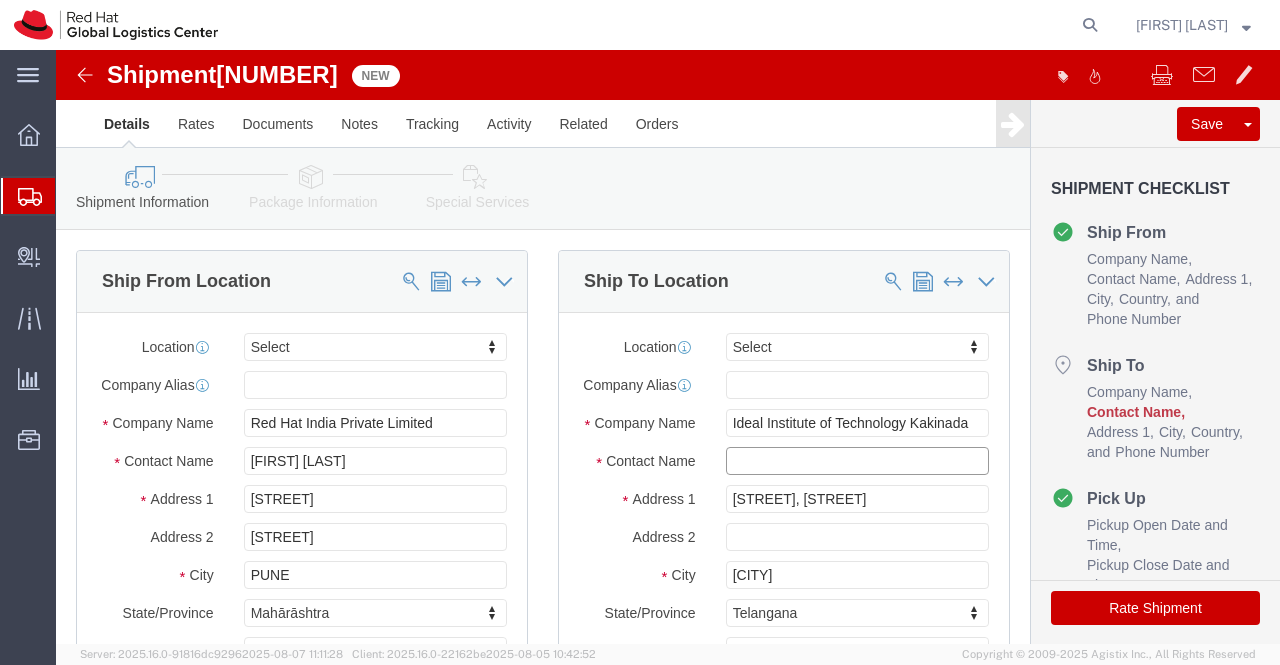 paste on "Prof SVN Kumar" 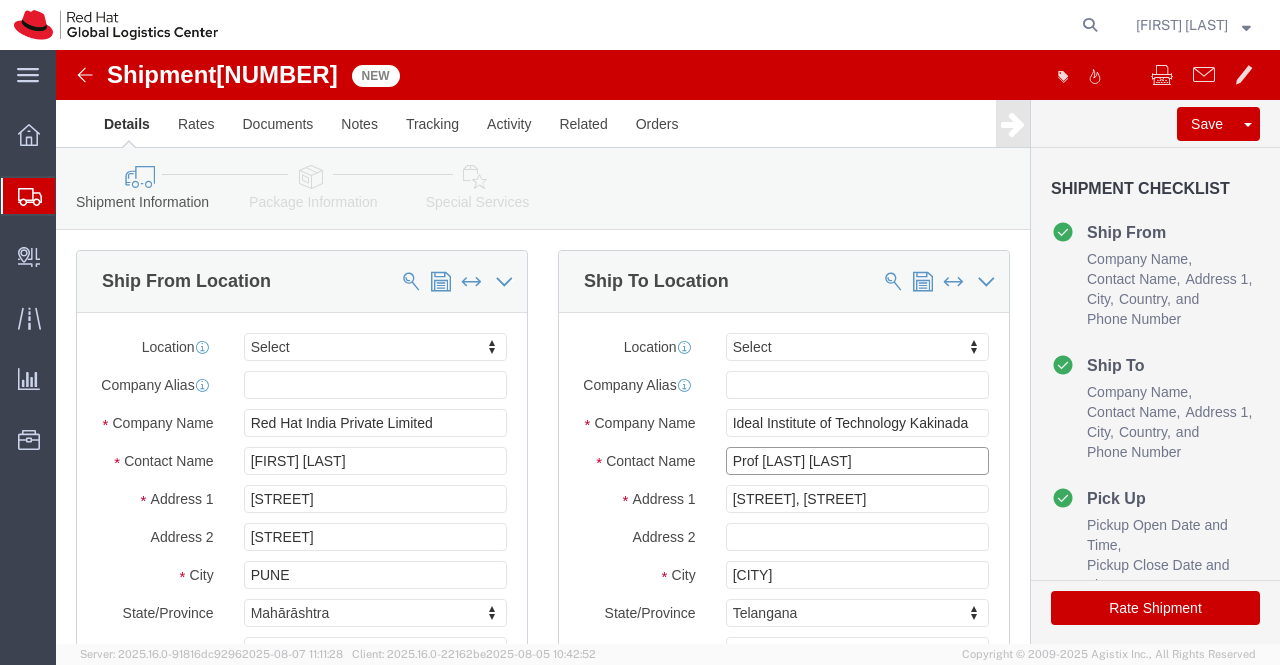 type on "Prof SVN Kumar" 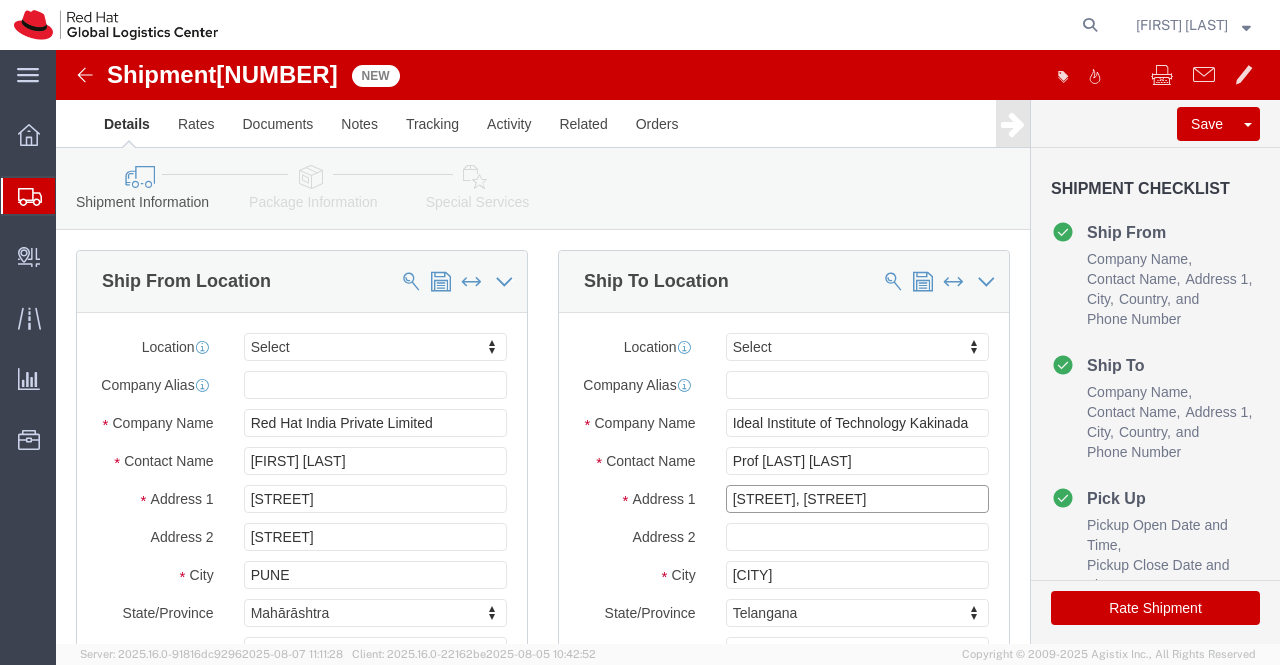 drag, startPoint x: 847, startPoint y: 471, endPoint x: 660, endPoint y: 466, distance: 187.06683 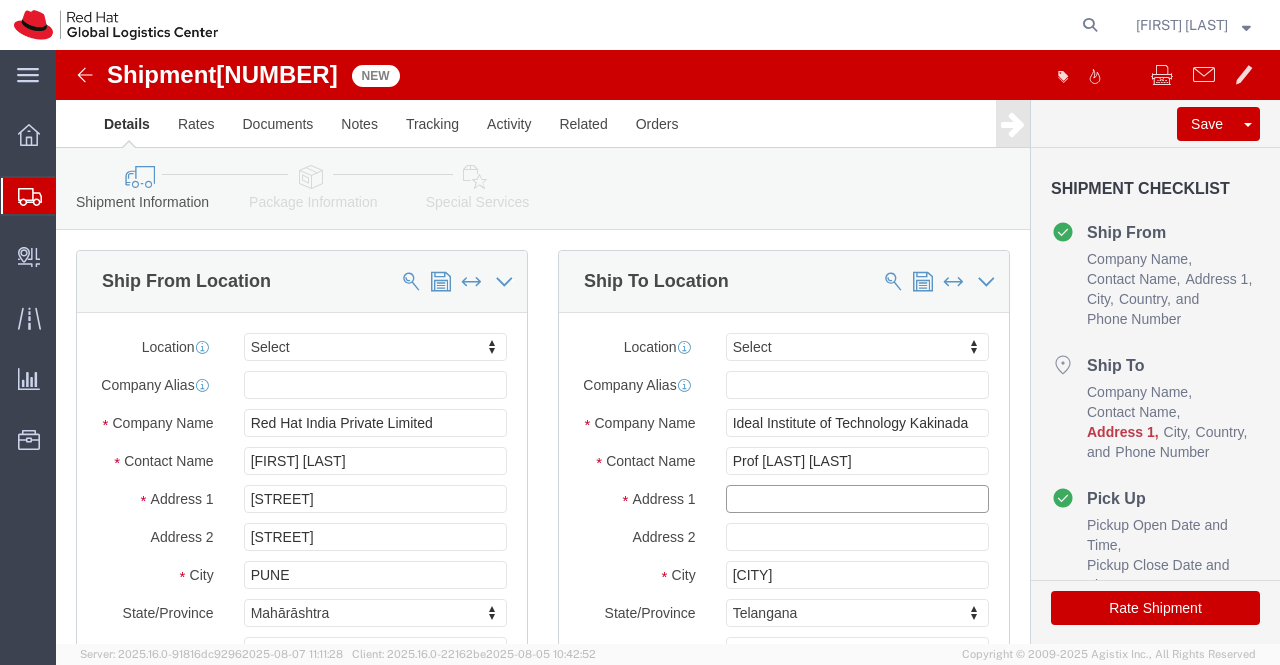 paste on "Vidyut Nagar, SBI Officers Colony" 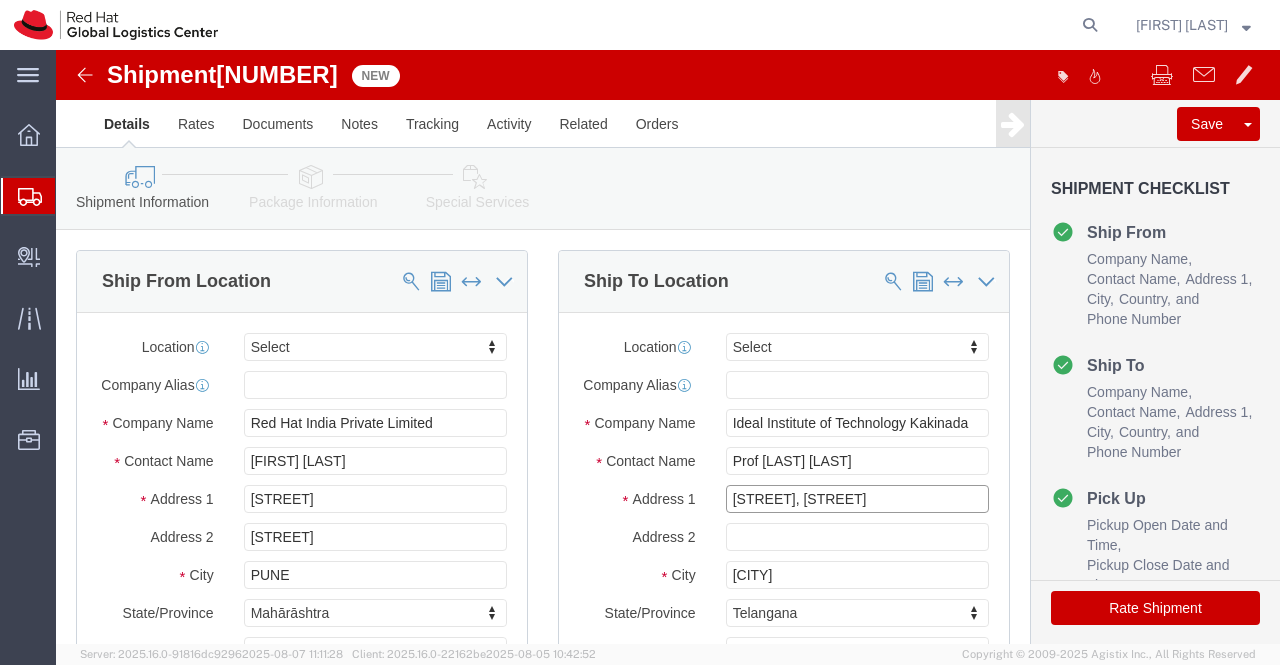type on "Vidyut Nagar, SBI Officers Colony" 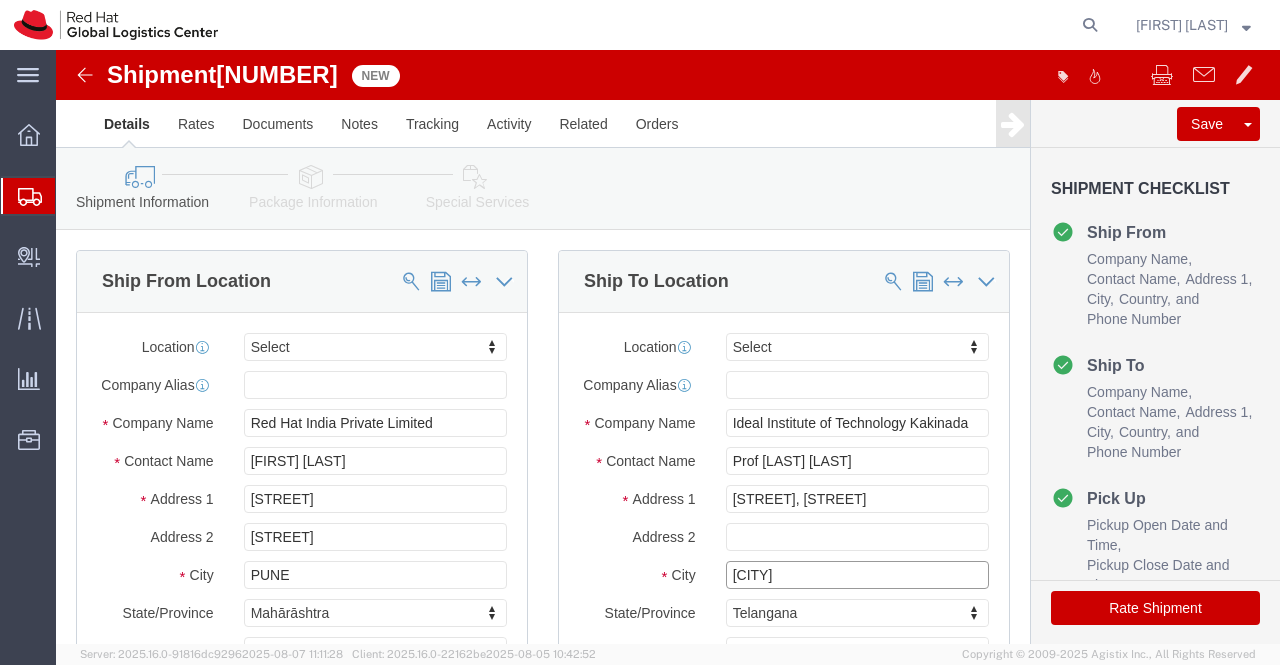 drag, startPoint x: 761, startPoint y: 537, endPoint x: 661, endPoint y: 536, distance: 100.005 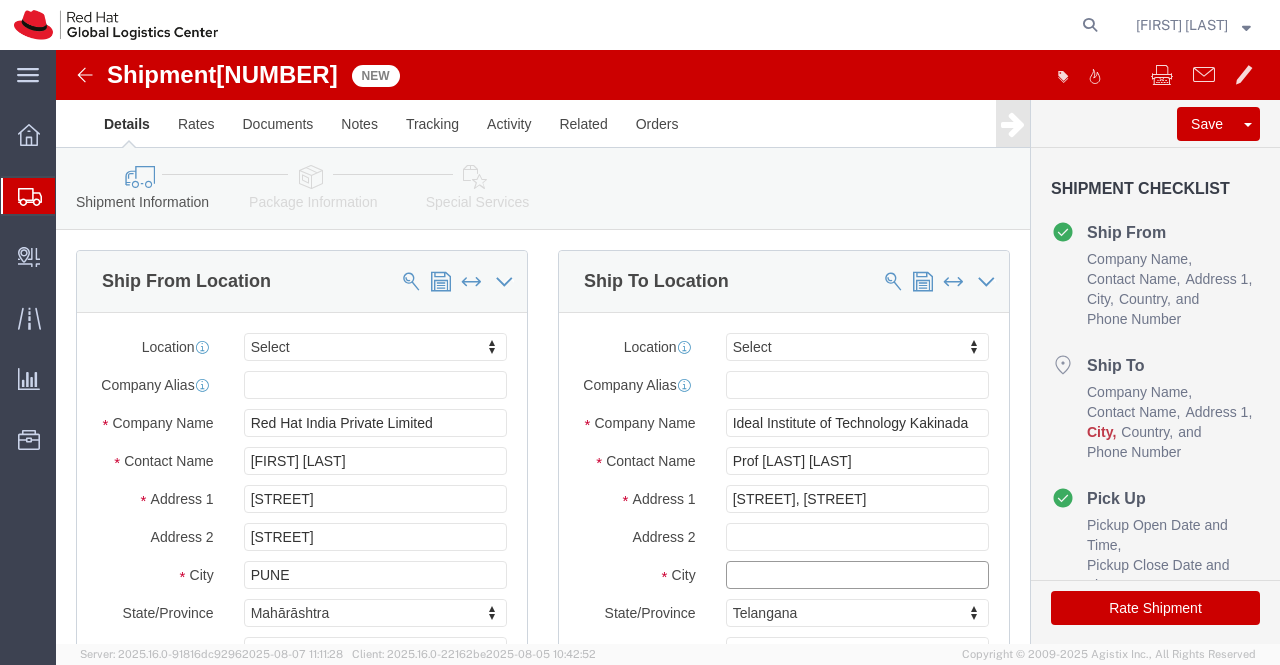 paste on "Kakinada" 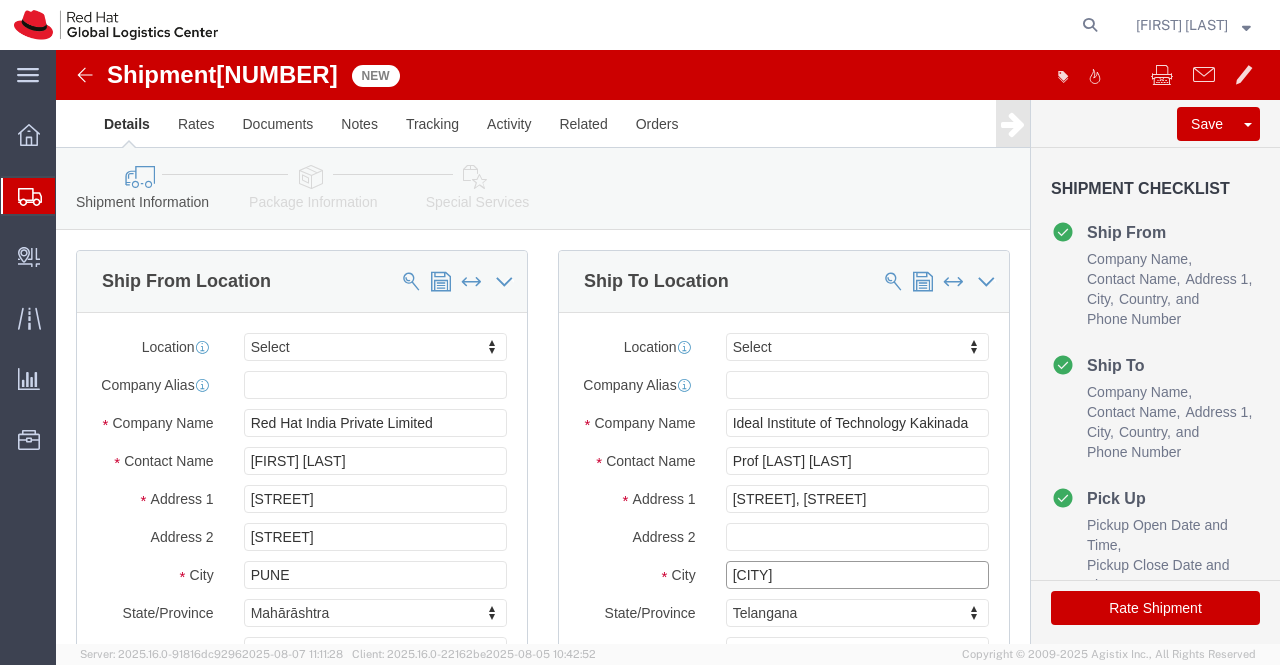 type on "Kakinada" 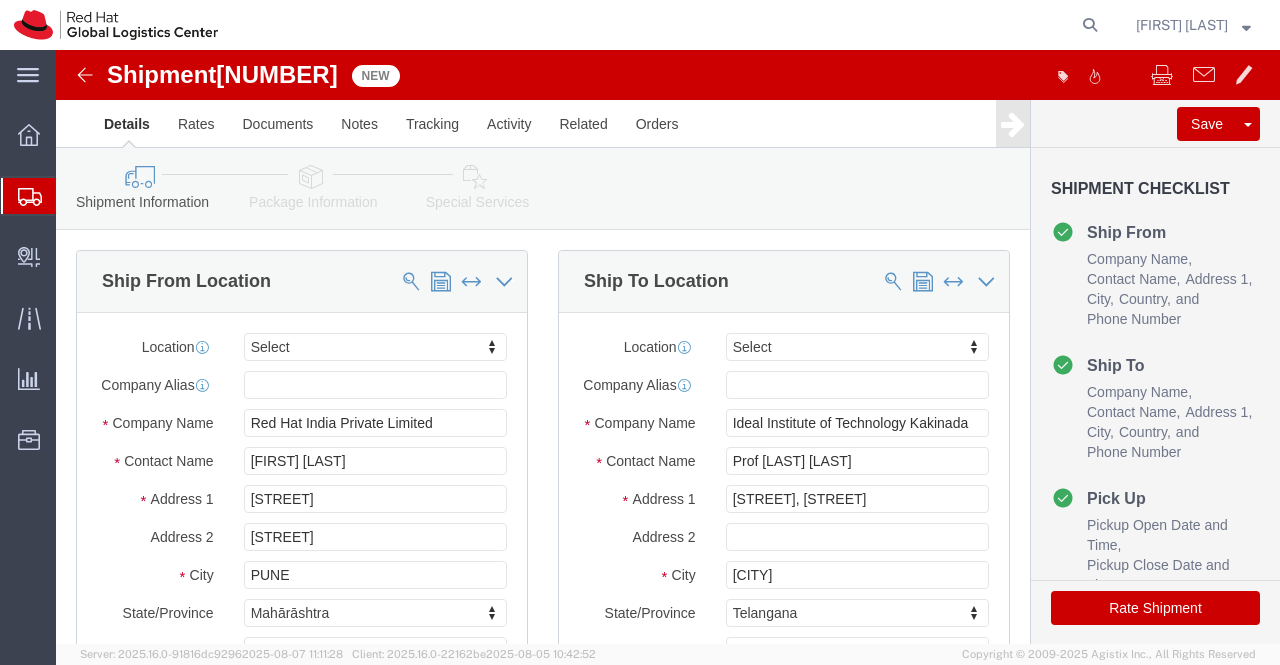 scroll, scrollTop: 408, scrollLeft: 0, axis: vertical 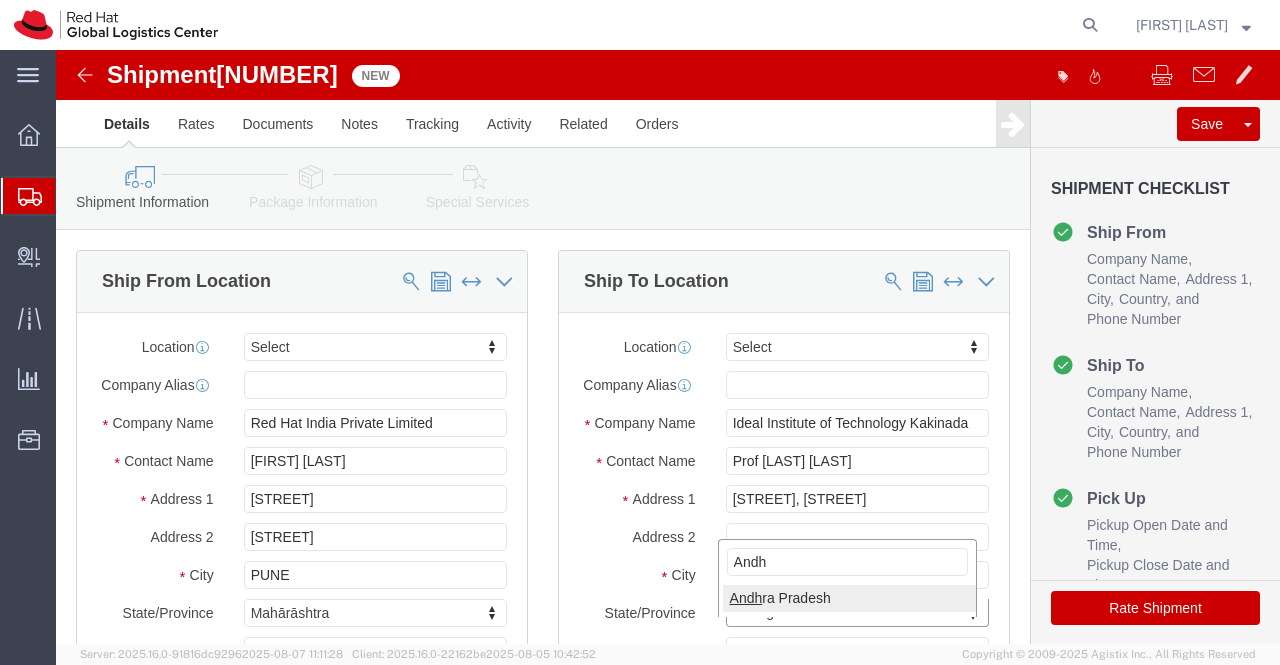 type on "Andh" 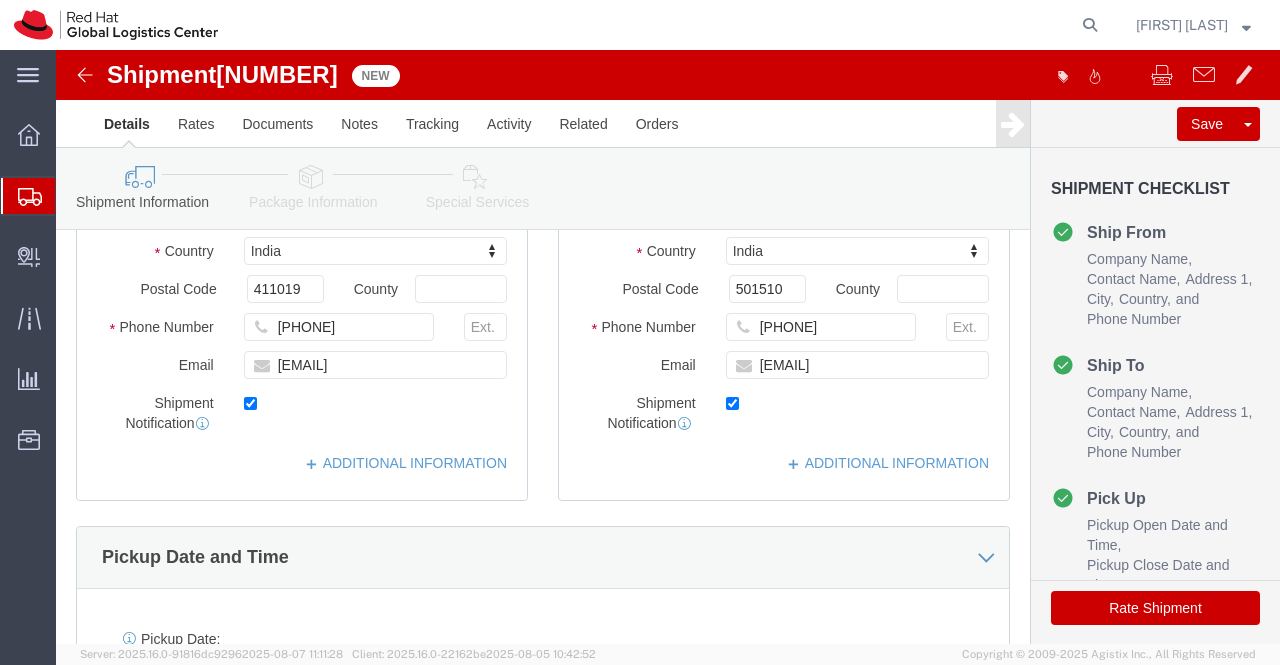 scroll, scrollTop: 300, scrollLeft: 0, axis: vertical 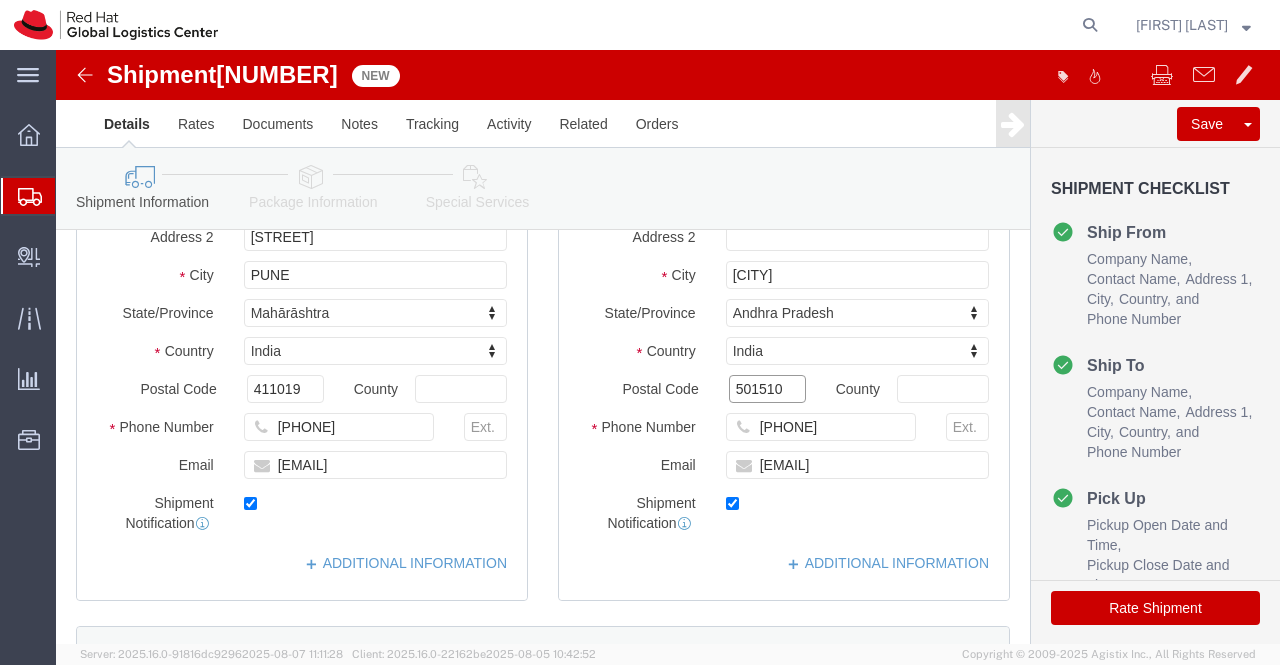 drag, startPoint x: 729, startPoint y: 355, endPoint x: 632, endPoint y: 356, distance: 97.00516 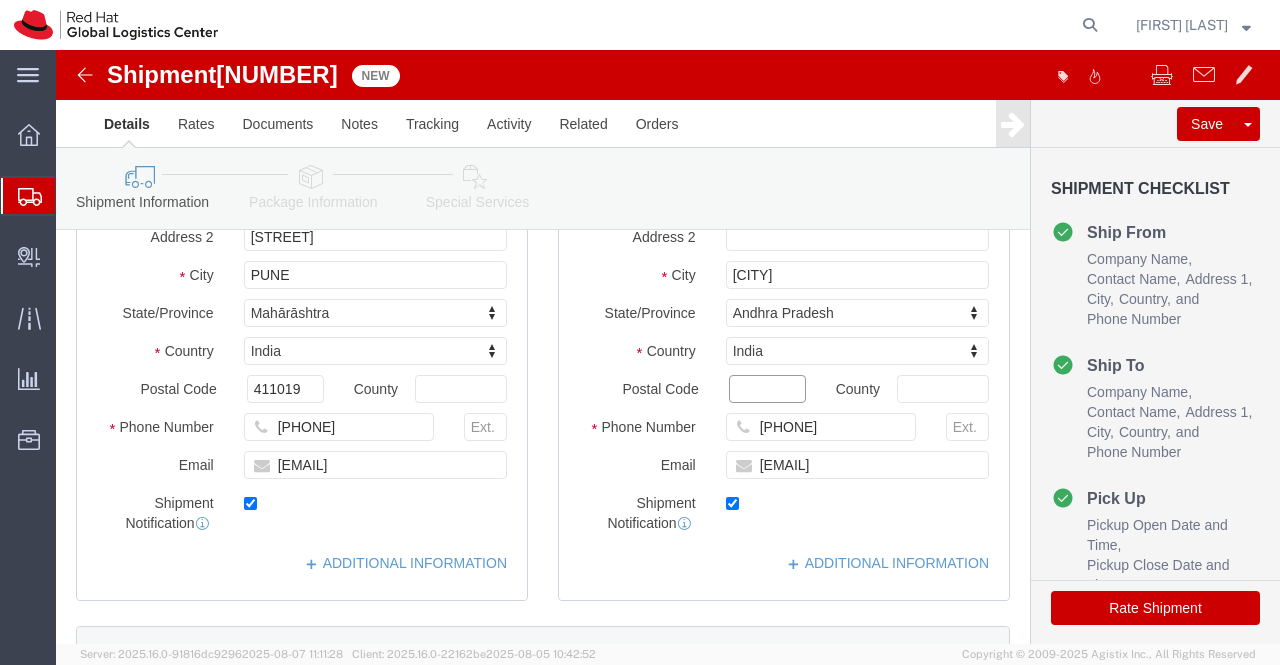 paste on "533003" 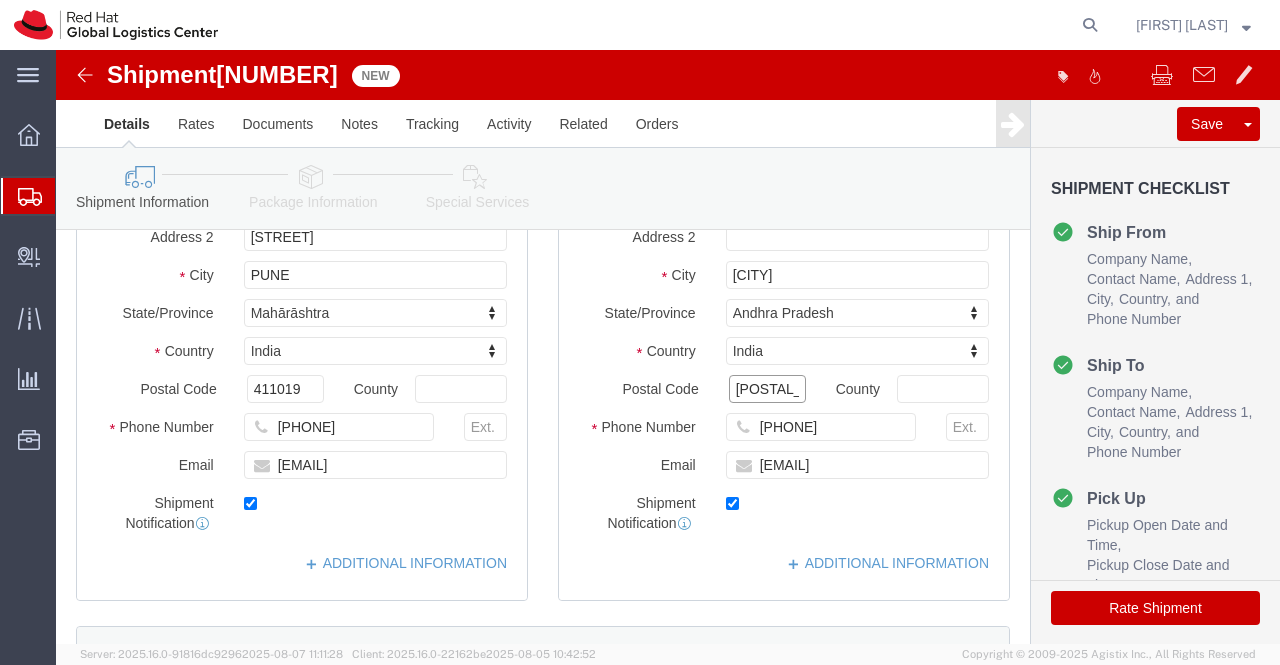 type on "533003" 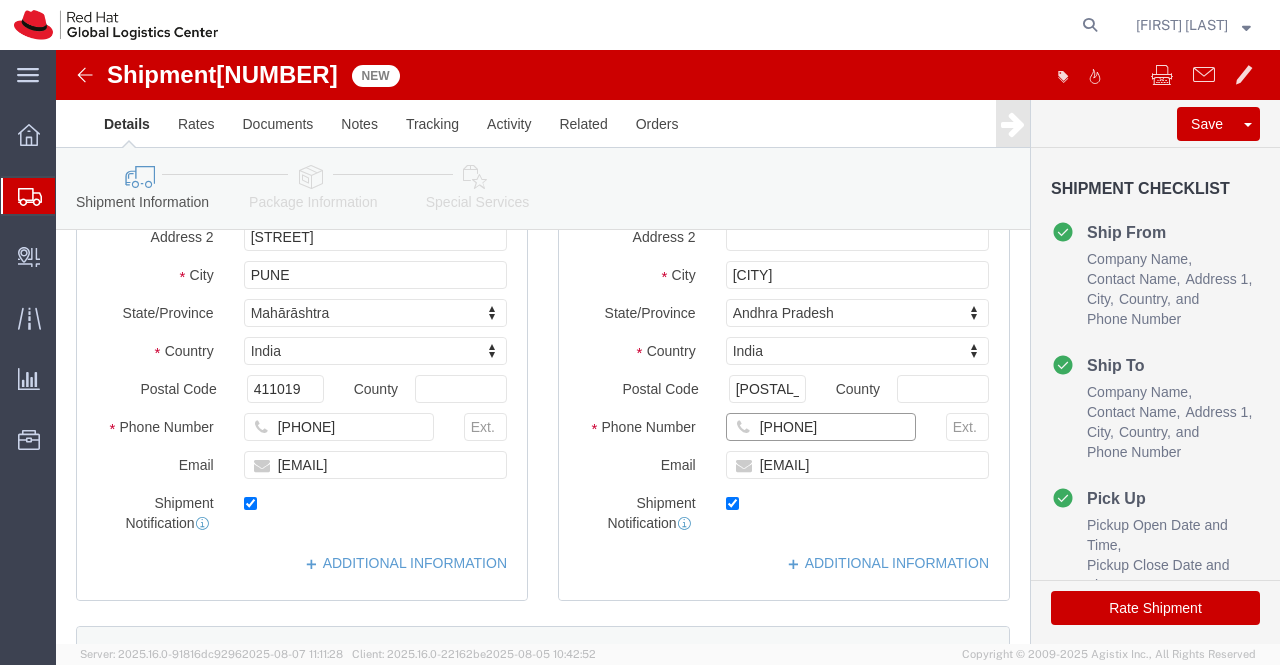 drag, startPoint x: 798, startPoint y: 388, endPoint x: 695, endPoint y: 390, distance: 103.01942 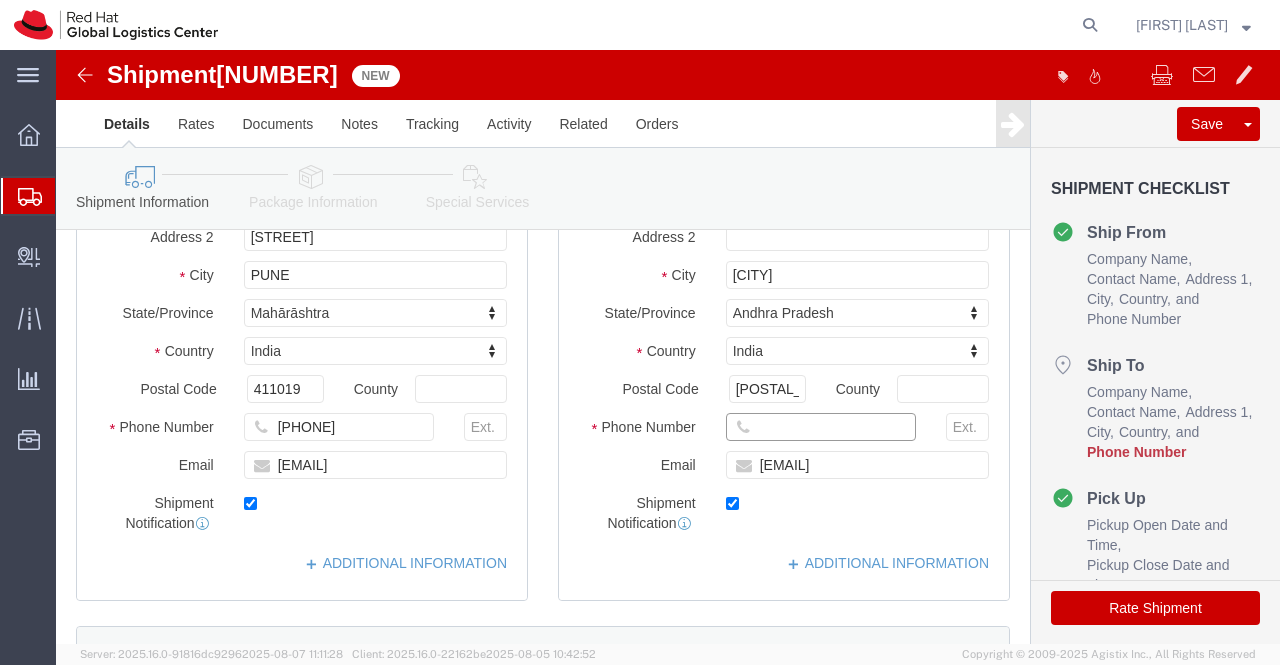 paste on "8688565854" 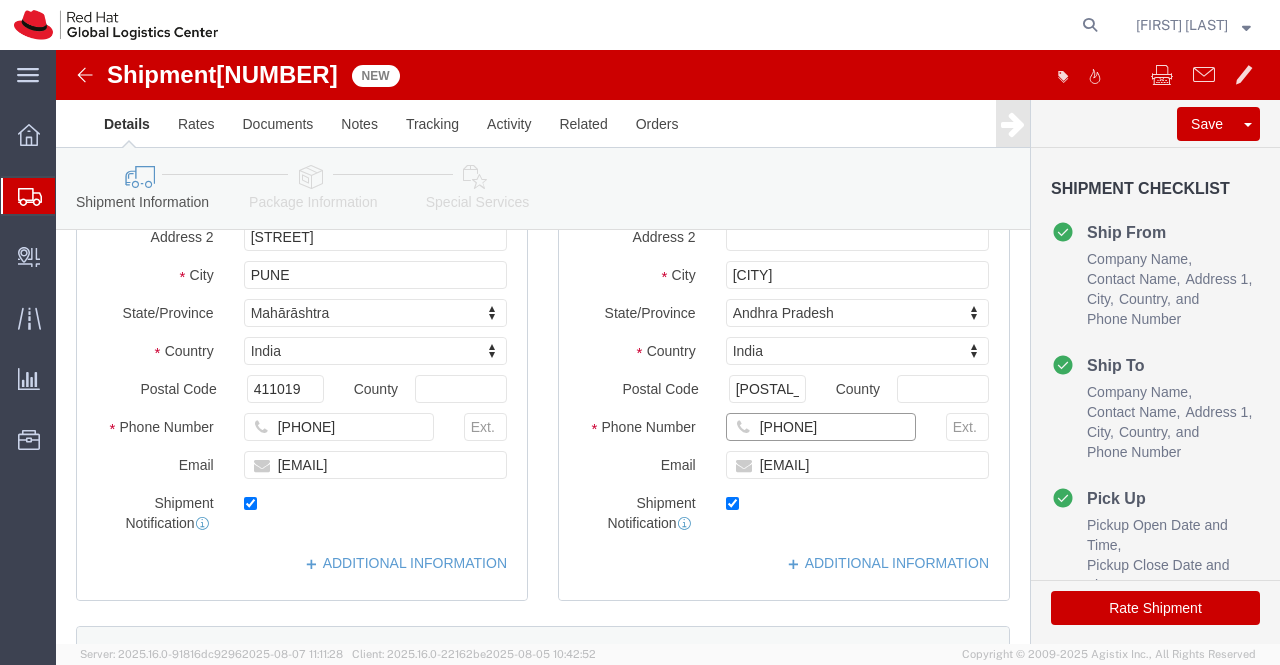 type on "8688565854" 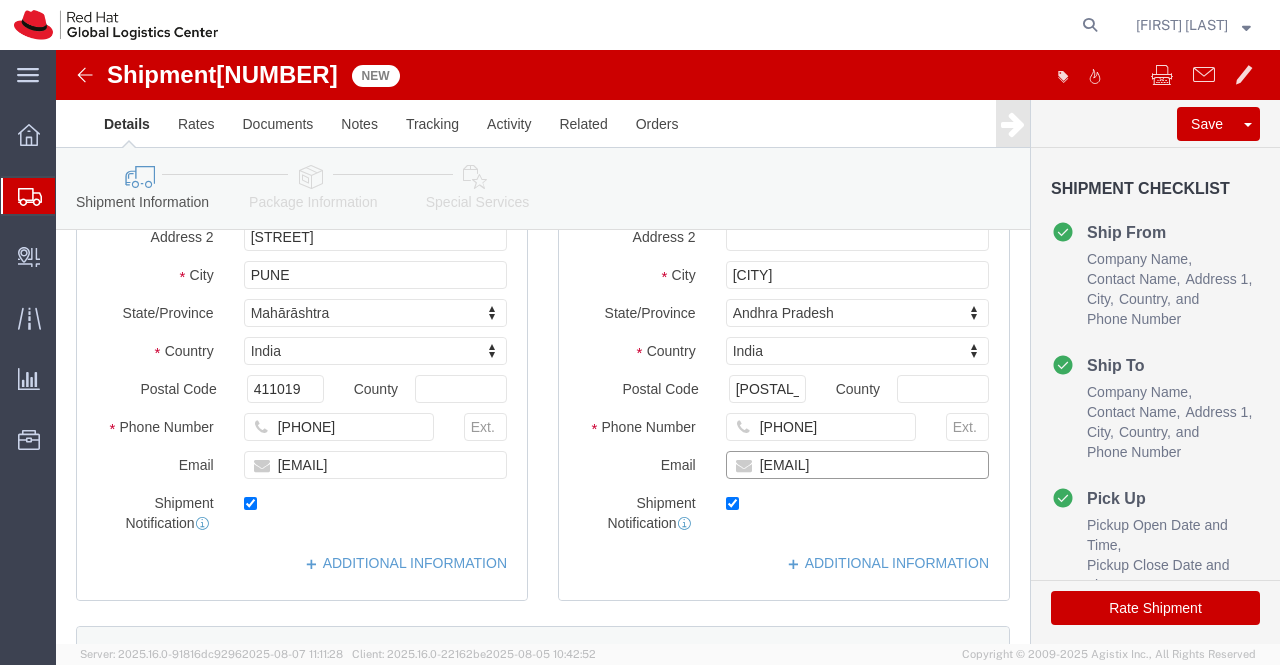 drag, startPoint x: 888, startPoint y: 429, endPoint x: 689, endPoint y: 431, distance: 199.01006 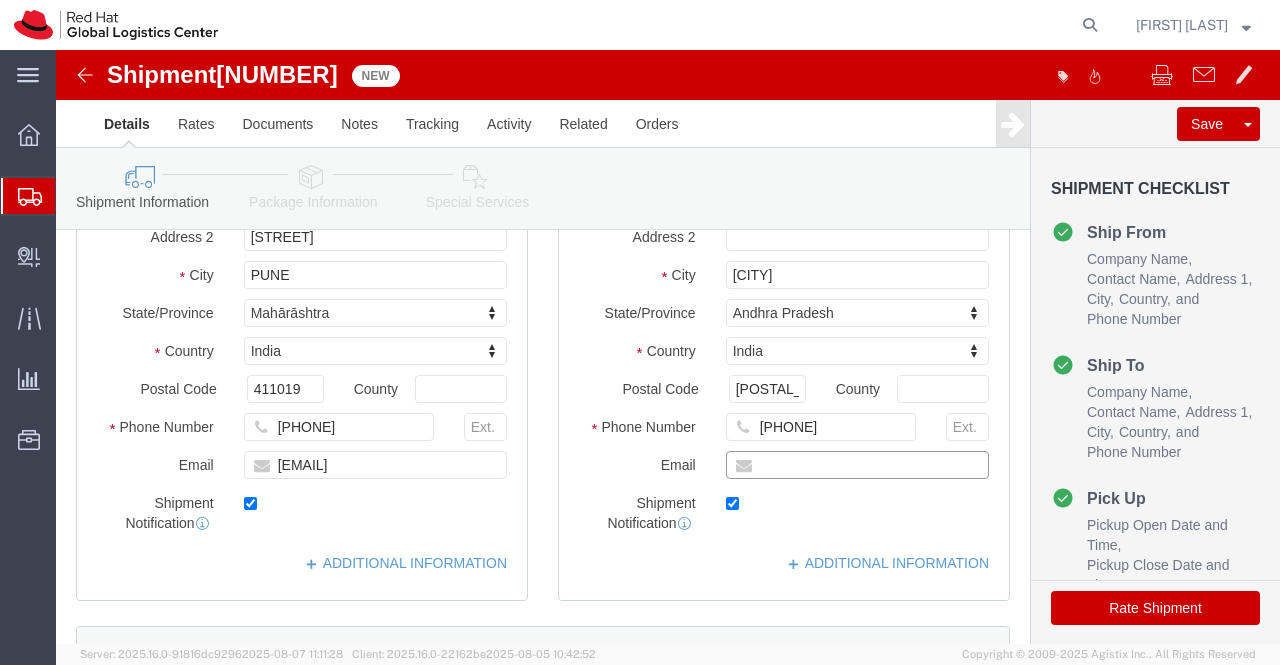 type 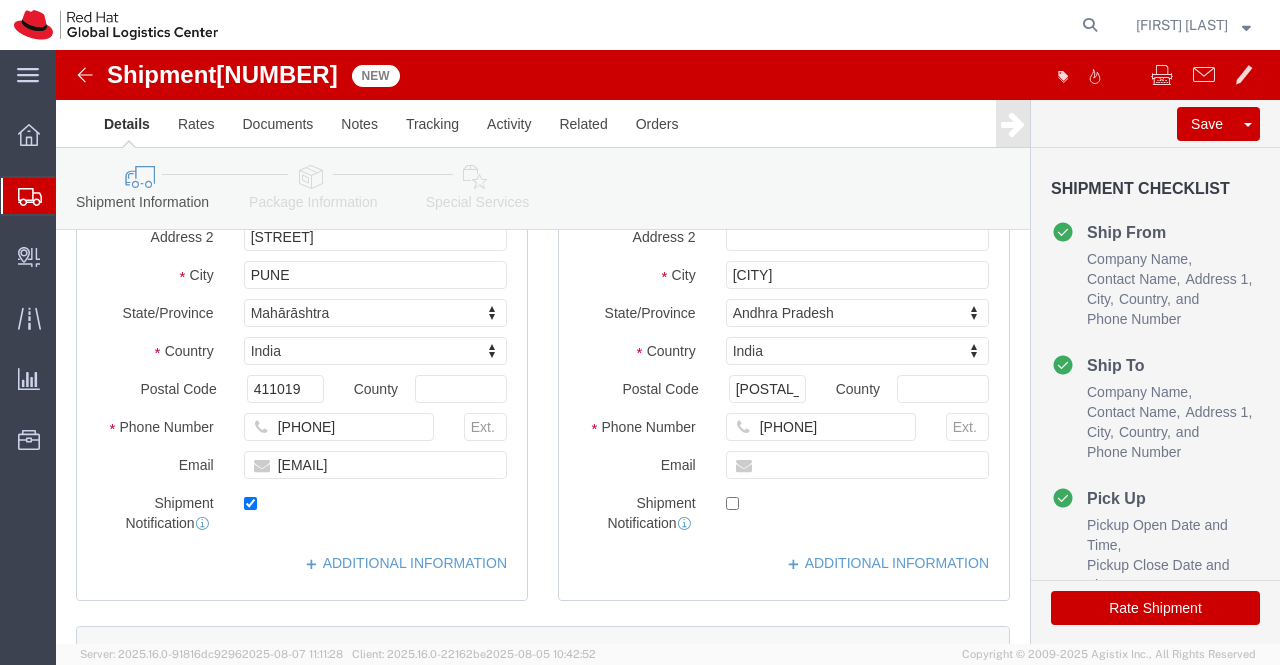 checkbox on "false" 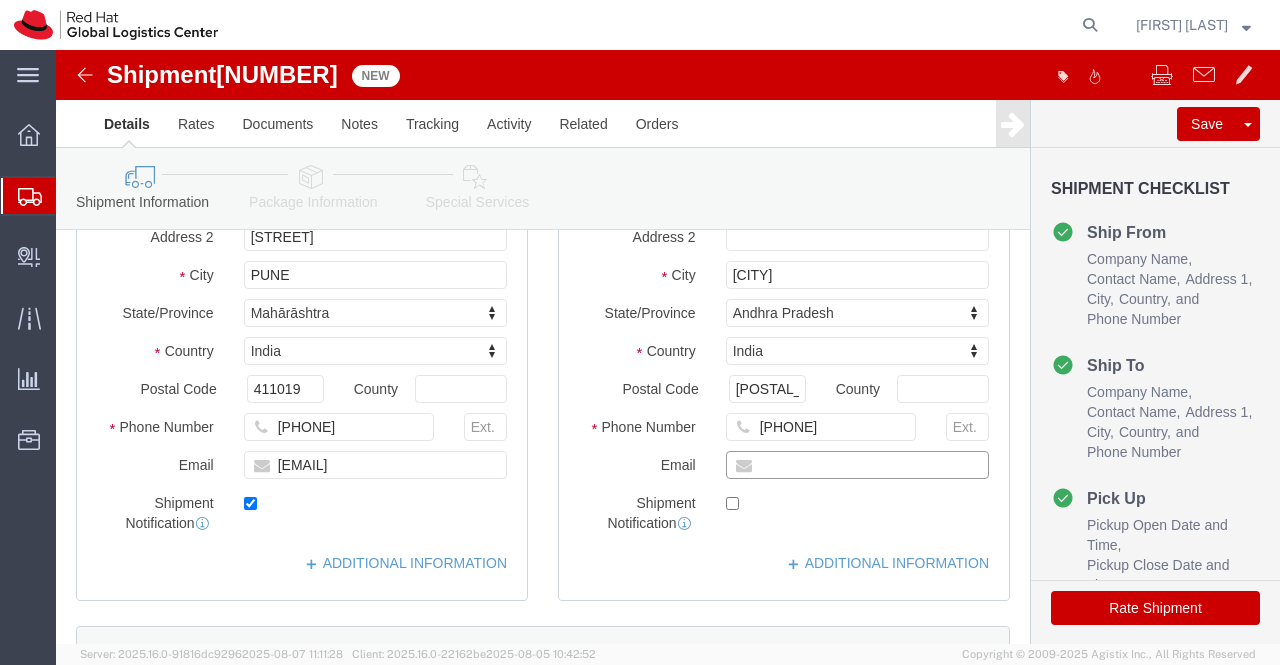 paste on "svnkumar@idealtech.edu.in" 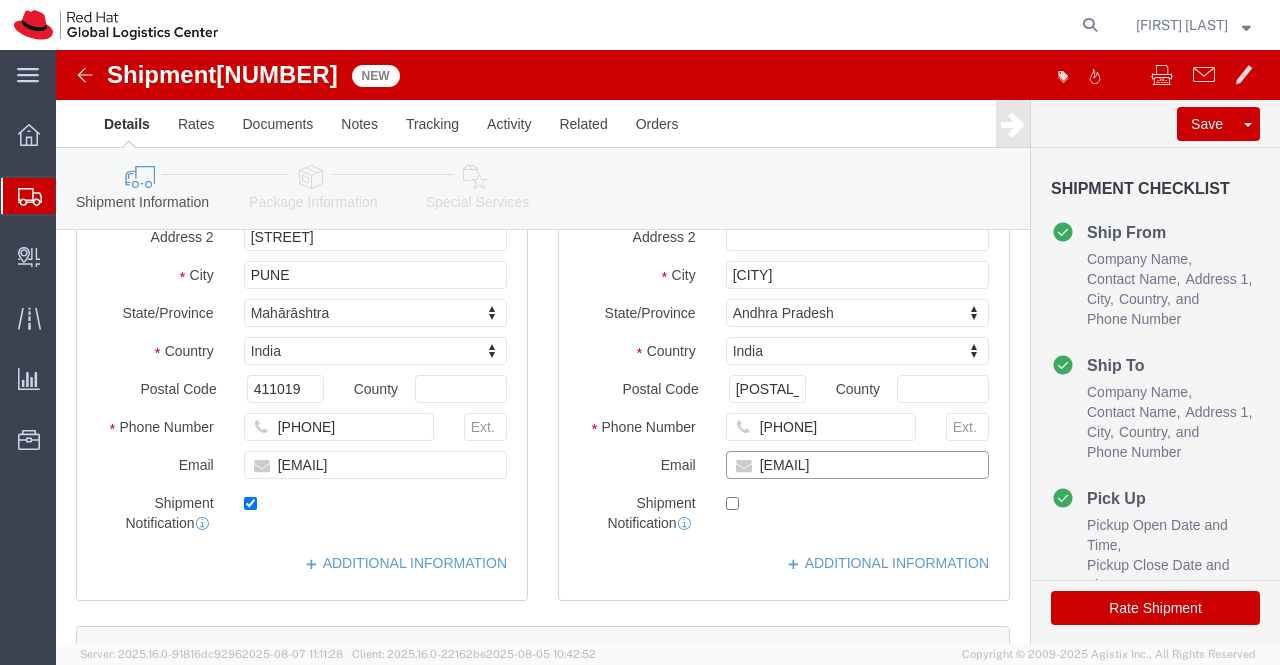 type on "svnkumar@idealtech.edu.in" 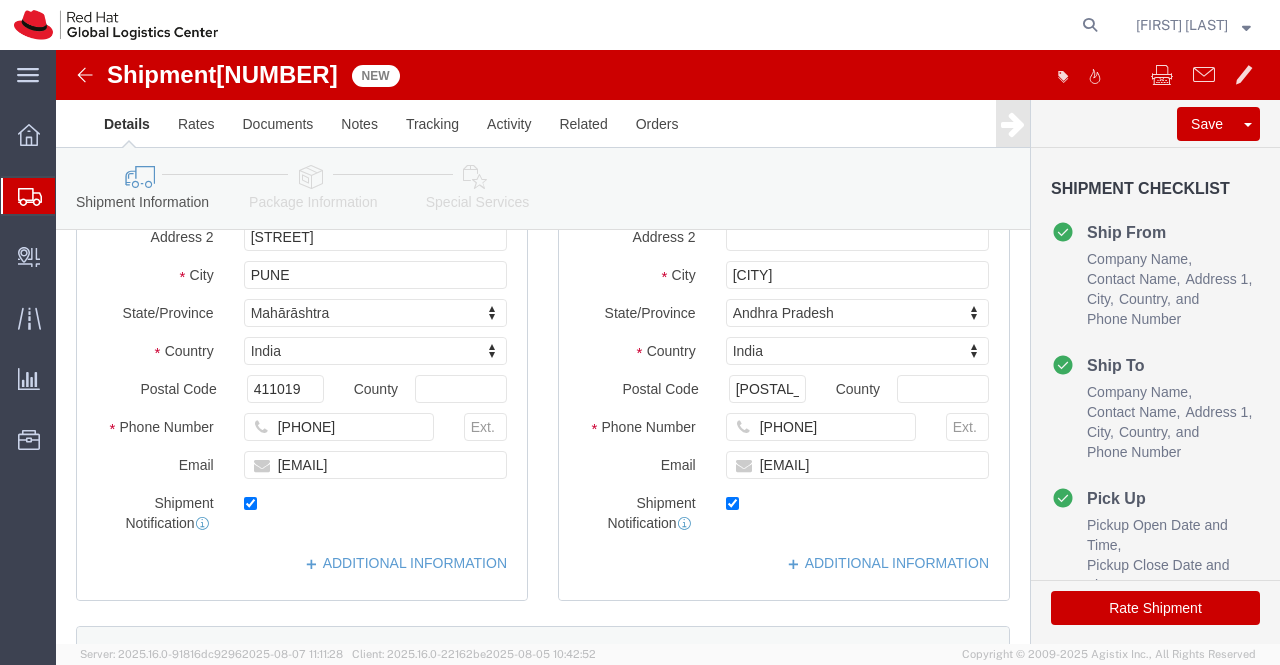 checkbox on "true" 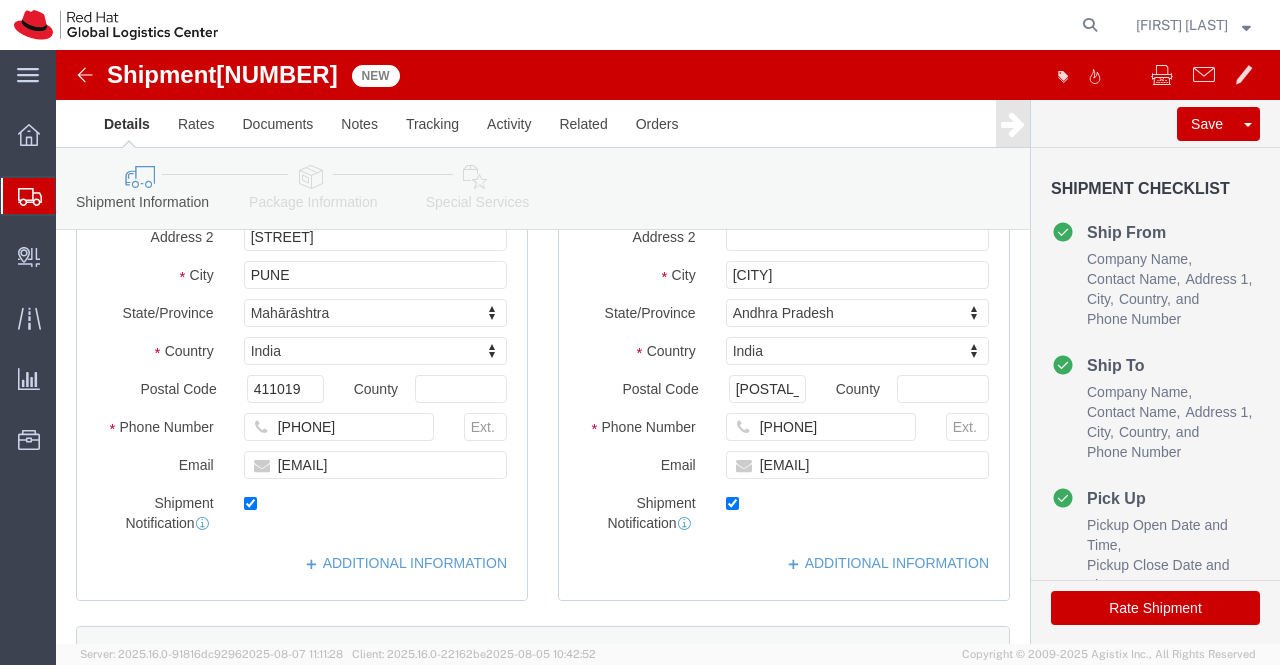 click 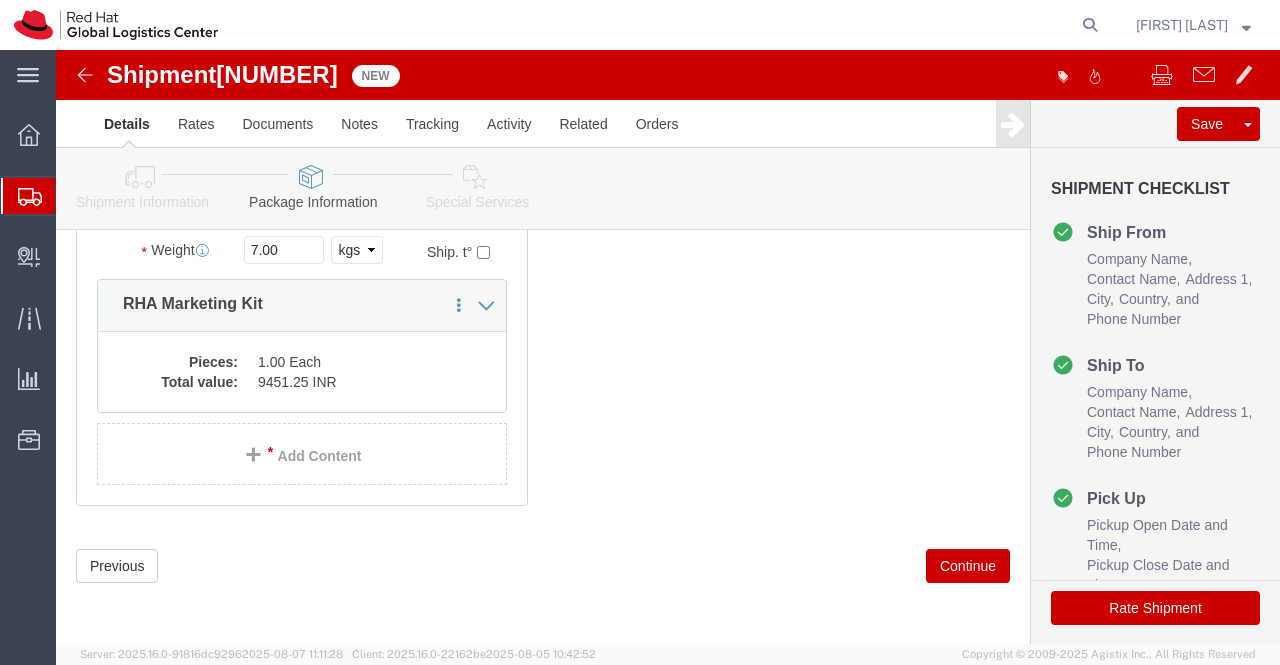 scroll, scrollTop: 180, scrollLeft: 0, axis: vertical 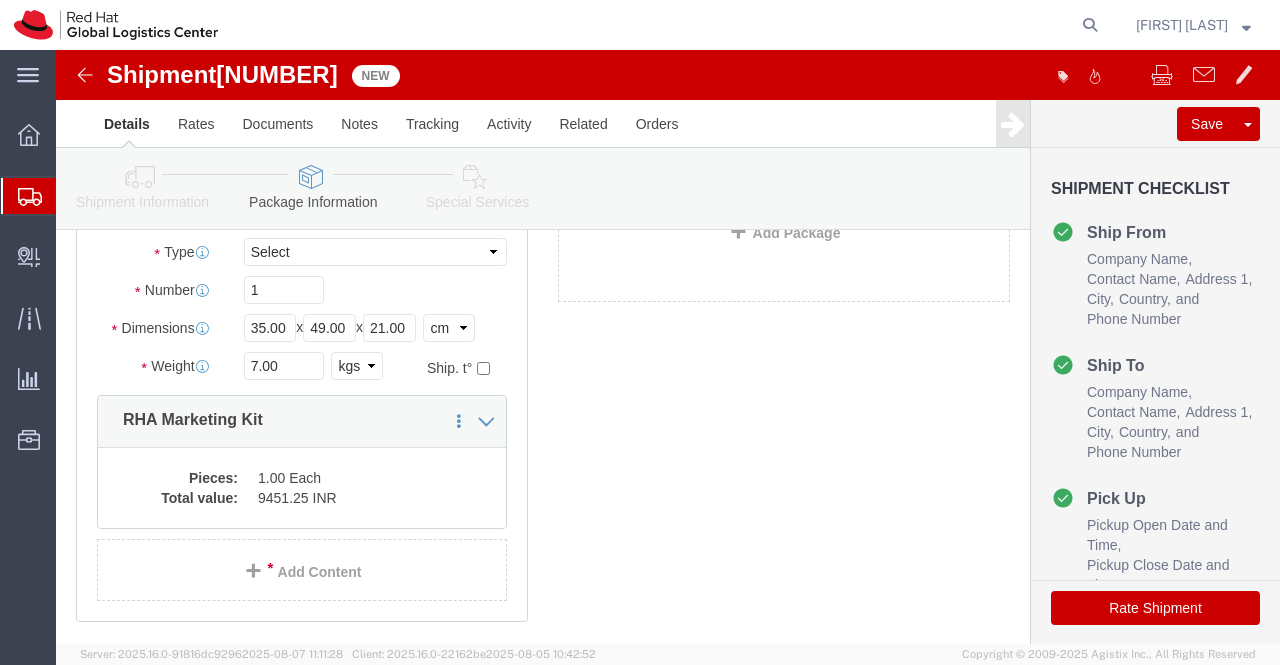 drag, startPoint x: 418, startPoint y: 123, endPoint x: 429, endPoint y: 118, distance: 12.083046 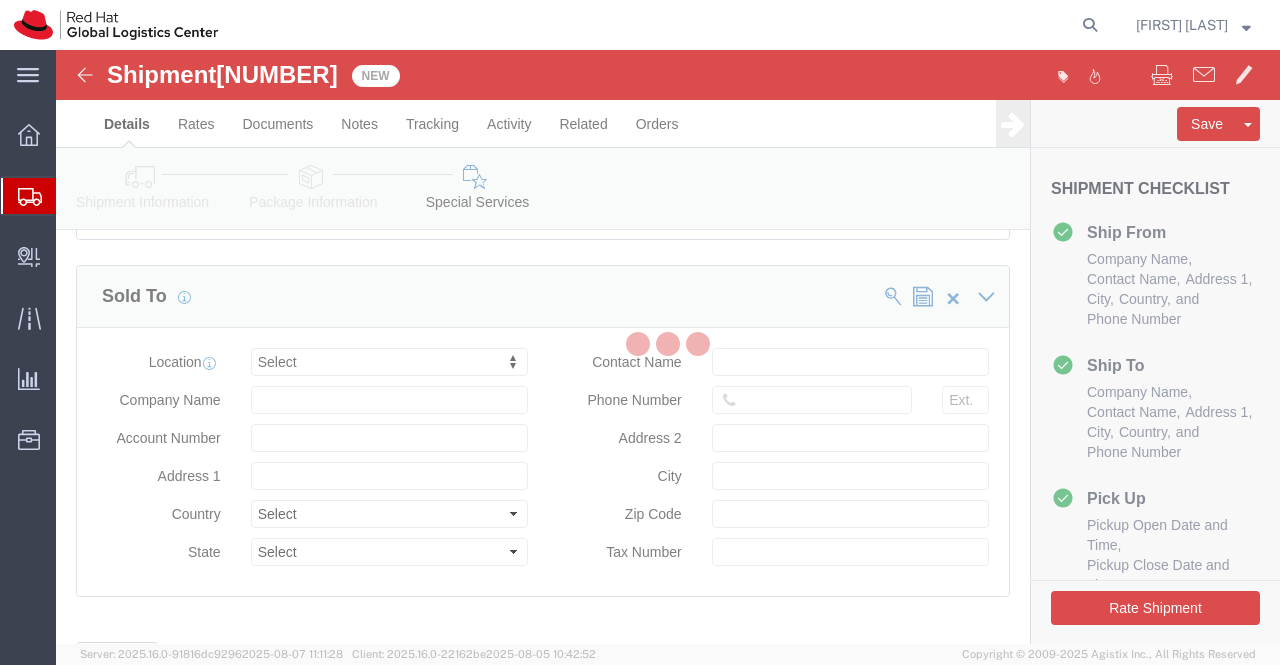 select on "COSTCENTER" 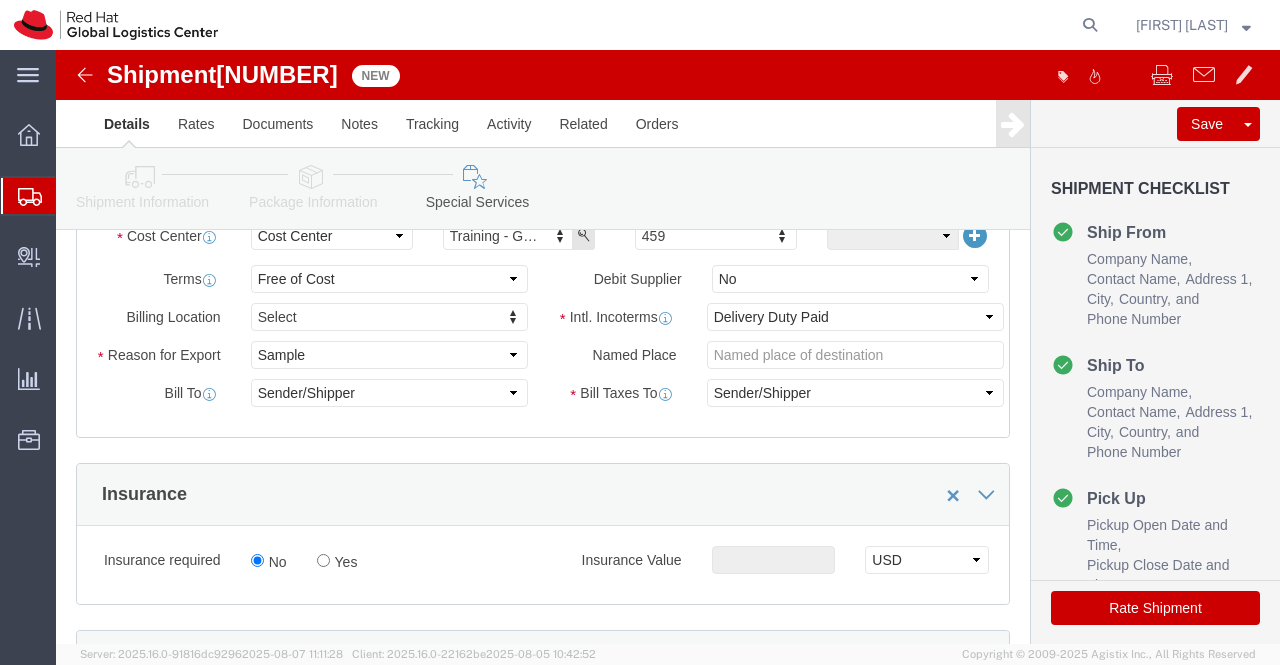 scroll, scrollTop: 467, scrollLeft: 0, axis: vertical 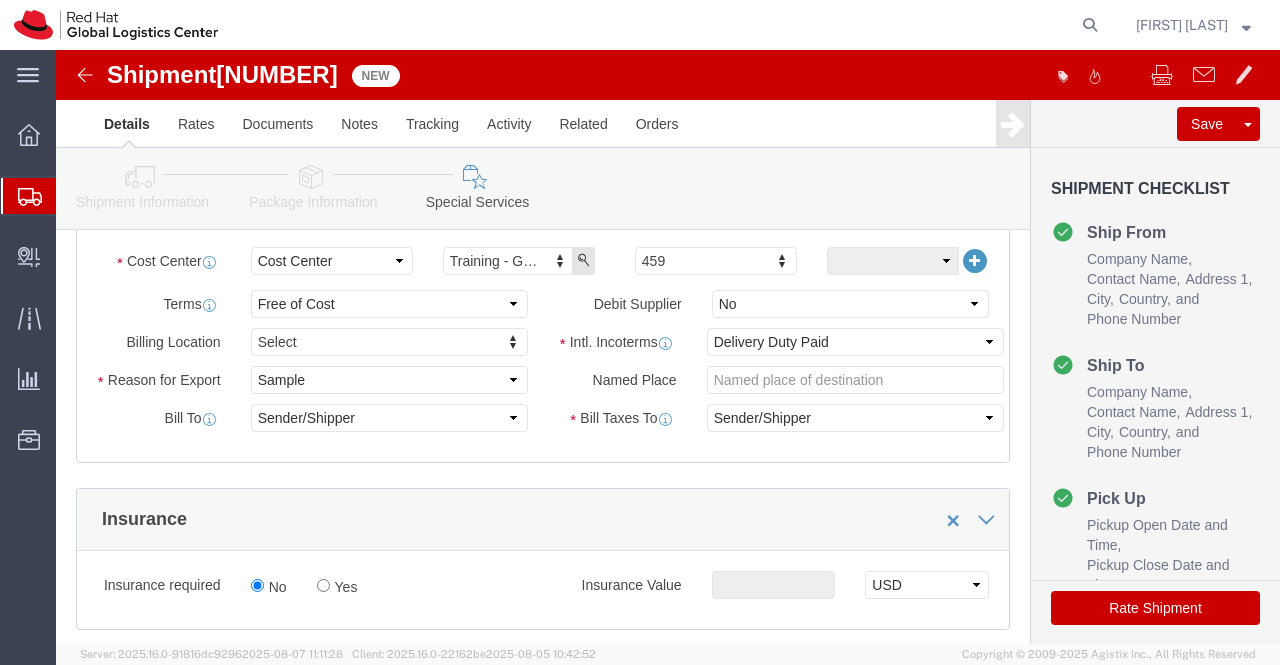 click on "Rate Shipment" 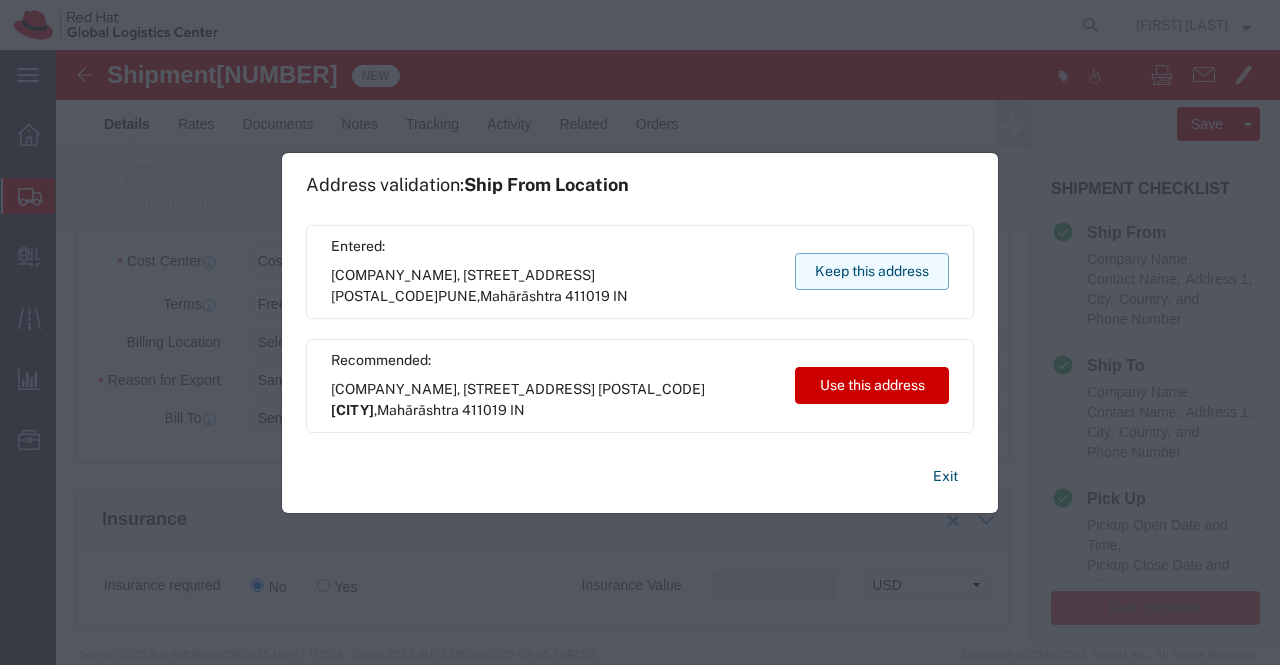 click on "Keep this address" 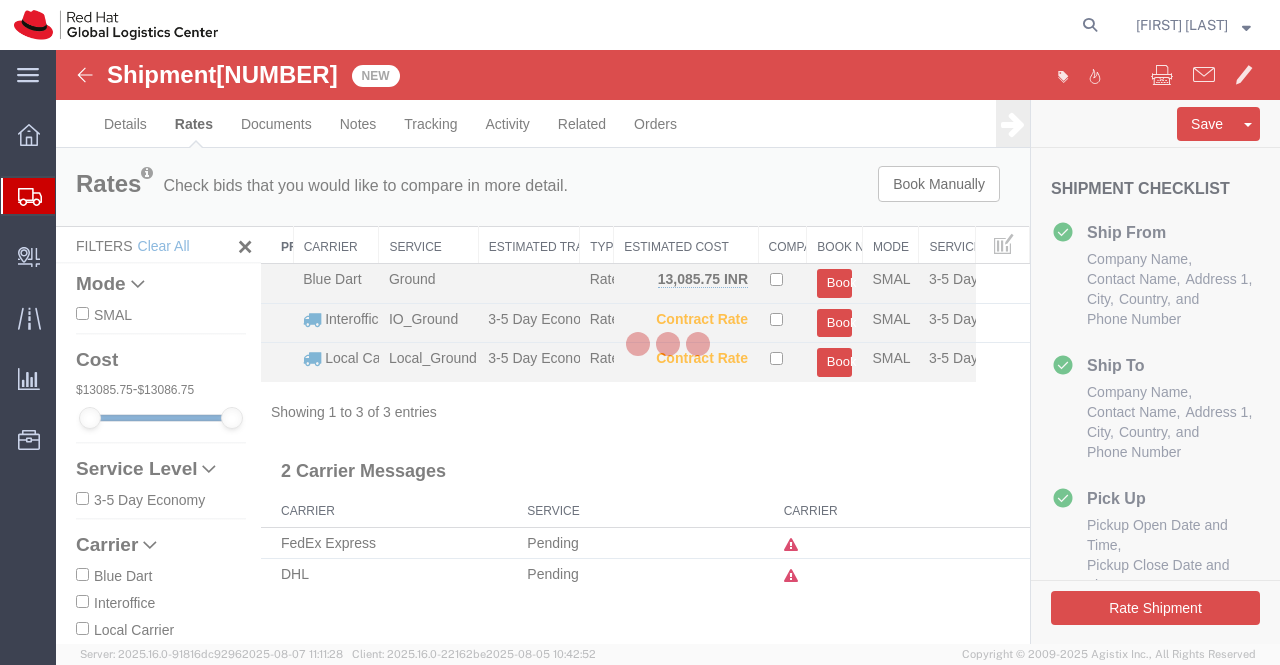scroll, scrollTop: 0, scrollLeft: 0, axis: both 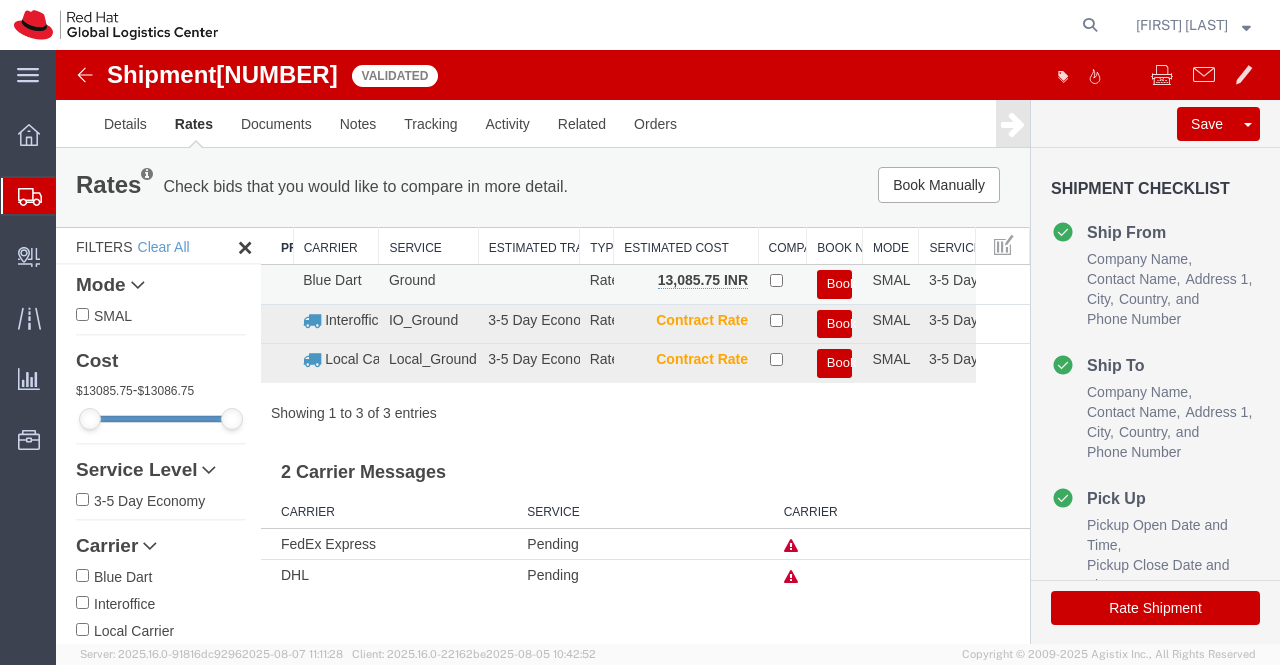 click on "Book" at bounding box center [835, 284] 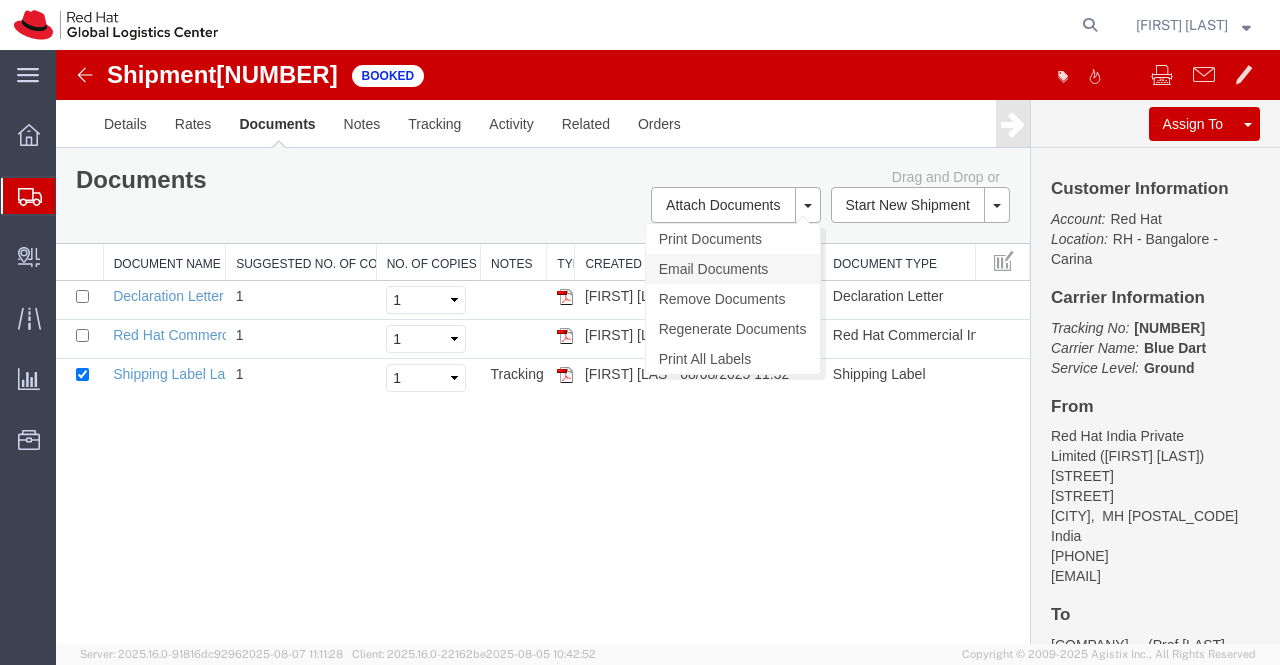 click on "Email Documents" at bounding box center [733, 269] 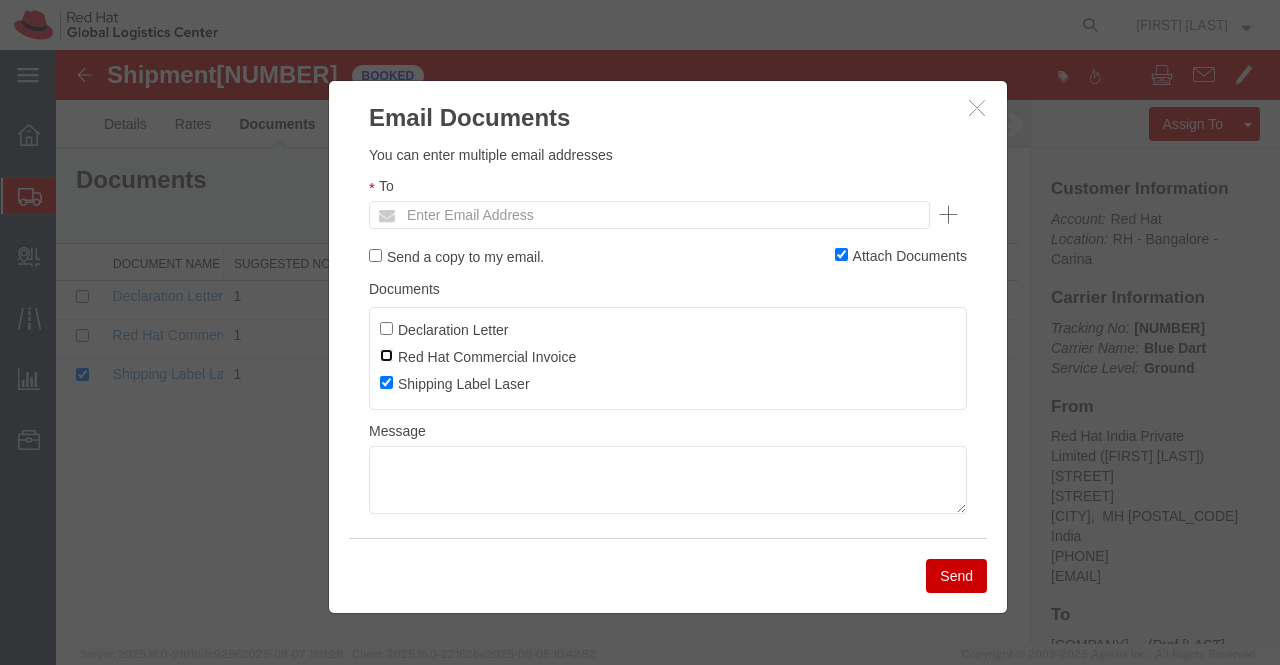click on "Red Hat Commercial Invoice" at bounding box center [386, 355] 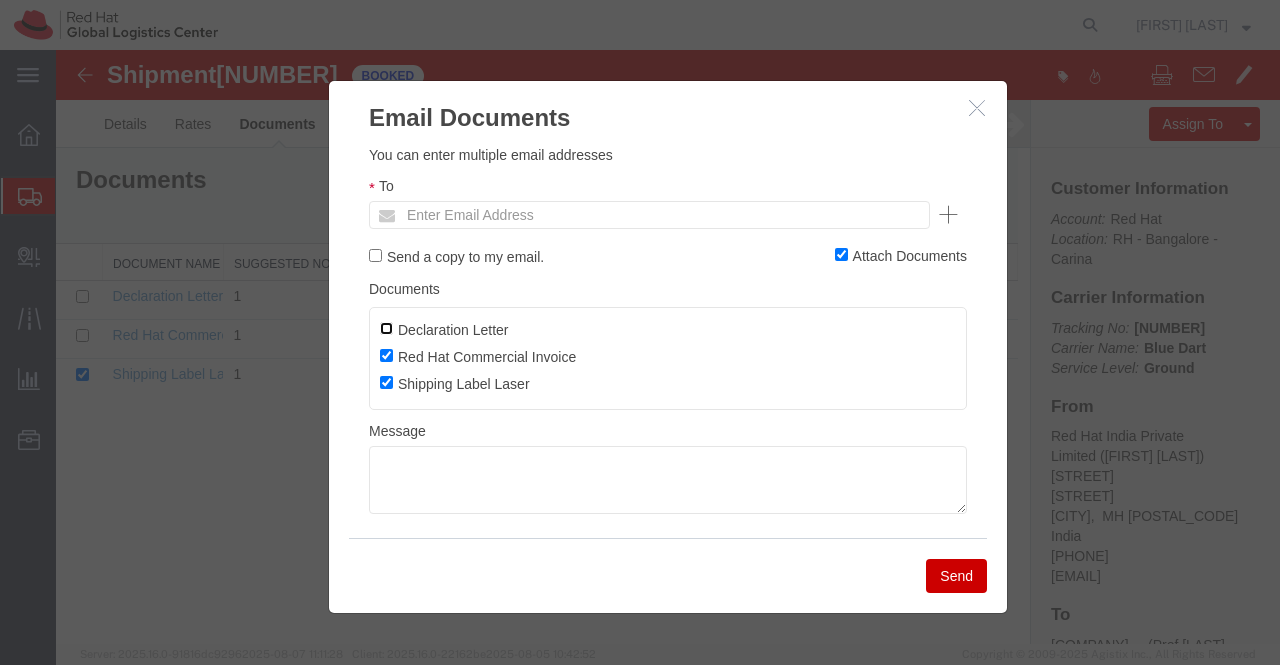 click on "Declaration Letter" at bounding box center [386, 328] 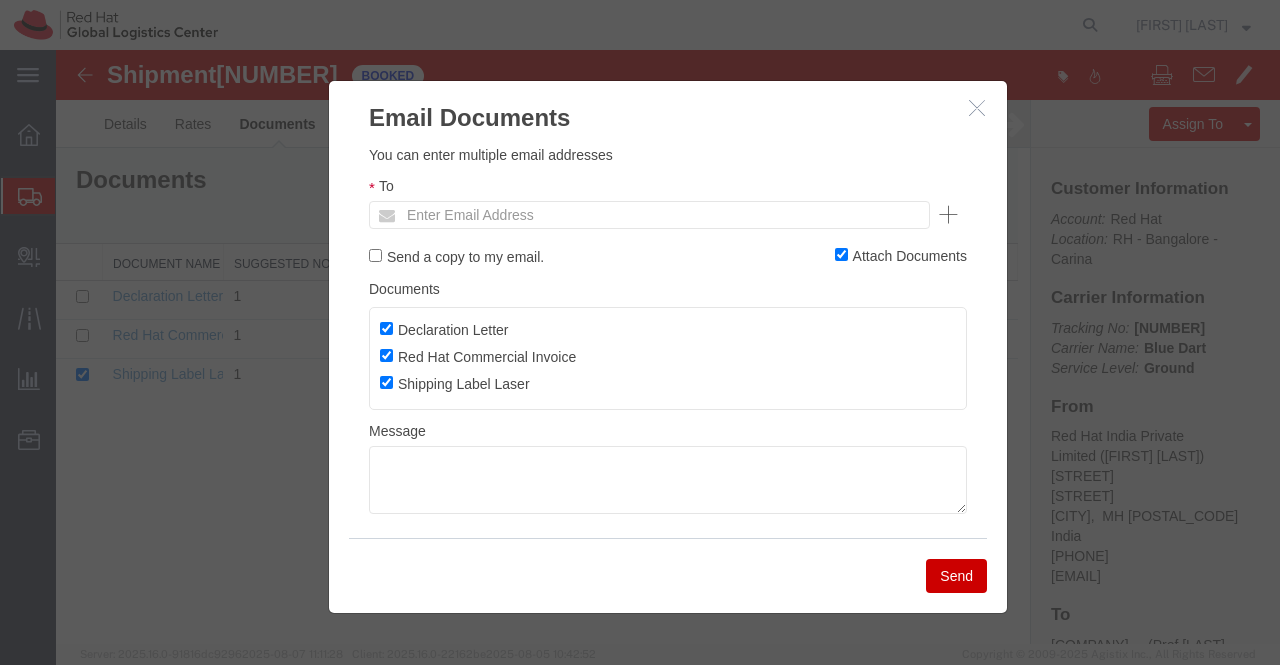 click on "Enter Email Address" at bounding box center (649, 215) 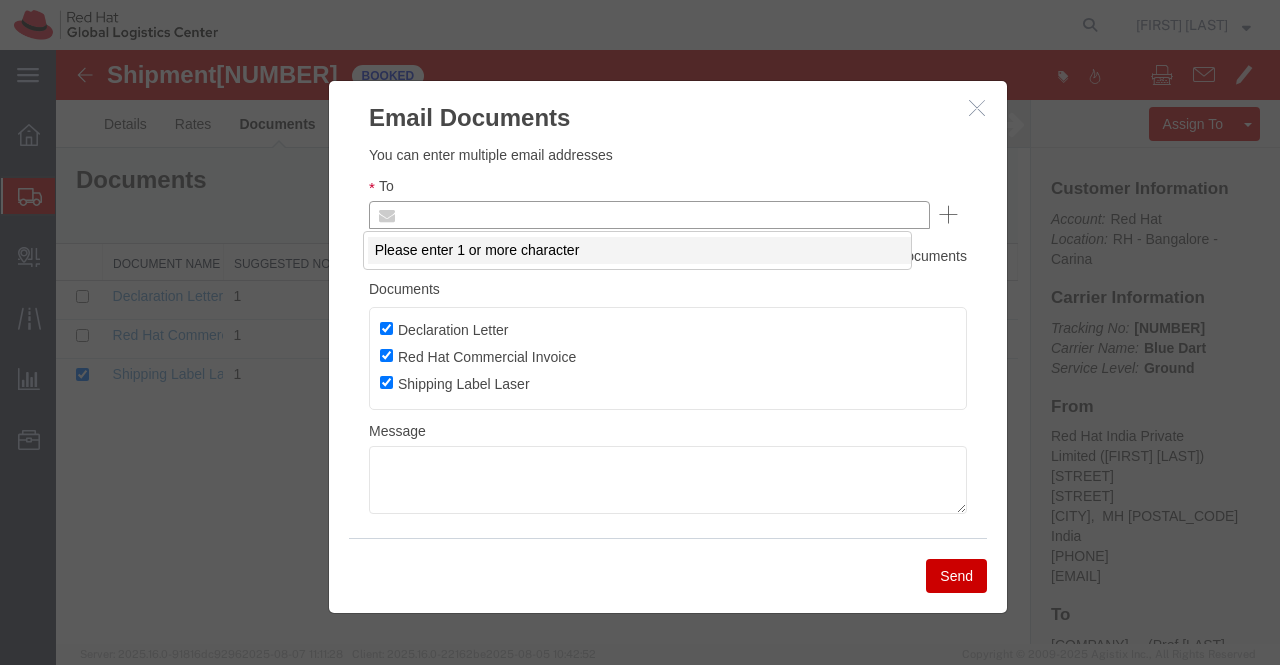 paste on "tukaram.b@dpmprinters.com" 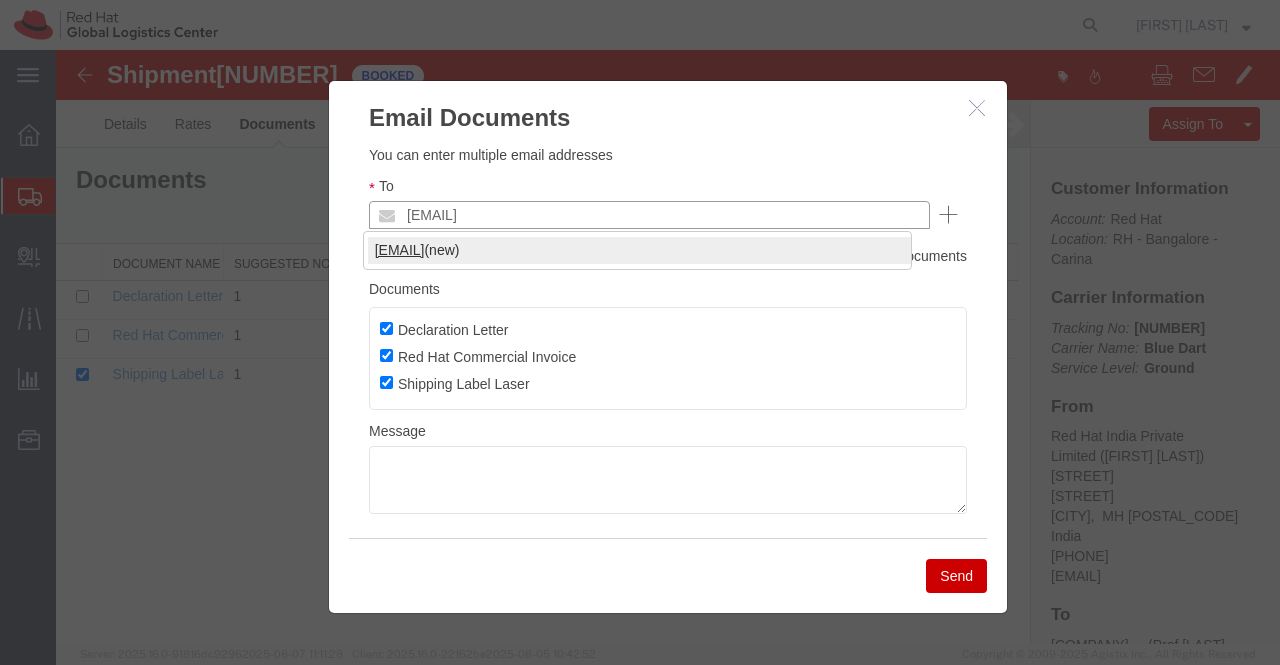 type on "tukaram.b@dpmprinters.com" 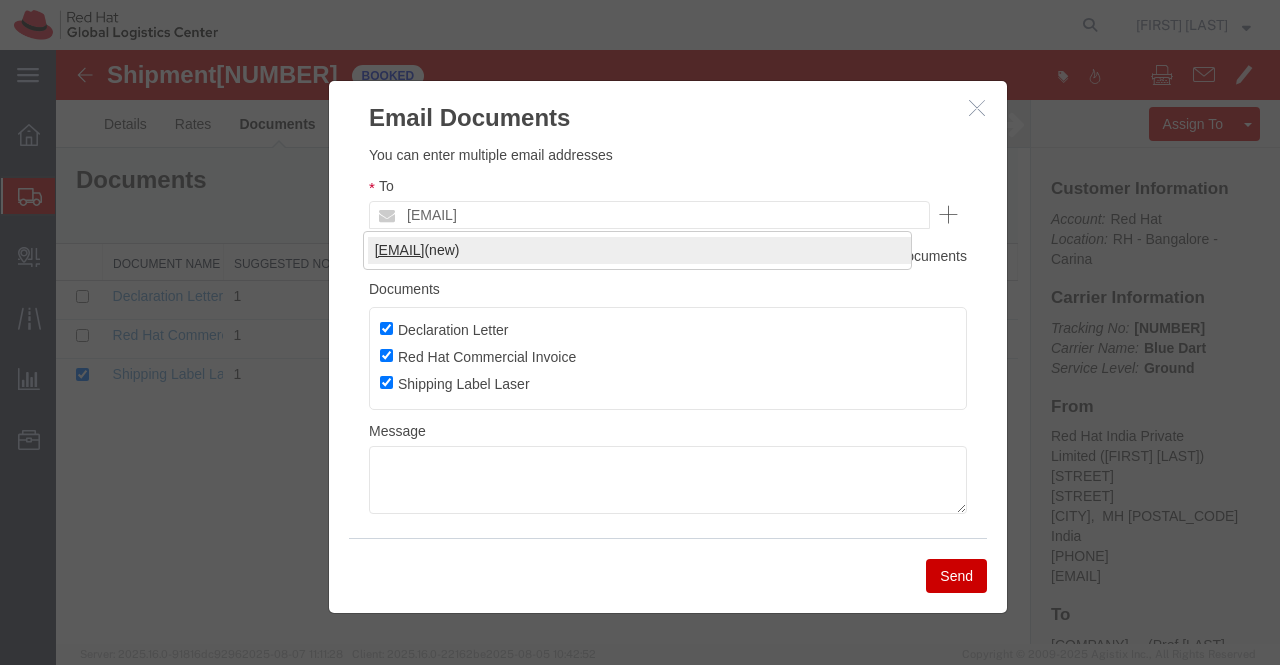 type 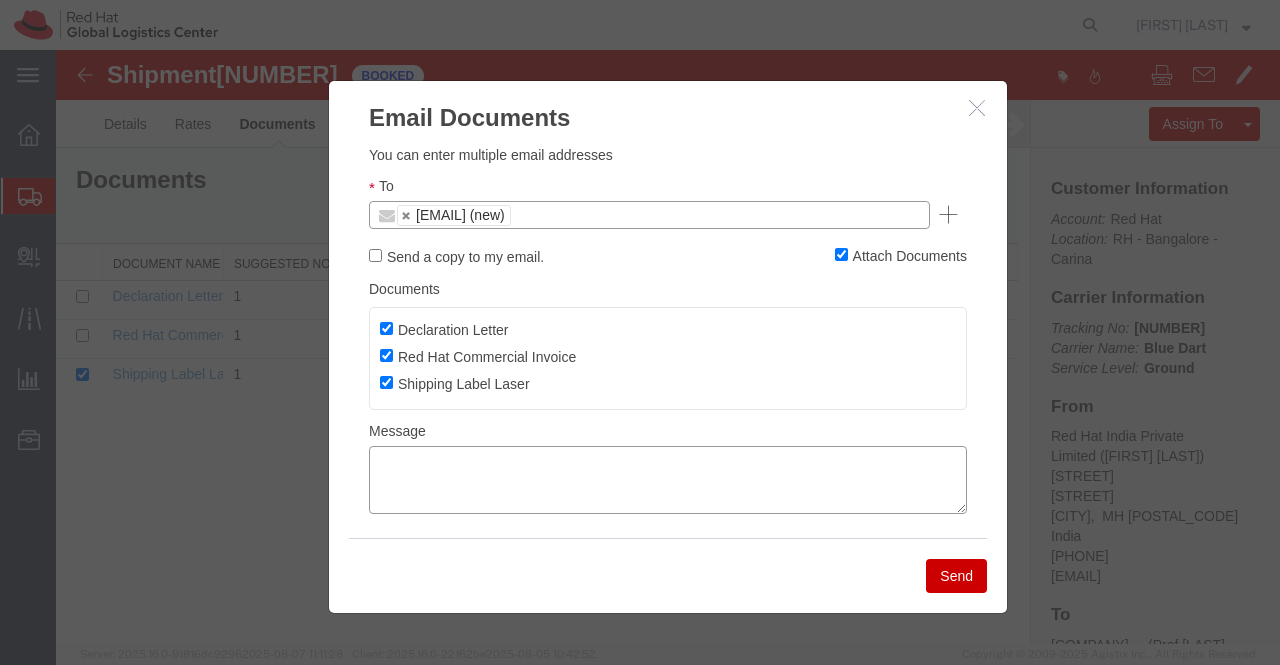 click at bounding box center (668, 480) 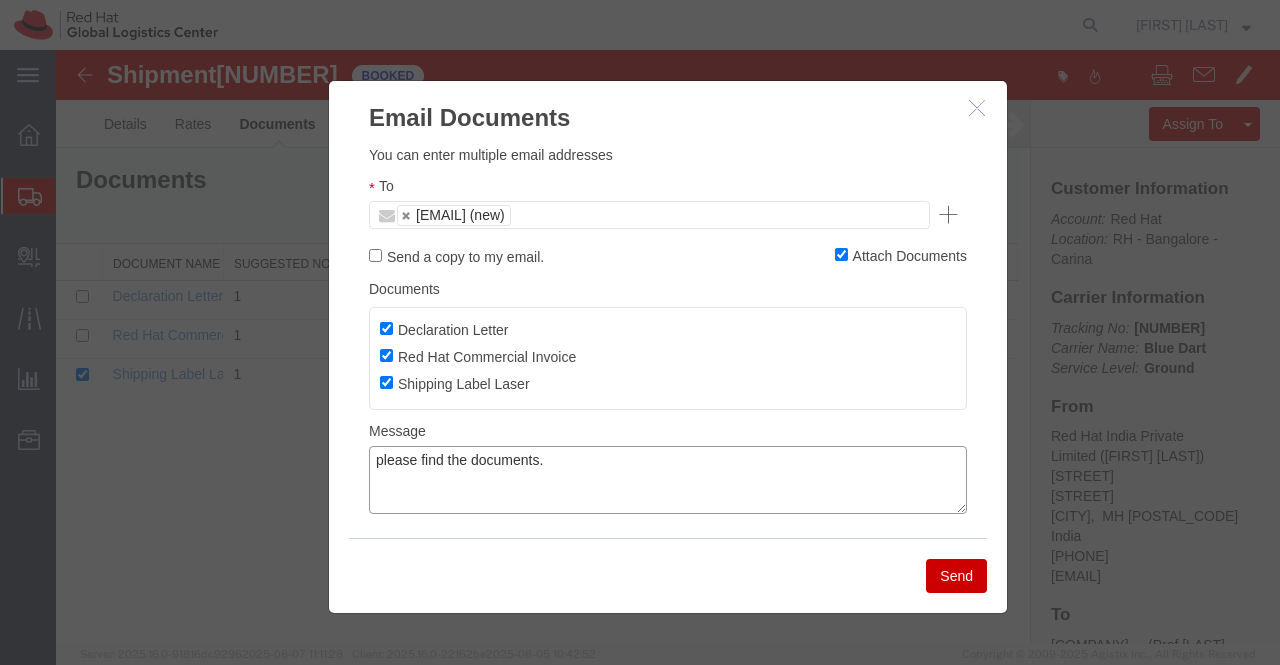 type on "please find the documents." 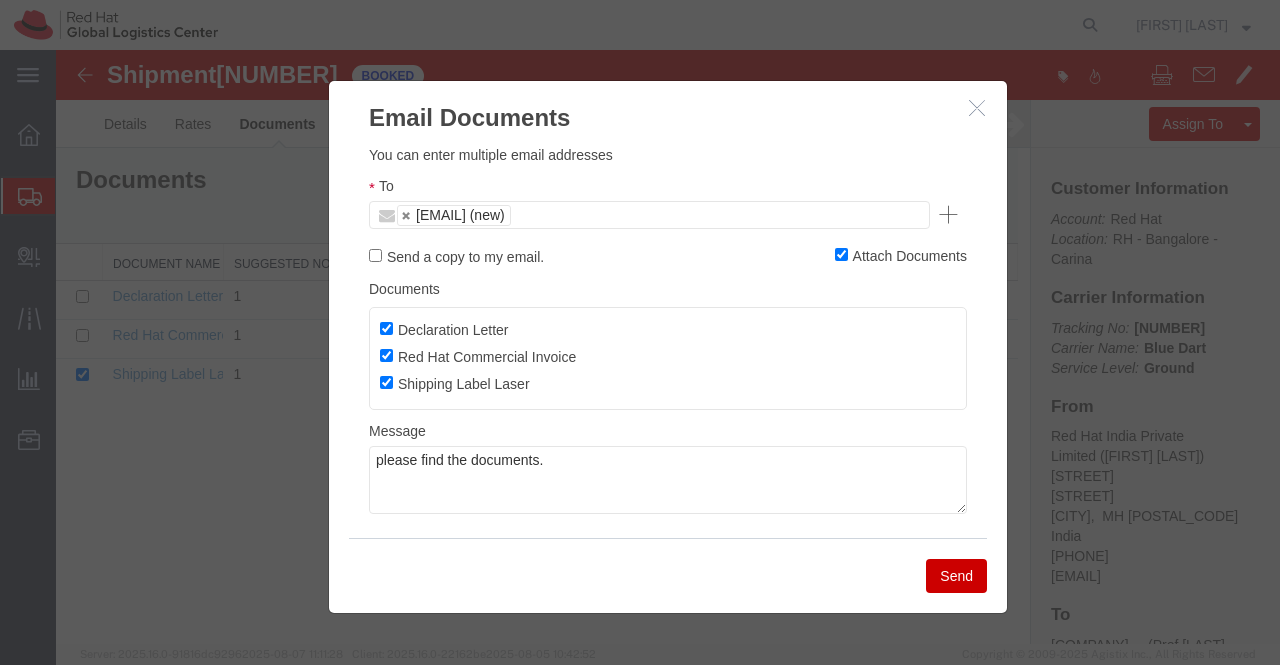 click on "Send" at bounding box center (956, 576) 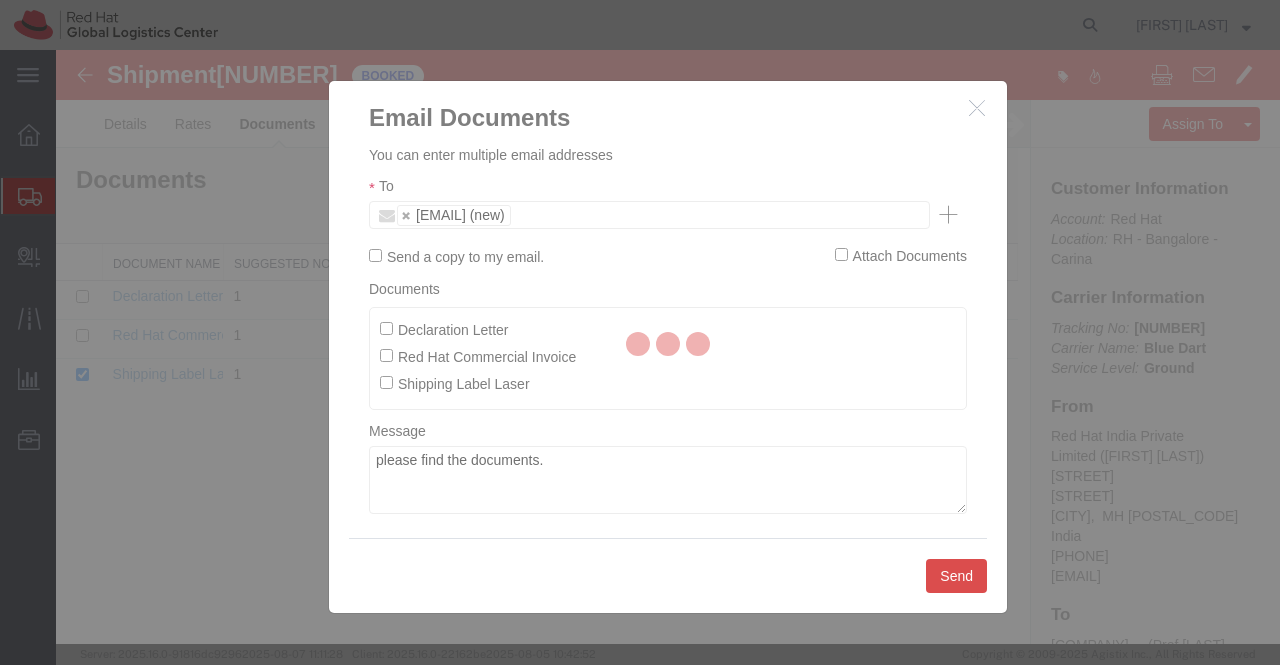 type 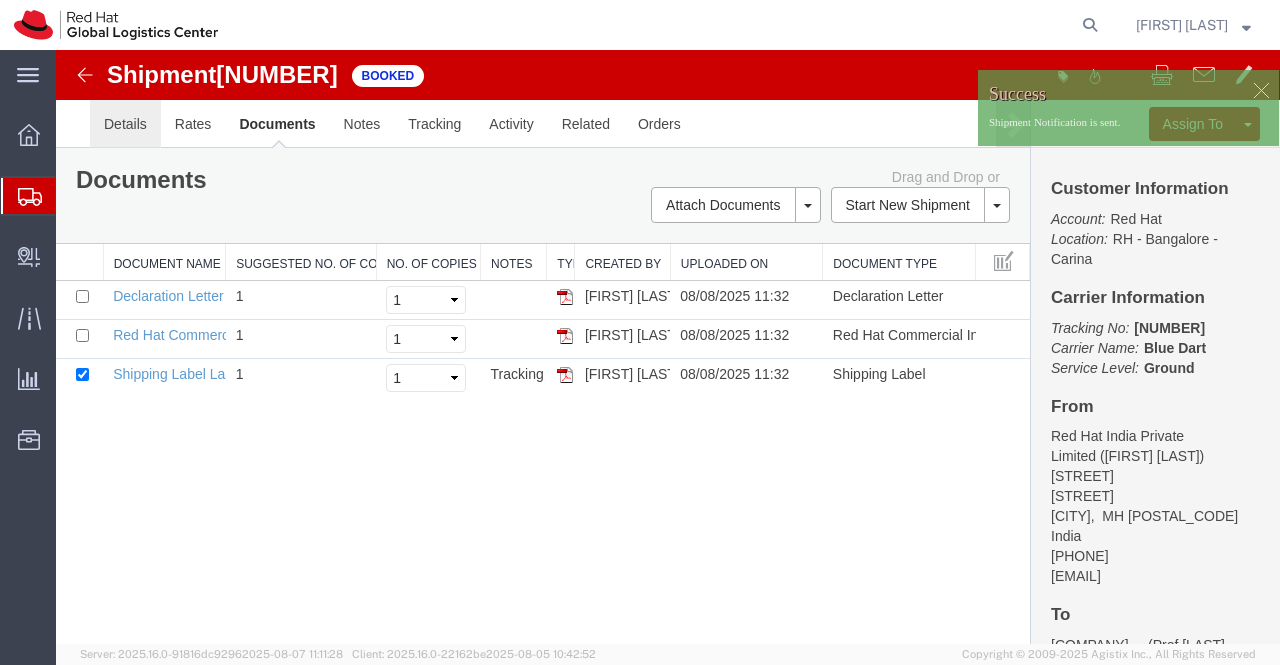 click on "Details" at bounding box center (125, 124) 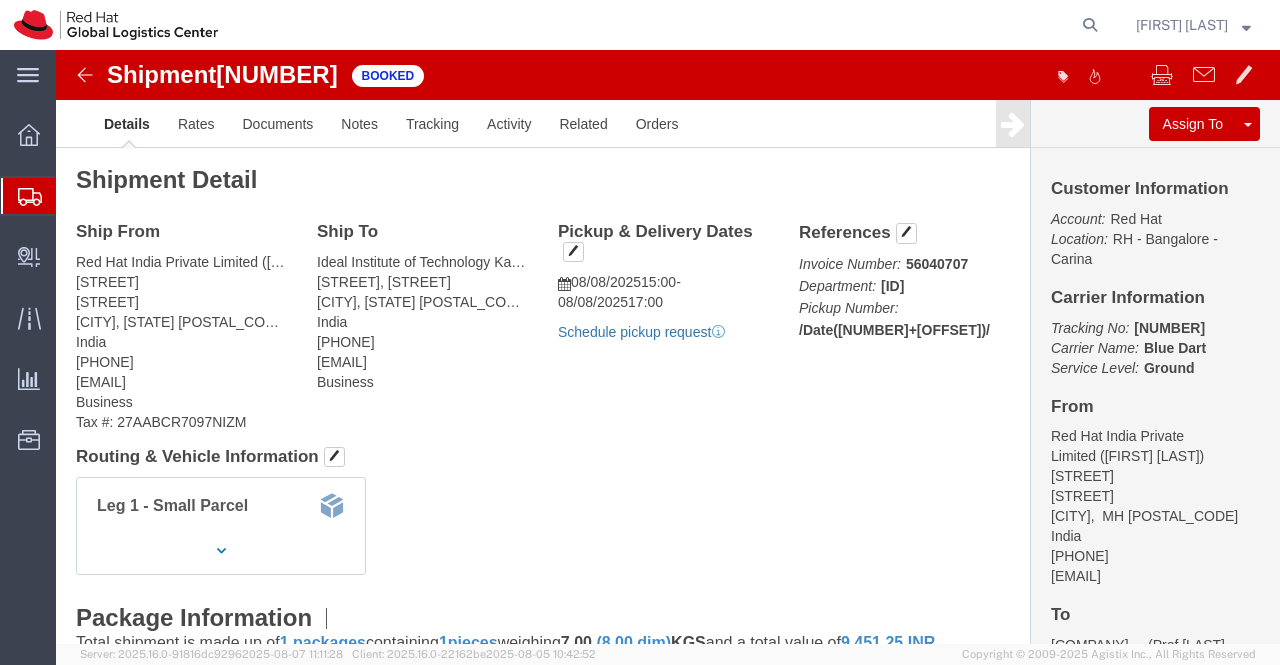 click on "Schedule pickup request" 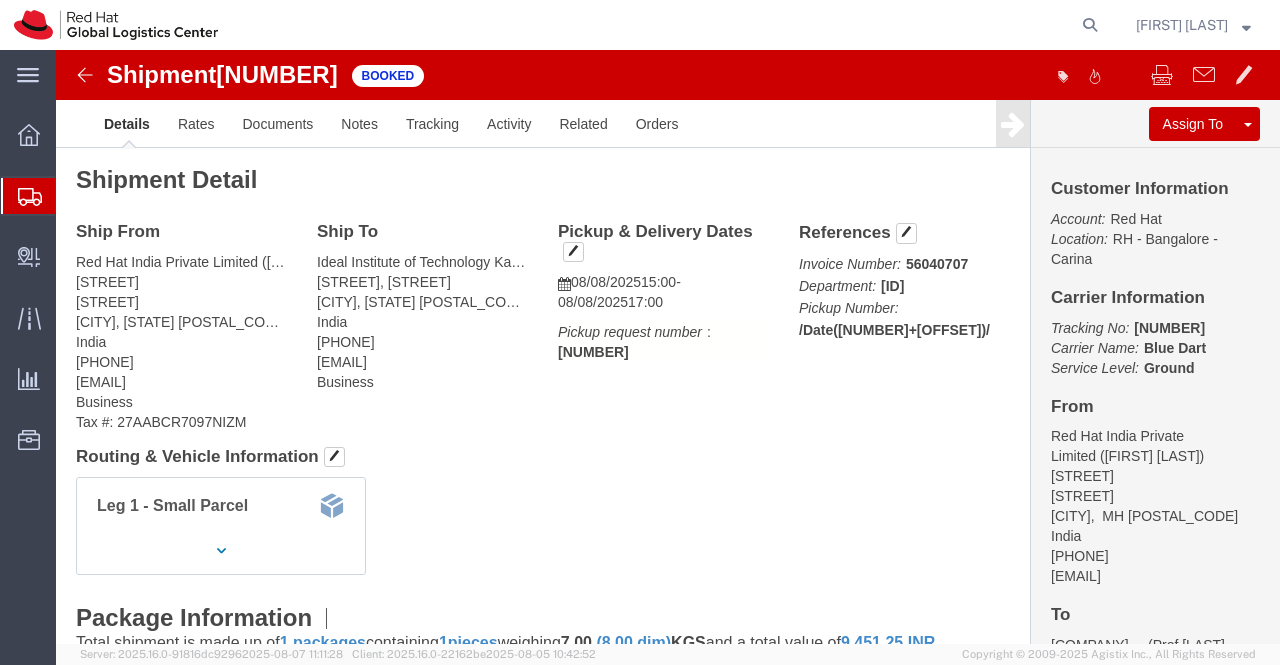 drag, startPoint x: 1067, startPoint y: 276, endPoint x: 1190, endPoint y: 274, distance: 123.01626 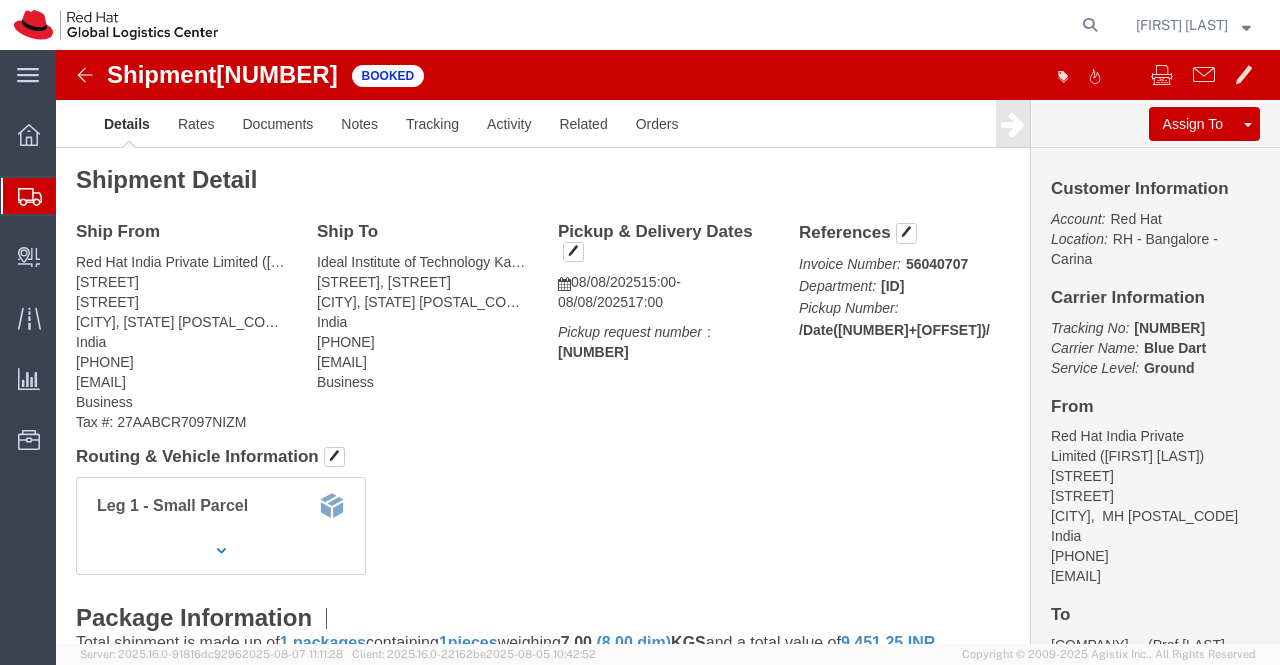 copy on "53590281835" 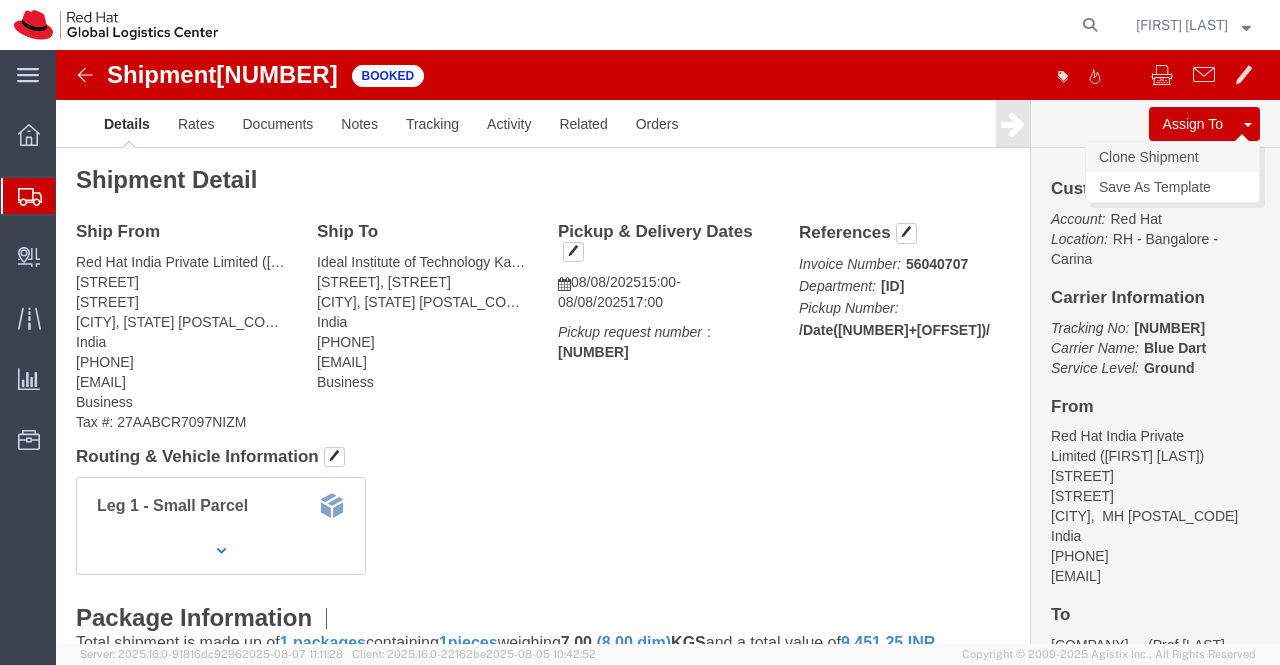 click on "Clone Shipment" 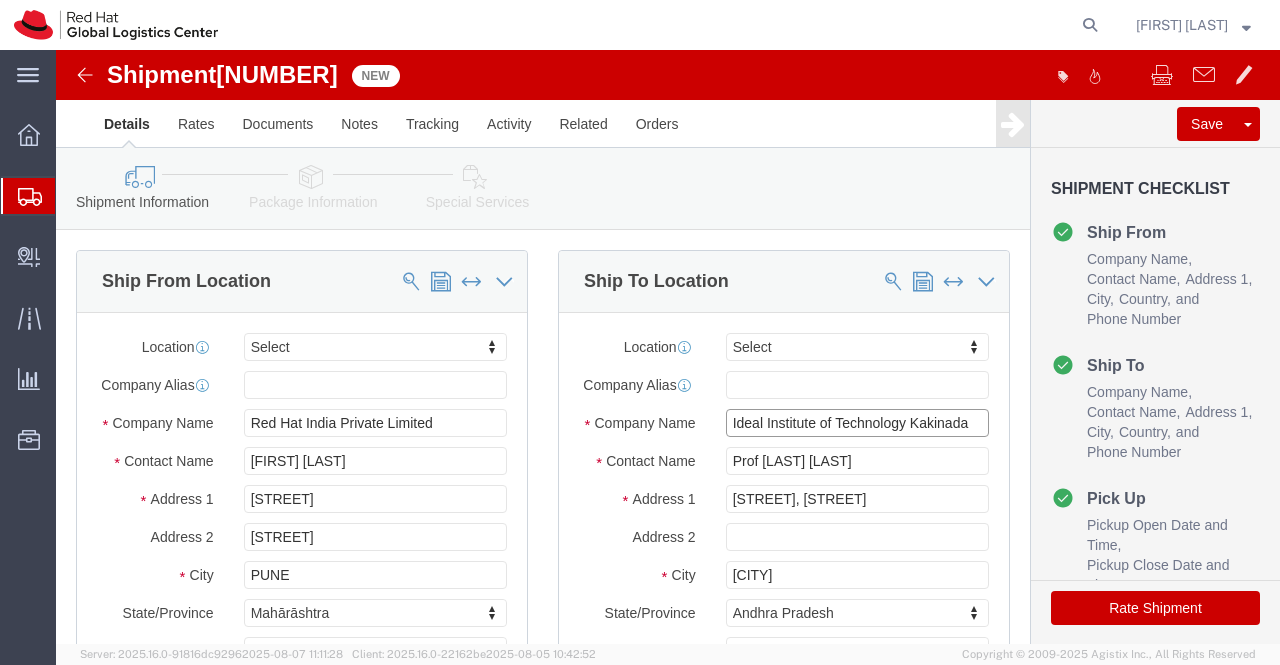 drag, startPoint x: 666, startPoint y: 388, endPoint x: 919, endPoint y: 388, distance: 253 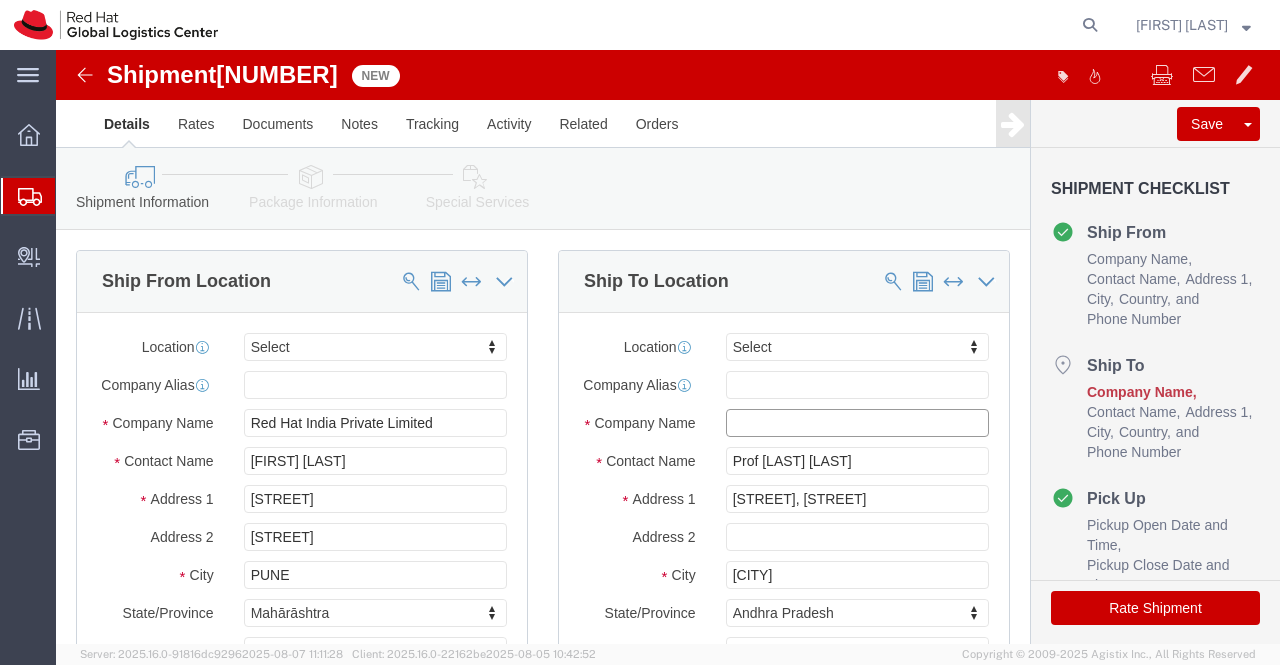 paste on "JSPM'S JAYAWANTRAO SAWANT POLYTECHNIC, PUNE" 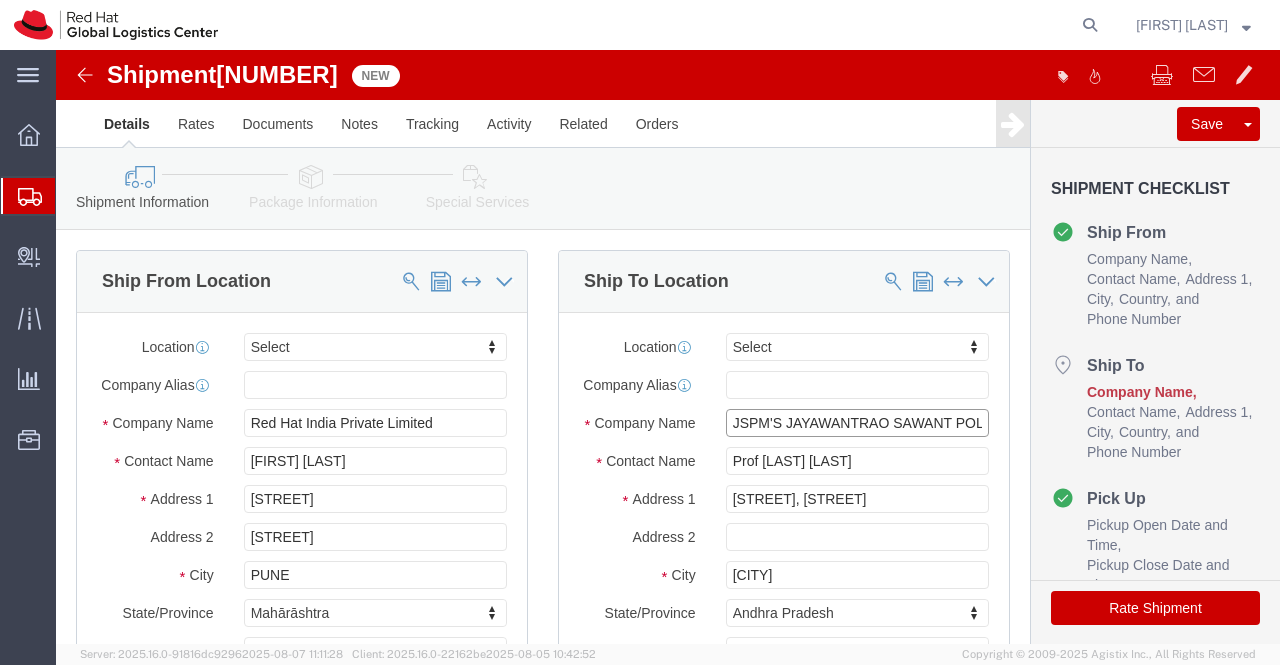 scroll, scrollTop: 0, scrollLeft: 121, axis: horizontal 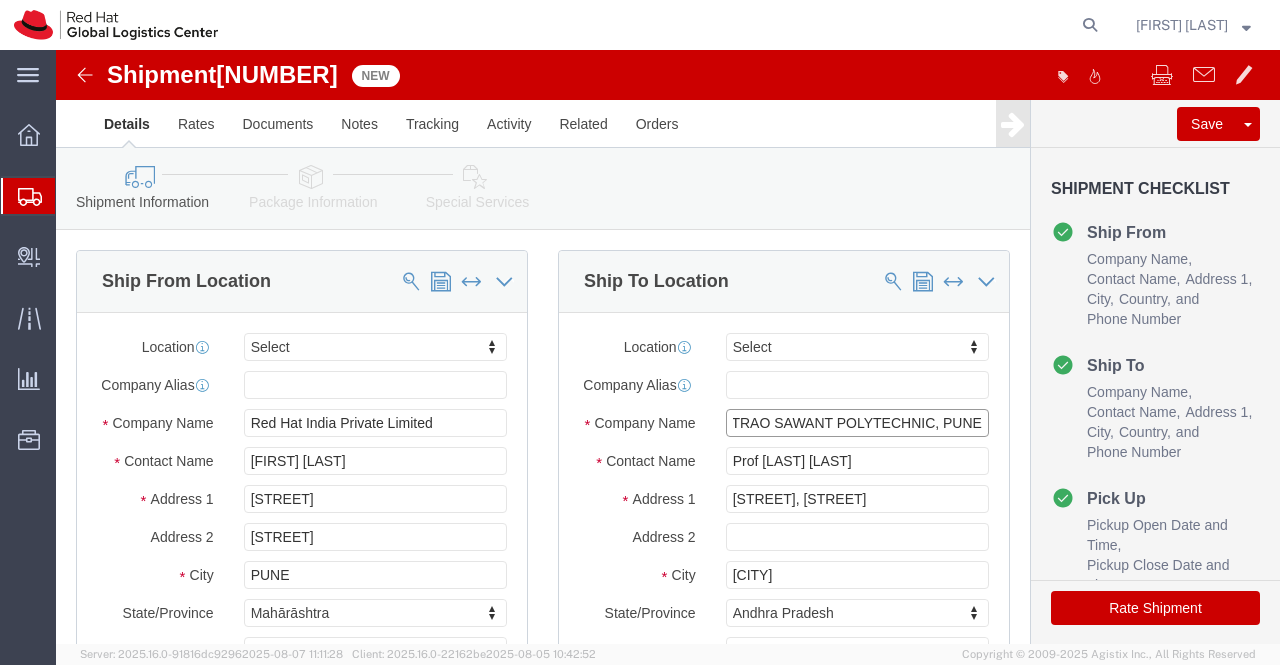 type on "JSPM'S JAYAWANTRAO SAWANT POLYTECHNIC, PUNE" 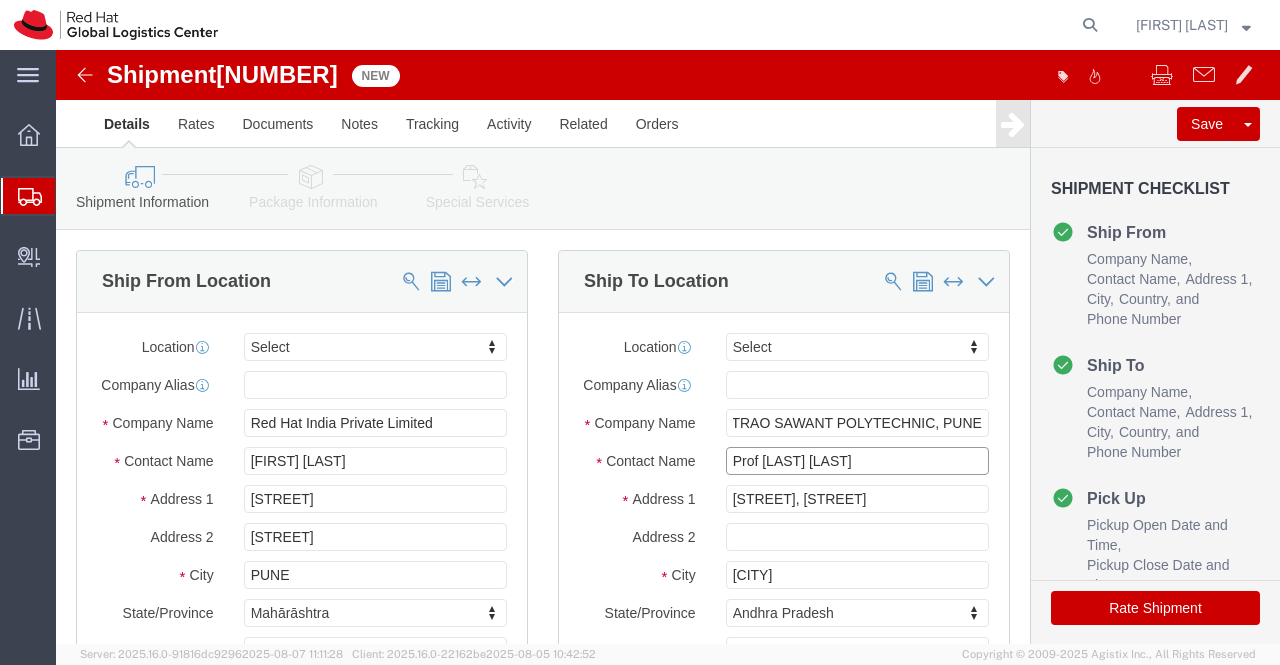 scroll, scrollTop: 0, scrollLeft: 0, axis: both 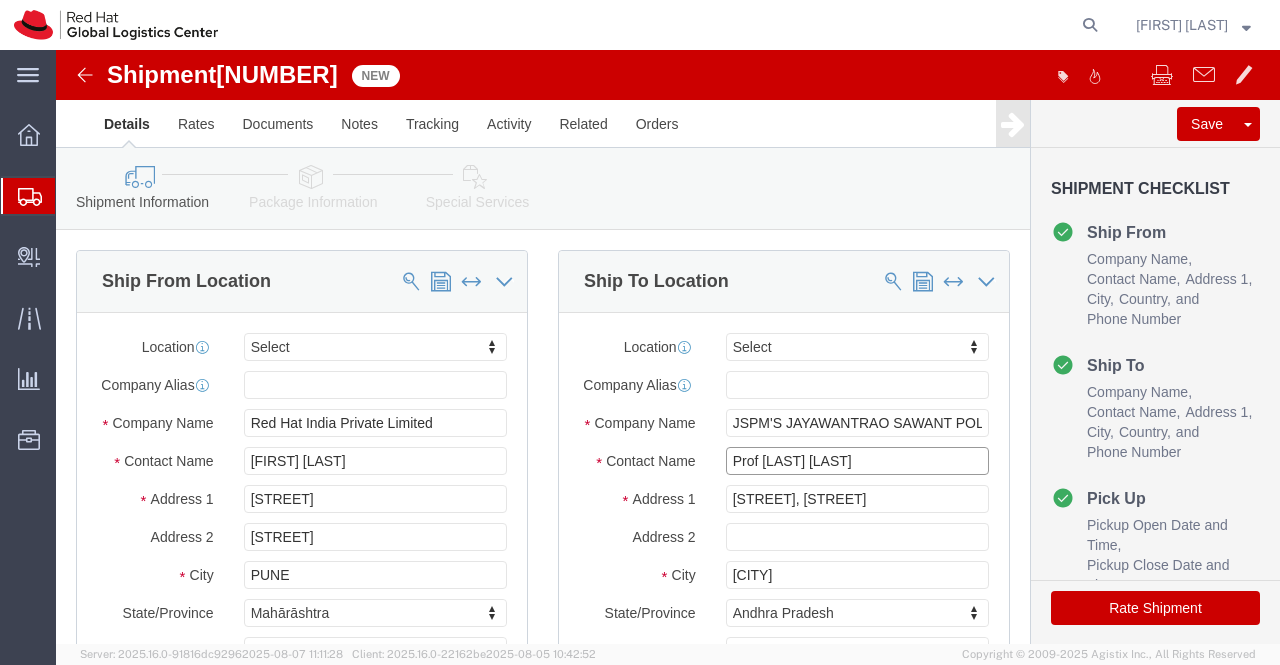 drag, startPoint x: 840, startPoint y: 423, endPoint x: 653, endPoint y: 421, distance: 187.0107 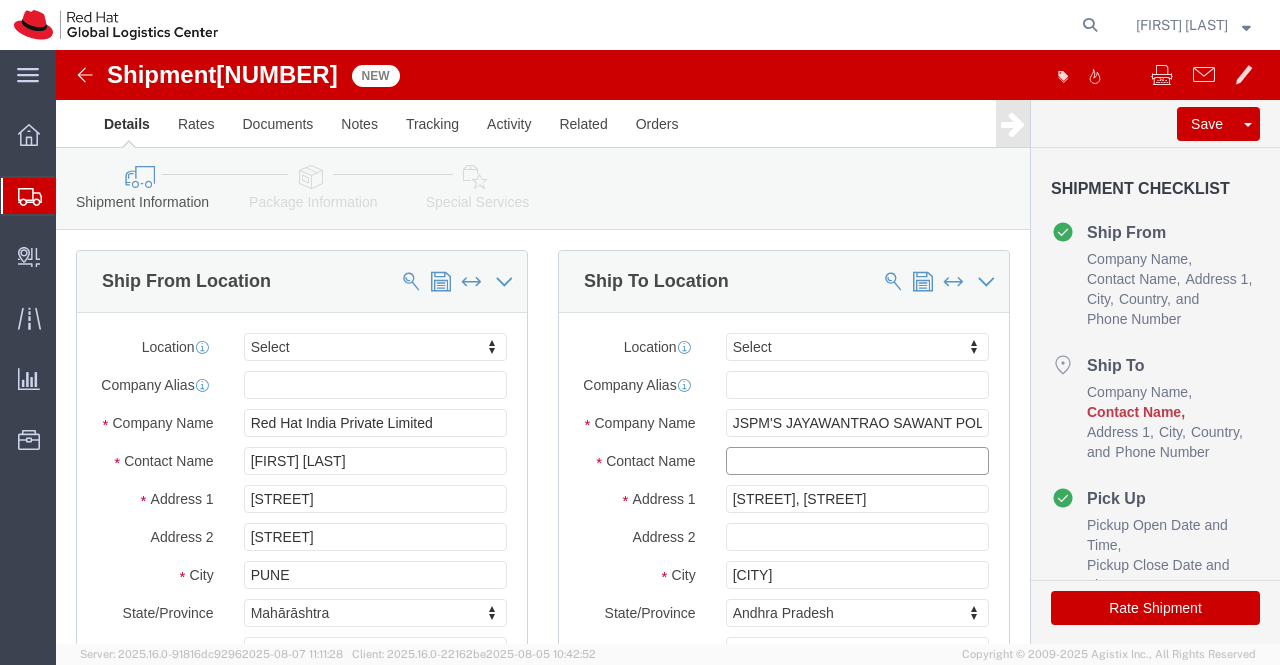 type 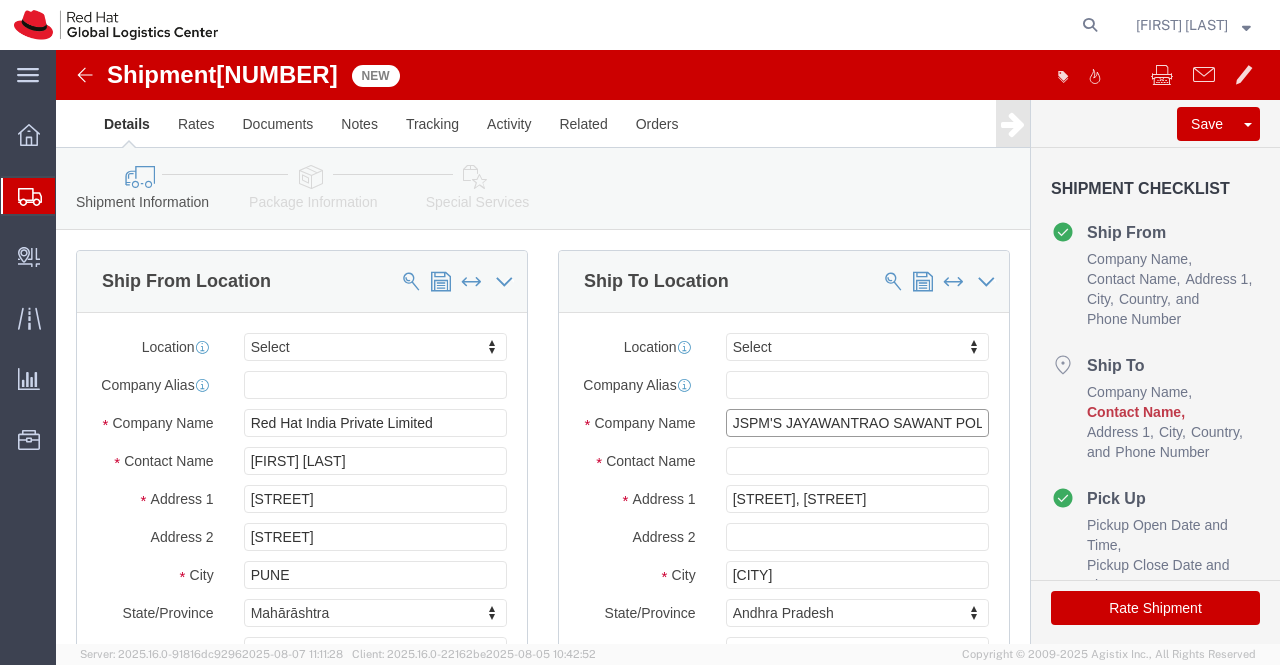 scroll, scrollTop: 0, scrollLeft: 121, axis: horizontal 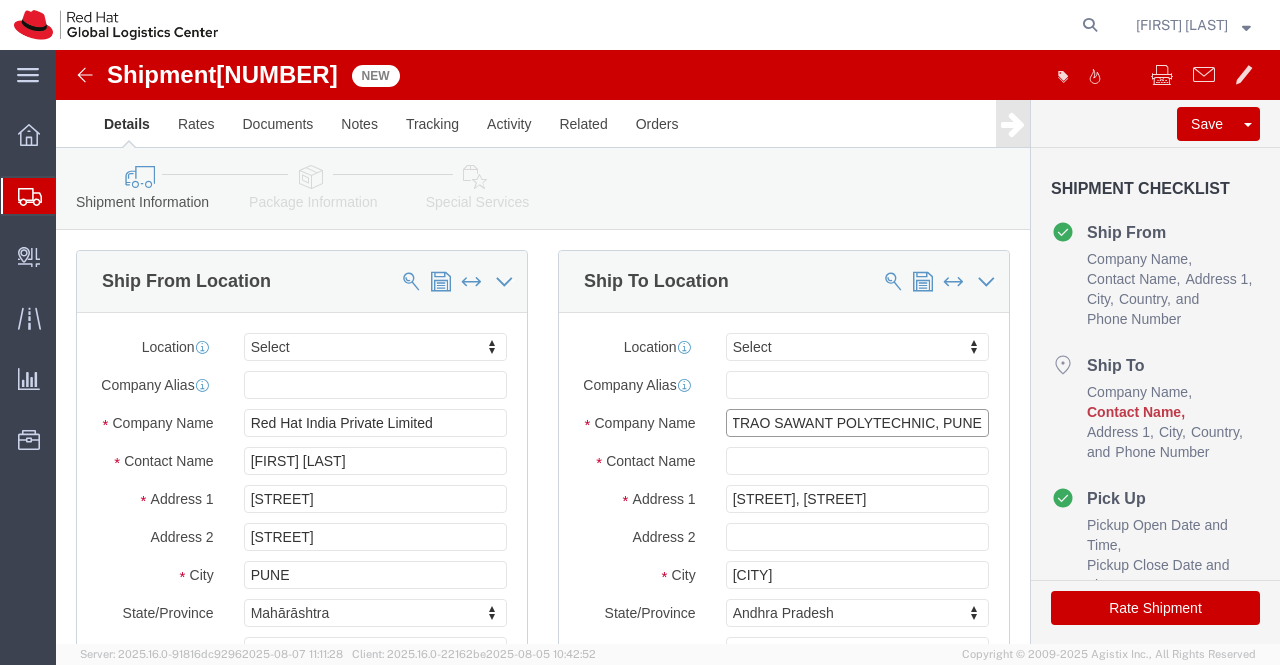 drag, startPoint x: 666, startPoint y: 382, endPoint x: 972, endPoint y: 389, distance: 306.08005 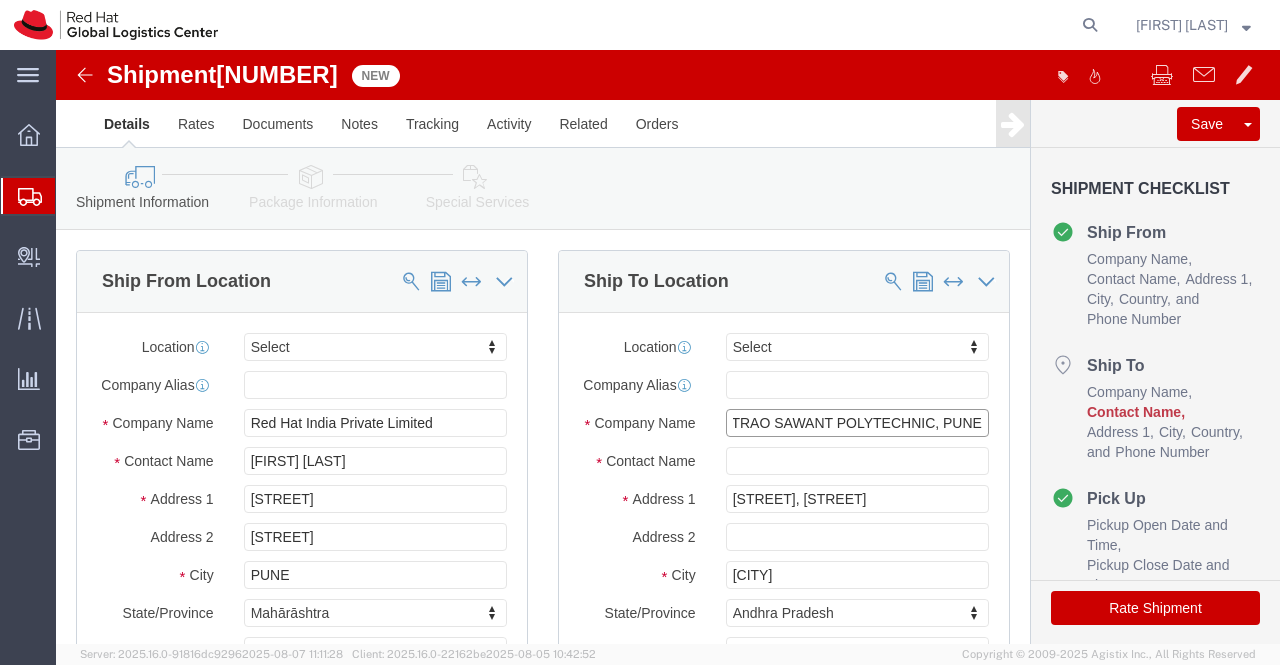 click on "JSPM'S JAYAWANTRAO SAWANT POLYTECHNIC, PUNE" 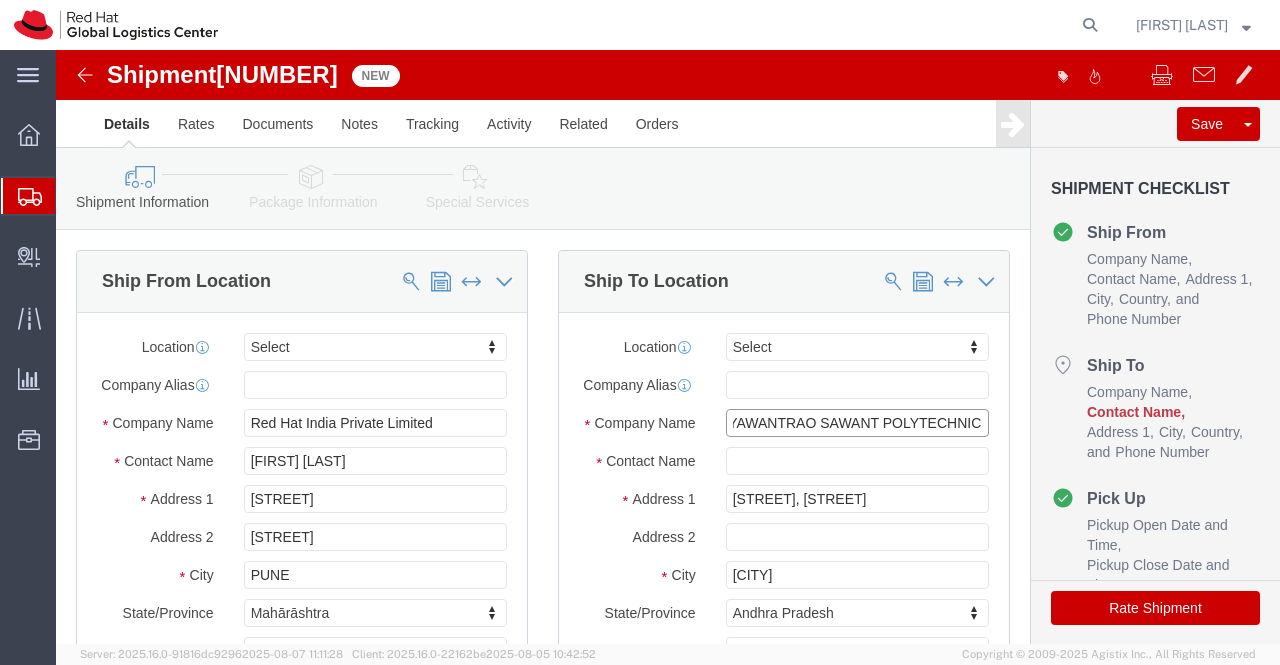 scroll, scrollTop: 0, scrollLeft: 74, axis: horizontal 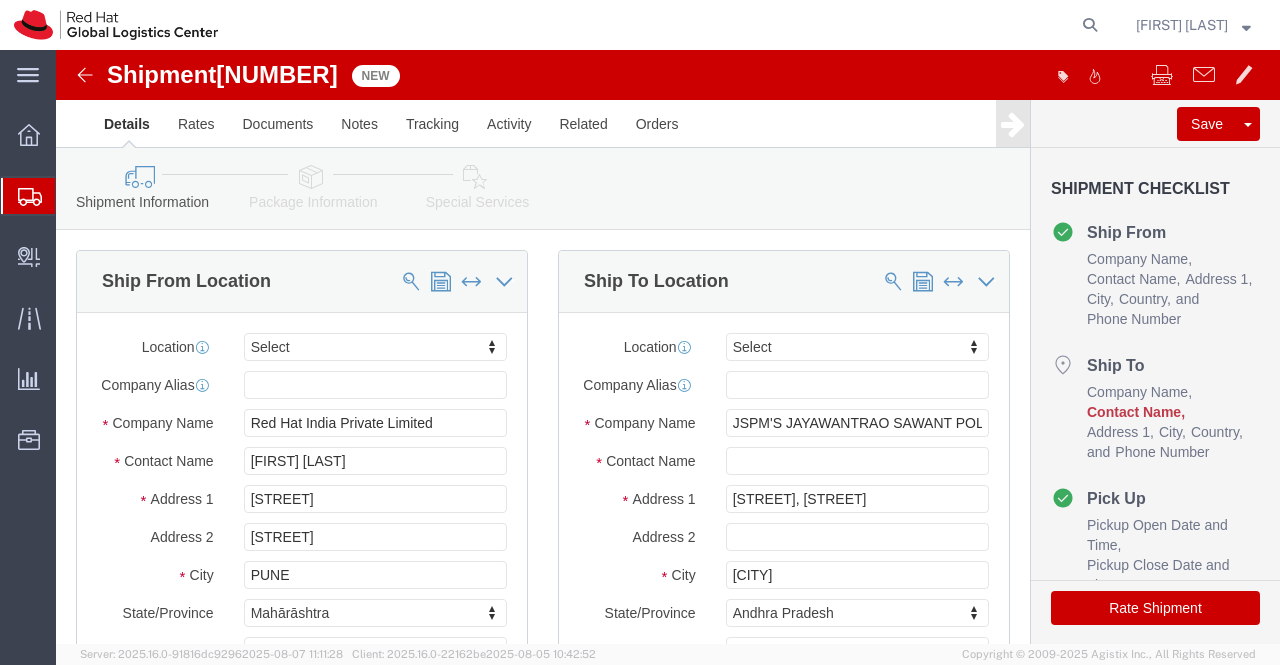 click on "Ship From Location Location      Select                                     Select My Profile Location RH - Amsterdam - MSO RH - Amsterdam Data Center RH - Ashburn Data Center RH - Atlanta - MSO RH - Auckland - MSO RH - Austin 904 RH - Bangalore - Carina RH - Bangalore - MSO - NEW RH - Bangkok - MSO - Gaysorn RH - Barcelona - Colonial RH - Be'er Sheva RH - Beijing - MSO RH - Beijing - Parkview Green RH - Beijing - Raycom RH - Beijing Data Center RH - Berlin - MSO RH - Billerica Data Center RH - Bogota RH - Boston RH - Brasilia - MSO RH - Brisbane RH - Brisbane - MSO RH - Brno - Masaryk University RH - Brno - Tech Park Brno - B RH - Brno - Tech Park Brno - C RH - Brno Data Center RH - Brussels - MSO RH - Brussels - MSO - MC Square RH - Budapest RH - Buenos Aires RH - Cairo - MSO RH - Canberra RH - Charleston - MSO RH - Charlotte - MSO RH - Cherkasy RH - Chicago - MSO RH - Copenhagen - MSO RH - Coppell Data Center (IBM) RH - Cork RH - Costa Mesa RH - Daejeon - MSO RH - Doha - MSO RH - Dubai RH - Dublin - MSO" 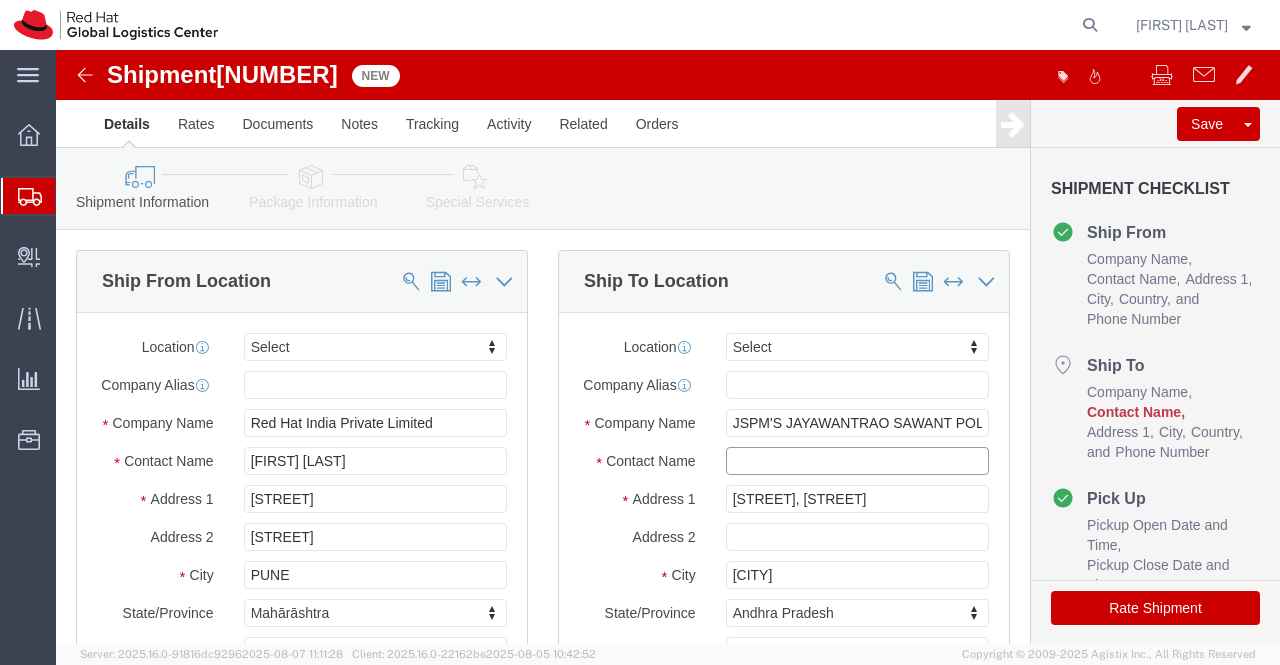 click 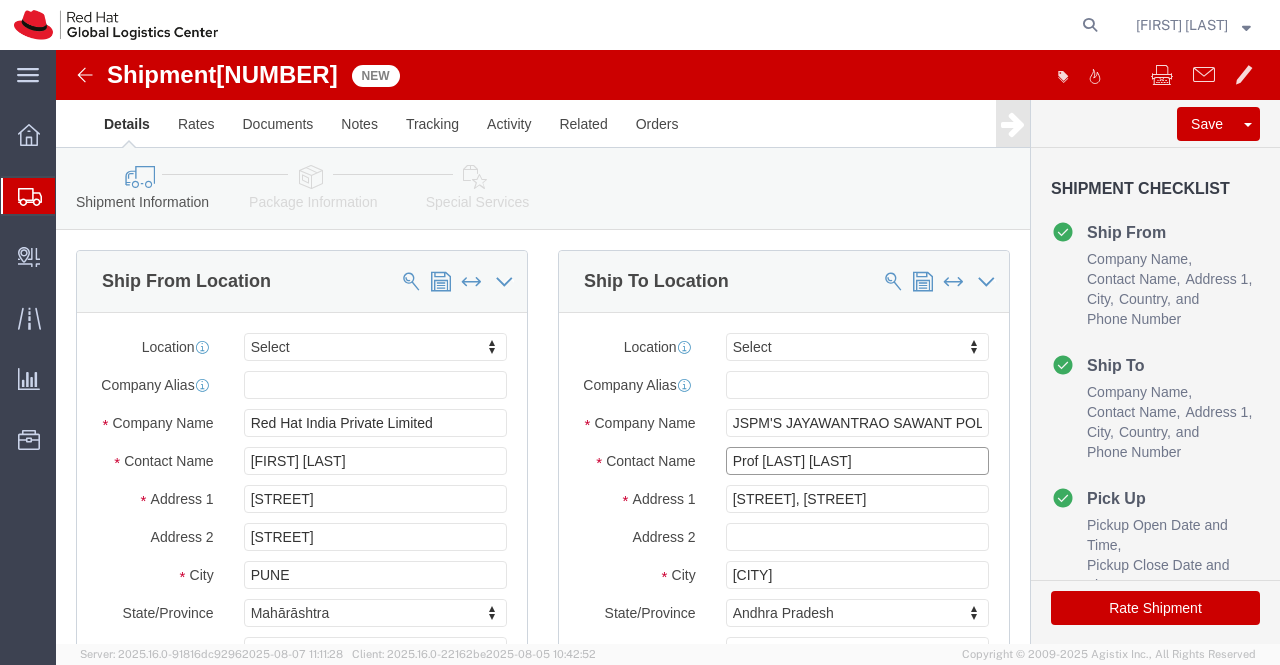 type on "Prof Pranita Patil" 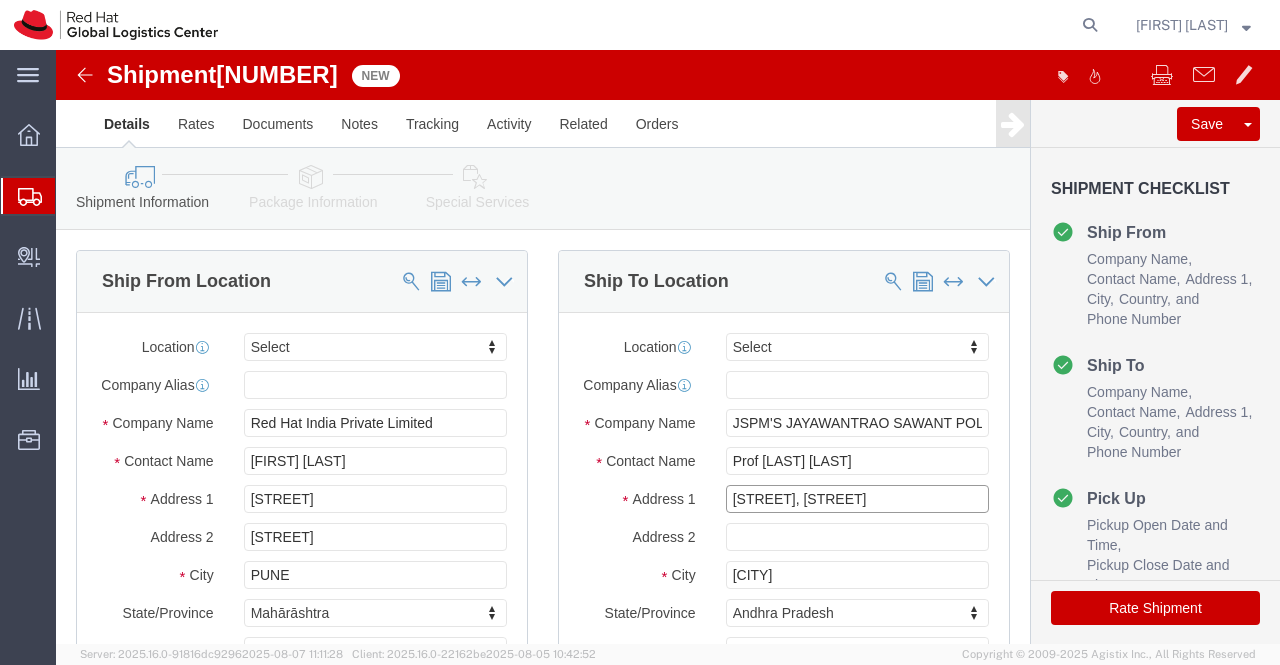 drag, startPoint x: 668, startPoint y: 459, endPoint x: 898, endPoint y: 459, distance: 230 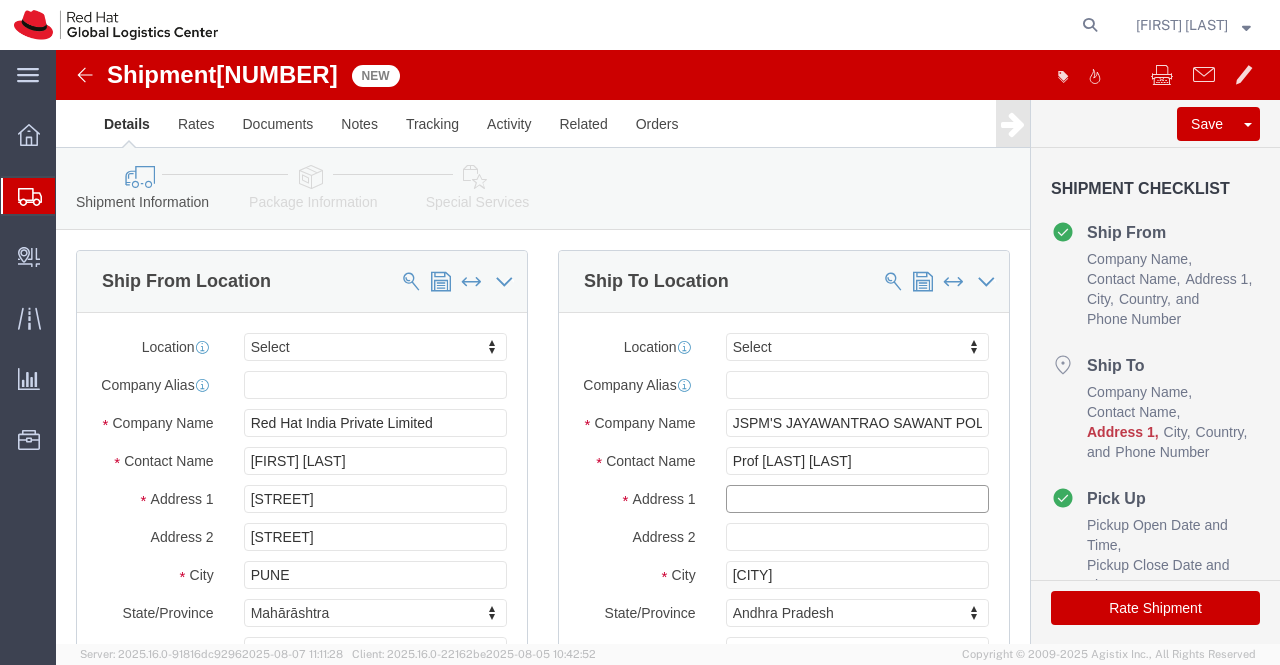 paste on "Survey No. 58, Indrayani Nagar" 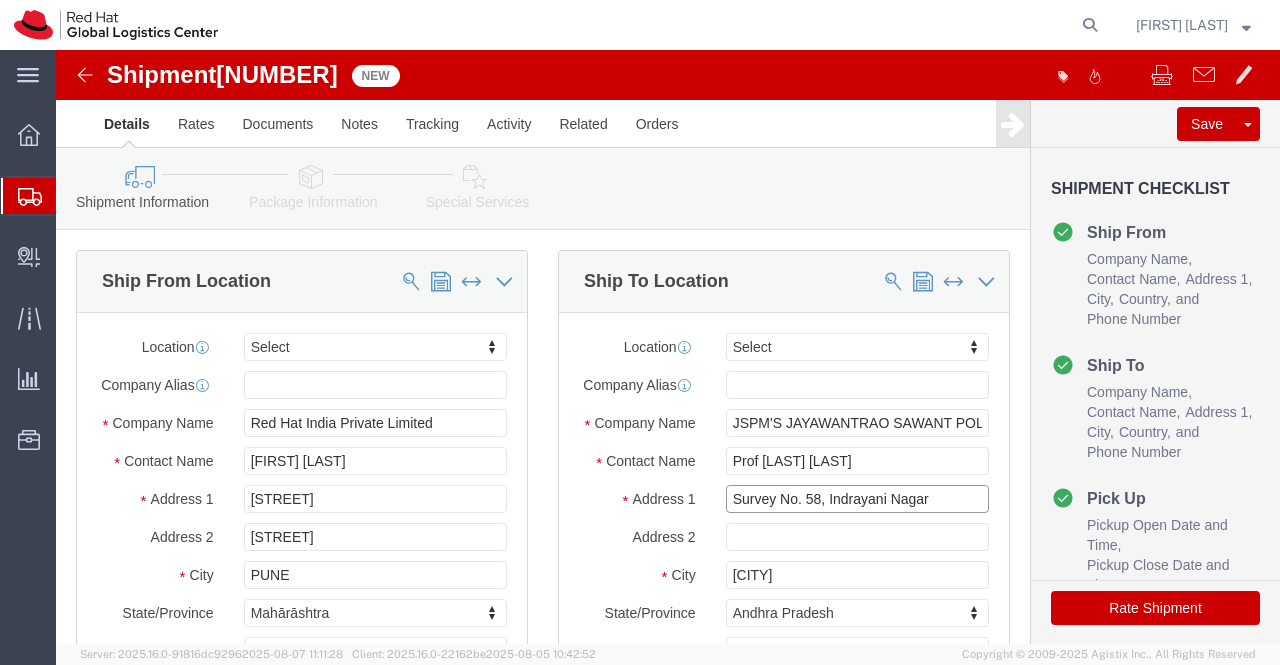 type on "Survey No. 58, Indrayani Nagar" 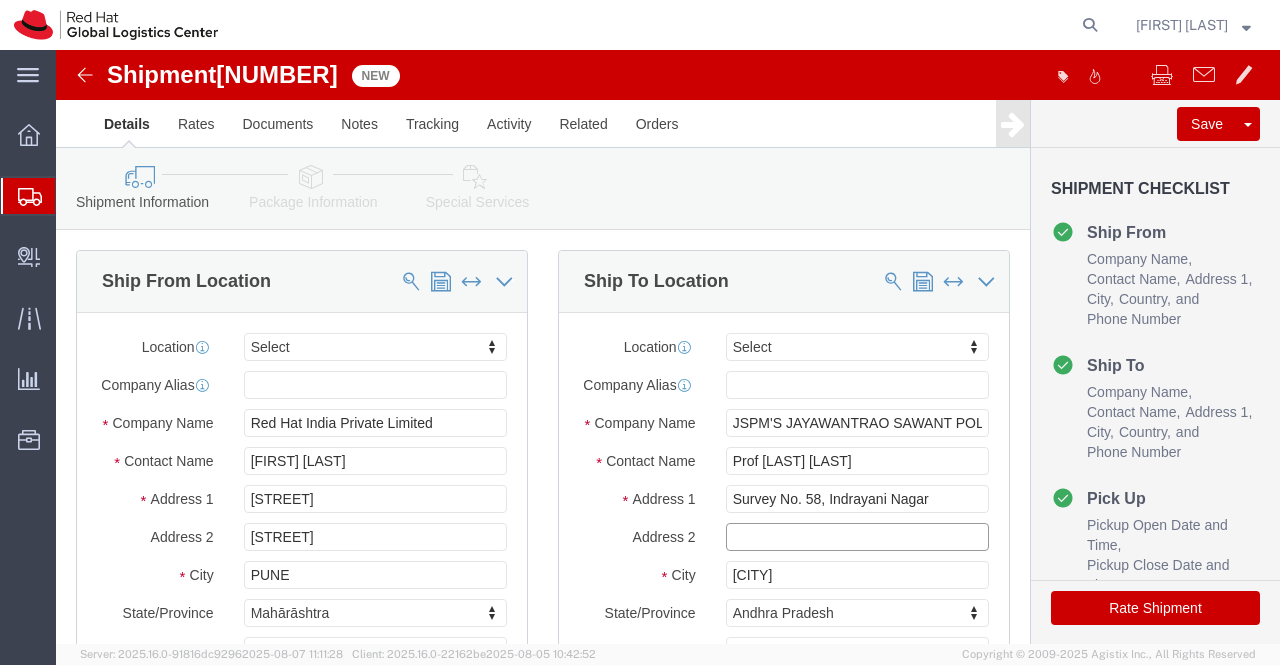 click 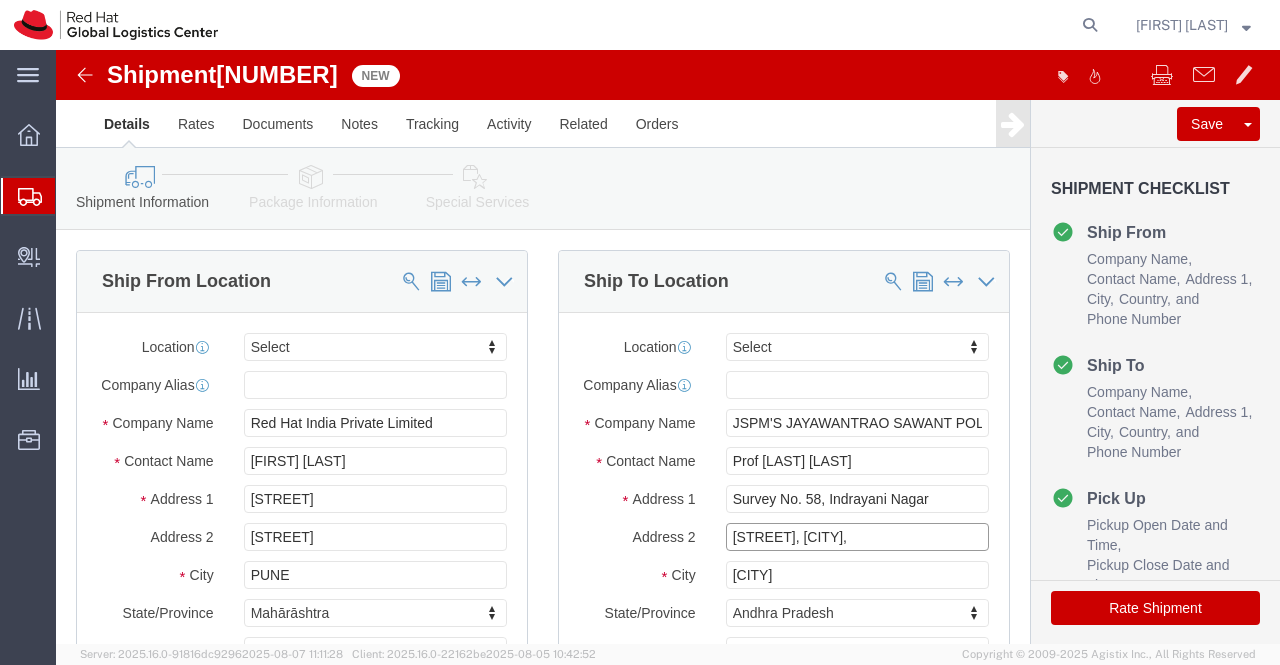 type on "Handewadi Road, Satav Nagar," 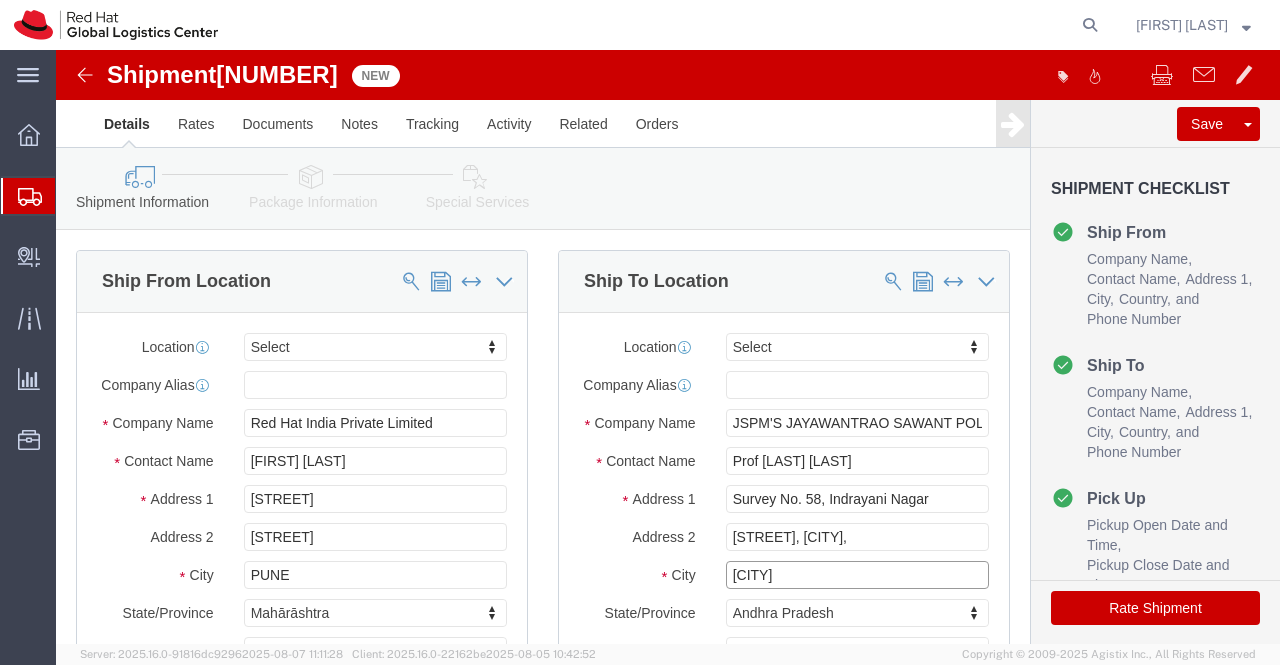 drag, startPoint x: 734, startPoint y: 543, endPoint x: 618, endPoint y: 553, distance: 116.43024 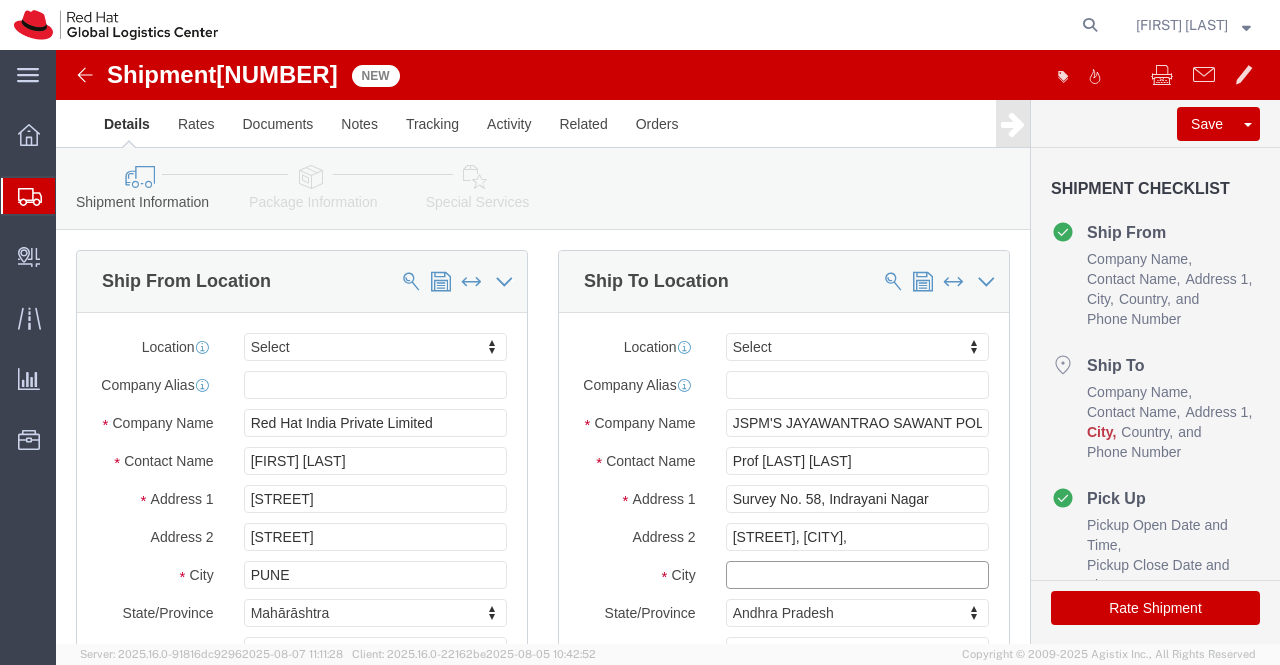 type 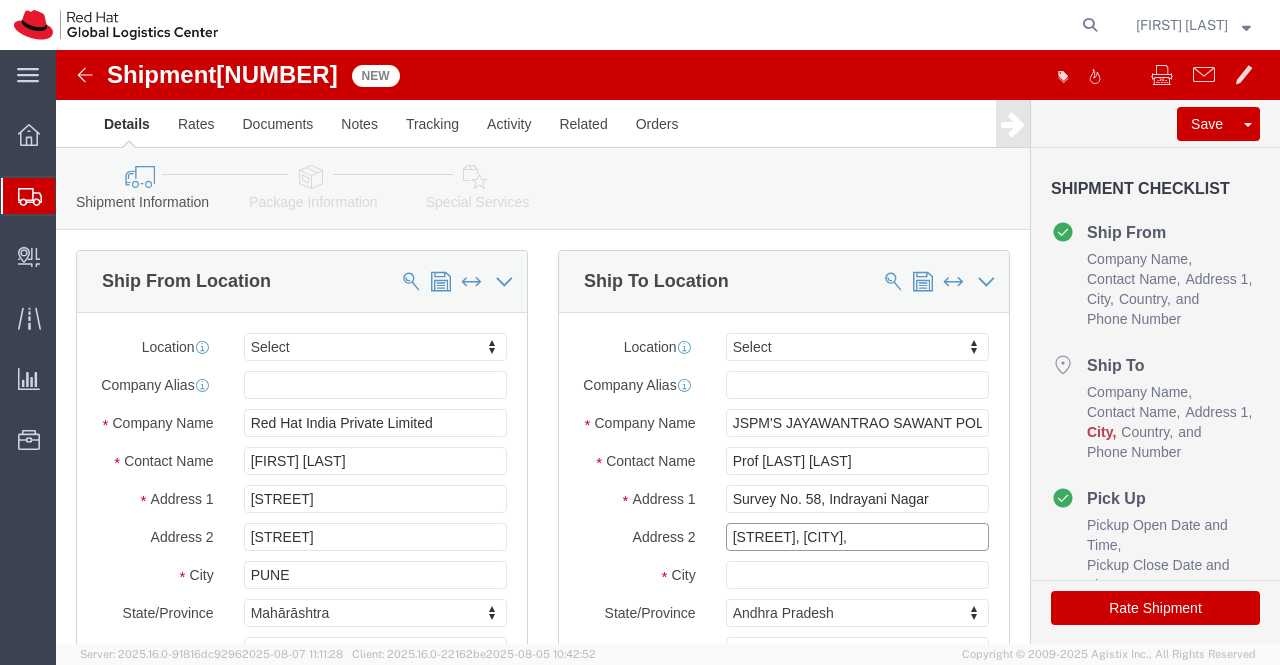 click on "Handewadi Road, Satav Nagar," 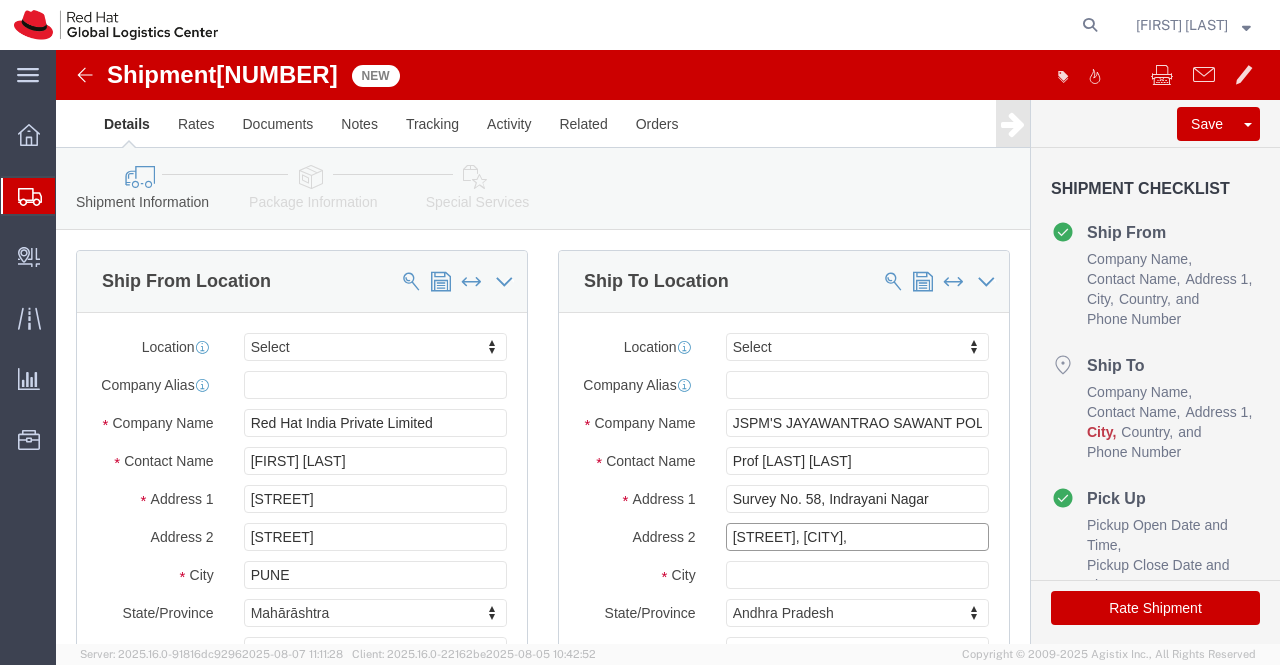 paste on "Hadapsar" 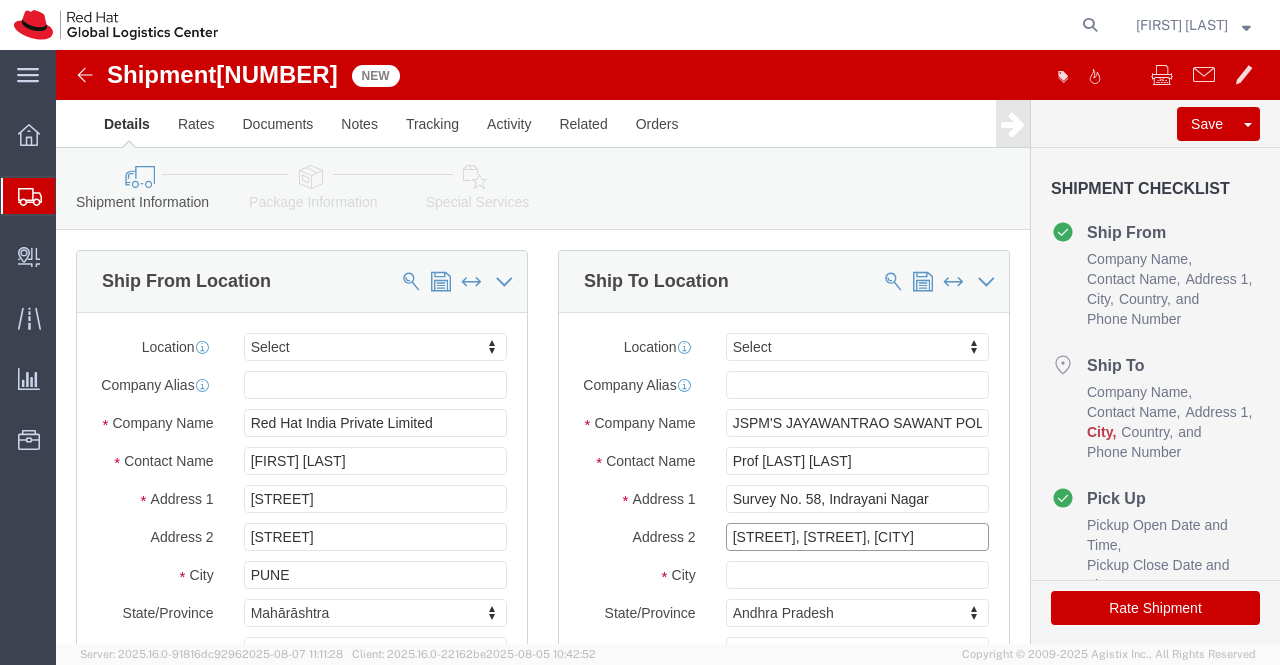 scroll, scrollTop: 0, scrollLeft: 18, axis: horizontal 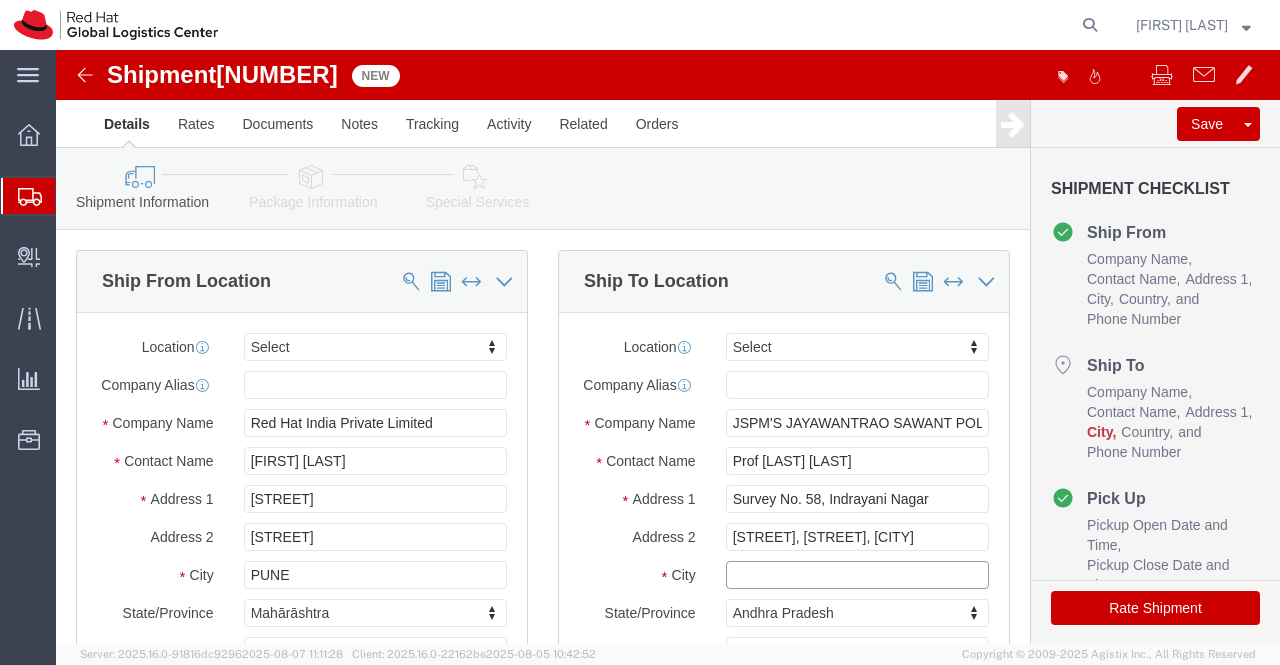 click 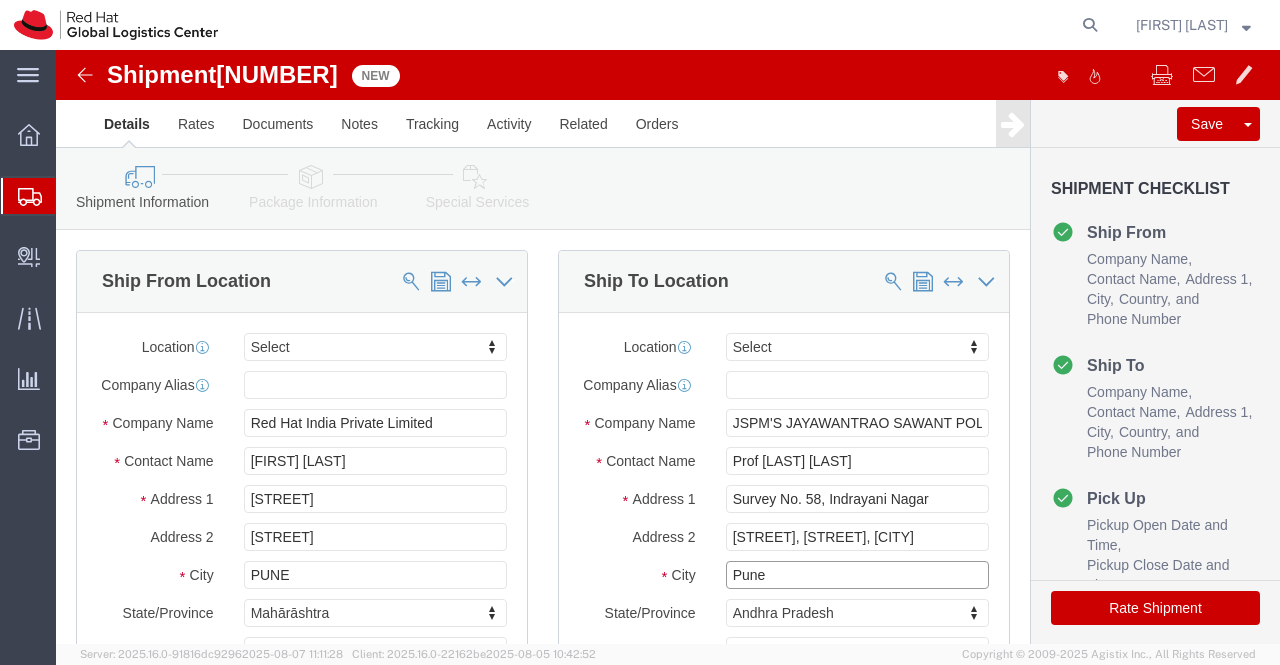 type on "Pune" 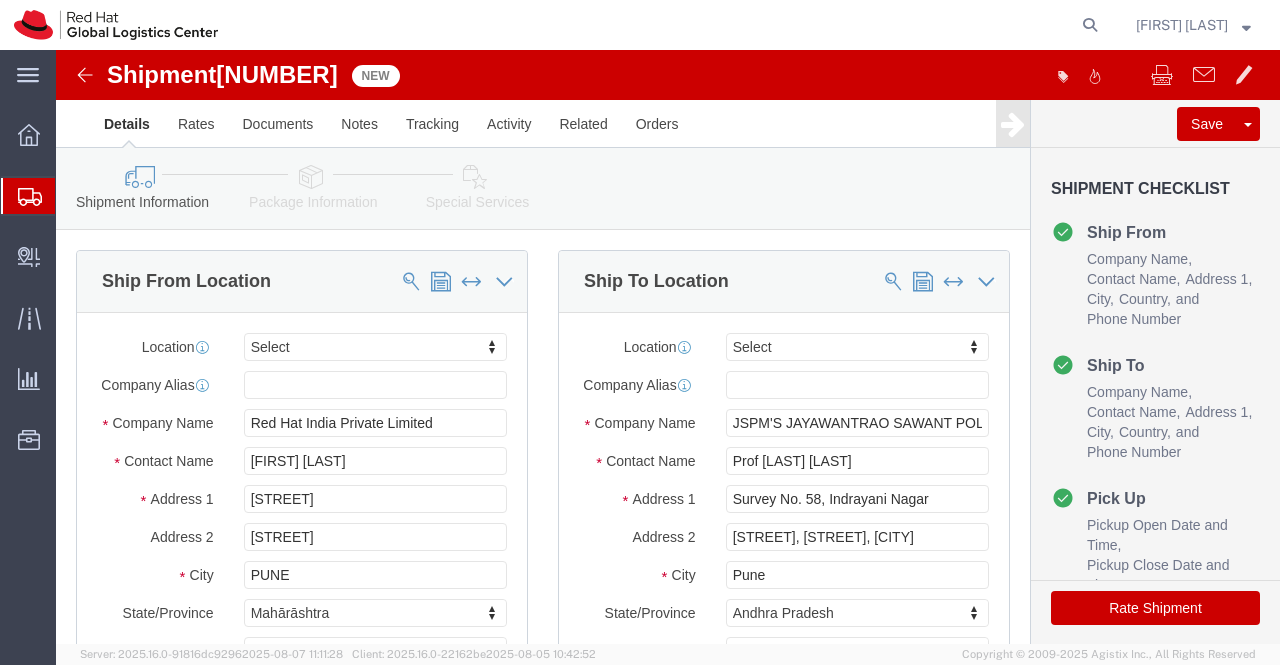 click on "Ship From Location Location      Select                                     Select My Profile Location RH - Amsterdam - MSO RH - Amsterdam Data Center RH - Ashburn Data Center RH - Atlanta - MSO RH - Auckland - MSO RH - Austin 904 RH - Bangalore - Carina RH - Bangalore - MSO - NEW RH - Bangkok - MSO - Gaysorn RH - Barcelona - Colonial RH - Be'er Sheva RH - Beijing - MSO RH - Beijing - Parkview Green RH - Beijing - Raycom RH - Beijing Data Center RH - Berlin - MSO RH - Billerica Data Center RH - Bogota RH - Boston RH - Brasilia - MSO RH - Brisbane RH - Brisbane - MSO RH - Brno - Masaryk University RH - Brno - Tech Park Brno - B RH - Brno - Tech Park Brno - C RH - Brno Data Center RH - Brussels - MSO RH - Brussels - MSO - MC Square RH - Budapest RH - Buenos Aires RH - Cairo - MSO RH - Canberra RH - Charleston - MSO RH - Charlotte - MSO RH - Cherkasy RH - Chicago - MSO RH - Copenhagen - MSO RH - Coppell Data Center (IBM) RH - Cork RH - Costa Mesa RH - Daejeon - MSO RH - Doha - MSO RH - Dubai RH - Dublin - MSO" 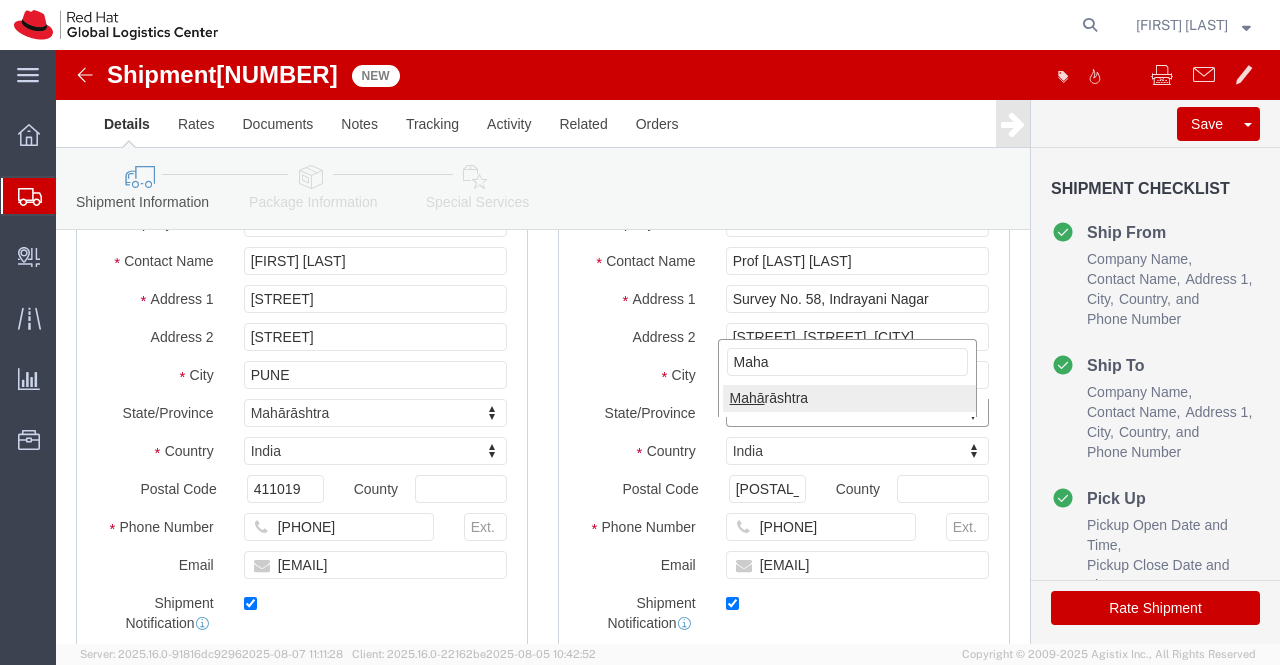 type on "Maha" 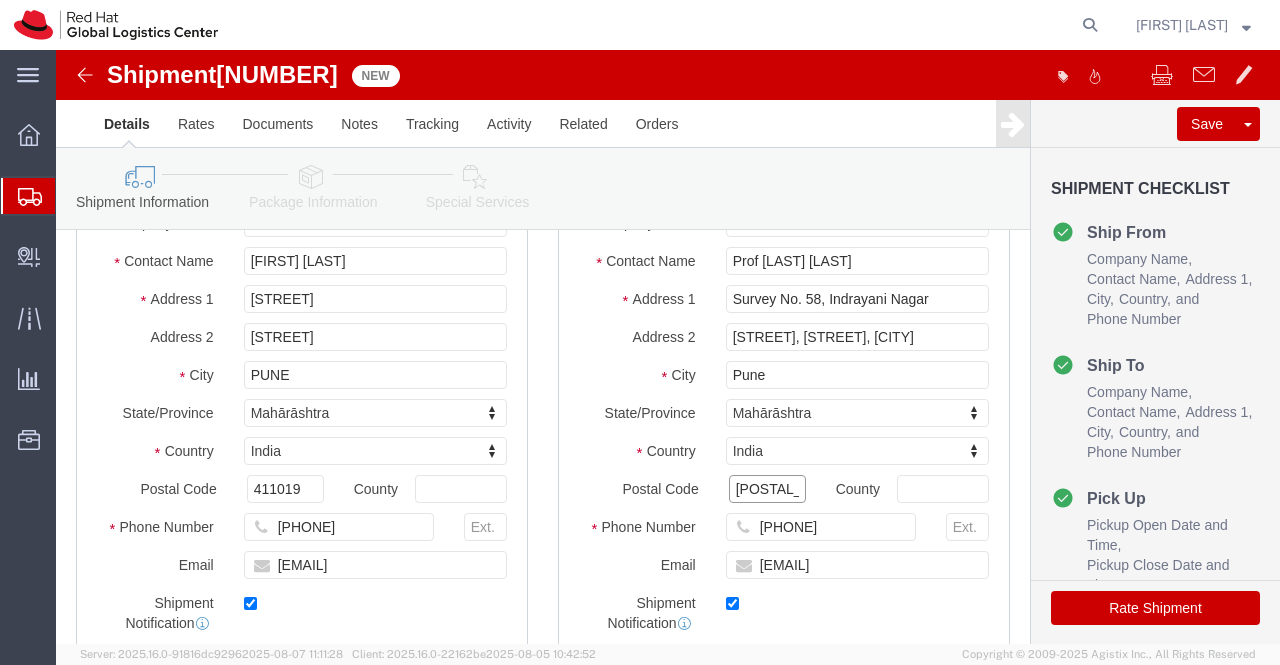 drag, startPoint x: 723, startPoint y: 453, endPoint x: 659, endPoint y: 462, distance: 64.629715 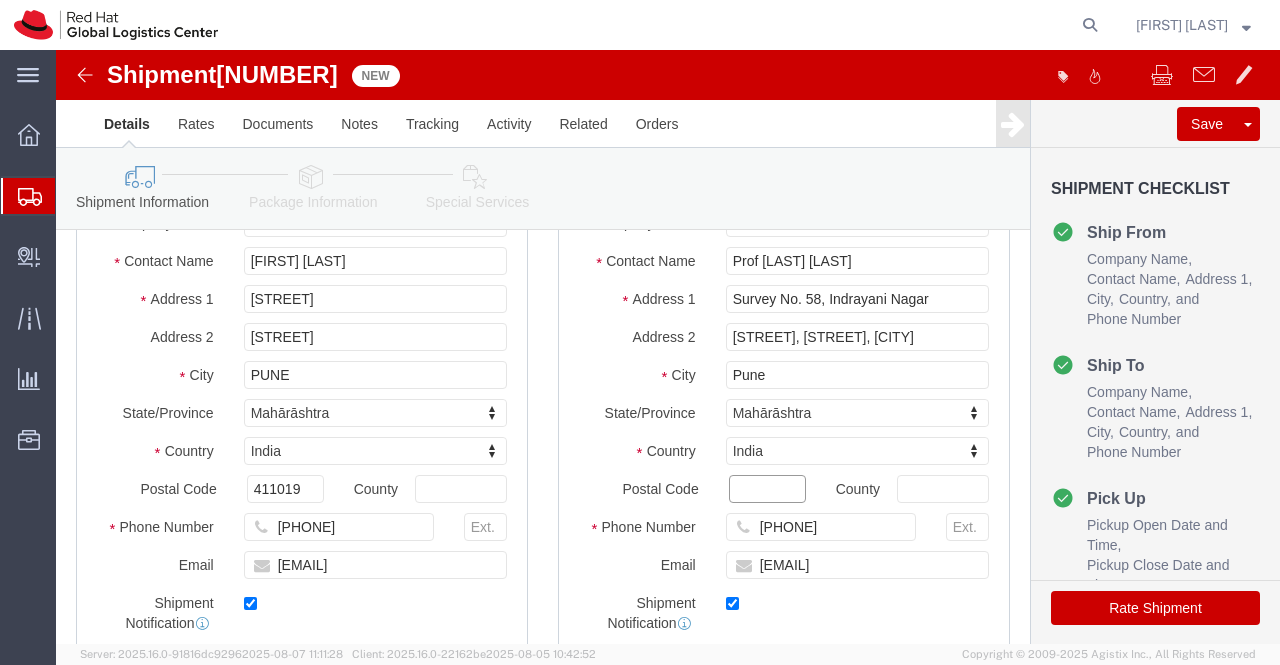 paste on "411028" 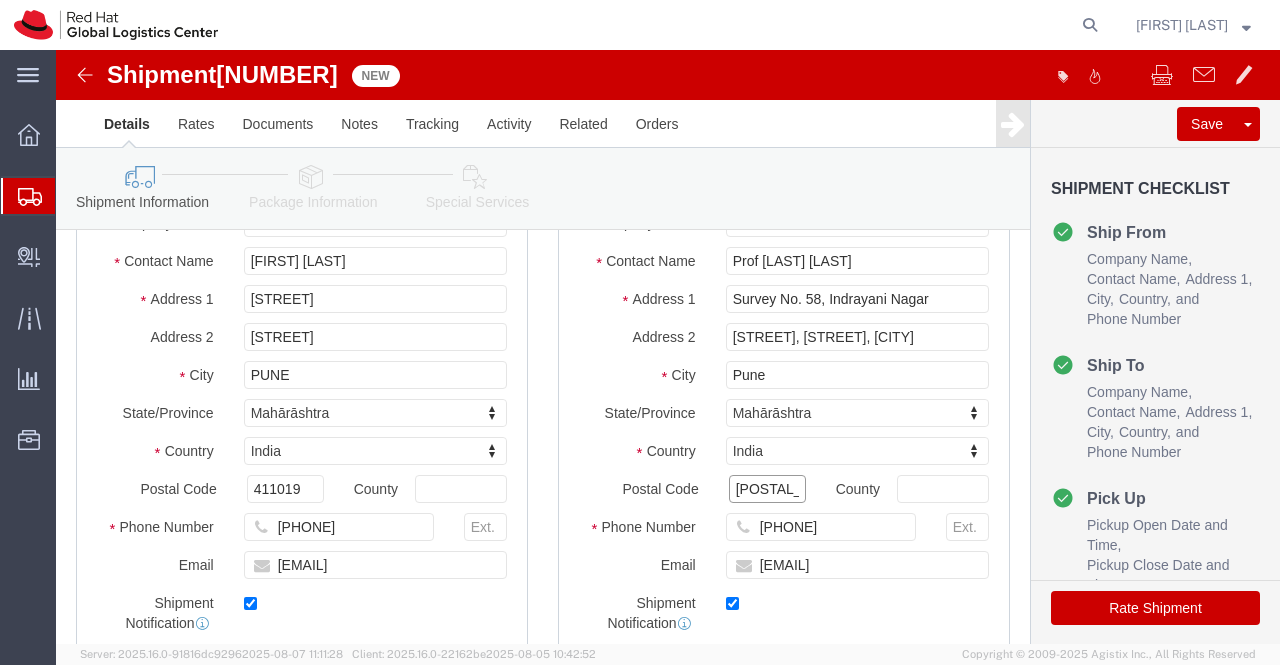 type on "411028" 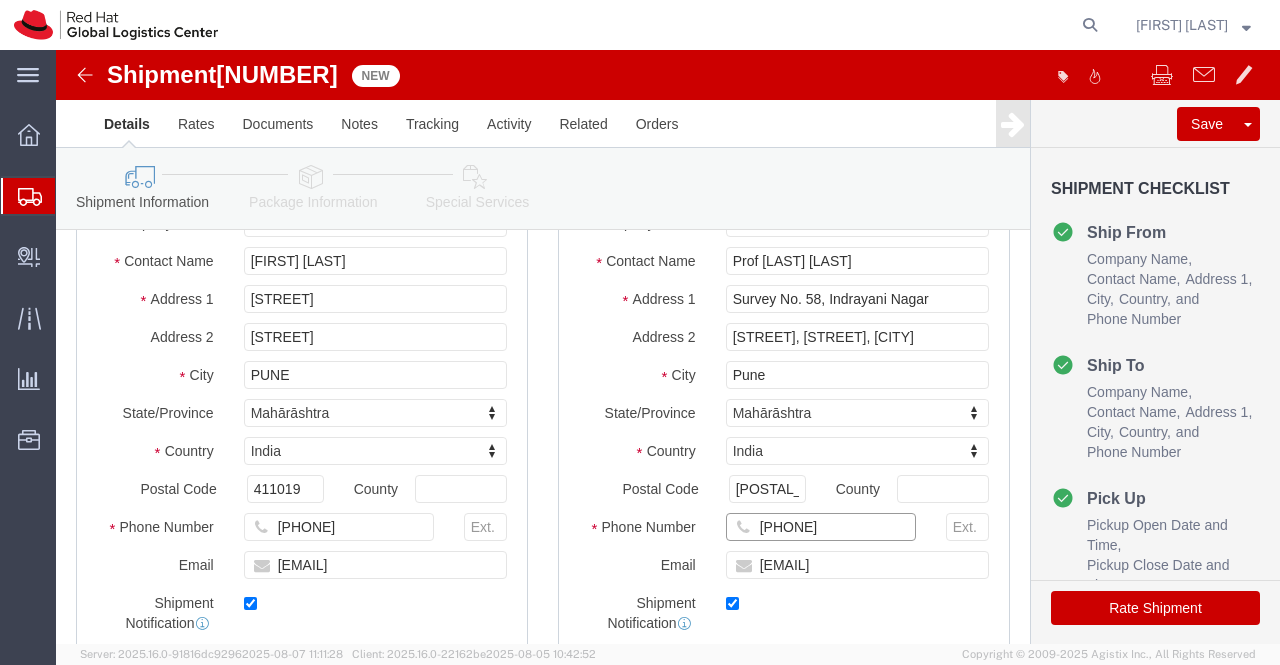 drag, startPoint x: 796, startPoint y: 503, endPoint x: 679, endPoint y: 499, distance: 117.06836 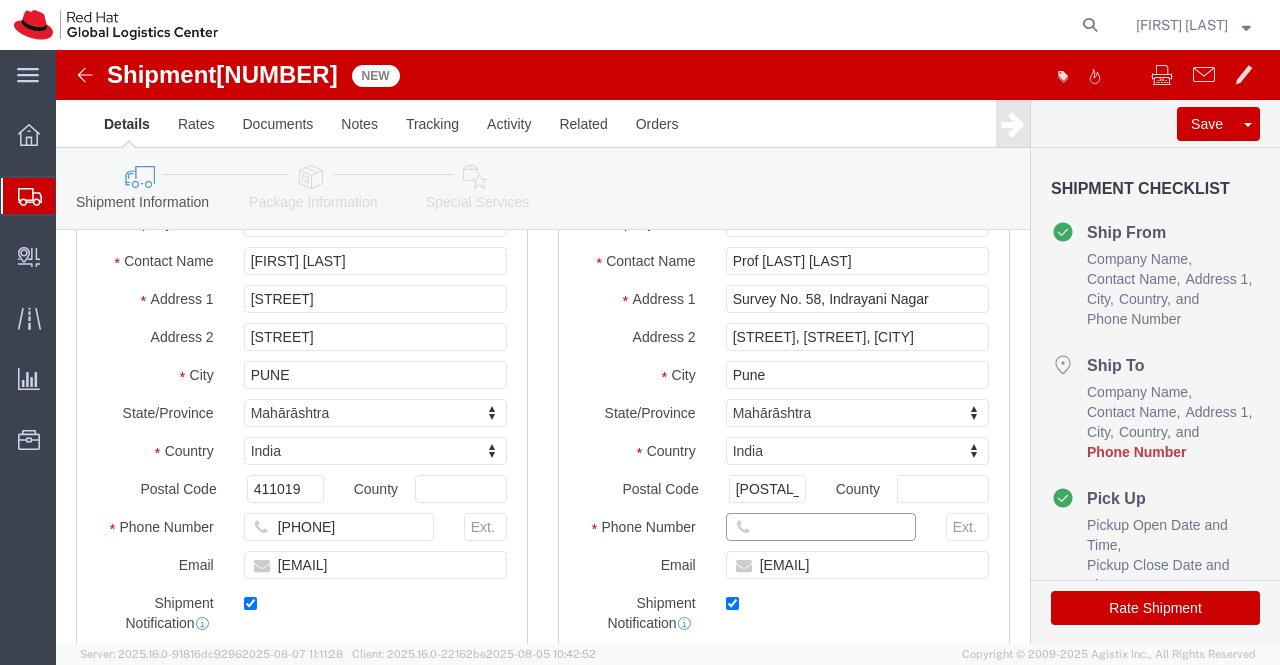paste on "9529414088" 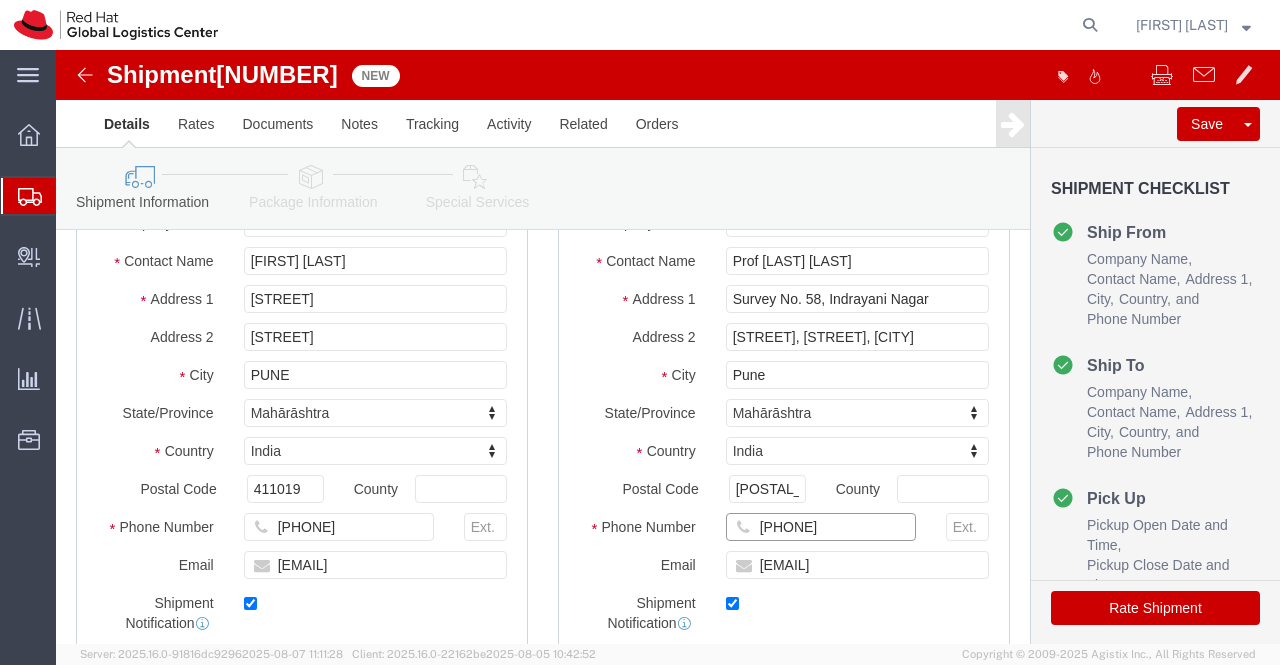 type on "9529414088" 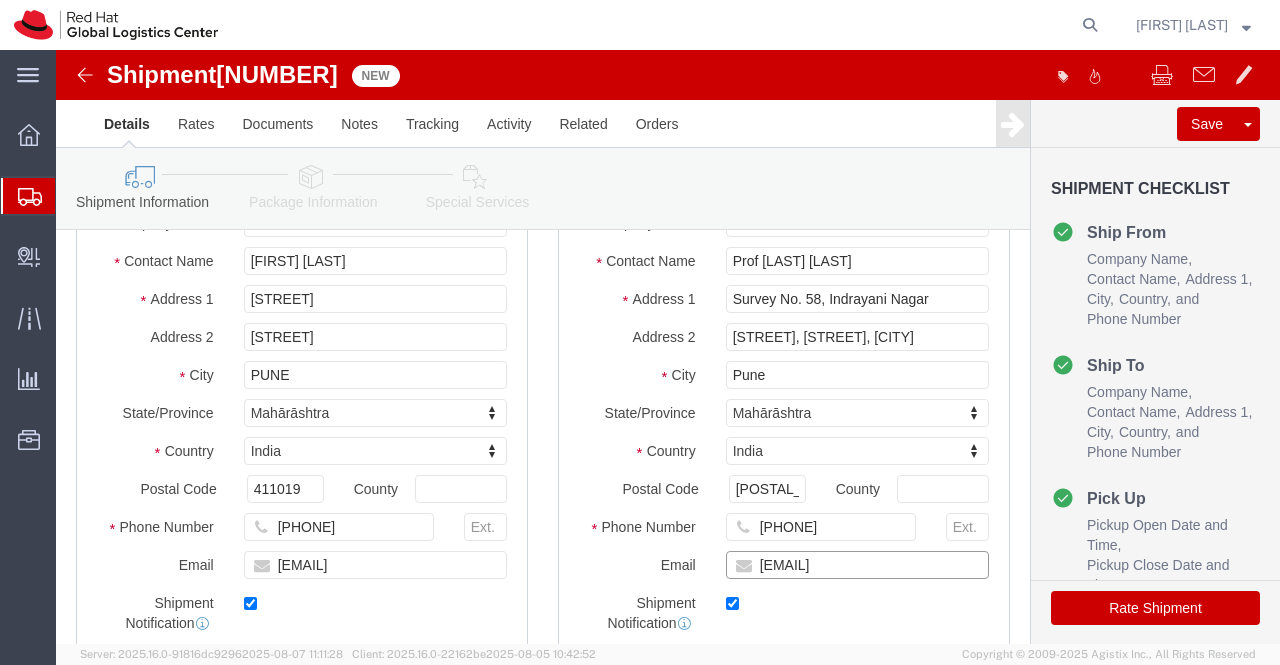 drag, startPoint x: 908, startPoint y: 537, endPoint x: 692, endPoint y: 545, distance: 216.1481 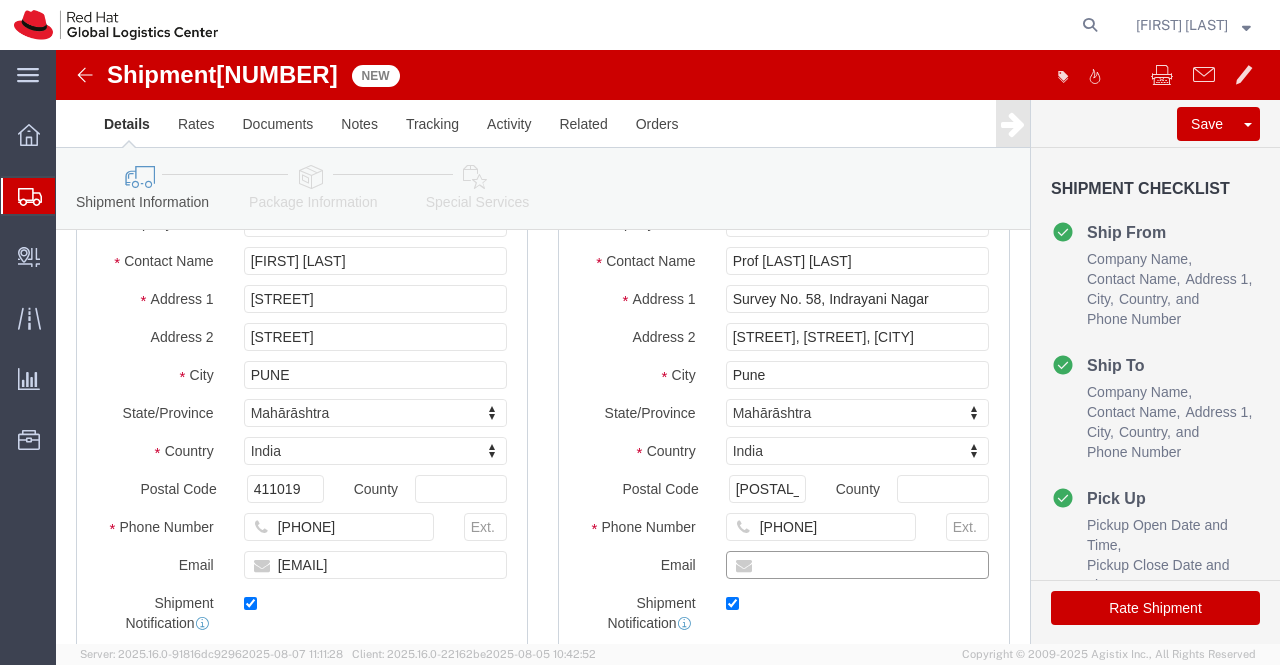 type 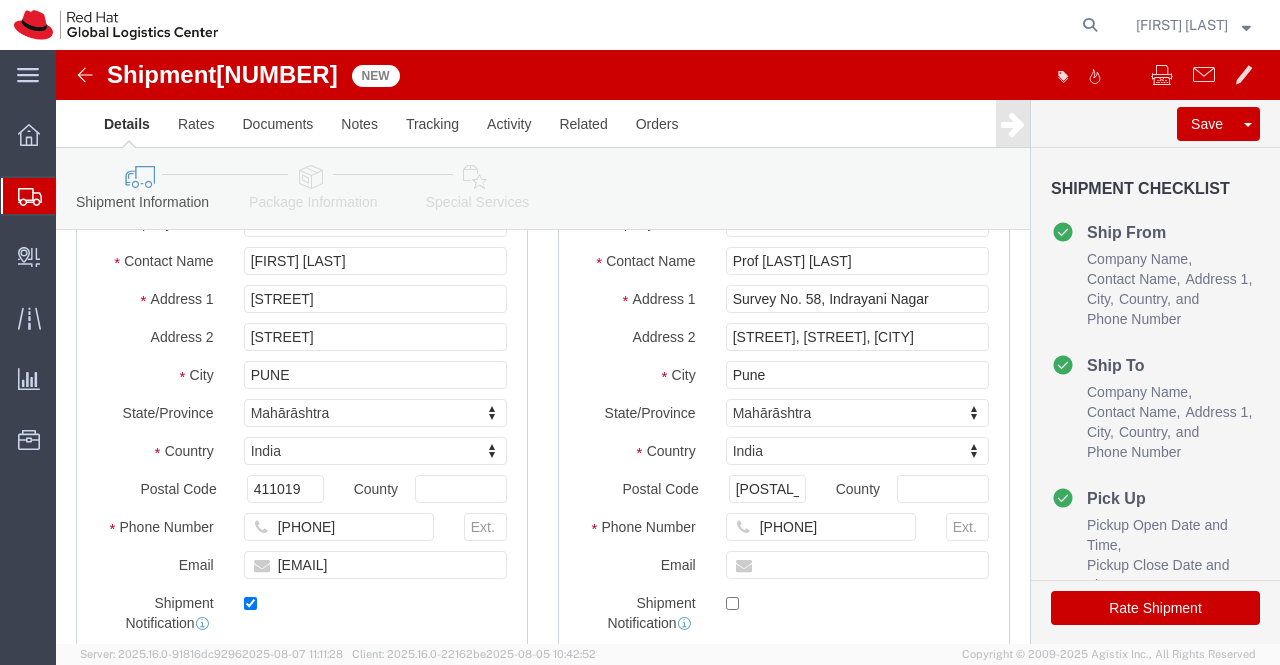 checkbox on "false" 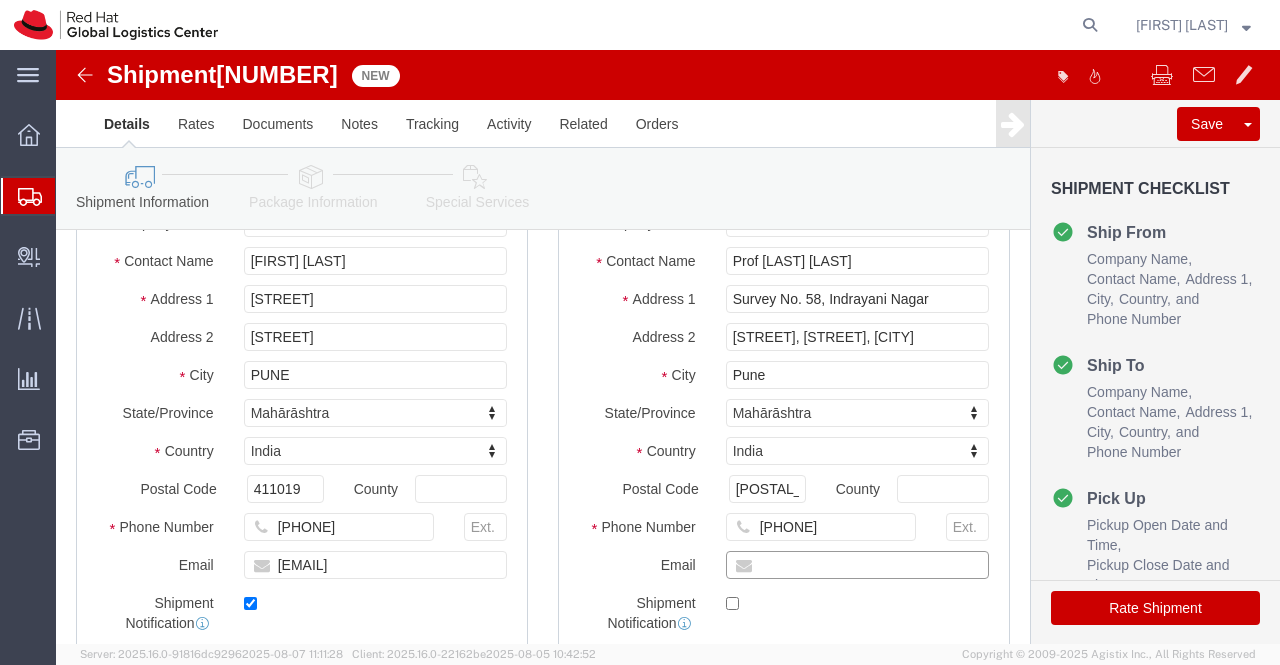 paste on "pranitapatil1711@gmail.com" 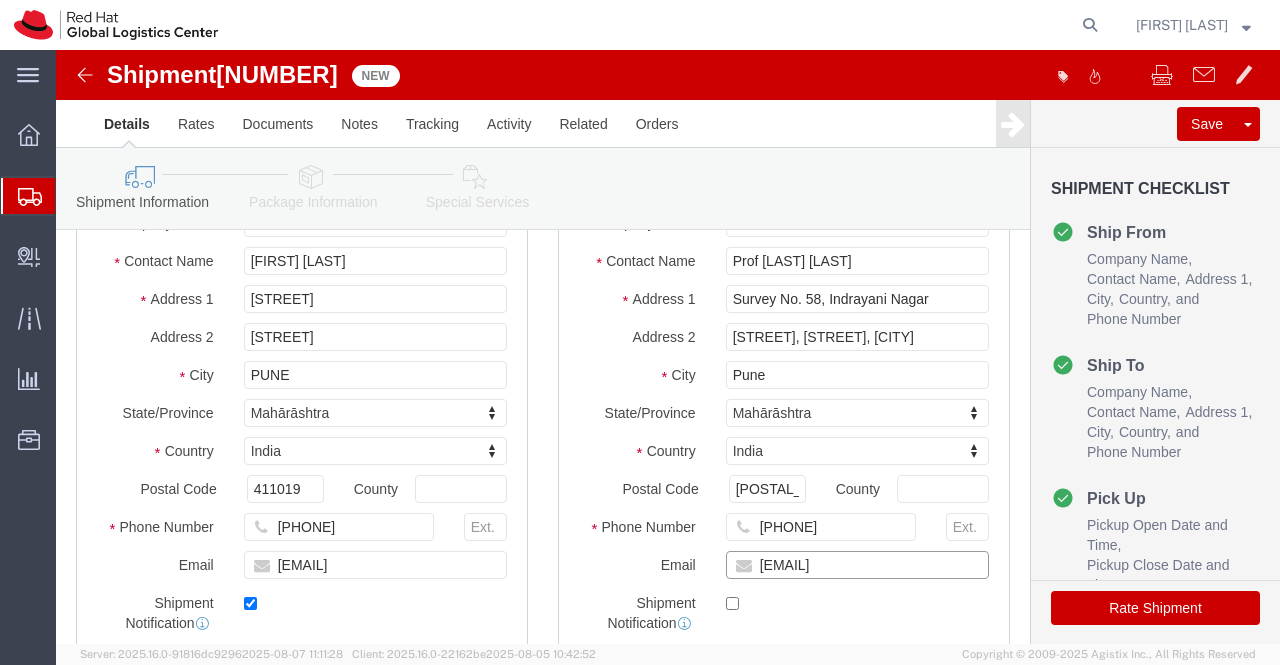type on "pranitapatil1711@gmail.com" 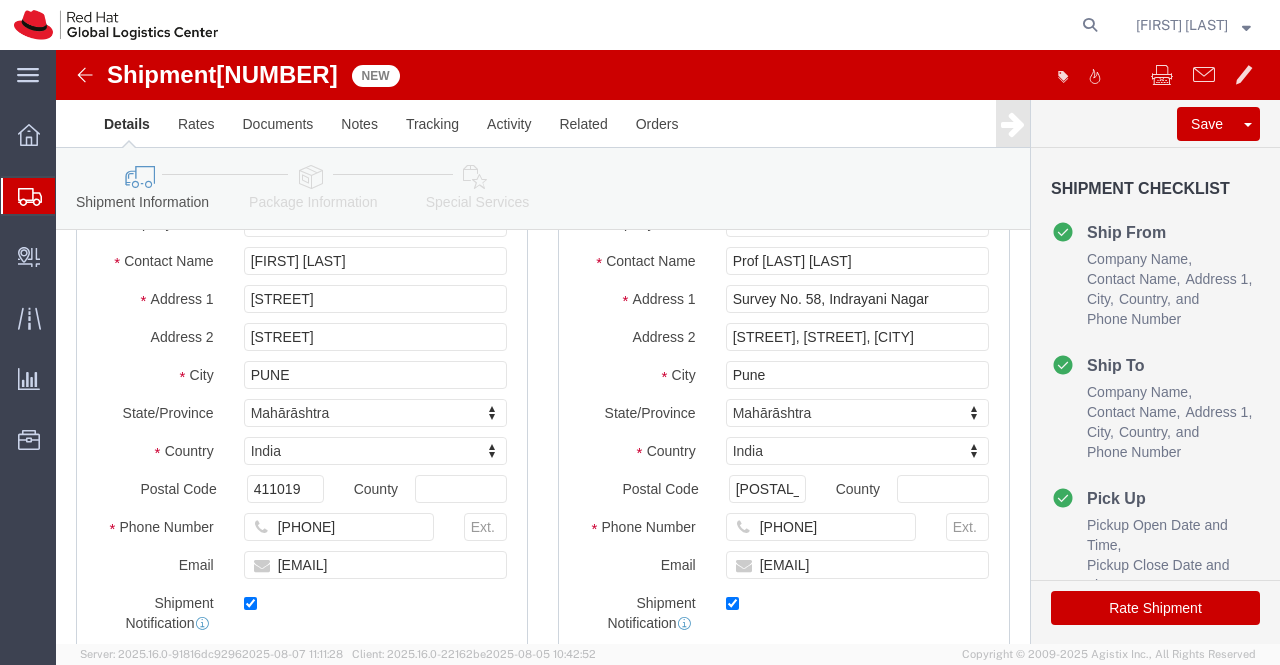 click 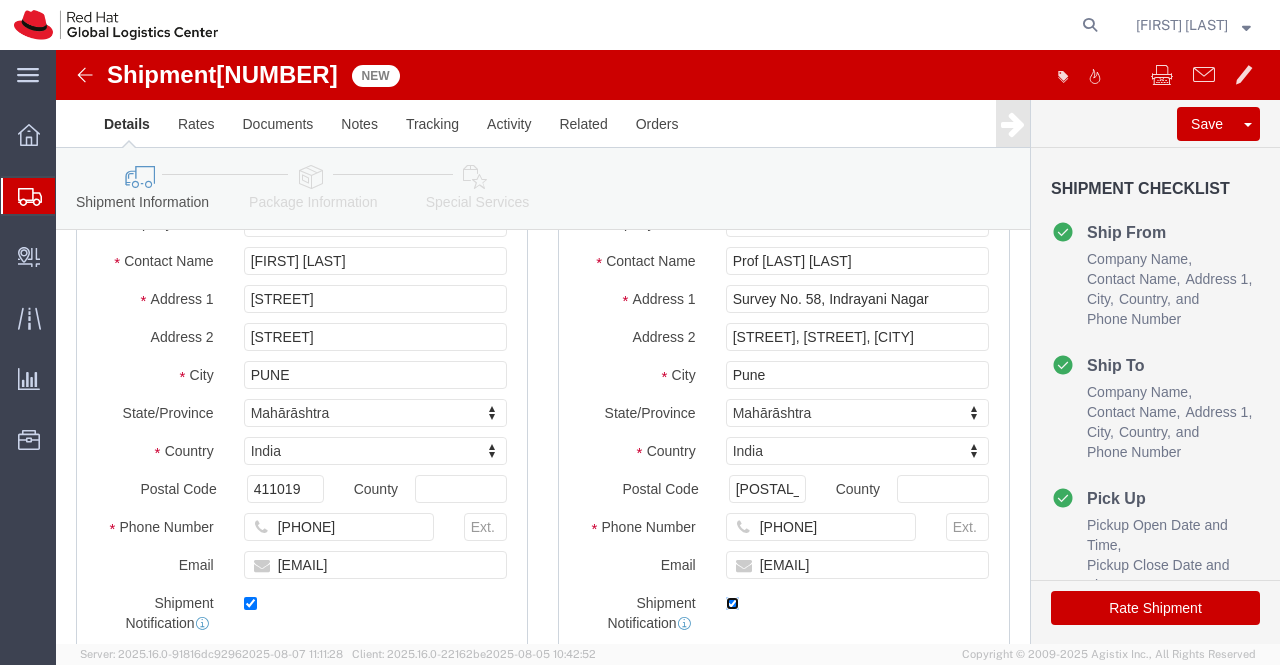 click 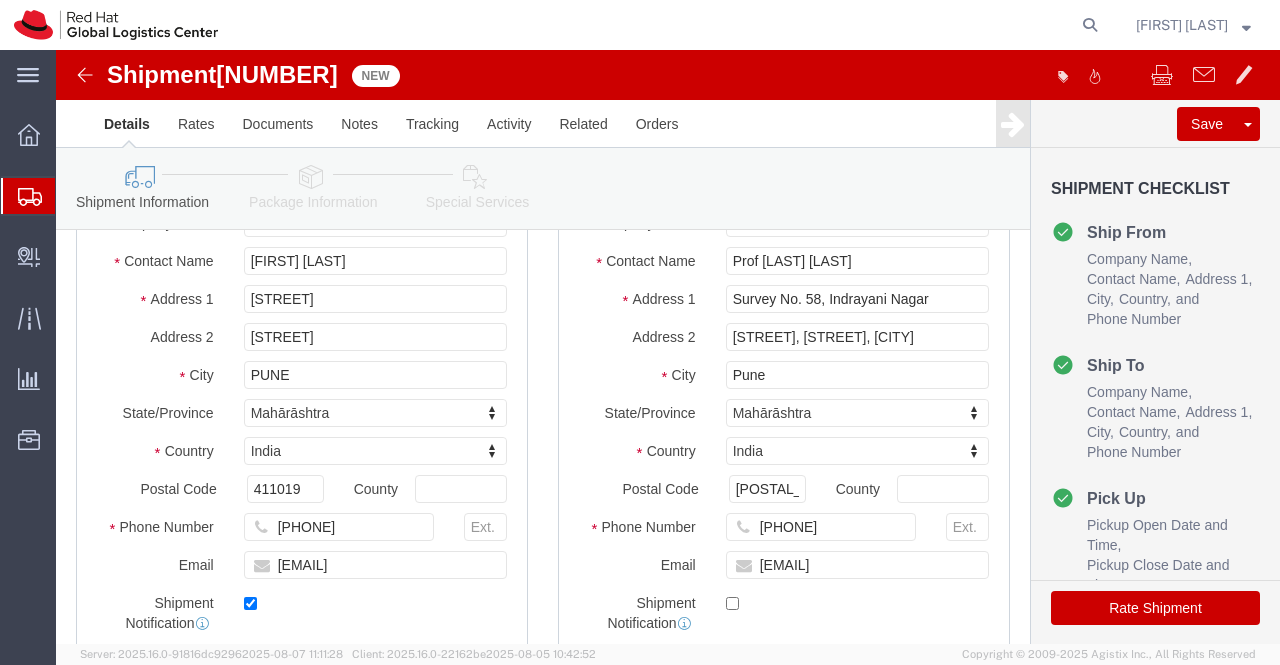 click 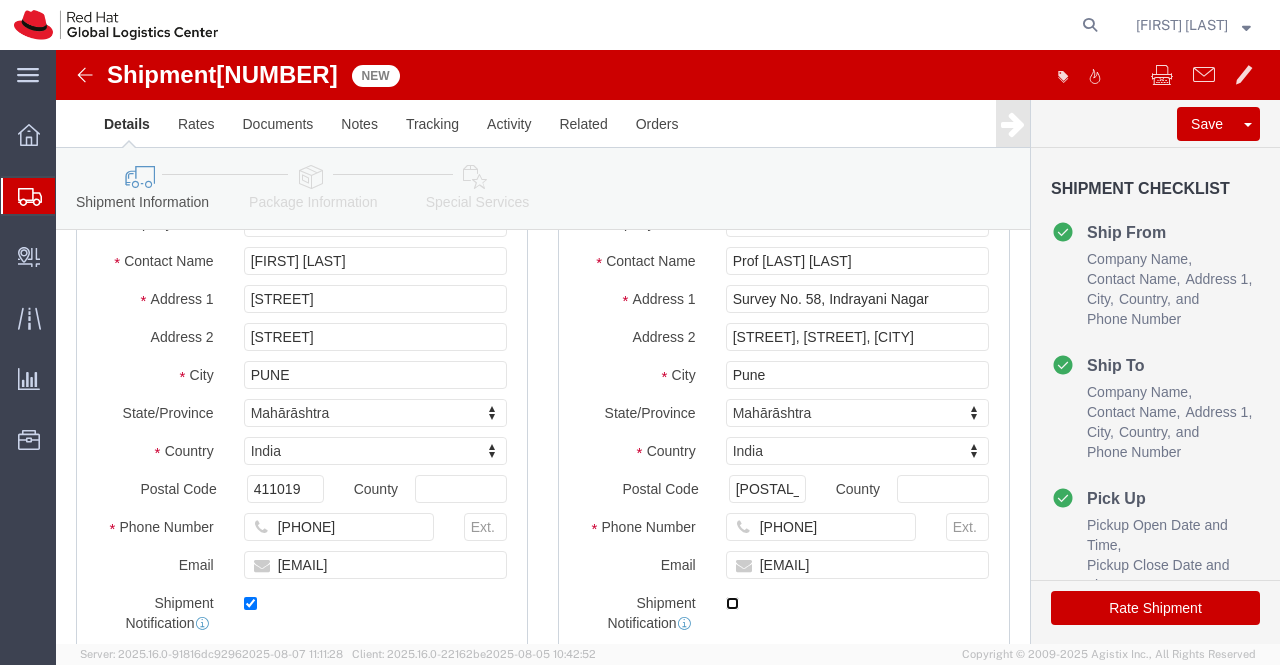 click 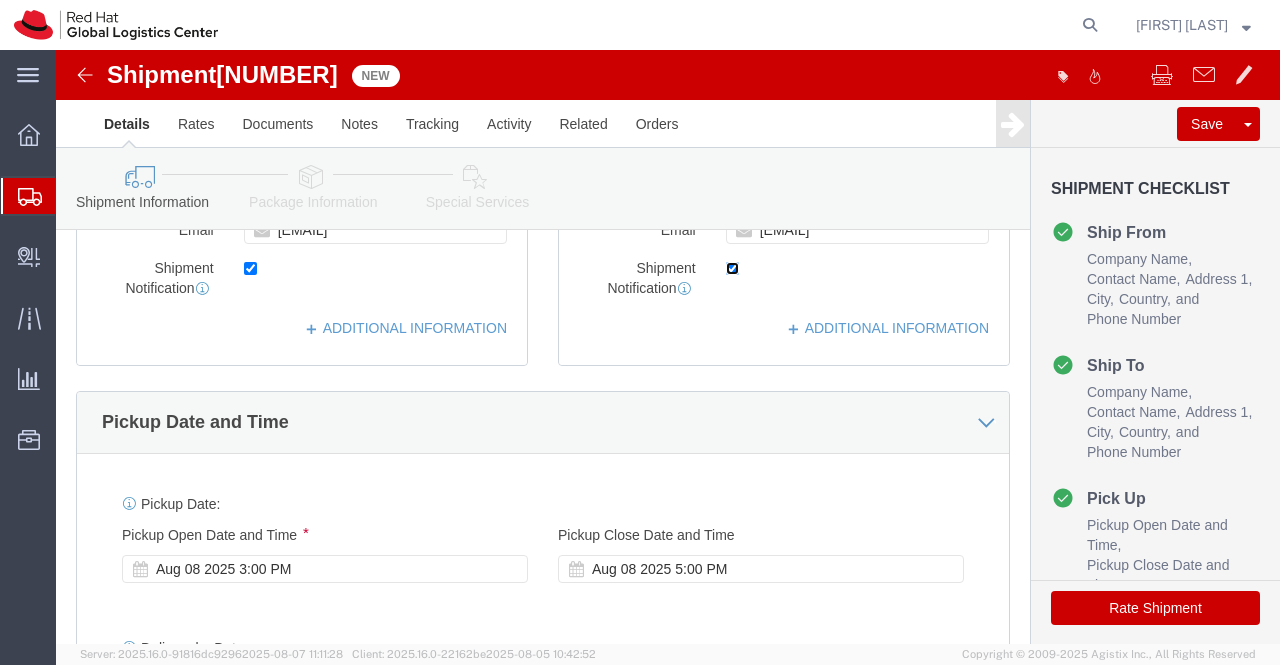 scroll, scrollTop: 600, scrollLeft: 0, axis: vertical 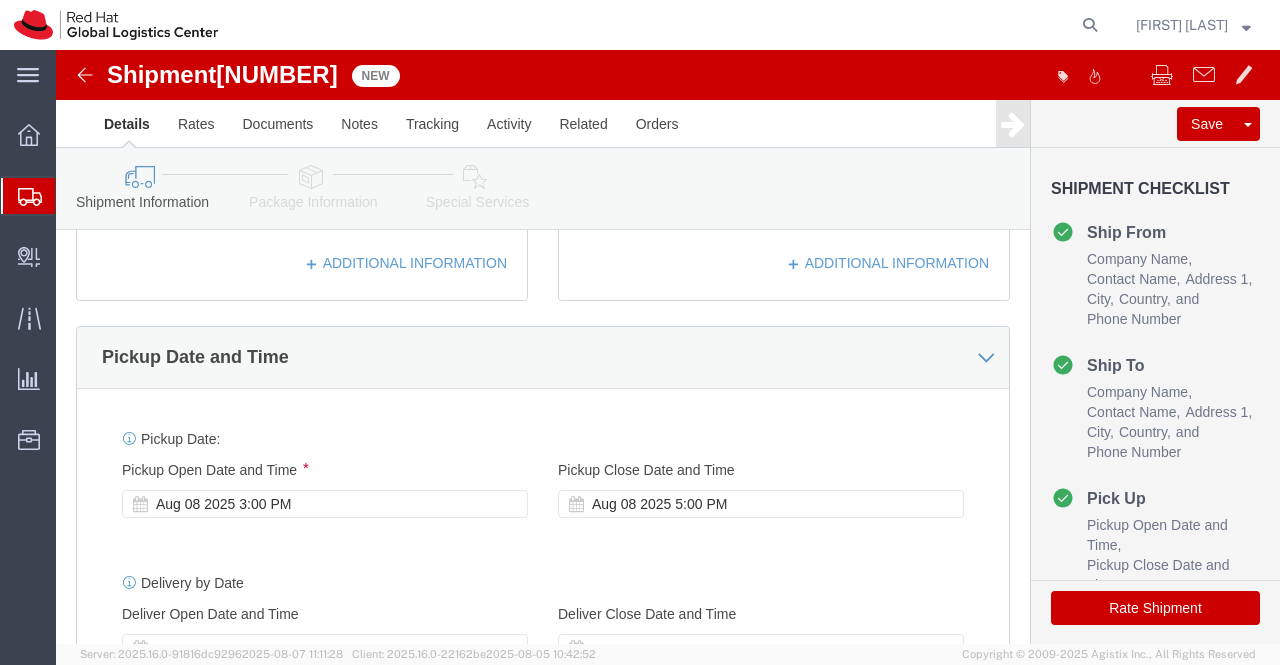 click 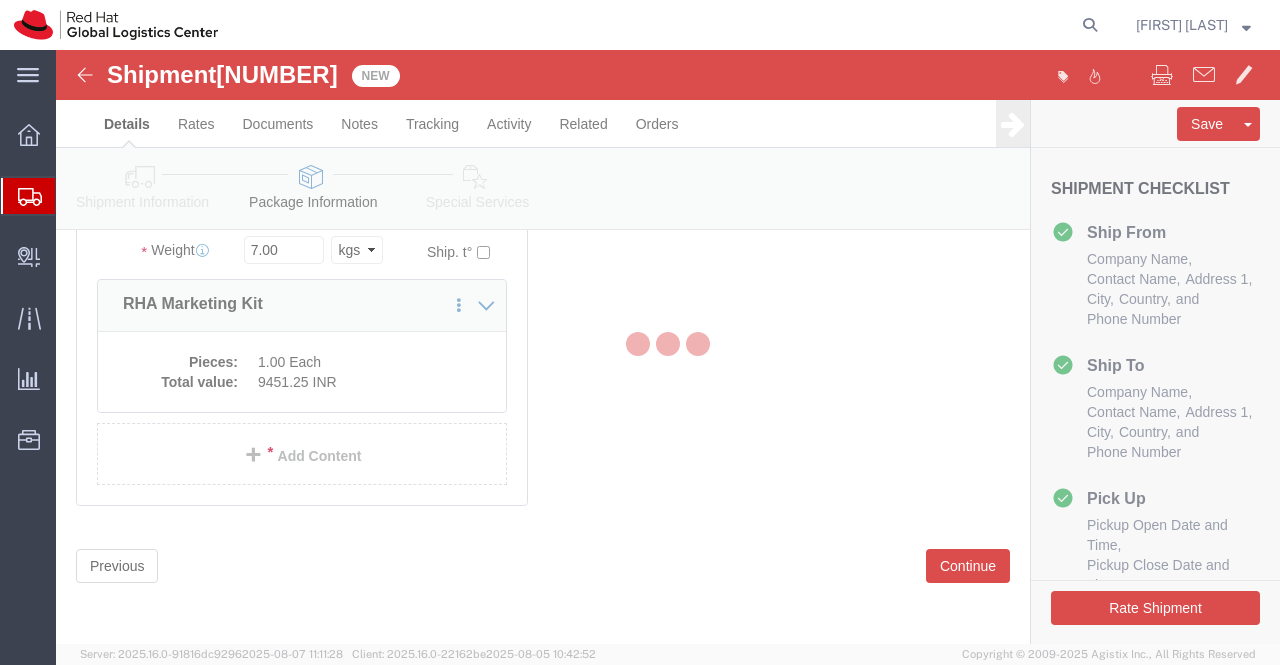 scroll, scrollTop: 180, scrollLeft: 0, axis: vertical 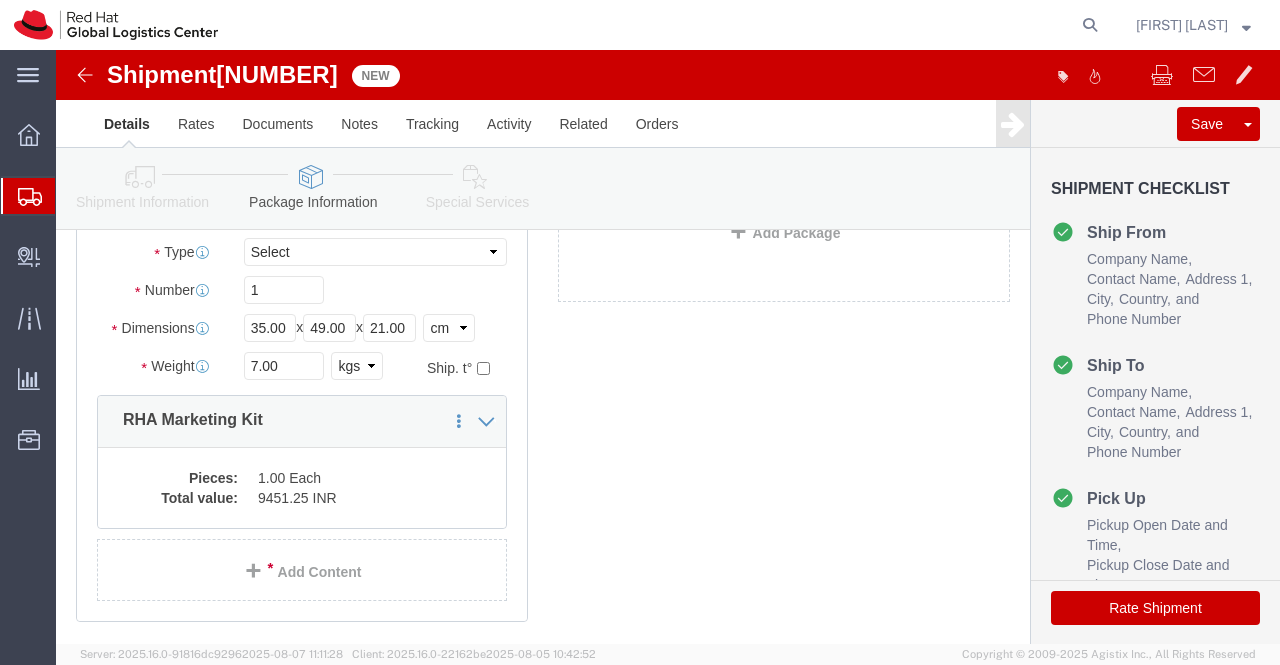 click 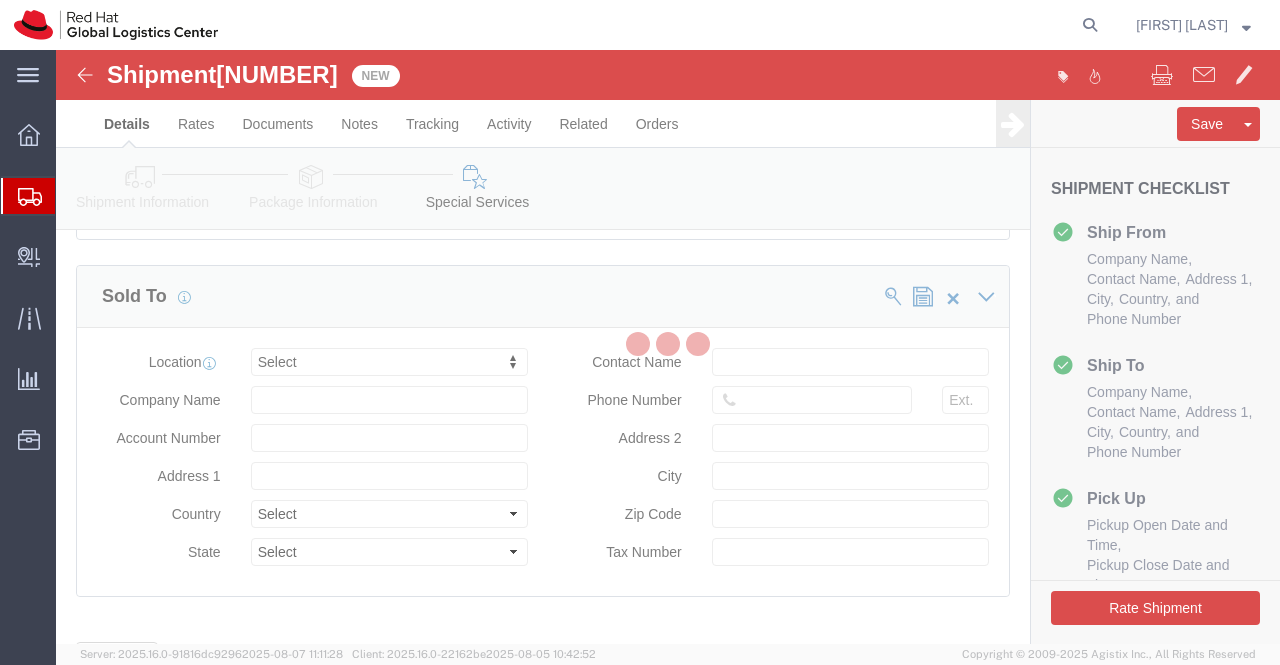 select on "COSTCENTER" 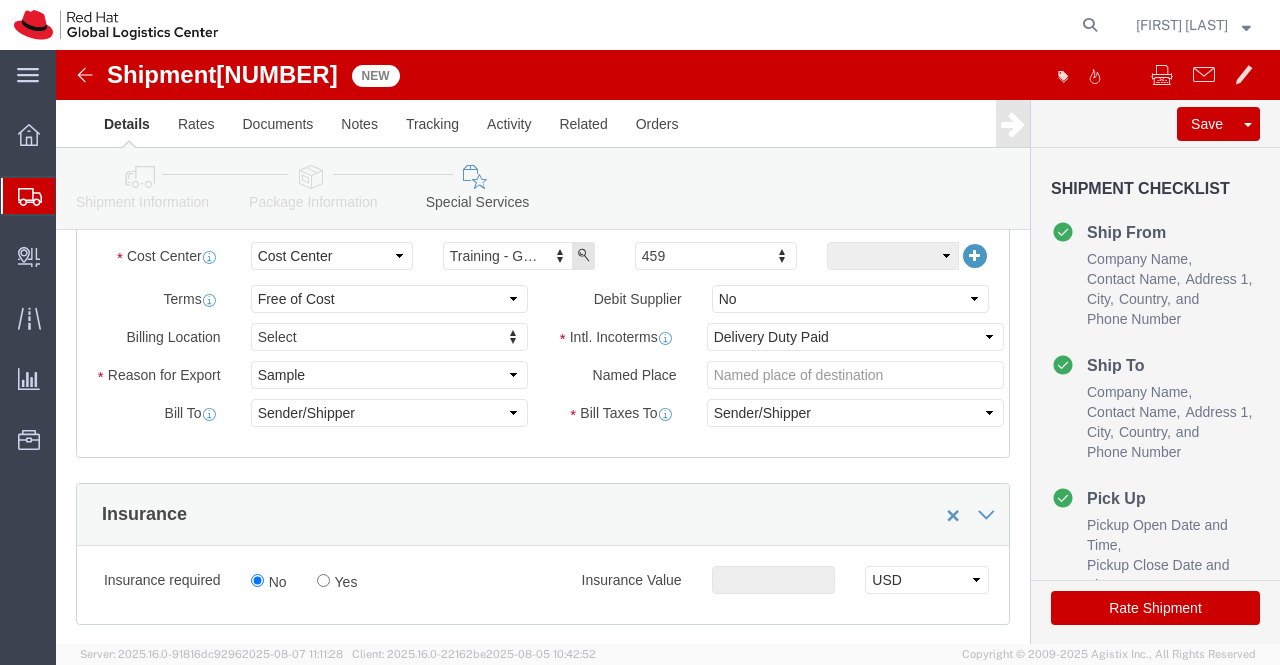 scroll, scrollTop: 467, scrollLeft: 0, axis: vertical 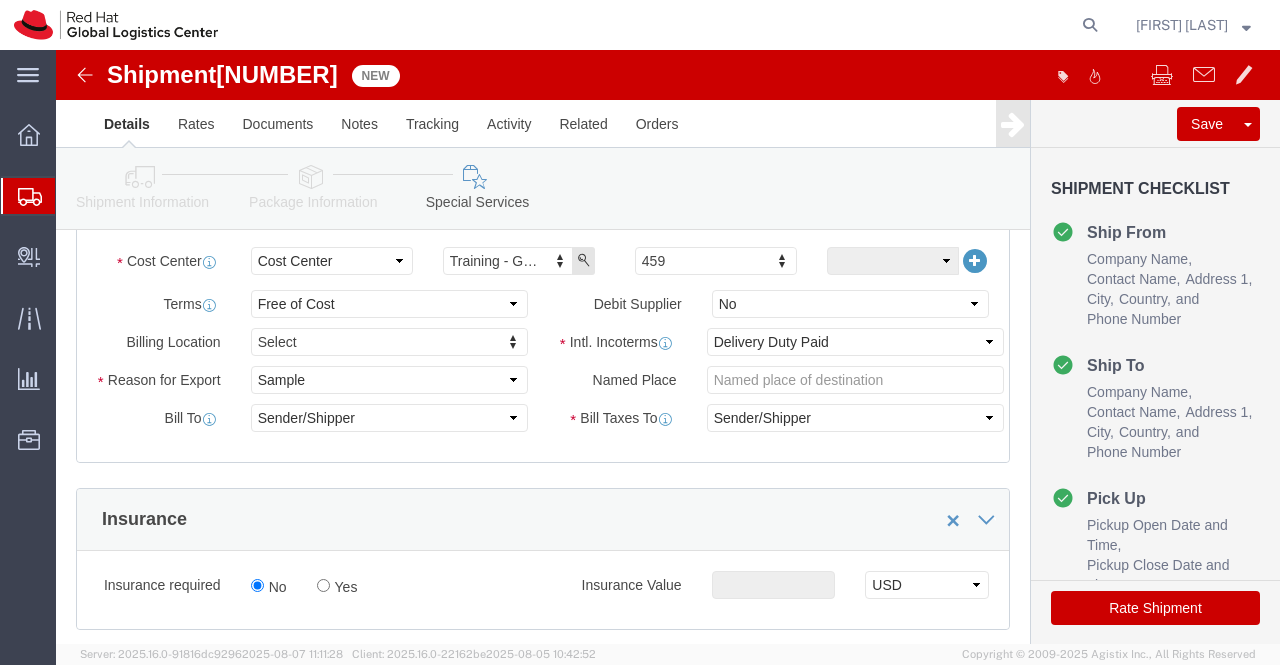 click on "Rate Shipment" 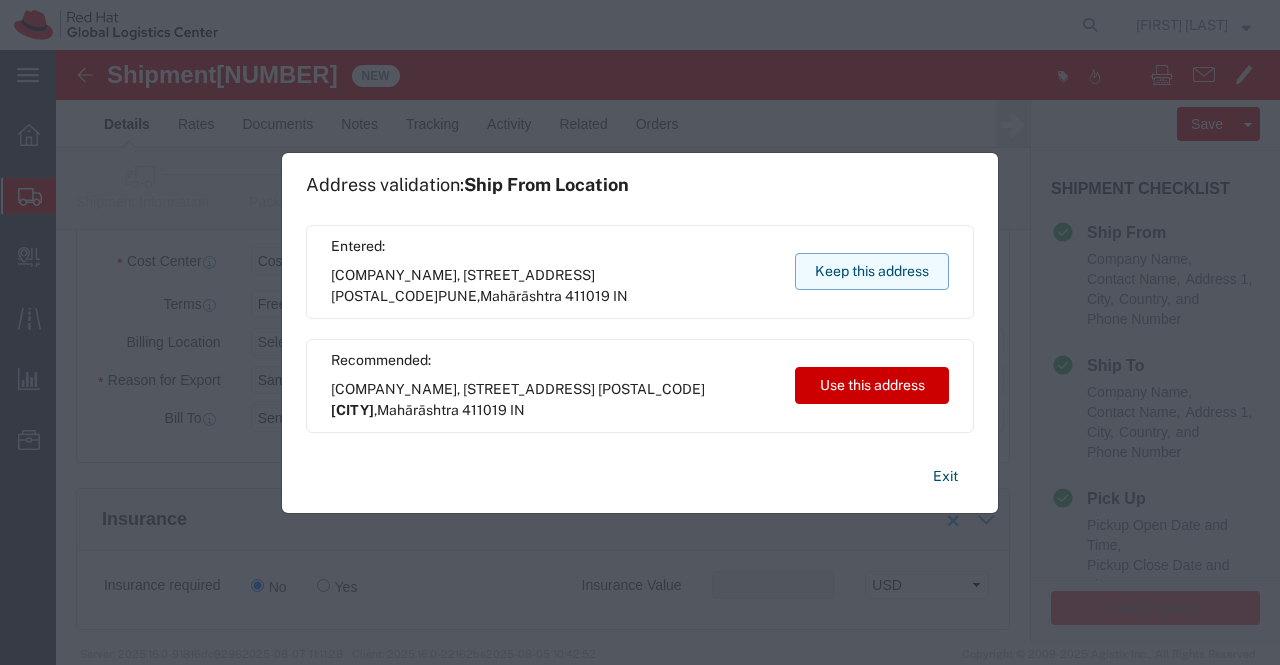 click on "Keep this address" 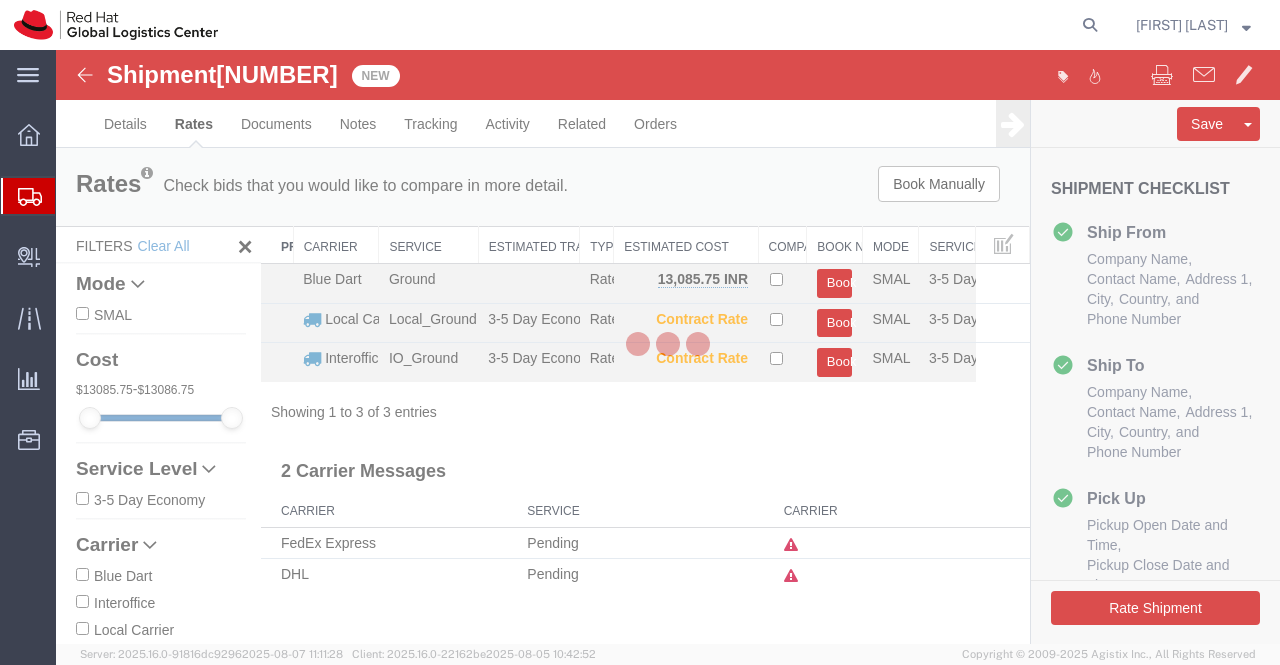 scroll, scrollTop: 0, scrollLeft: 0, axis: both 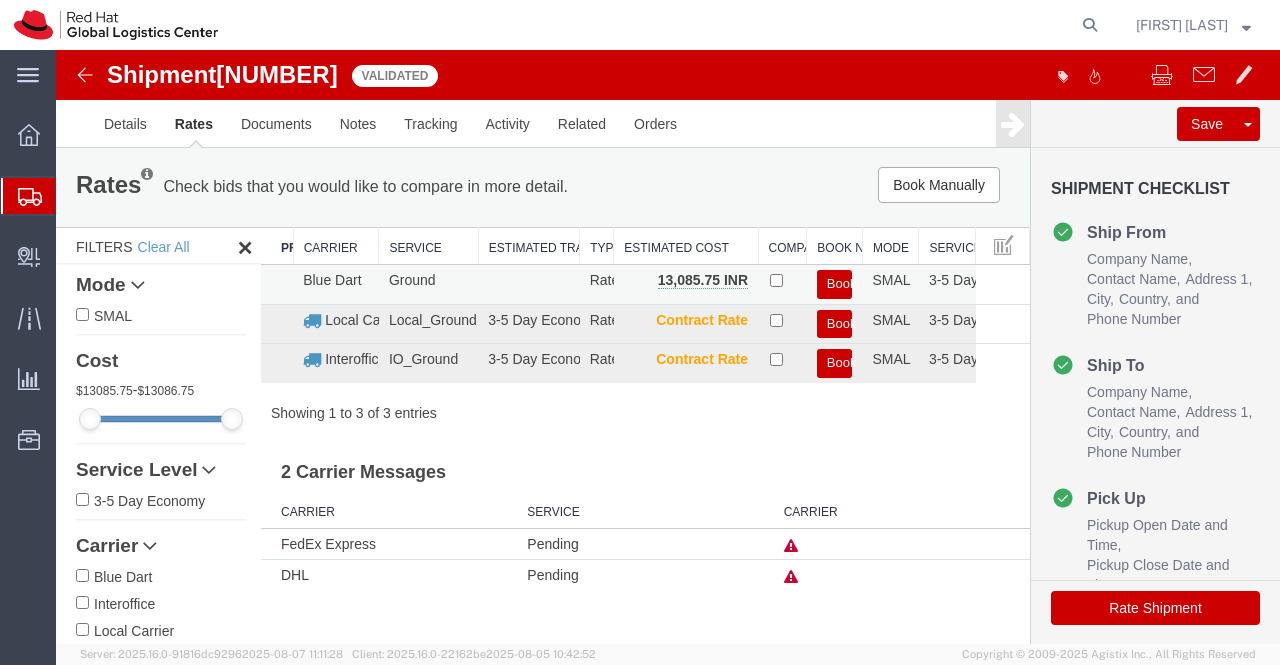 click on "Book" at bounding box center (835, 284) 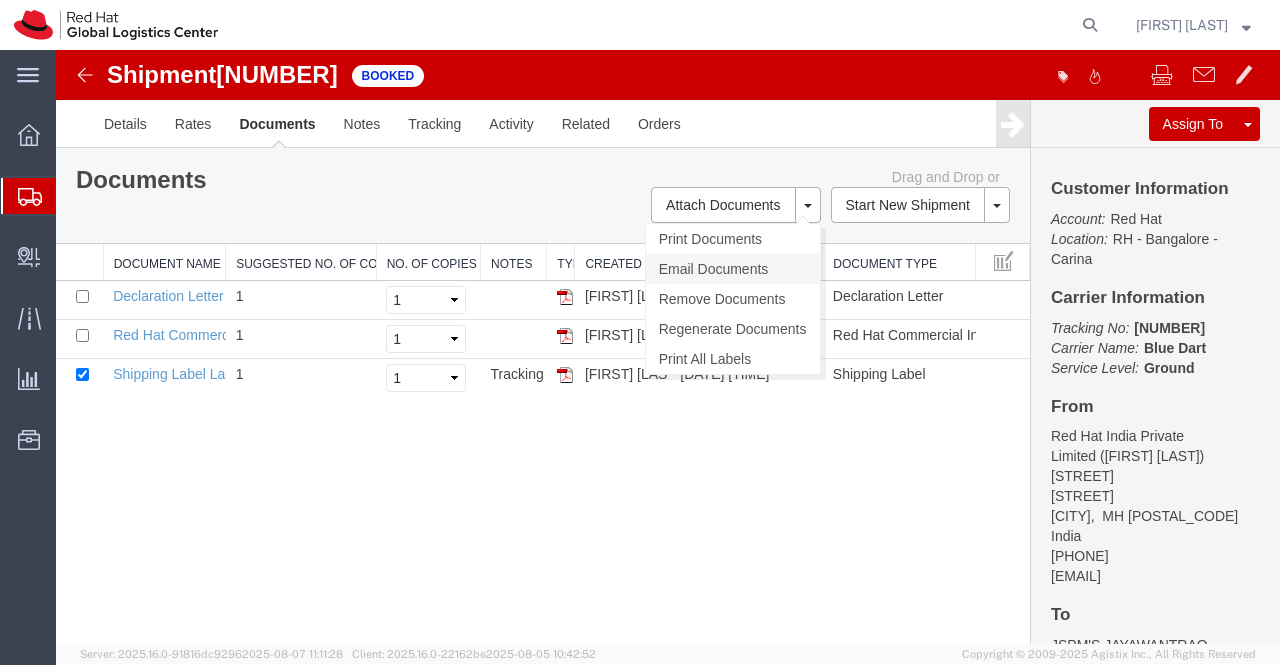 click on "Email Documents" at bounding box center (733, 269) 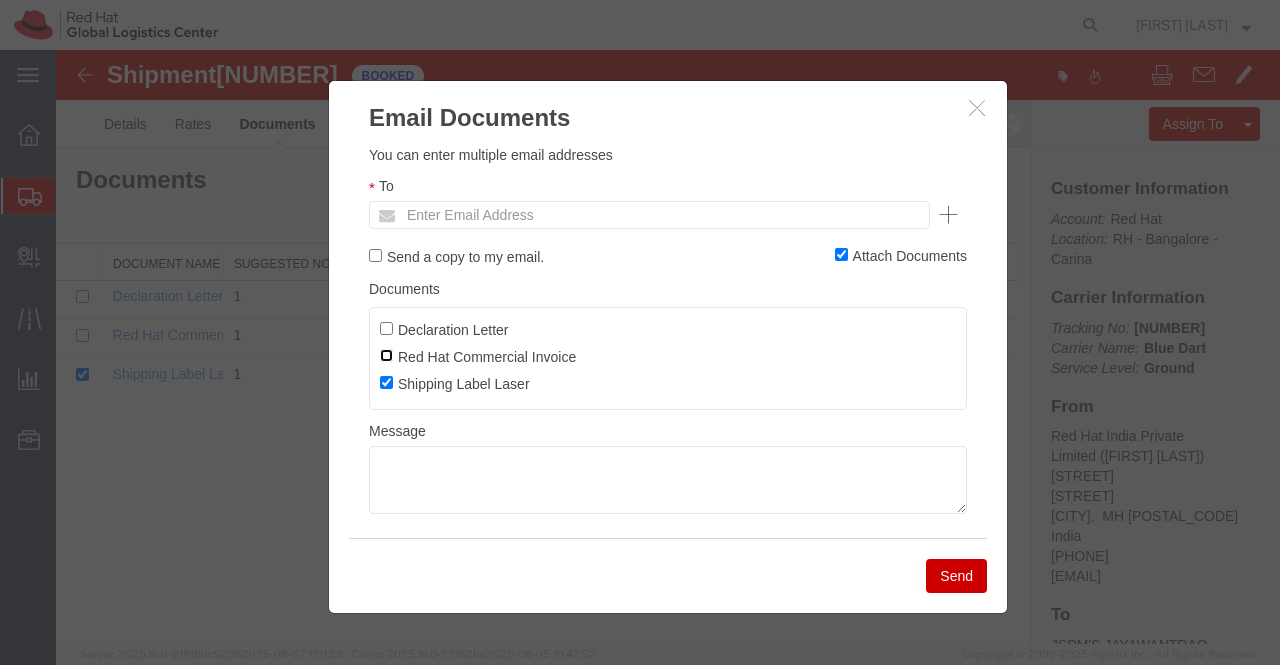 click on "Red Hat Commercial Invoice" at bounding box center (386, 355) 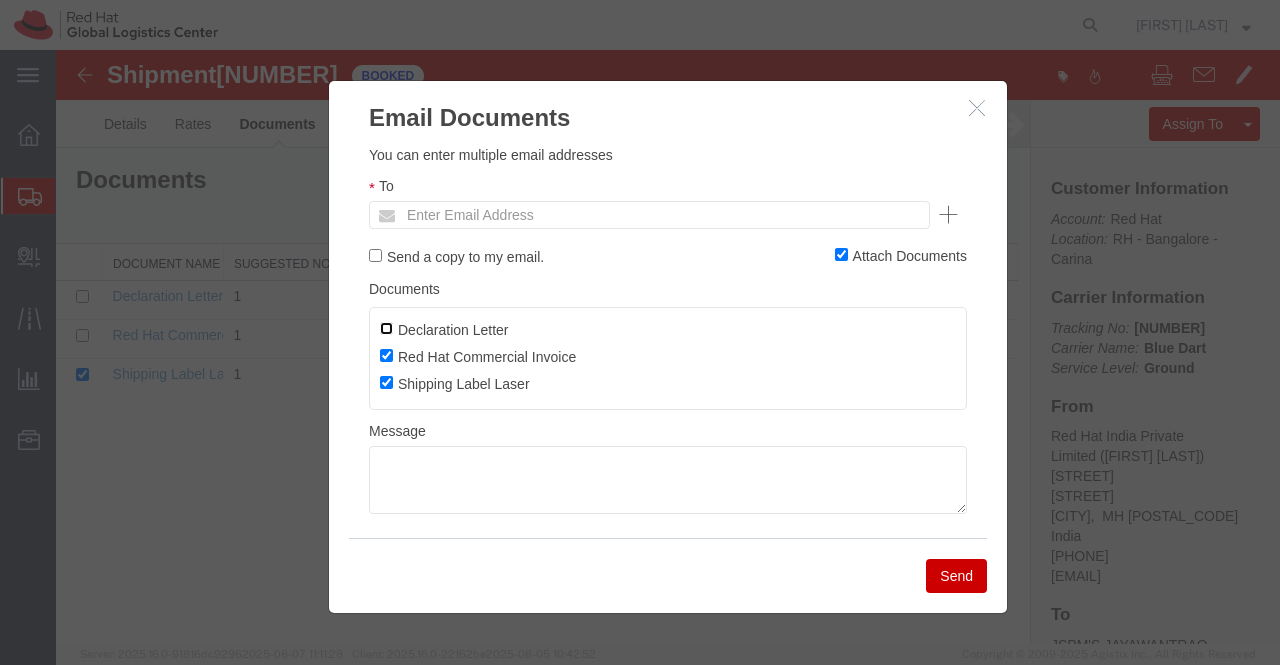 click on "Declaration Letter" at bounding box center [386, 328] 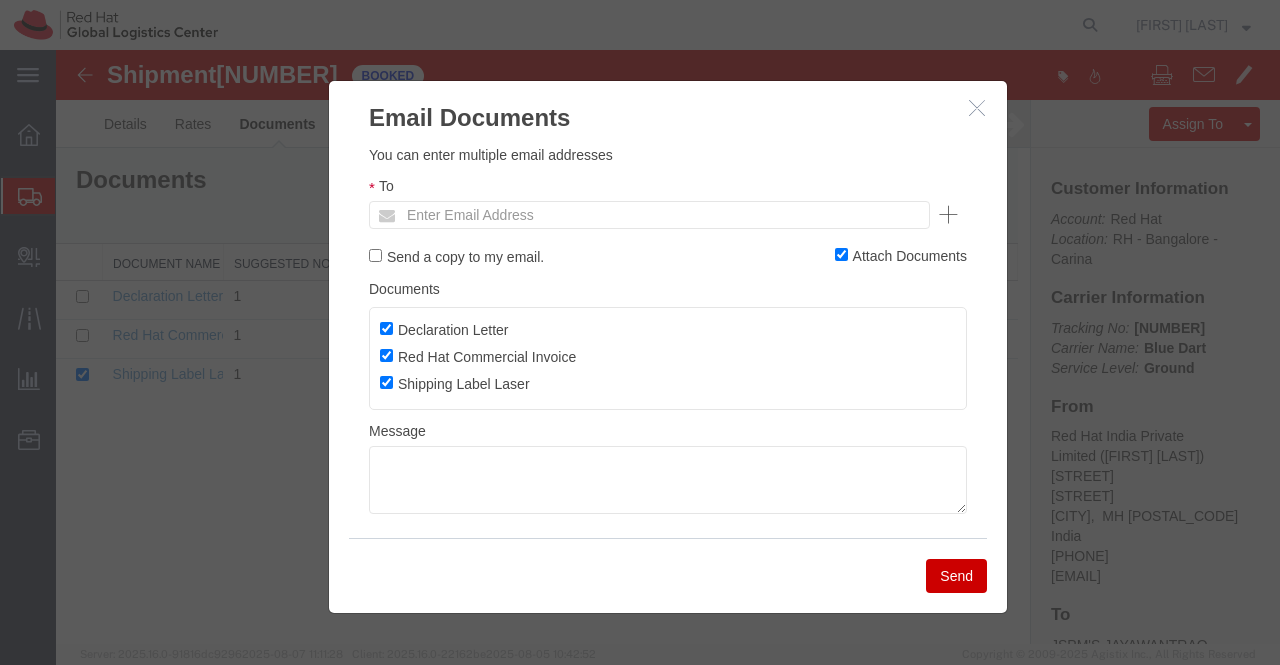 click on "Enter Email Address" at bounding box center (649, 215) 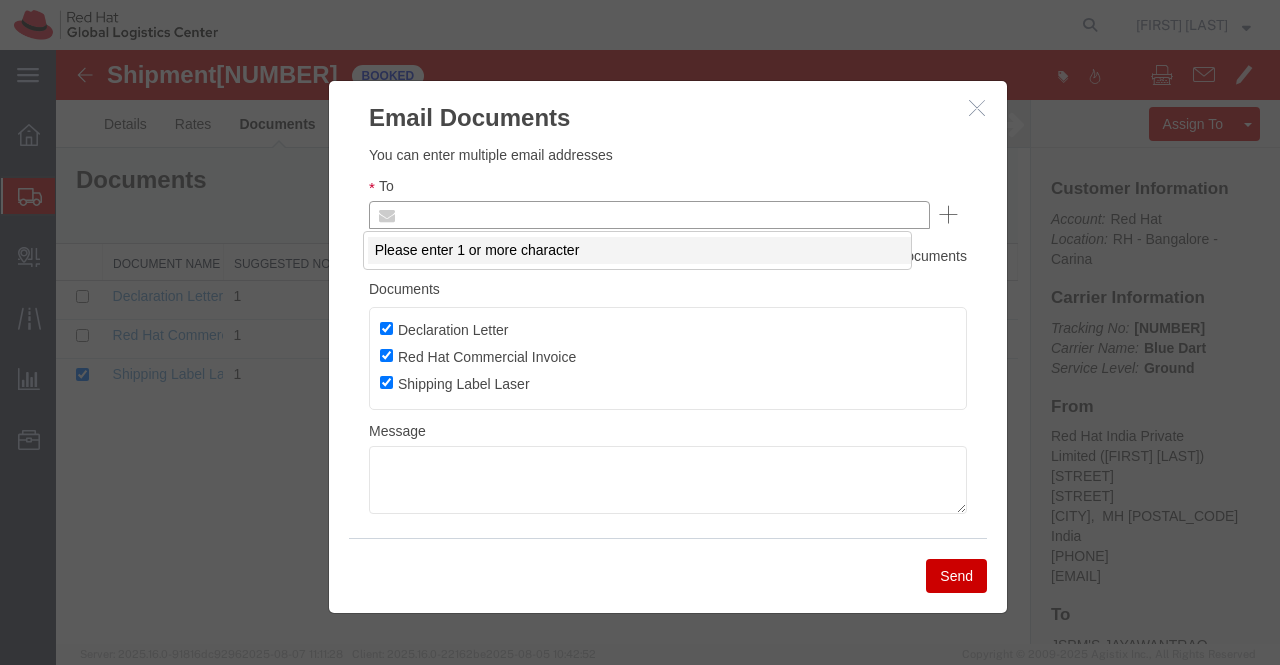 paste on "tukaram.b@dpmprinters.com" 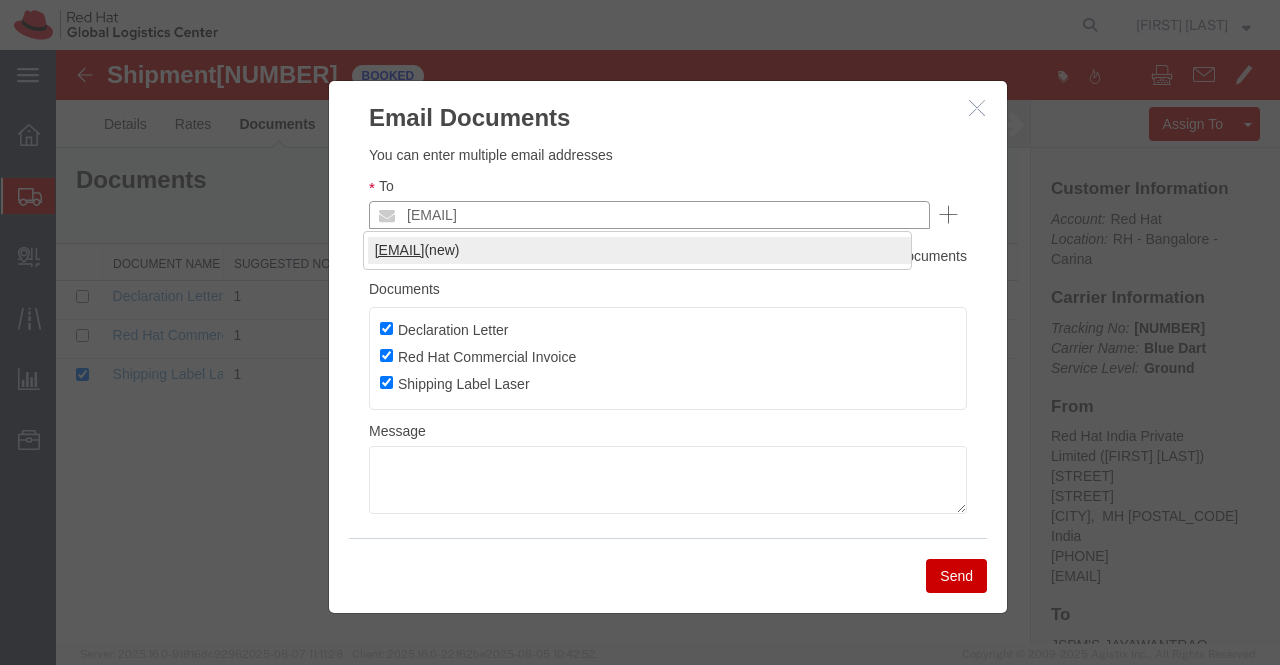 type on "tukaram.b@dpmprinters.com" 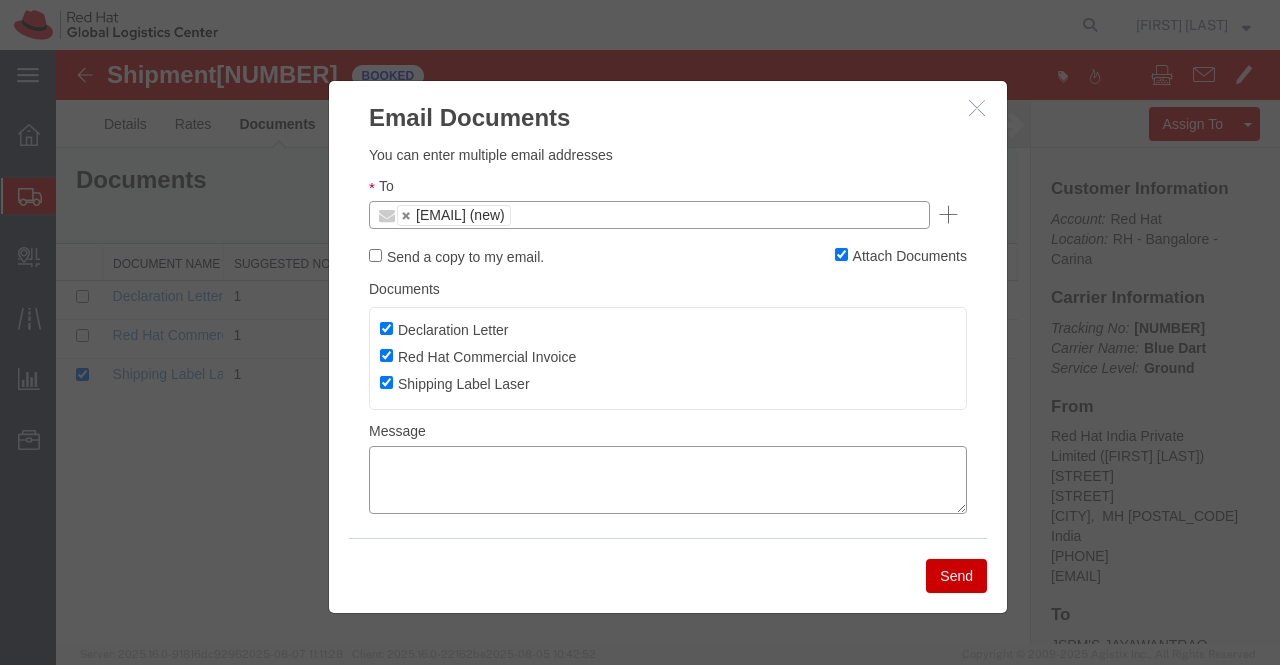 click at bounding box center (668, 480) 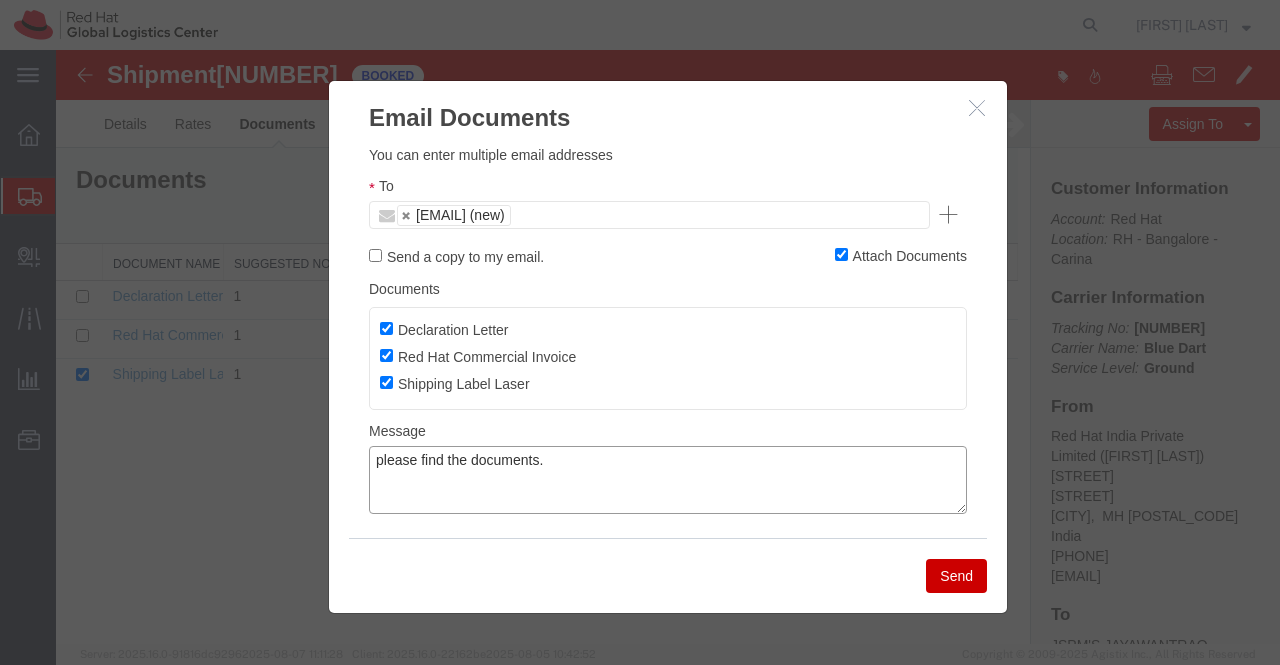 type on "please find the documents." 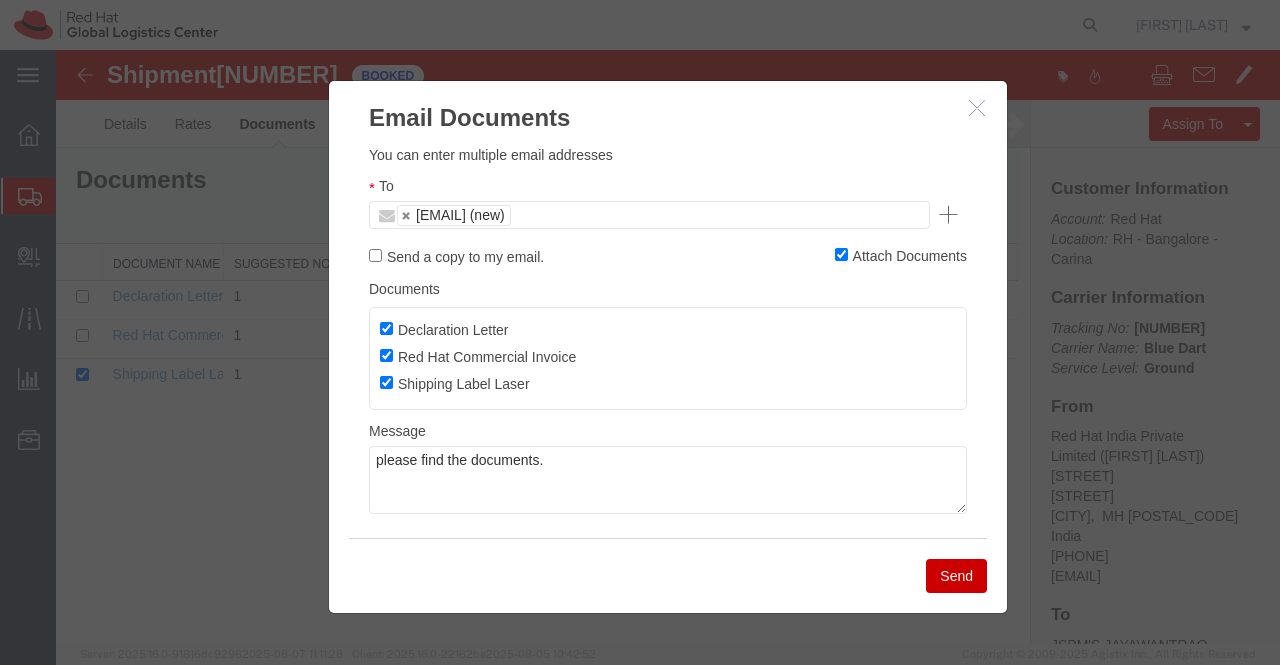 click on "Send" at bounding box center (956, 576) 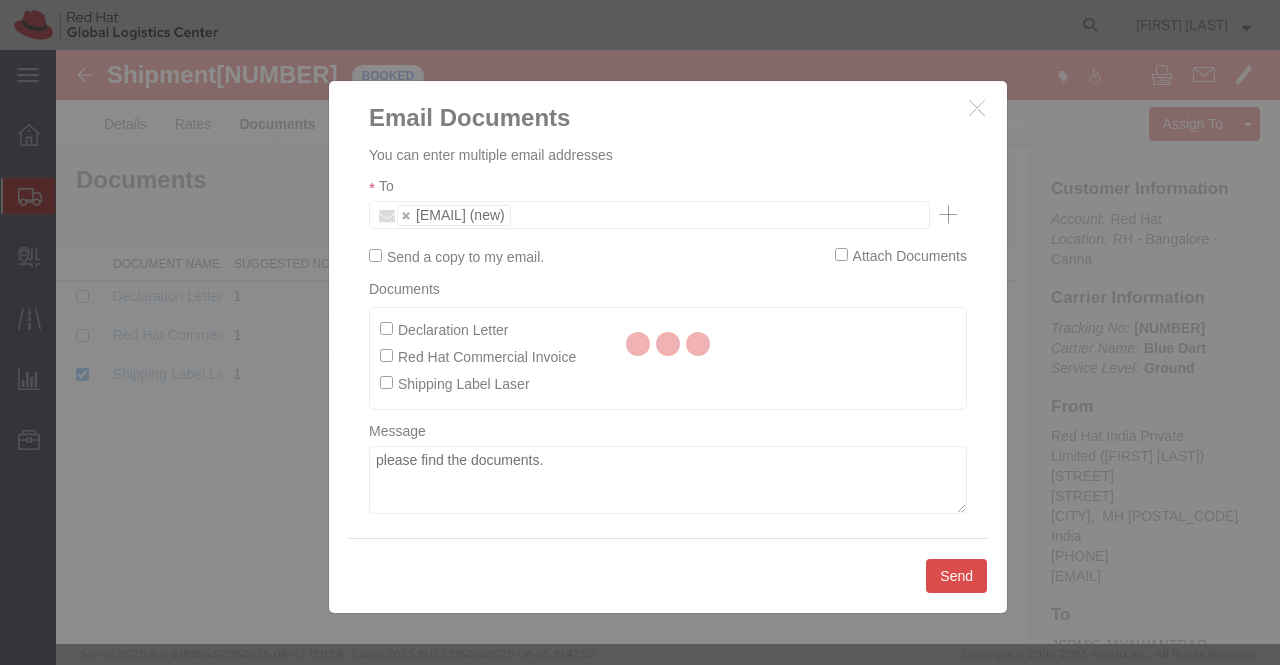 type 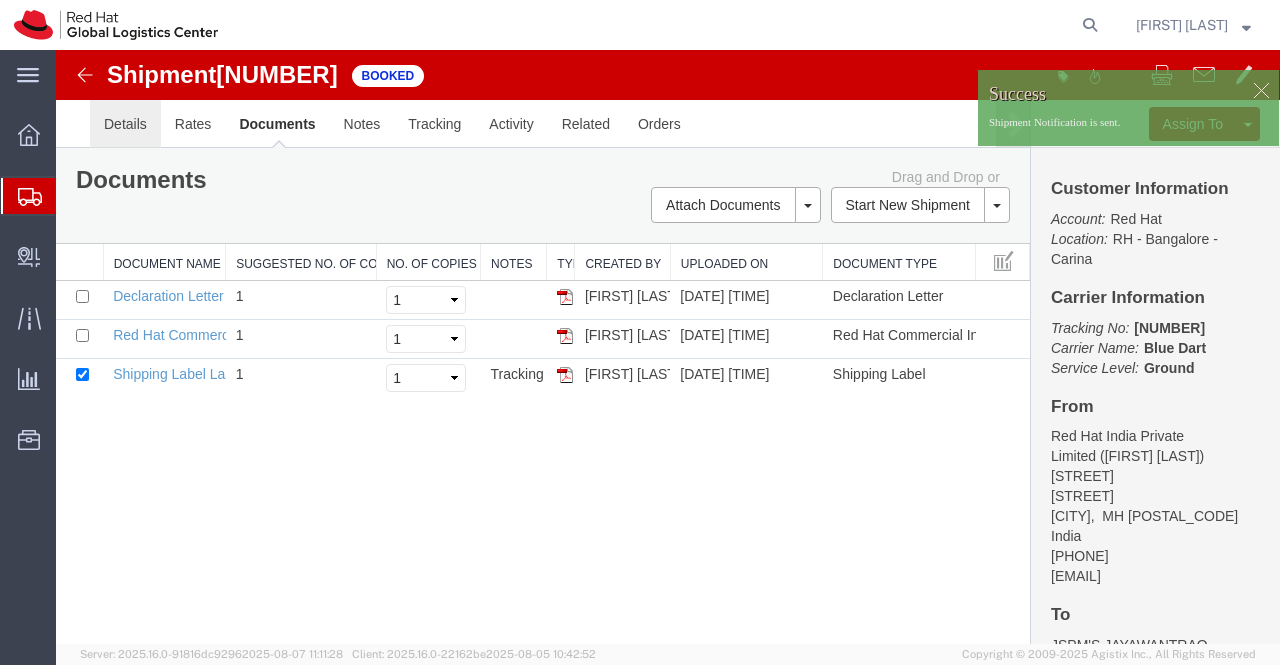 click on "Details" at bounding box center (125, 124) 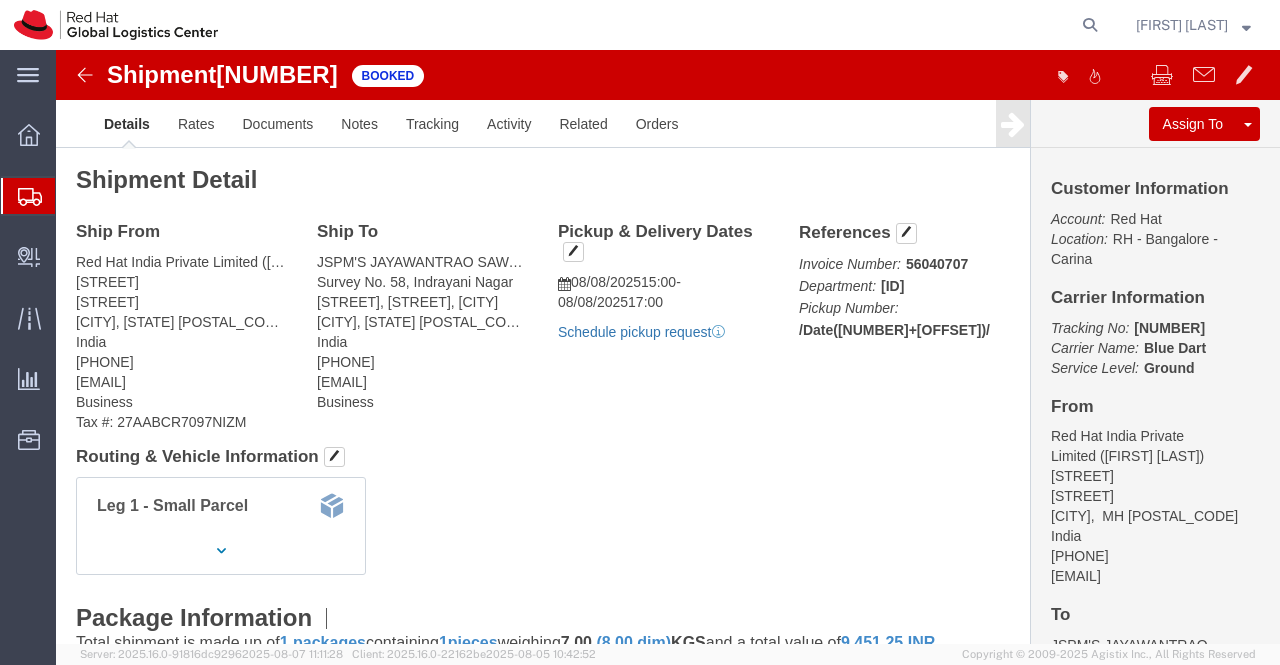 click on "Schedule pickup request" 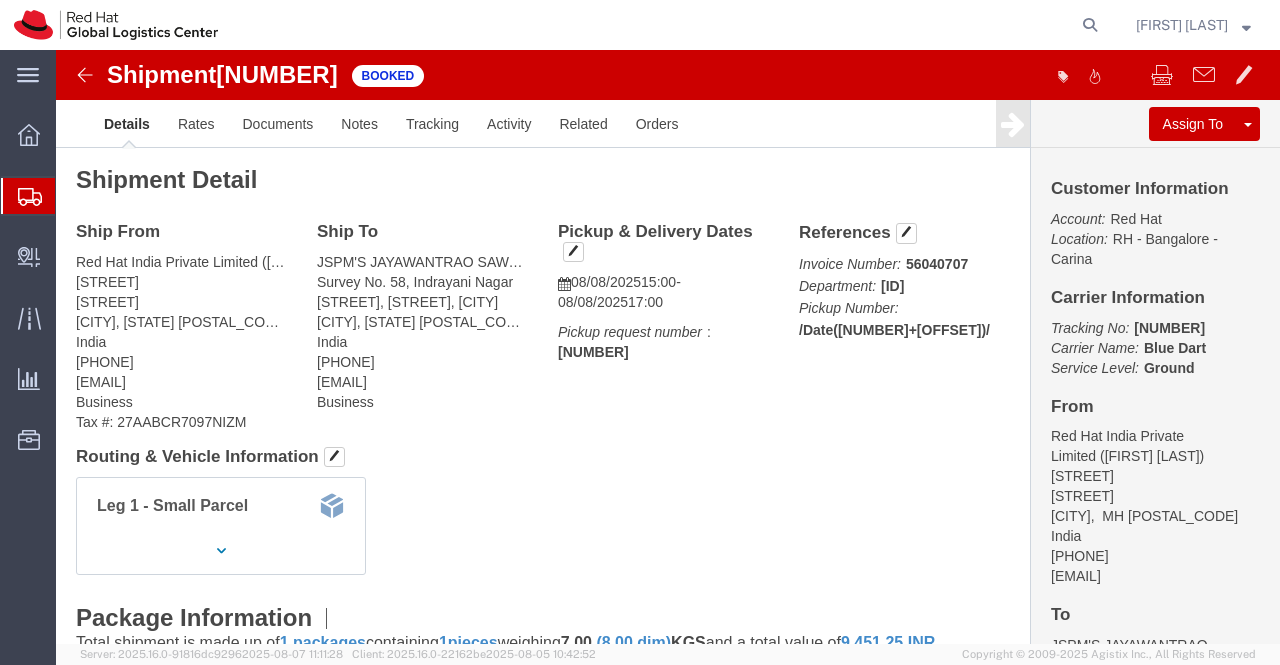 drag, startPoint x: 1066, startPoint y: 273, endPoint x: 1162, endPoint y: 274, distance: 96.00521 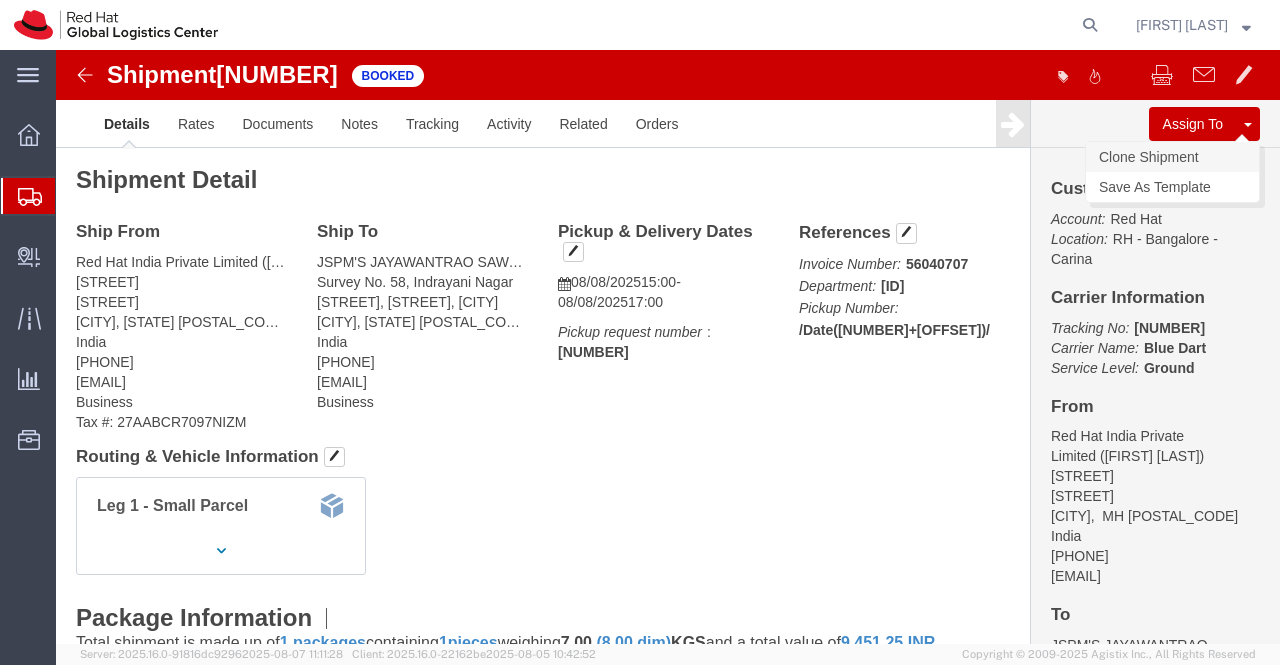 click on "Clone Shipment" 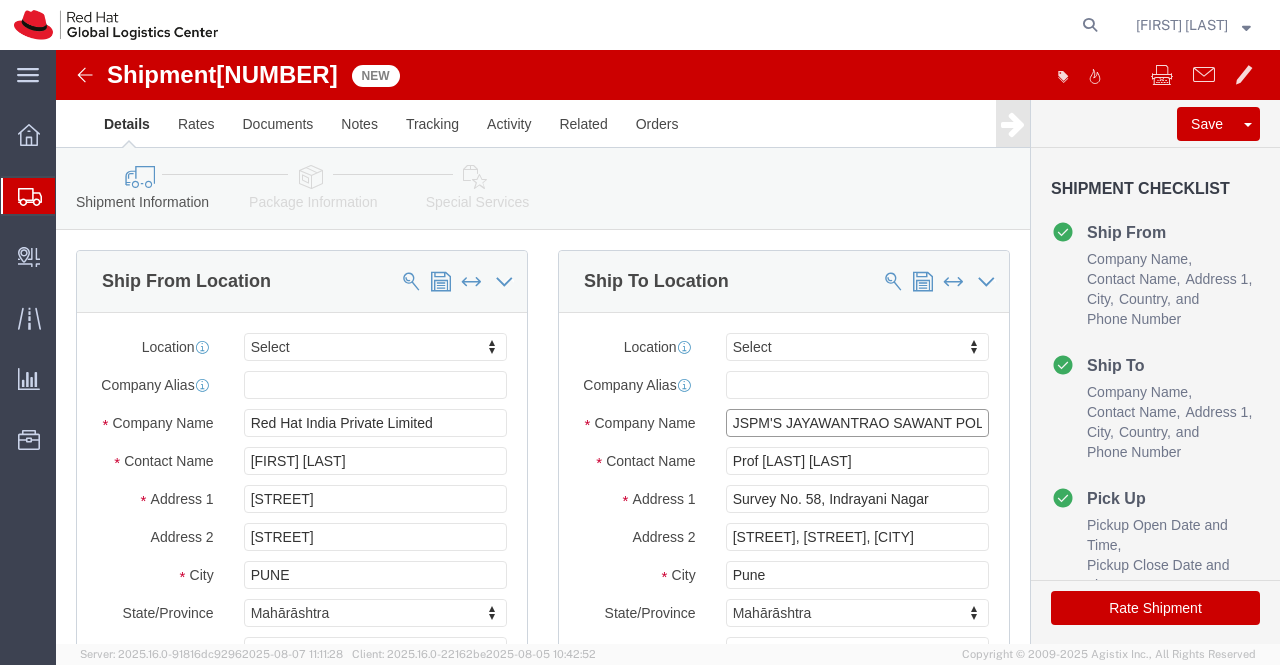 scroll, scrollTop: 0, scrollLeft: 74, axis: horizontal 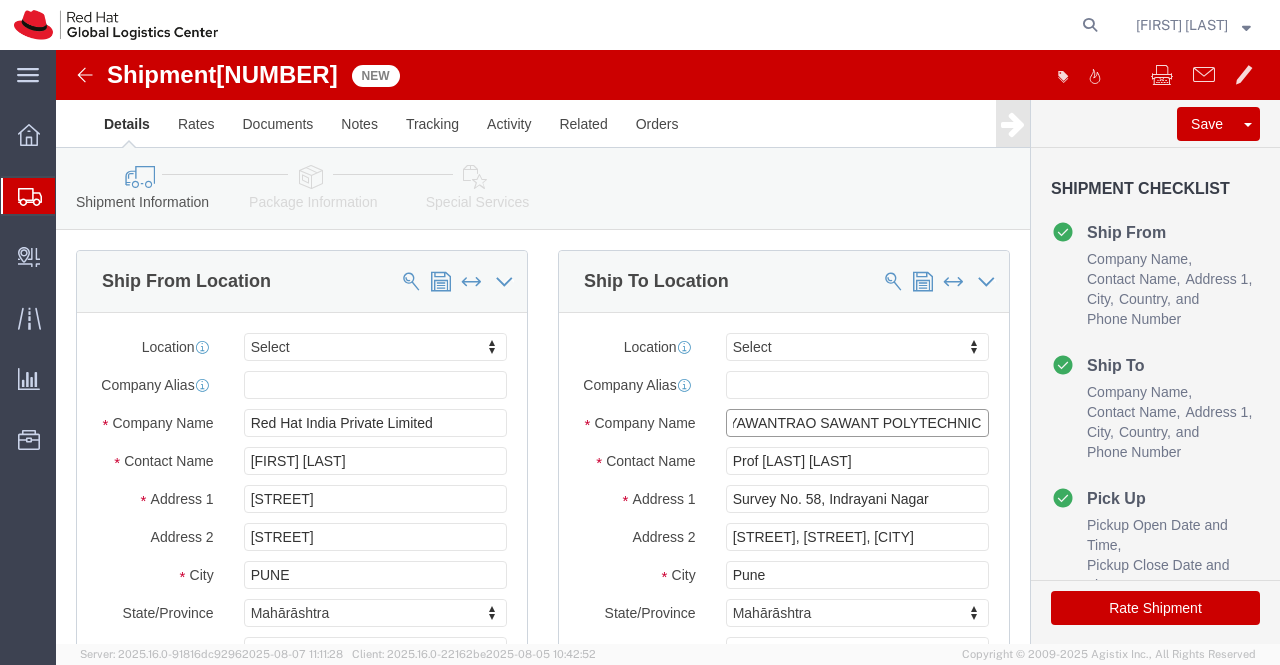 drag, startPoint x: 670, startPoint y: 390, endPoint x: 928, endPoint y: 387, distance: 258.01746 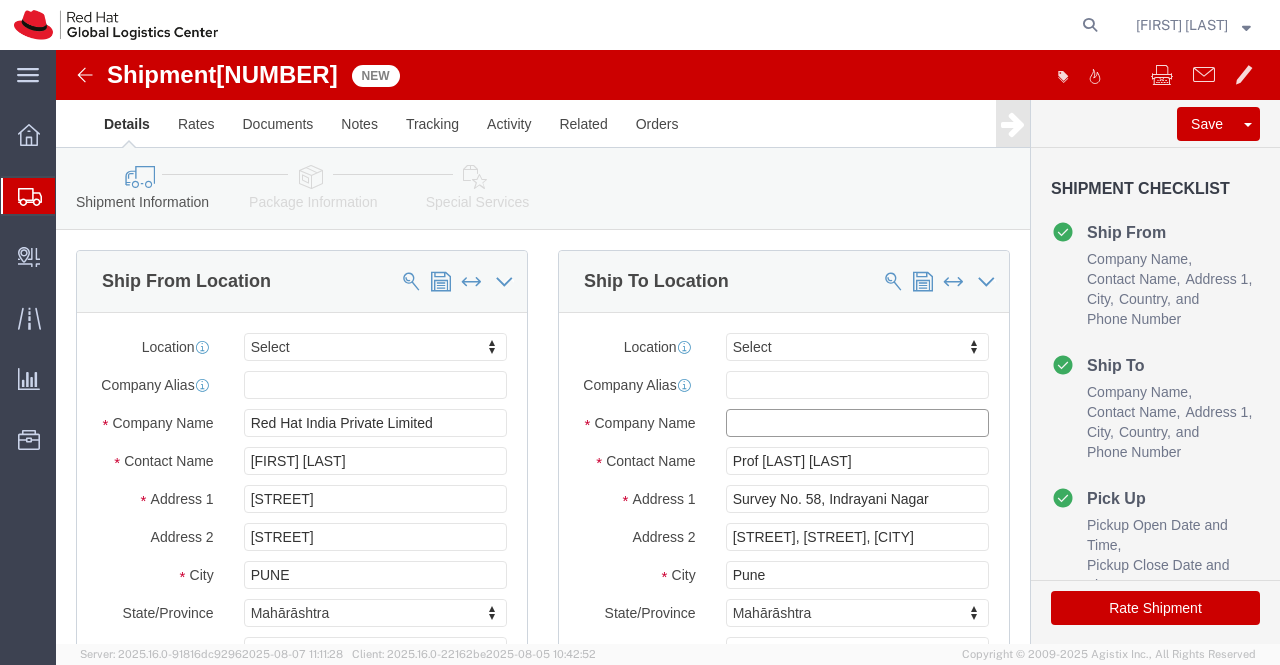 scroll, scrollTop: 0, scrollLeft: 0, axis: both 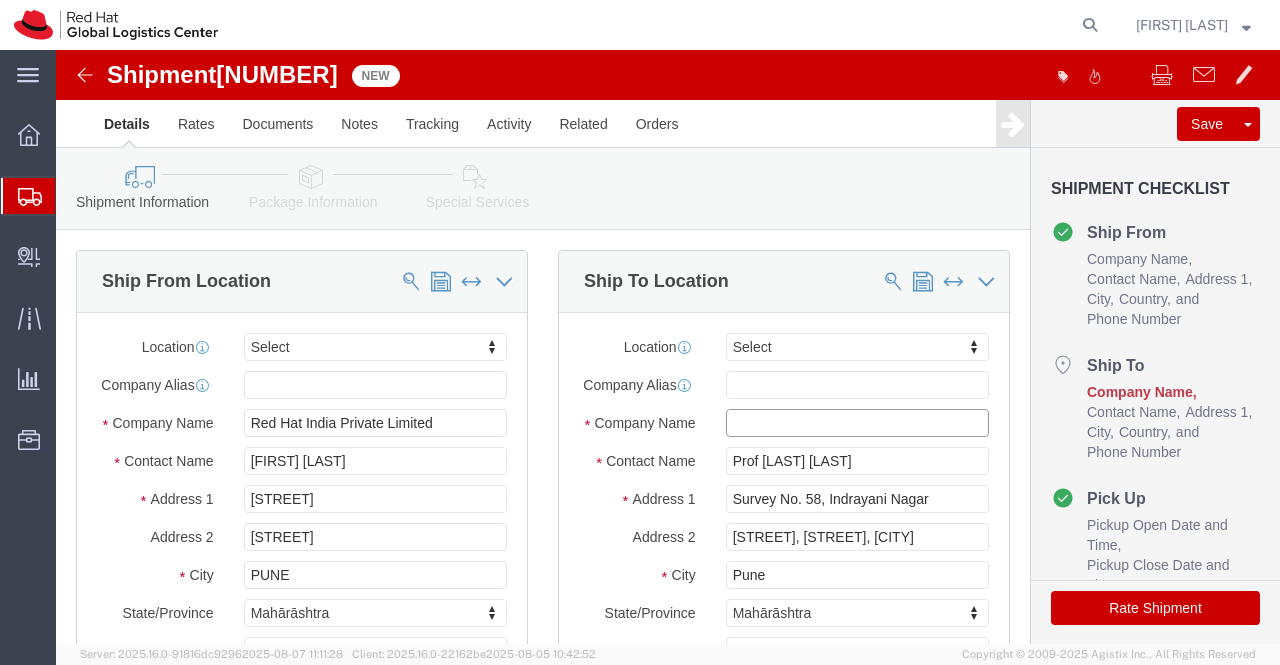 paste on "Malla Reddy College of Engineering and Technology" 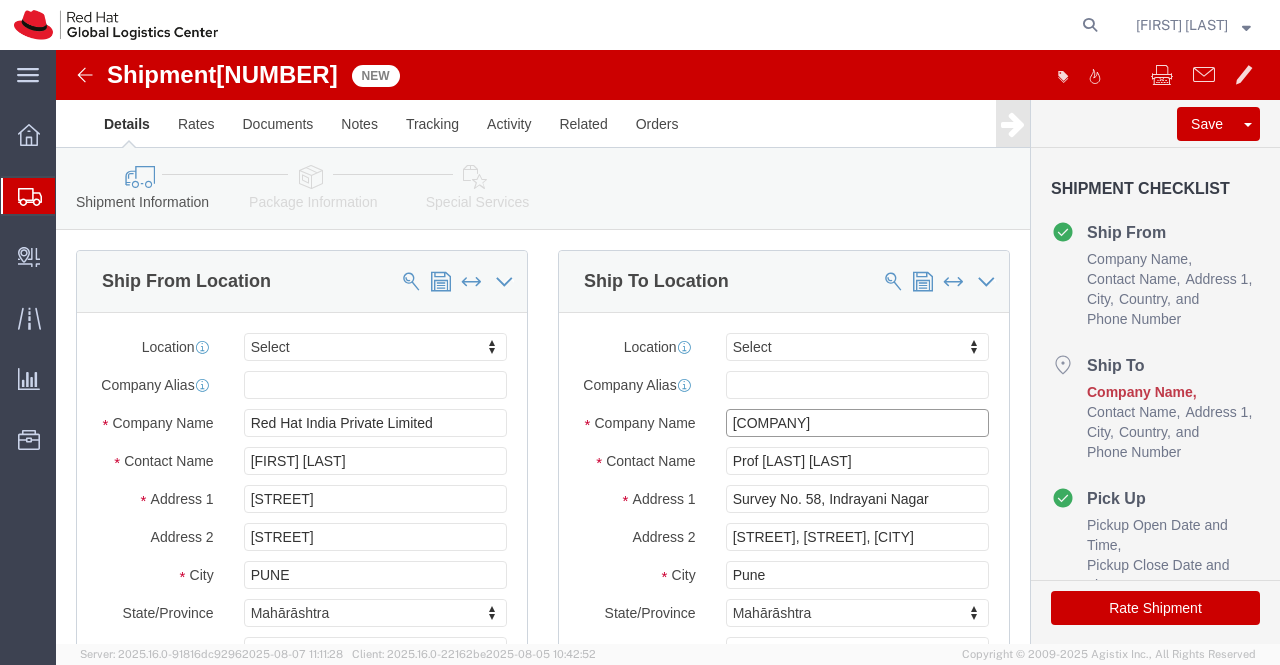 scroll, scrollTop: 0, scrollLeft: 78, axis: horizontal 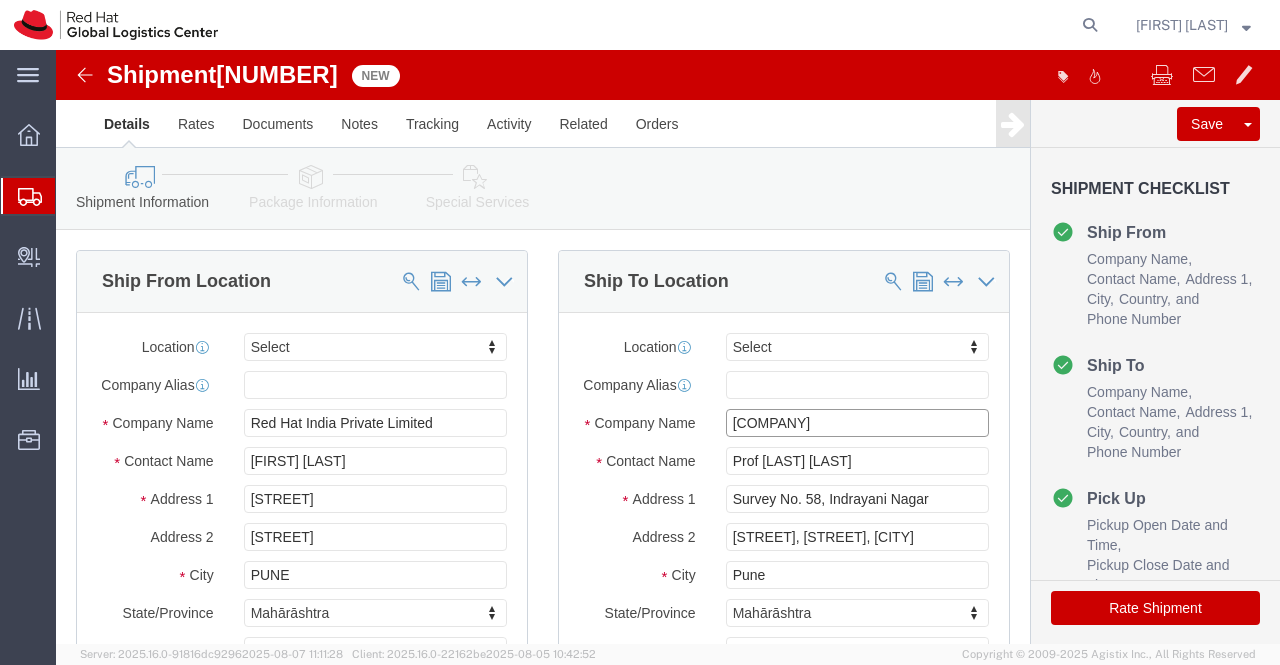 click on "Malla Reddy College of Engineering and Technology" 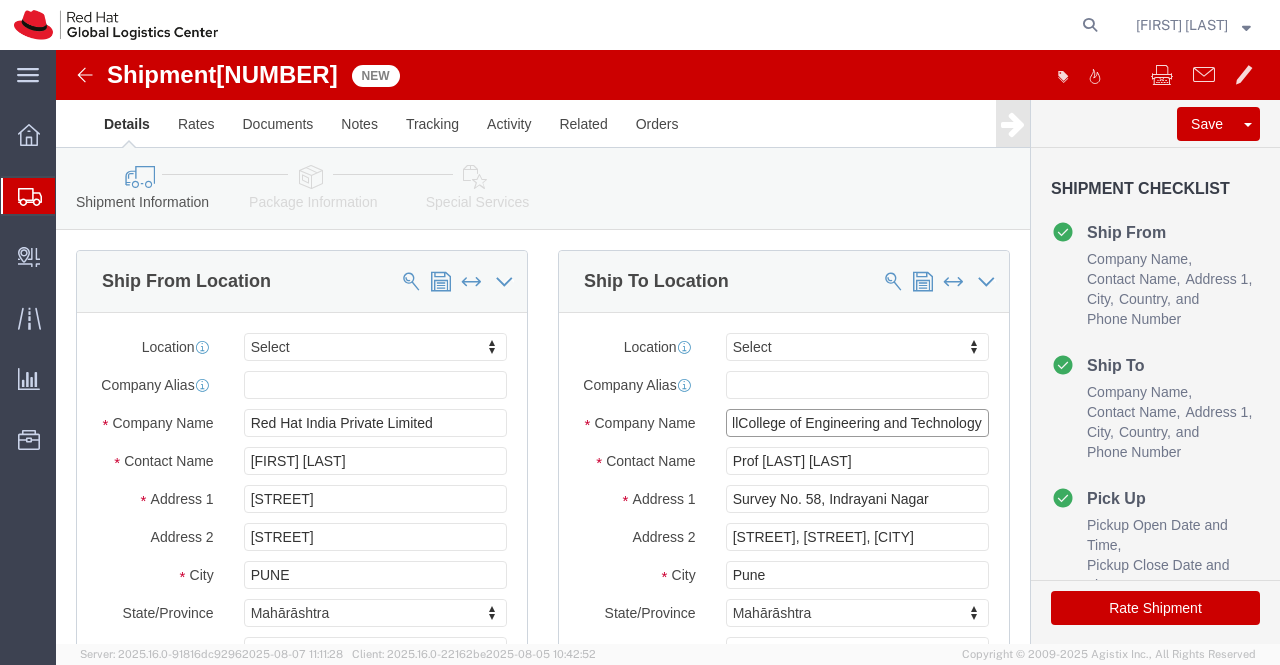 scroll, scrollTop: 0, scrollLeft: 22, axis: horizontal 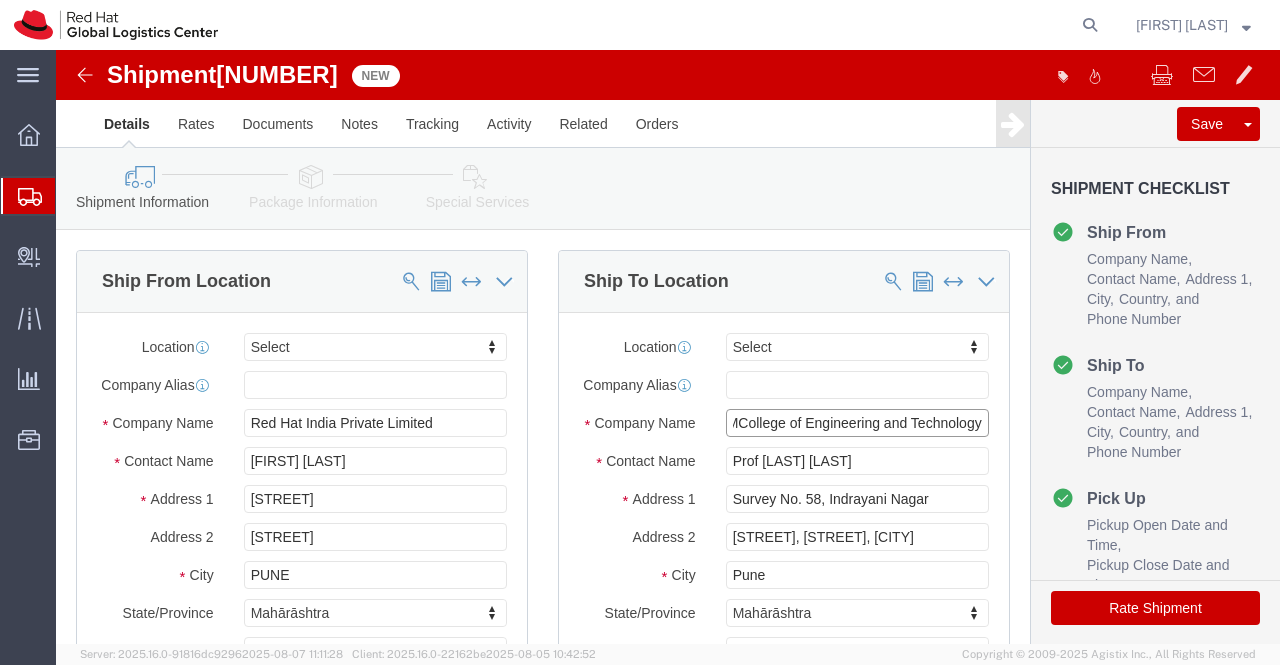 type on "College of Engineering and Technology" 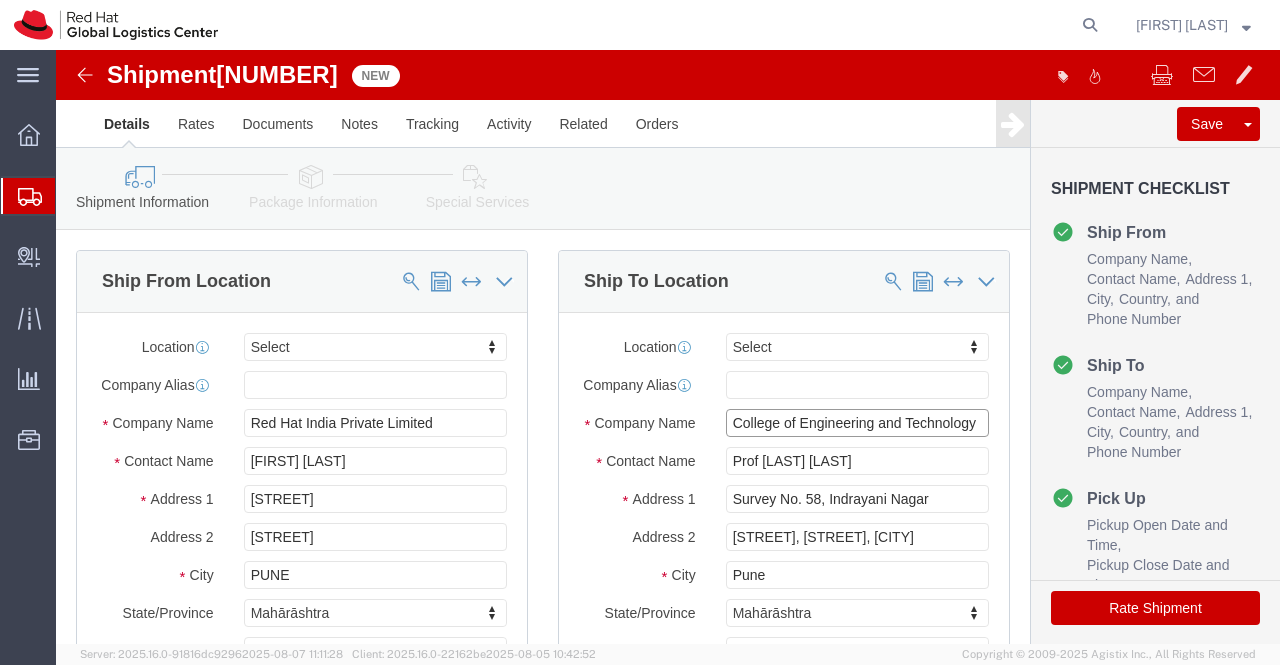 scroll, scrollTop: 0, scrollLeft: 0, axis: both 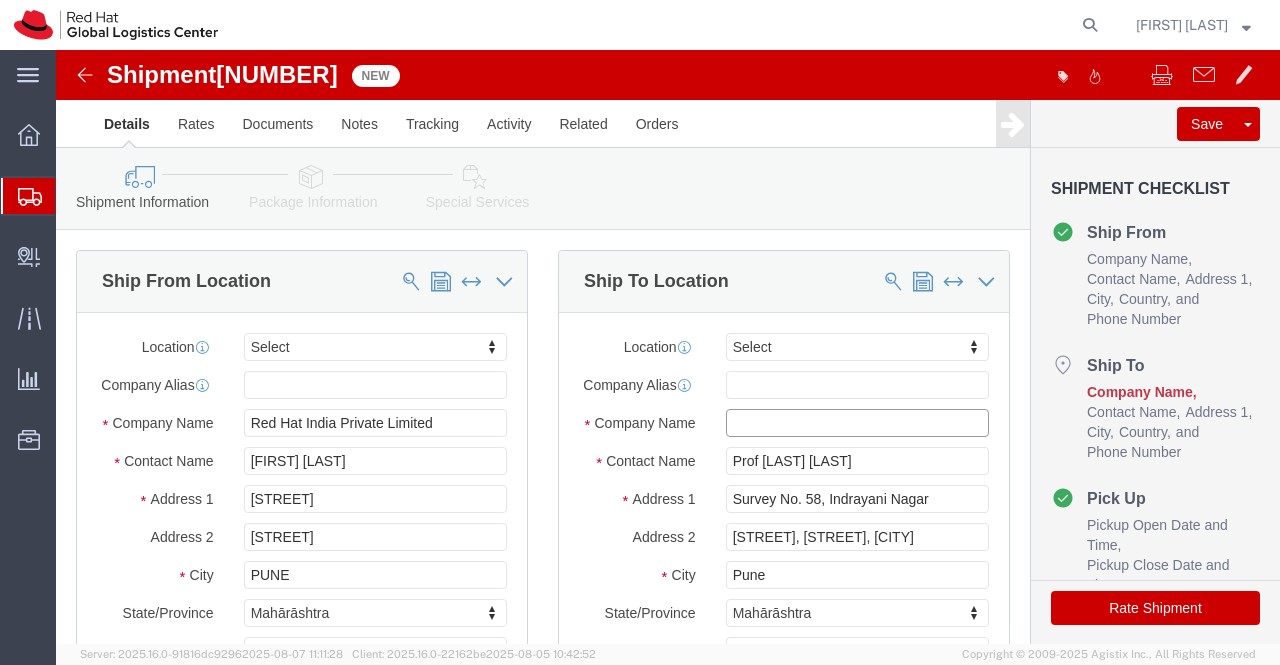 paste on "Malla Reddy College of Engineering and Technology" 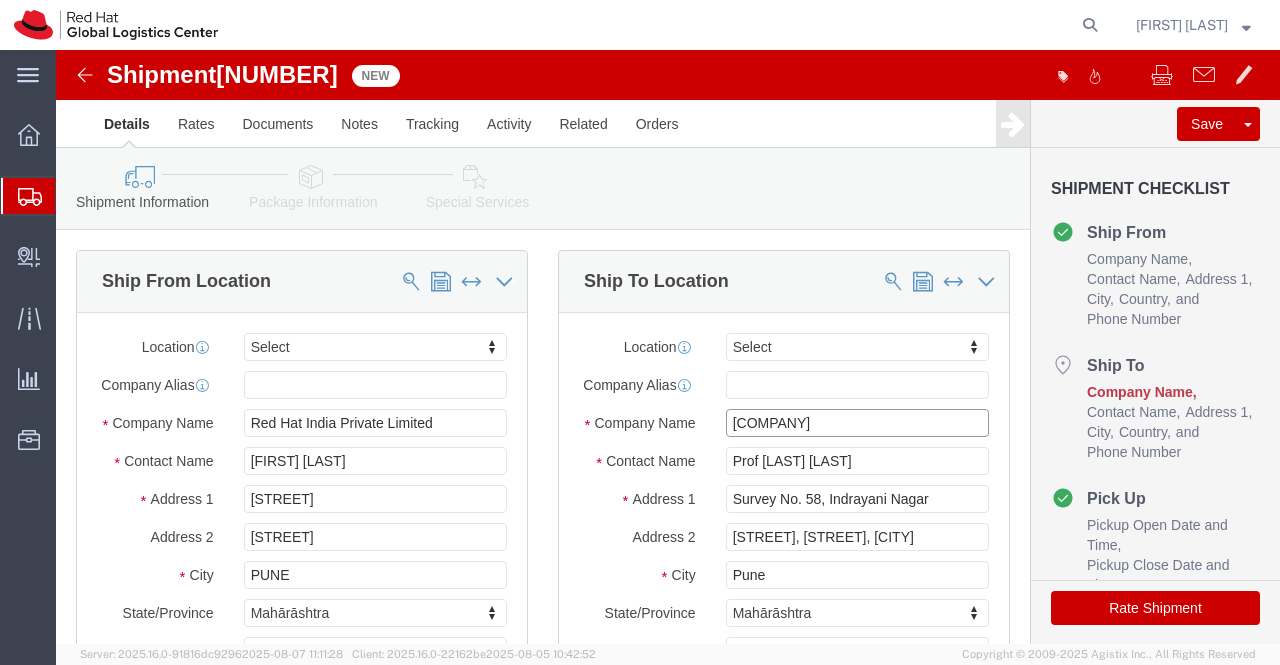 scroll, scrollTop: 0, scrollLeft: 78, axis: horizontal 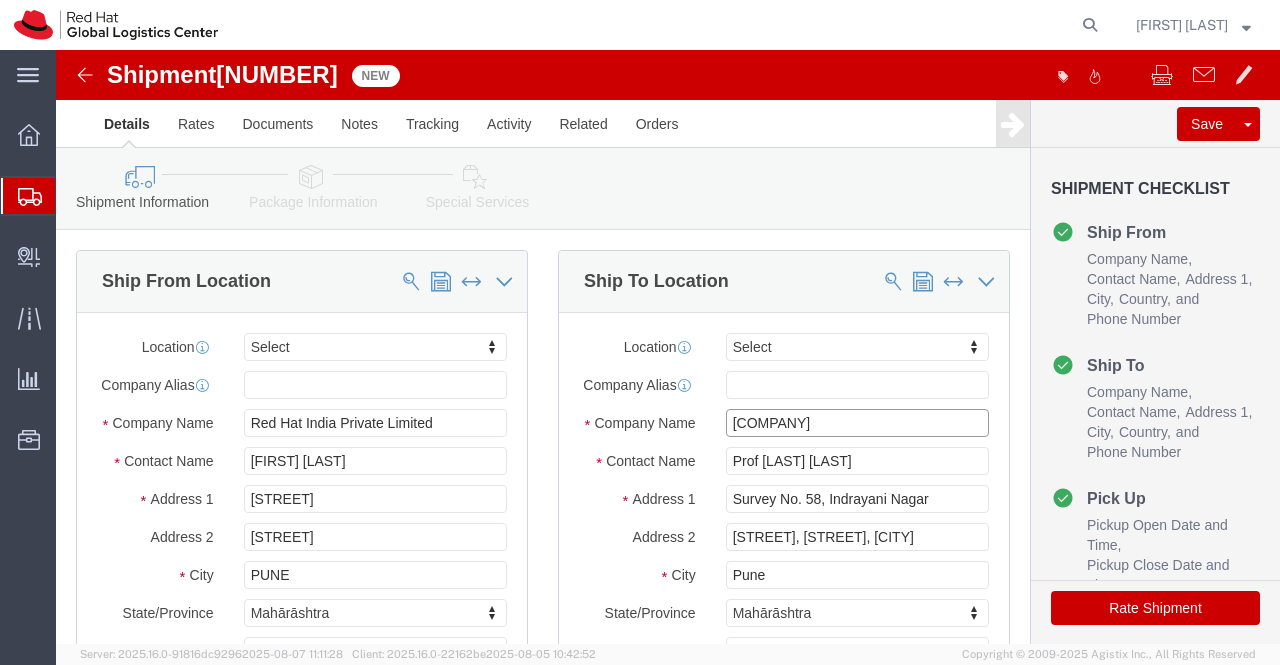 type on "Malla Reddy College of Engineering and Technology" 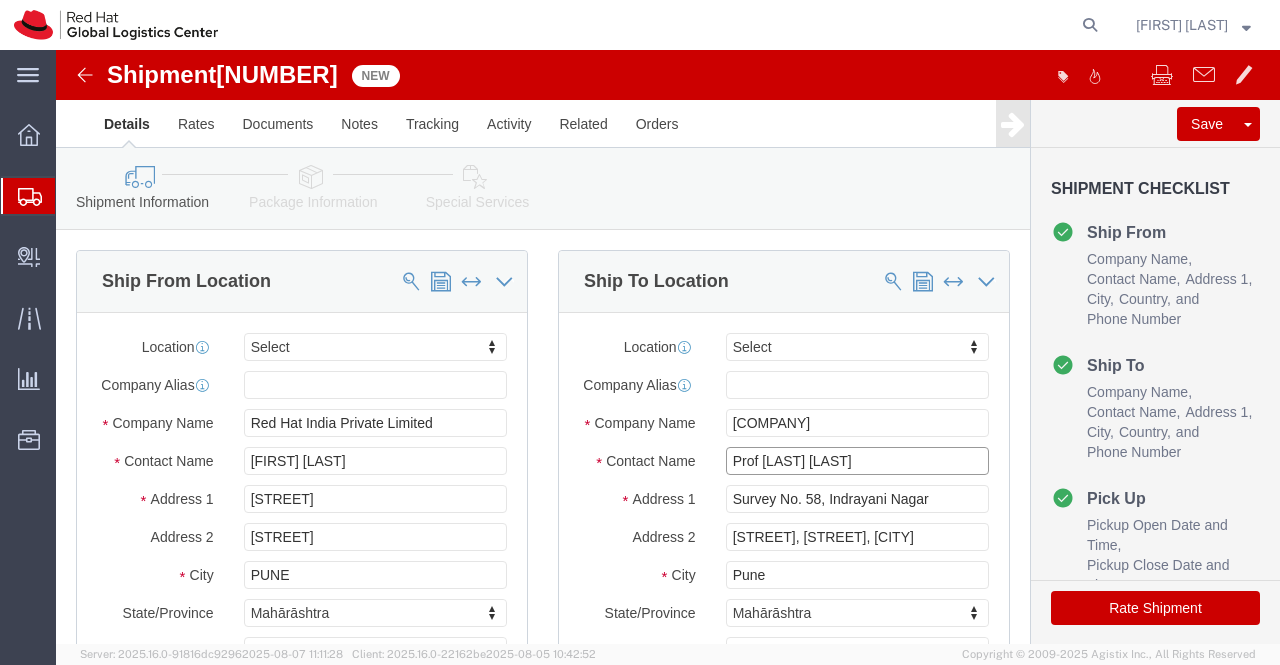 scroll, scrollTop: 0, scrollLeft: 0, axis: both 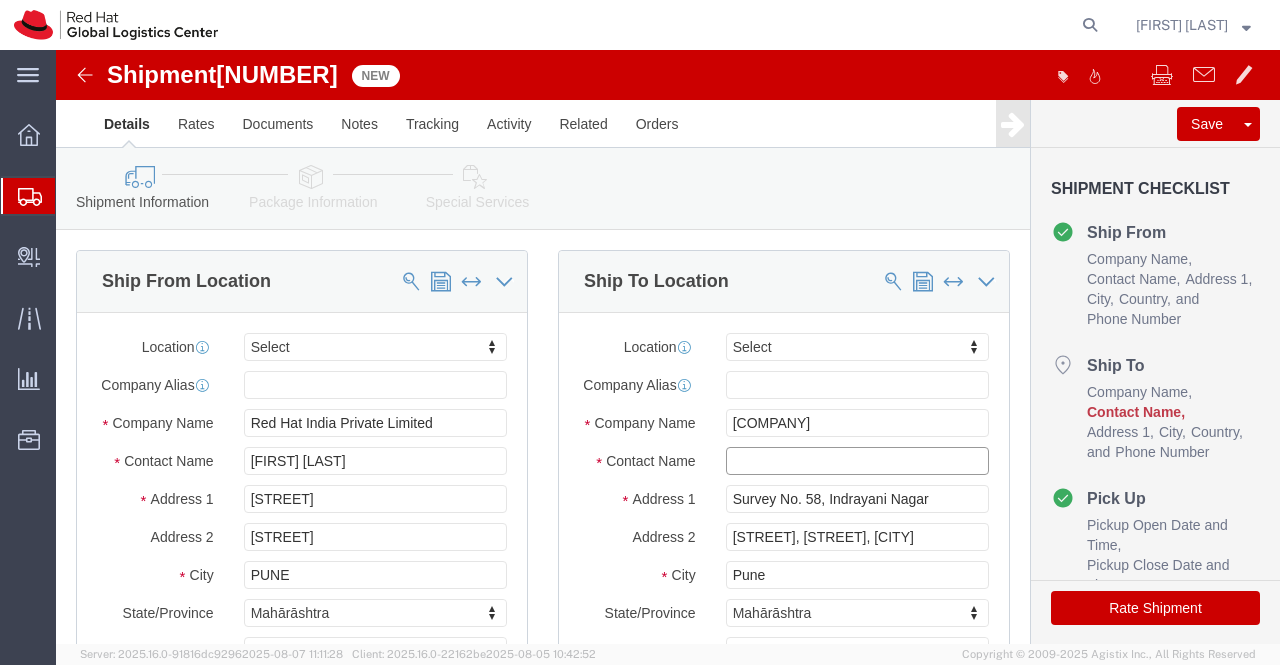 paste on "Prof Abdul Saleem" 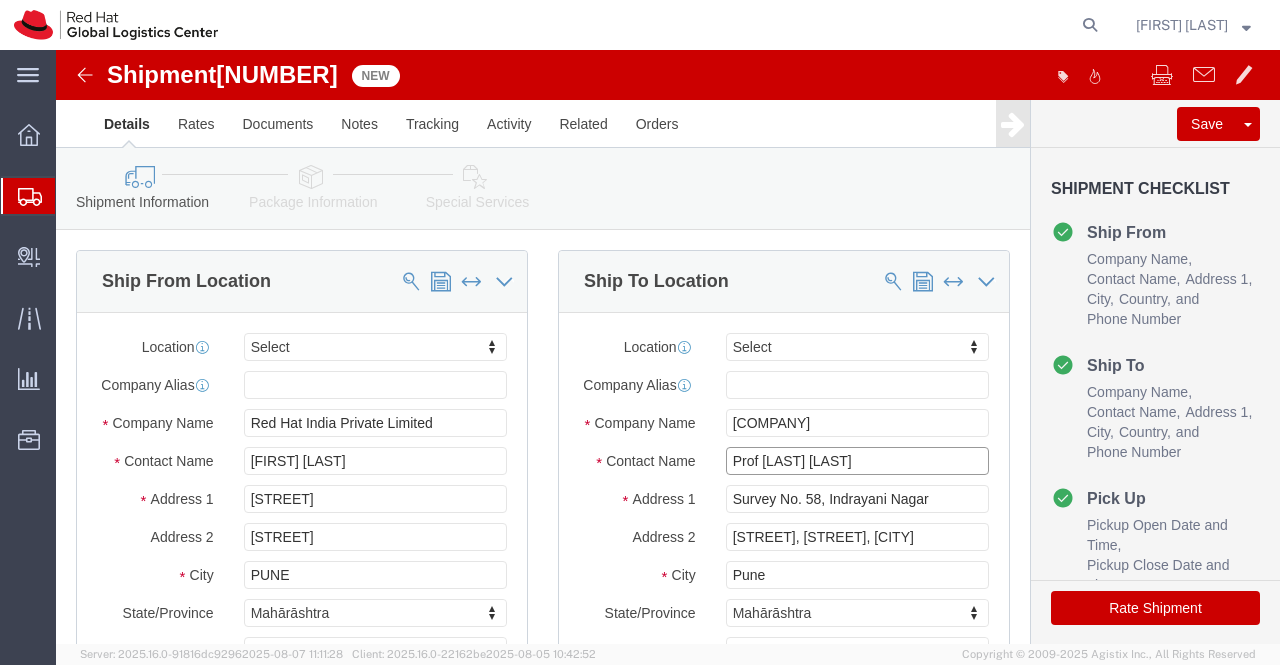 type on "Prof Abdul Saleem" 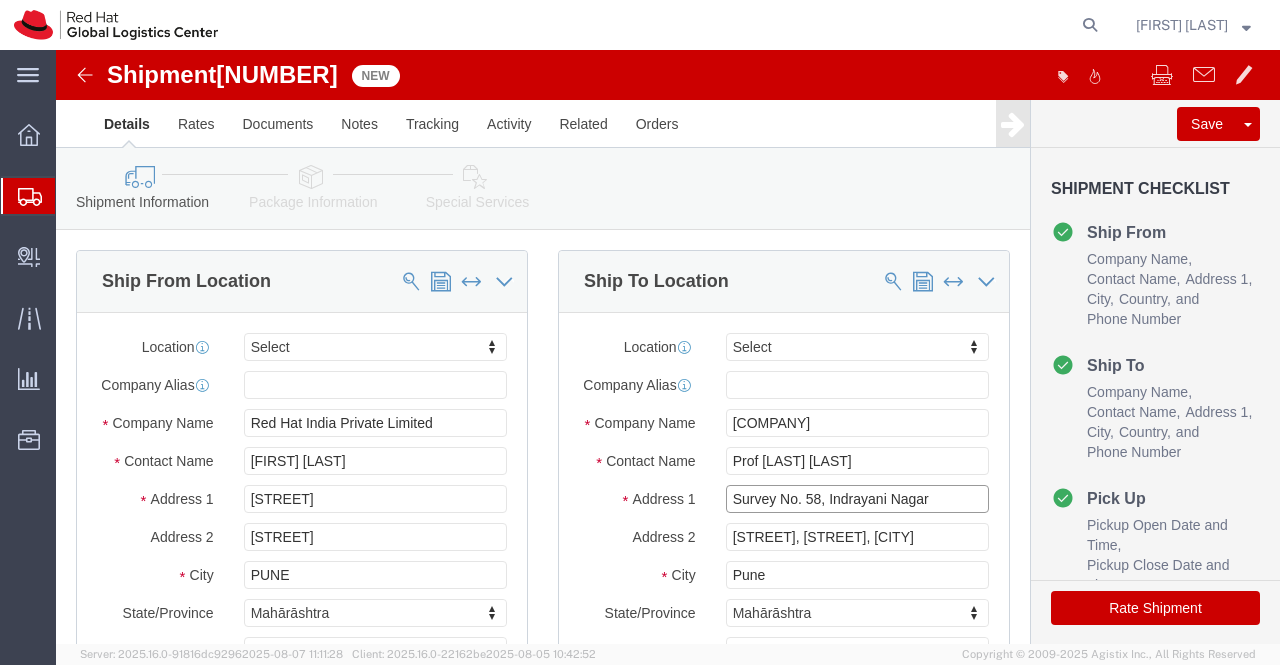 drag, startPoint x: 902, startPoint y: 457, endPoint x: 671, endPoint y: 483, distance: 232.4586 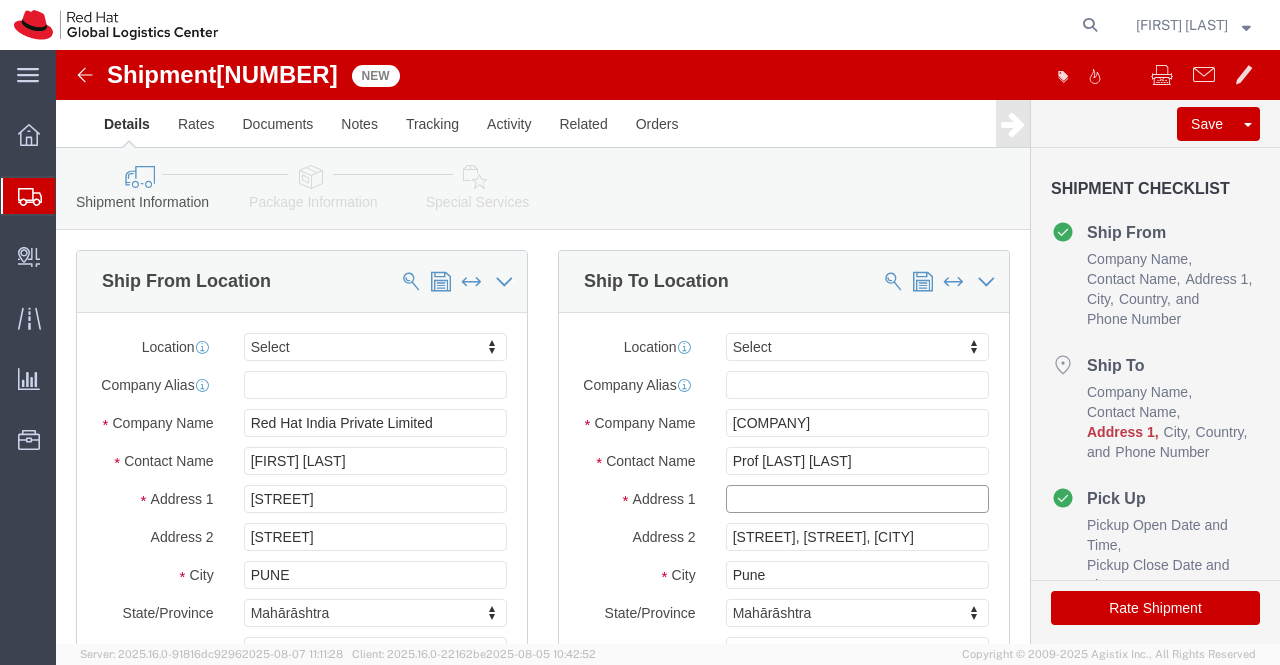 paste on "Maisammaguda, Dhulapally," 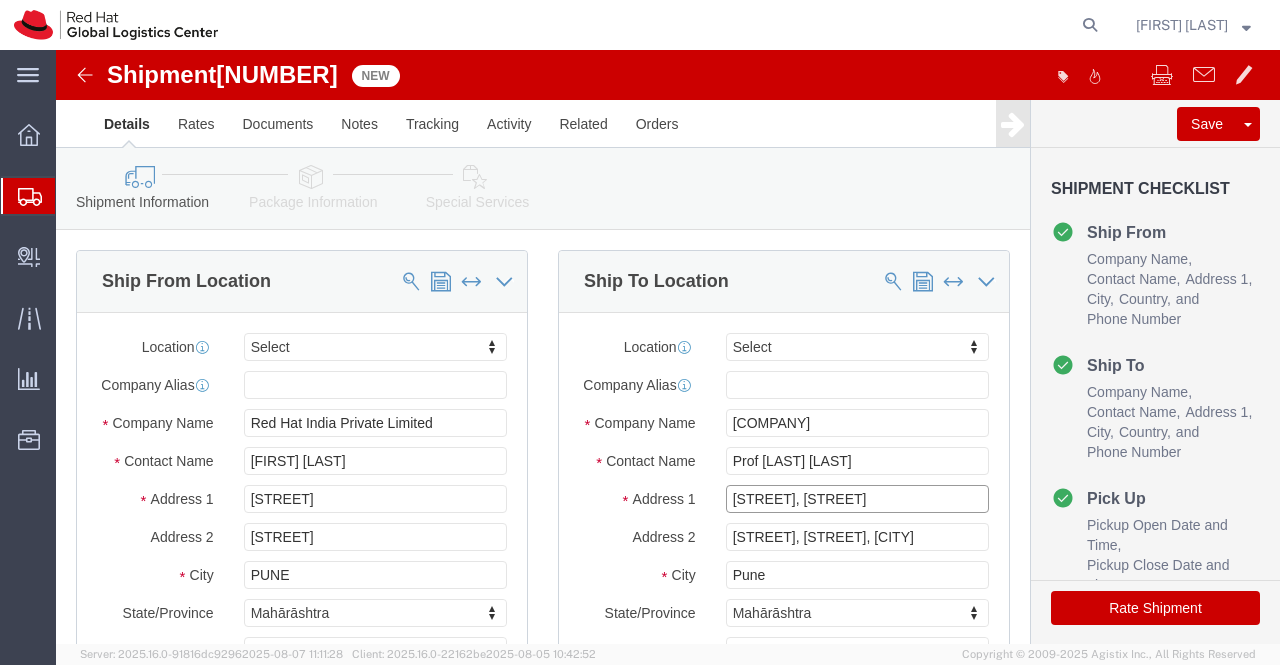 type on "Maisammaguda, Dhulapally," 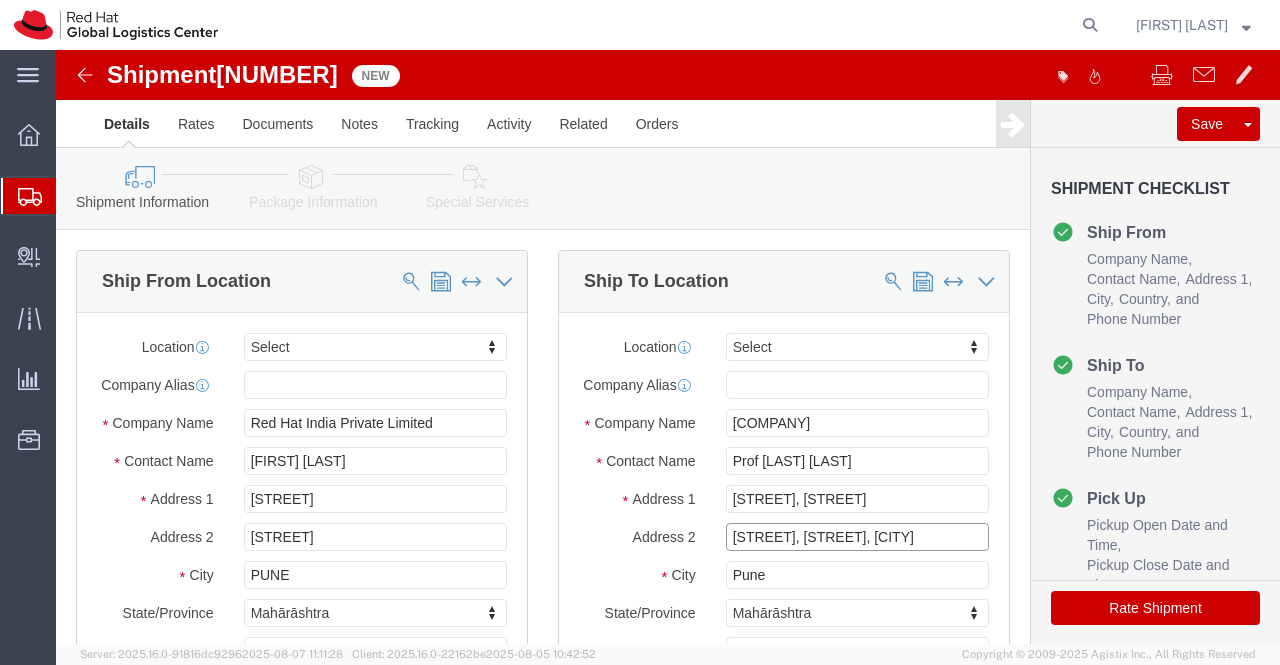 scroll, scrollTop: 0, scrollLeft: 14, axis: horizontal 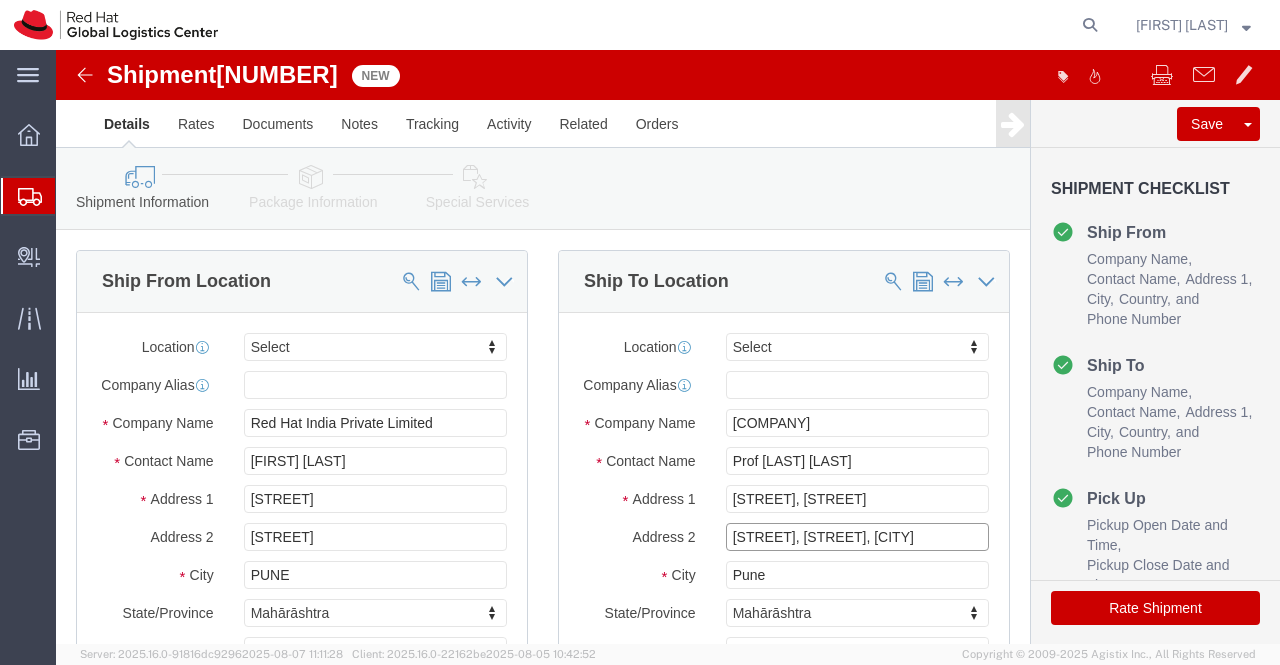 drag, startPoint x: 666, startPoint y: 499, endPoint x: 932, endPoint y: 511, distance: 266.27054 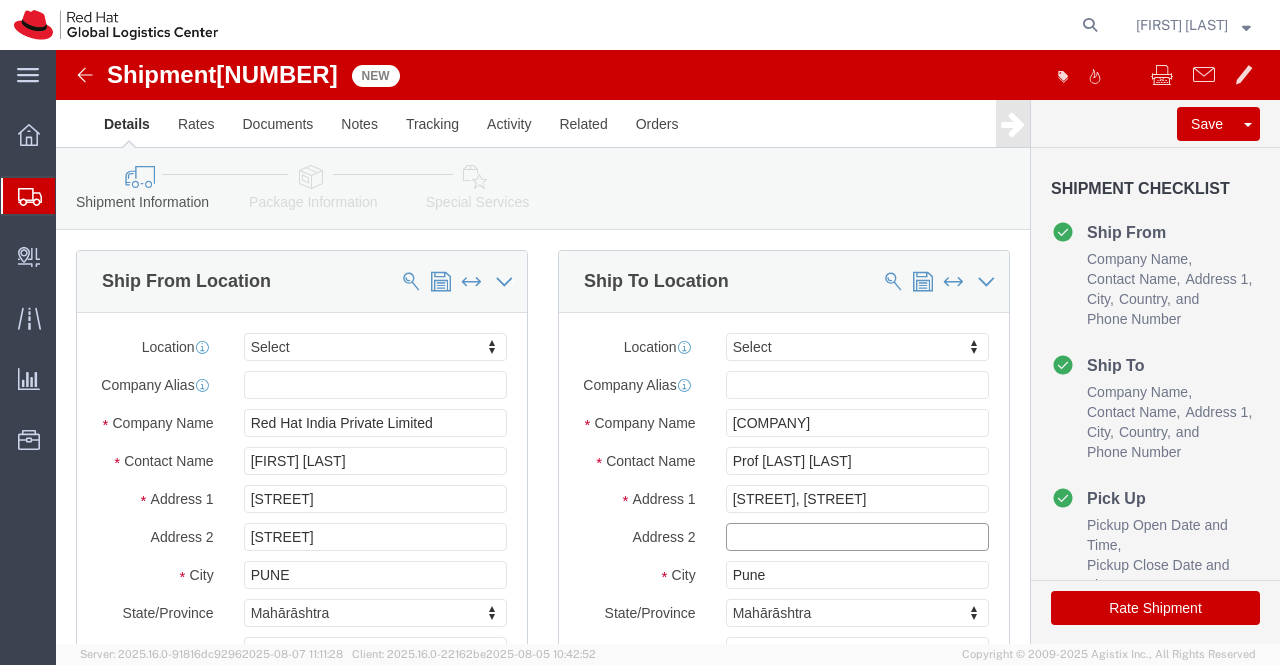 scroll, scrollTop: 0, scrollLeft: 0, axis: both 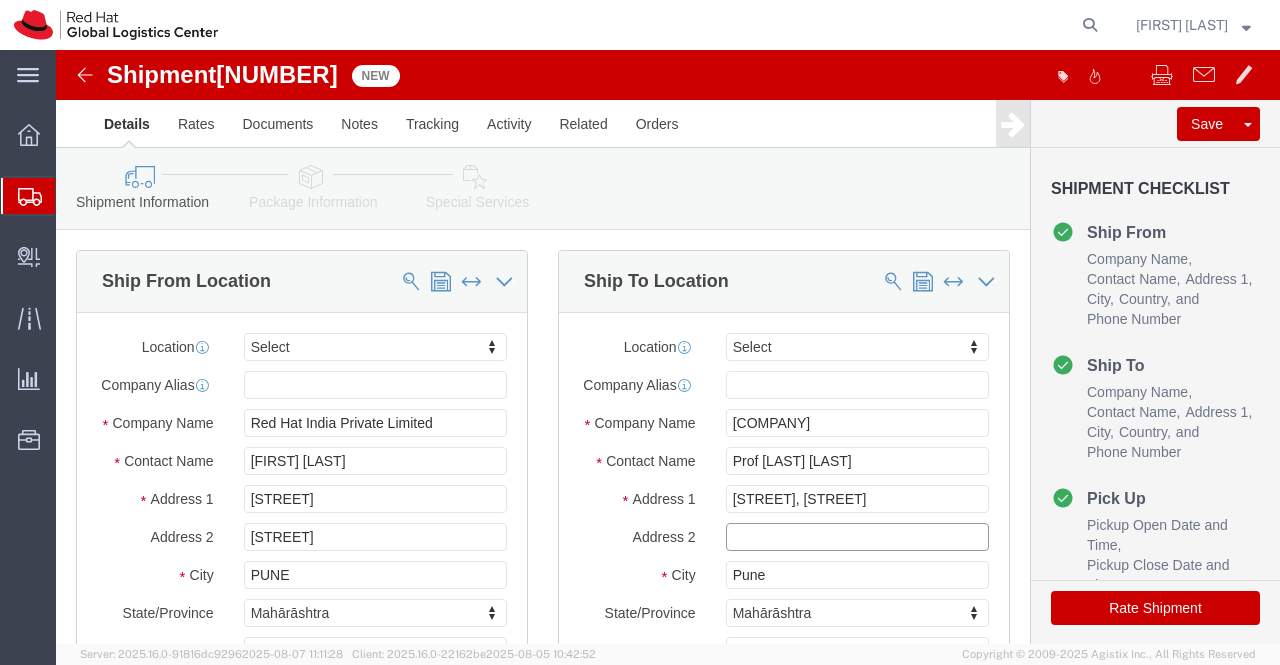 paste on "Kompally, Medchal," 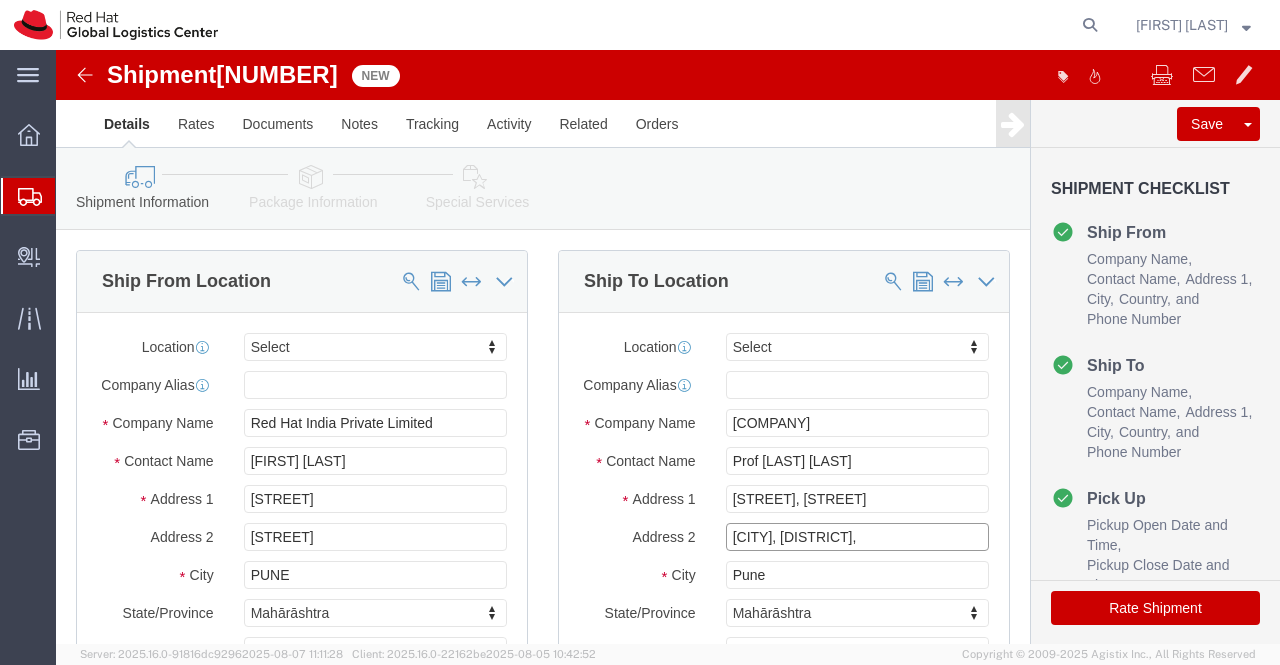 type on "Kompally, Medchal," 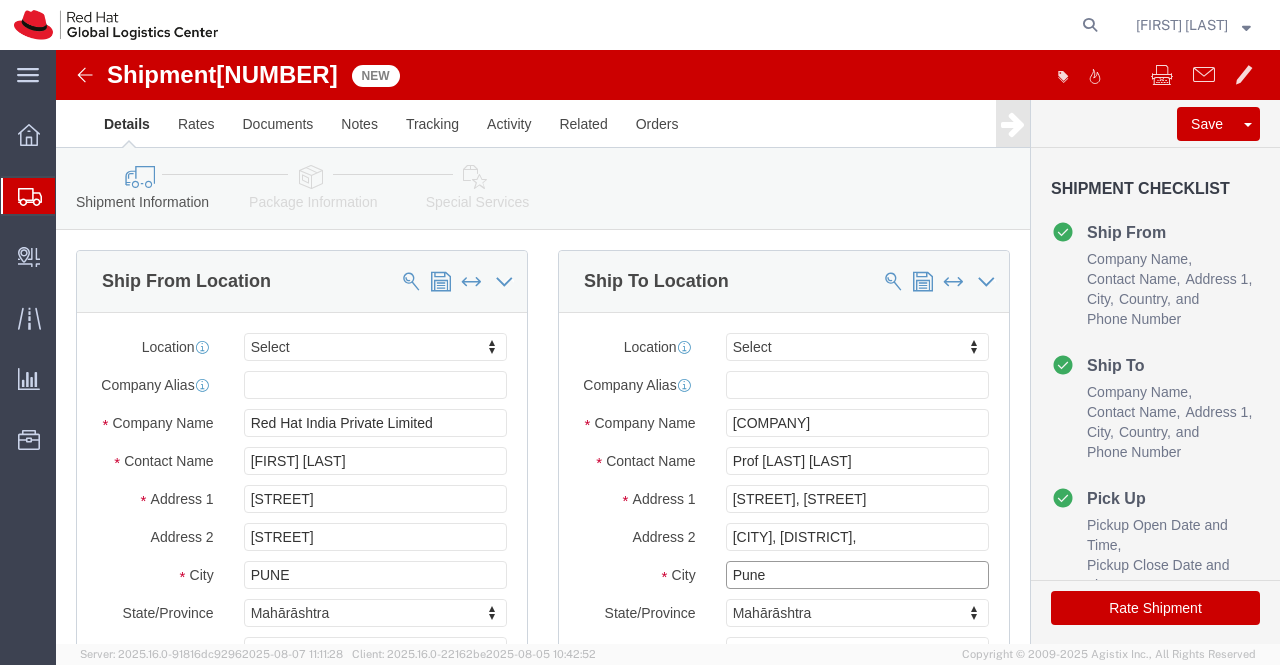 drag, startPoint x: 752, startPoint y: 545, endPoint x: 632, endPoint y: 543, distance: 120.01666 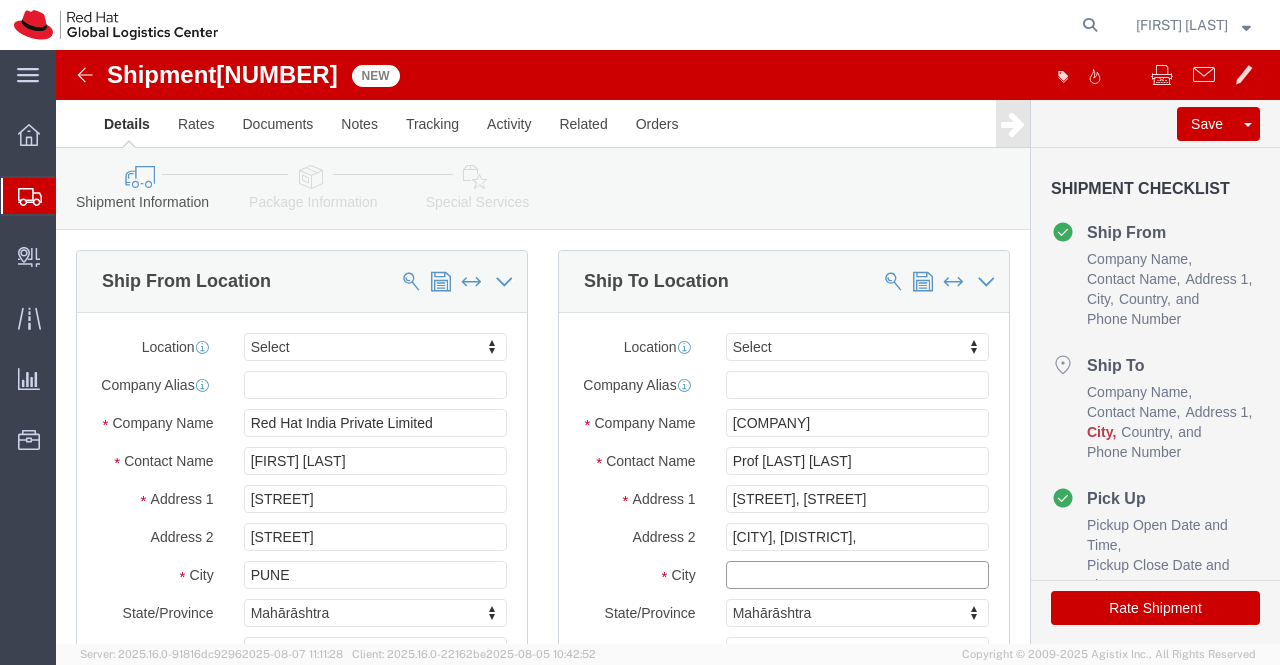 paste on "Hyderabad" 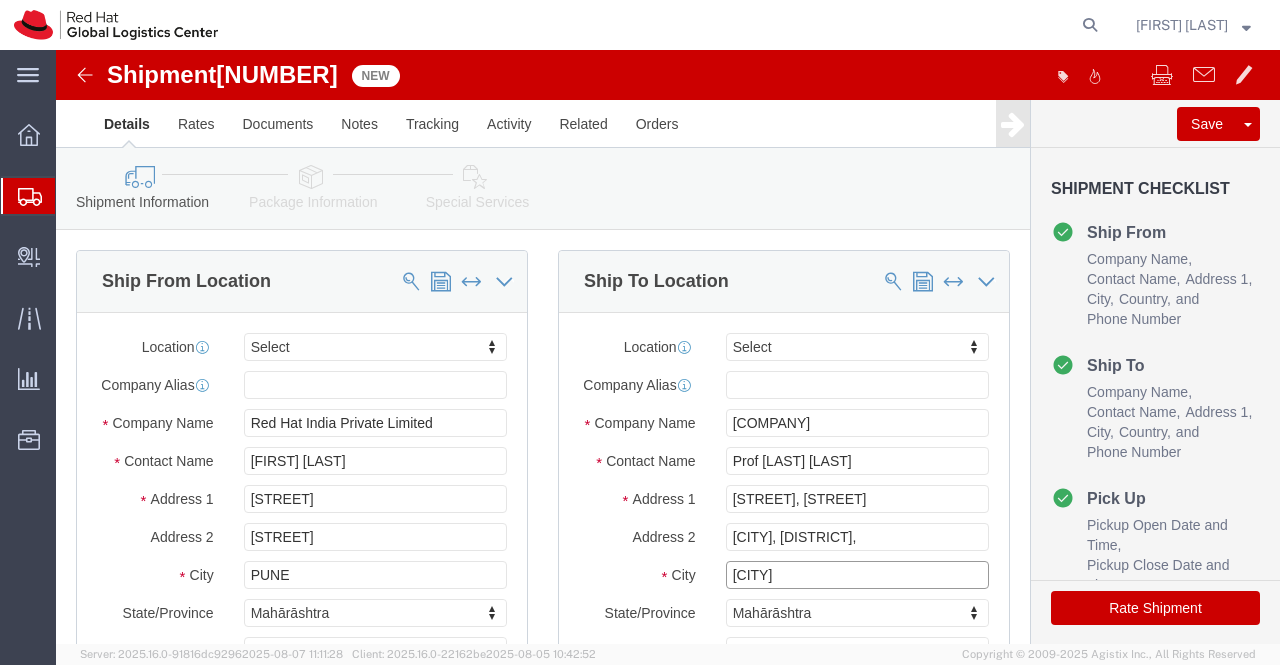 type on "Hyderabad" 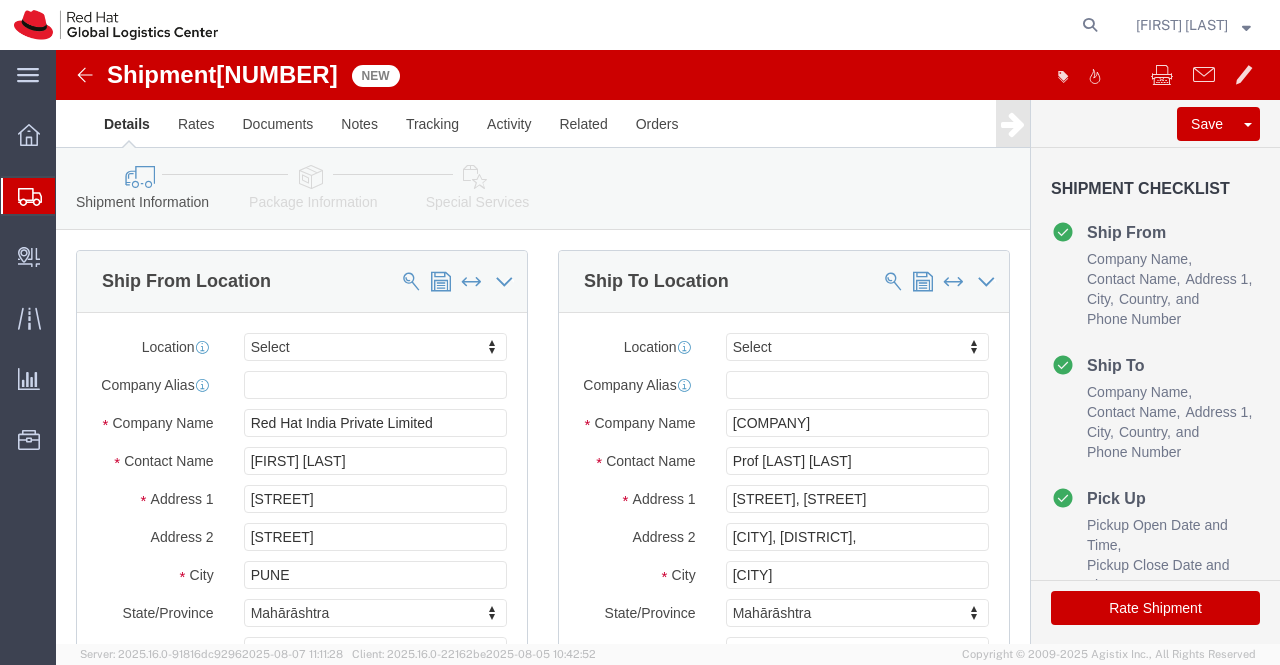 click on "Ship From Location Location      Select                                     Select My Profile Location RH - Amsterdam - MSO RH - Amsterdam Data Center RH - Ashburn Data Center RH - Atlanta - MSO RH - Auckland - MSO RH - Austin 904 RH - Bangalore - Carina RH - Bangalore - MSO - NEW RH - Bangkok - MSO - Gaysorn RH - Barcelona - Colonial RH - Be'er Sheva RH - Beijing - MSO RH - Beijing - Parkview Green RH - Beijing - Raycom RH - Beijing Data Center RH - Berlin - MSO RH - Billerica Data Center RH - Bogota RH - Boston RH - Brasilia - MSO RH - Brisbane RH - Brisbane - MSO RH - Brno - Masaryk University RH - Brno - Tech Park Brno - B RH - Brno - Tech Park Brno - C RH - Brno Data Center RH - Brussels - MSO RH - Brussels - MSO - MC Square RH - Budapest RH - Buenos Aires RH - Cairo - MSO RH - Canberra RH - Charleston - MSO RH - Charlotte - MSO RH - Cherkasy RH - Chicago - MSO RH - Copenhagen - MSO RH - Coppell Data Center (IBM) RH - Cork RH - Costa Mesa RH - Daejeon - MSO RH - Doha - MSO RH - Dubai RH - Dublin - MSO" 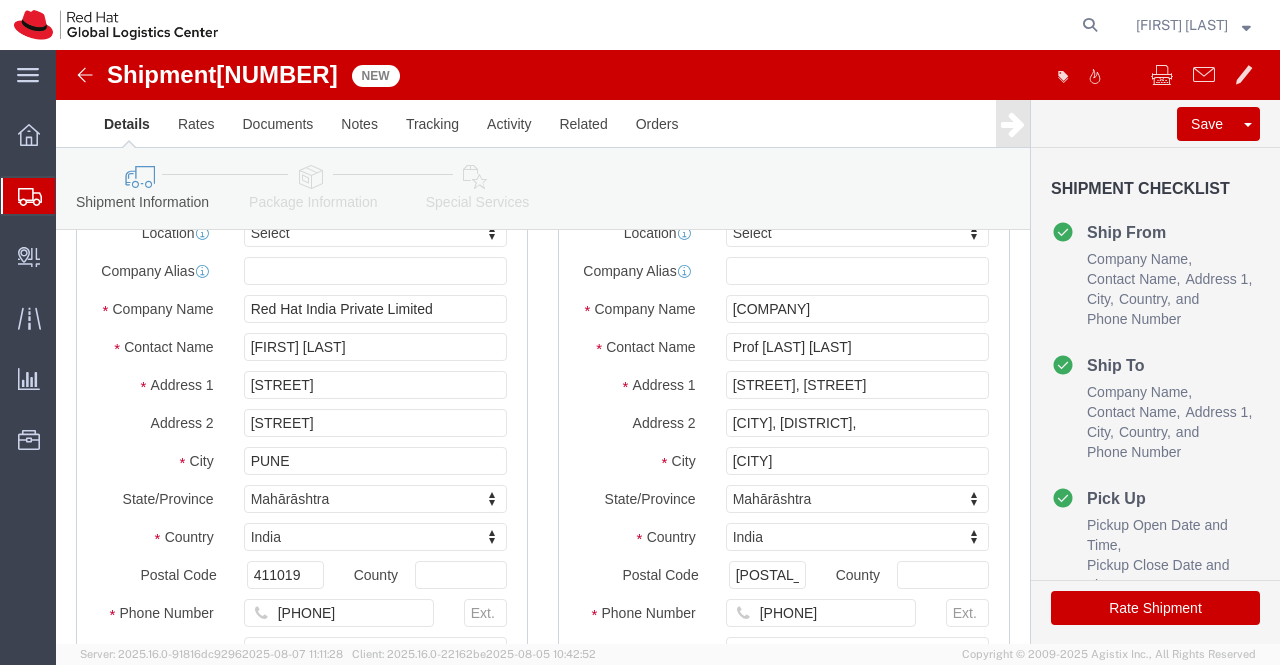 scroll, scrollTop: 200, scrollLeft: 0, axis: vertical 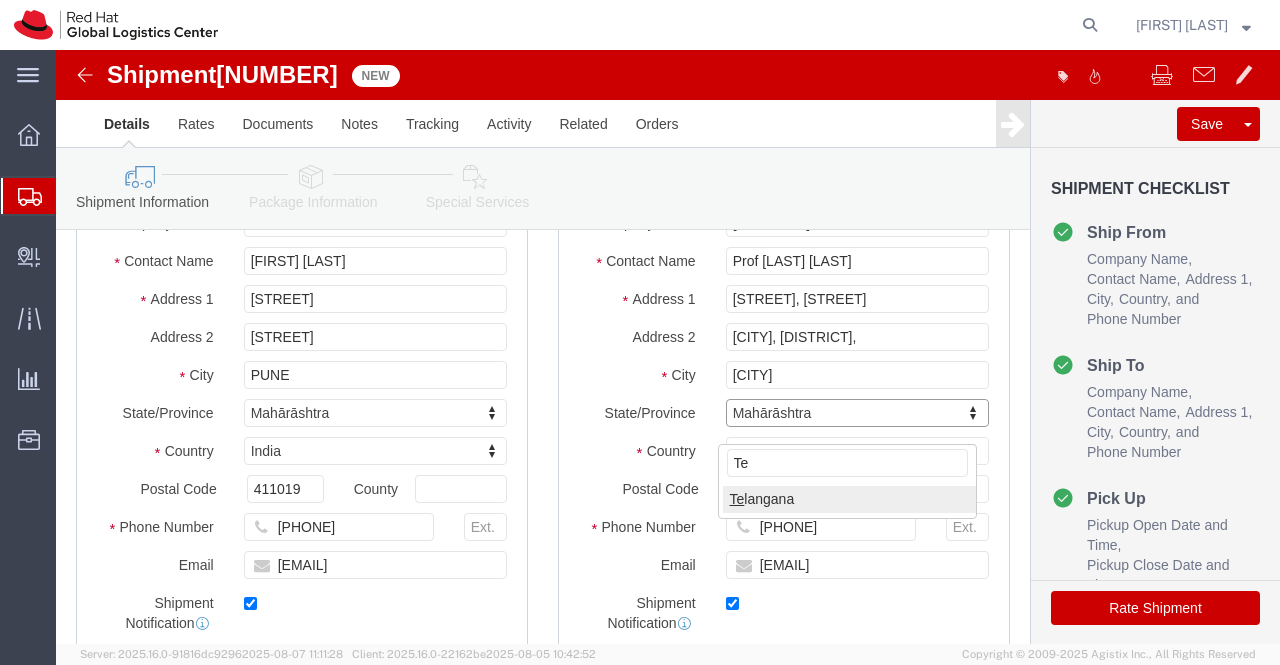 type on "Te" 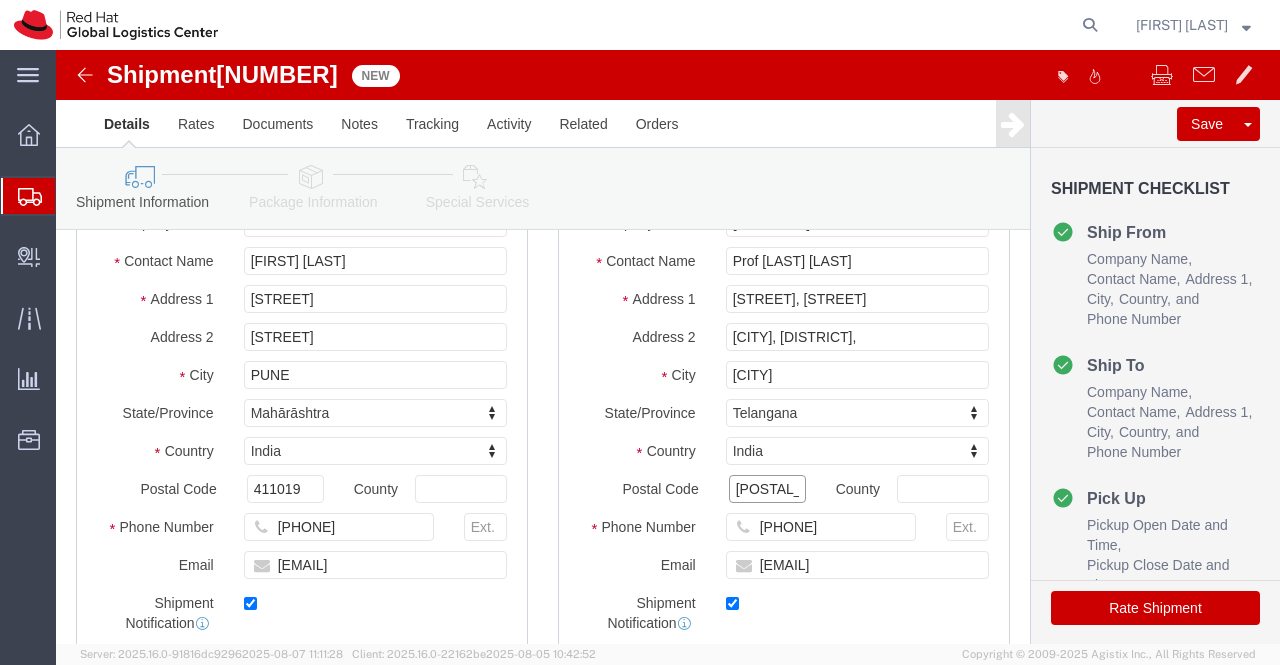 drag, startPoint x: 726, startPoint y: 455, endPoint x: 663, endPoint y: 454, distance: 63.007935 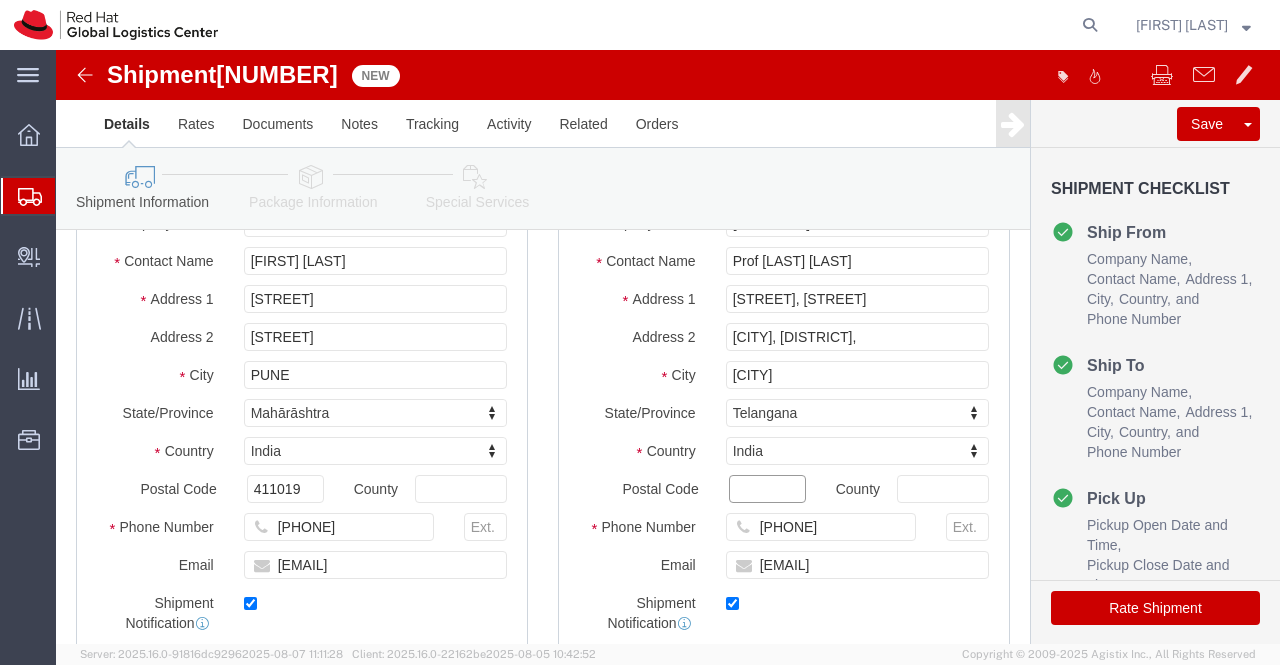 paste on "500100" 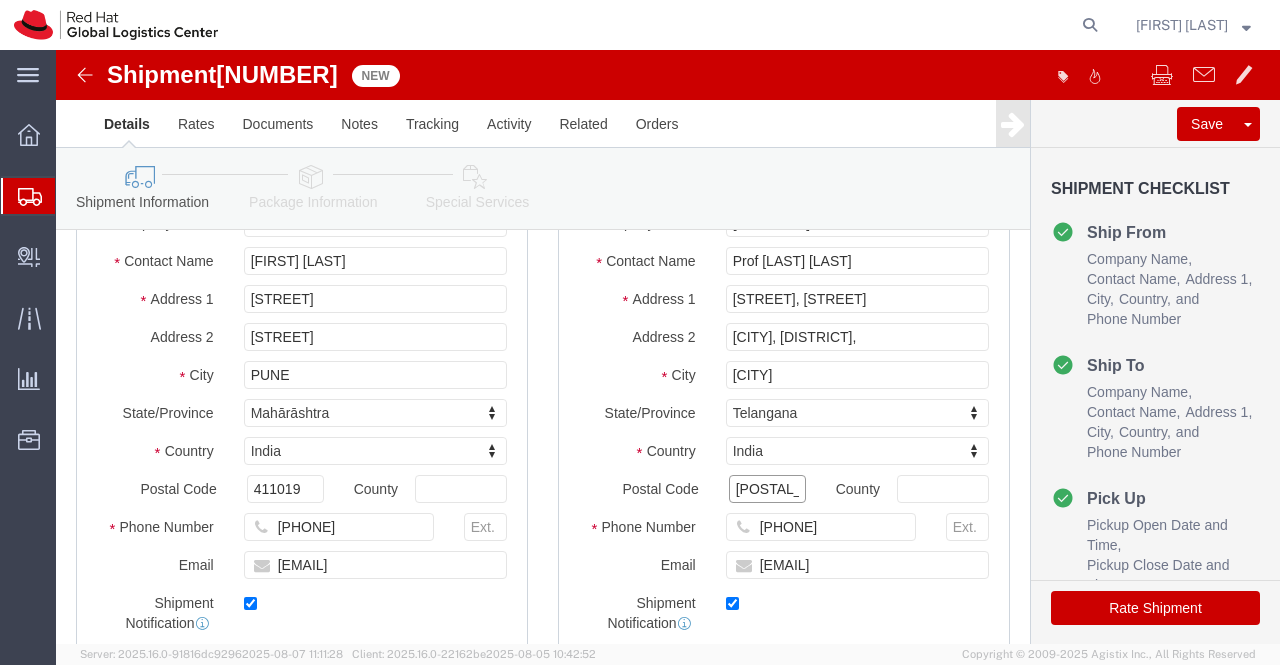 type on "500100" 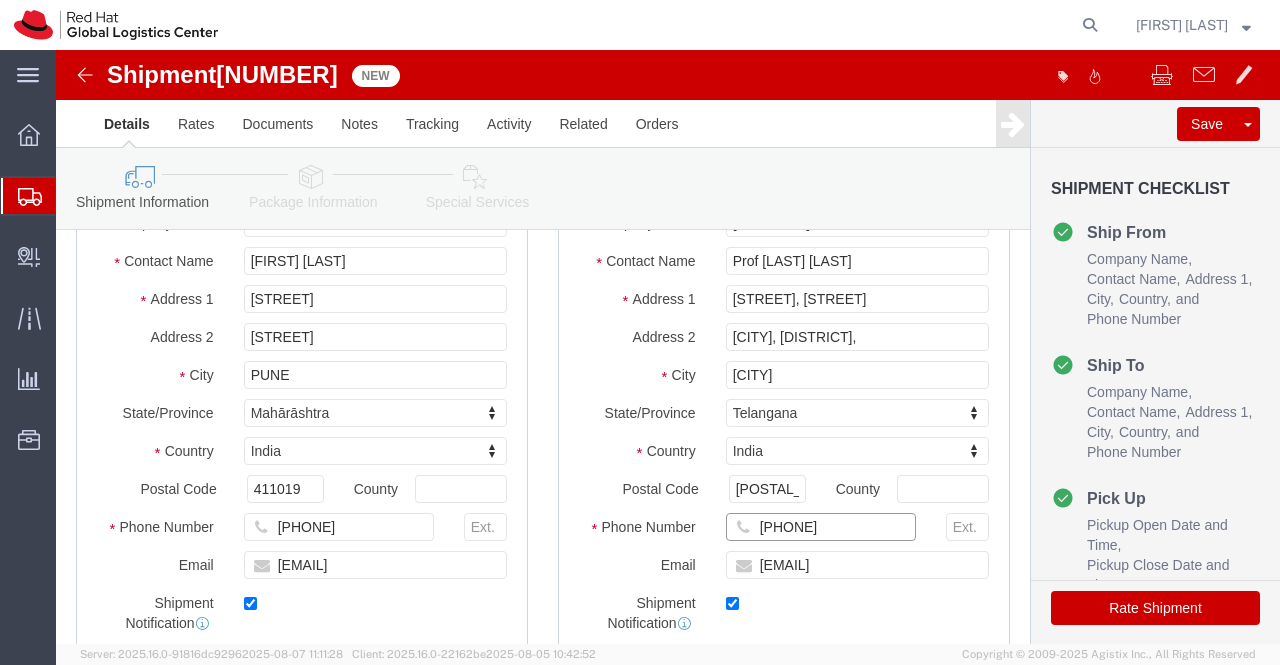 drag, startPoint x: 819, startPoint y: 498, endPoint x: 670, endPoint y: 498, distance: 149 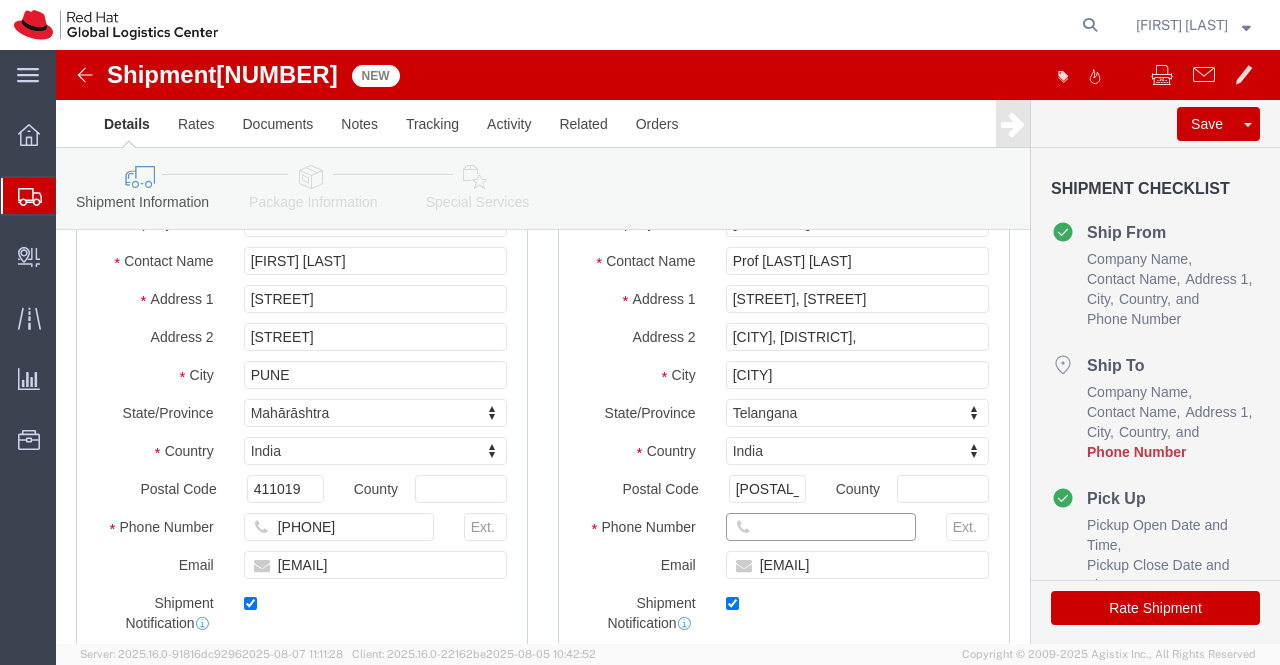paste on "7660000933" 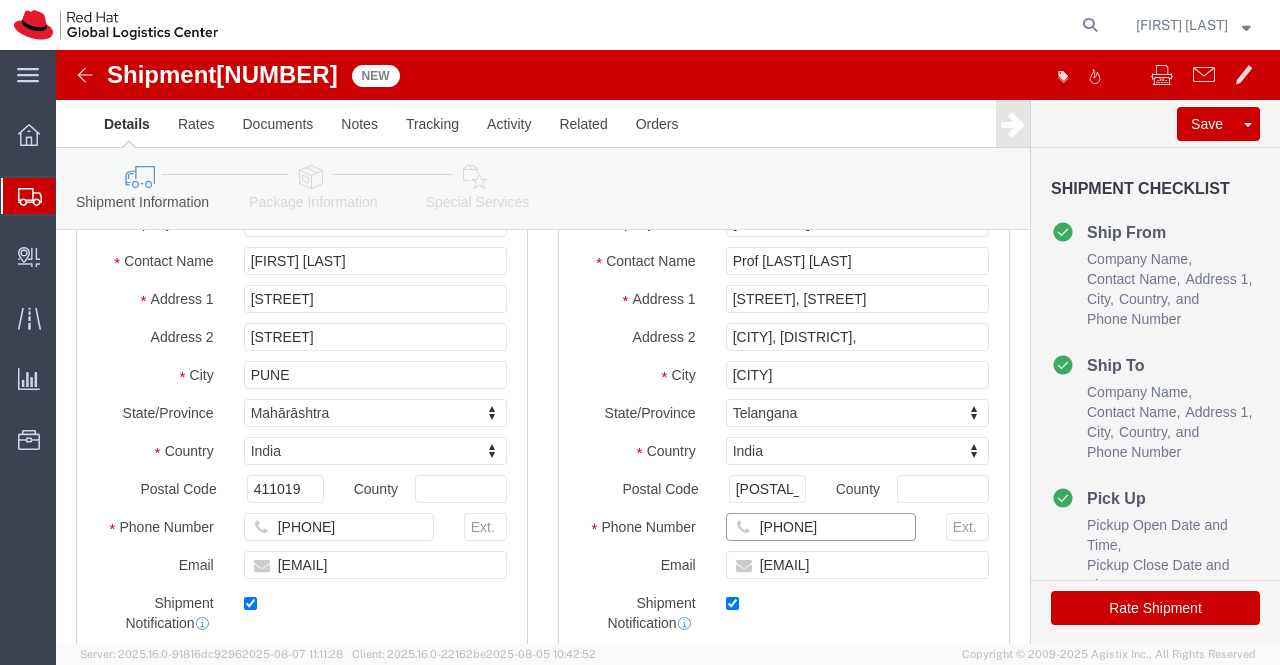 type on "7660000933" 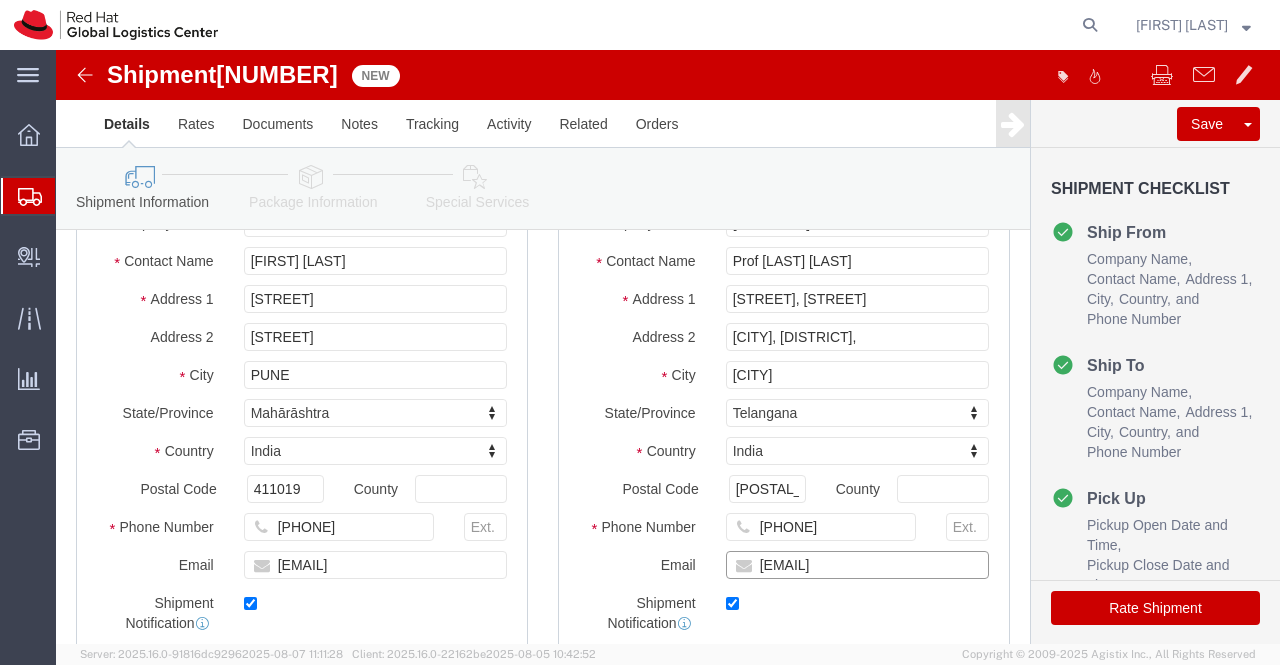 drag, startPoint x: 907, startPoint y: 532, endPoint x: 680, endPoint y: 540, distance: 227.14093 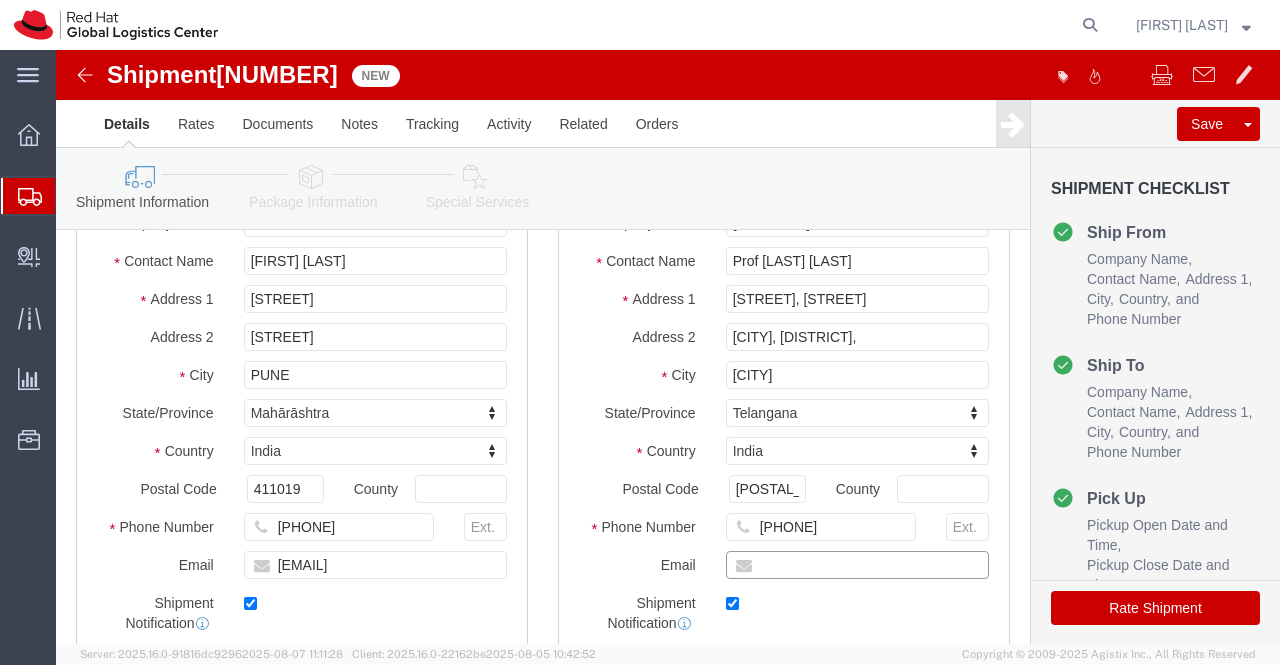 type 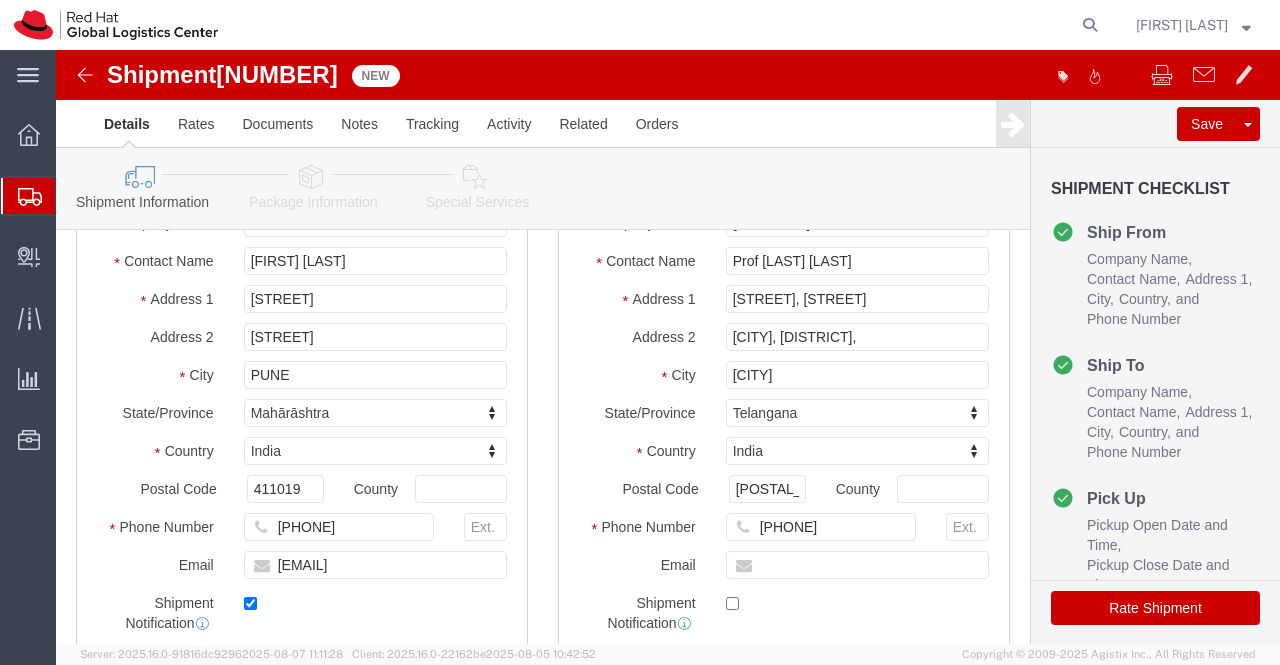 checkbox on "false" 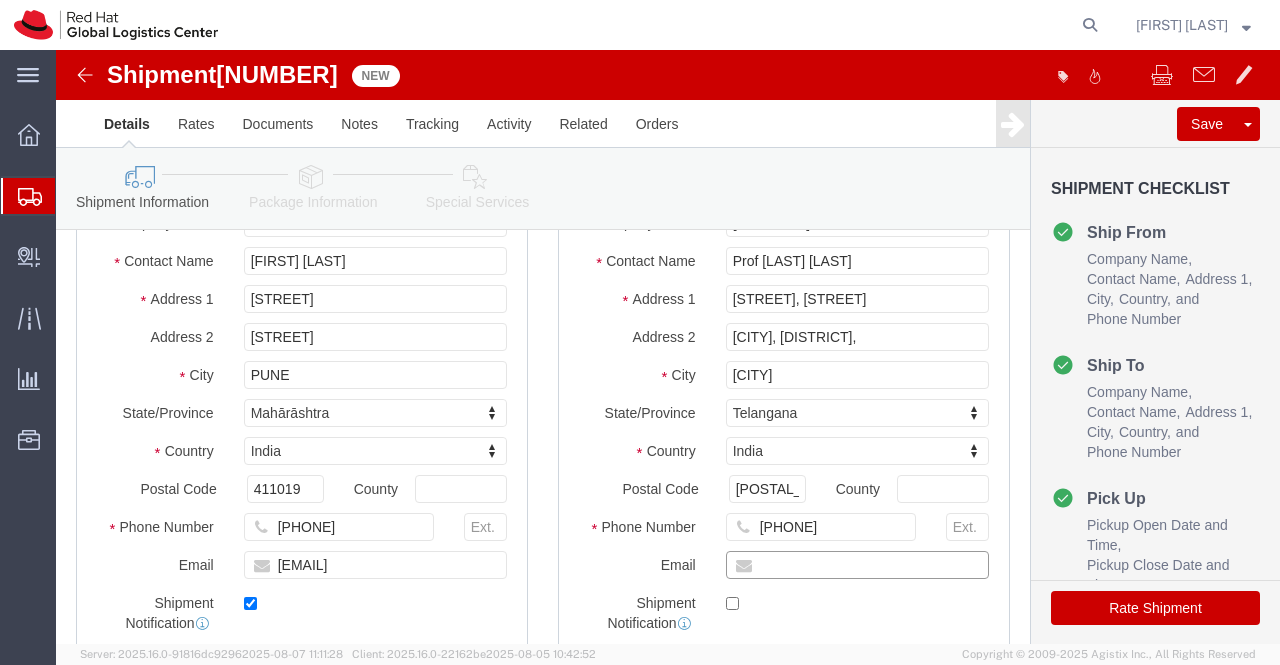 paste on "asaleem@mrcet.ac.in" 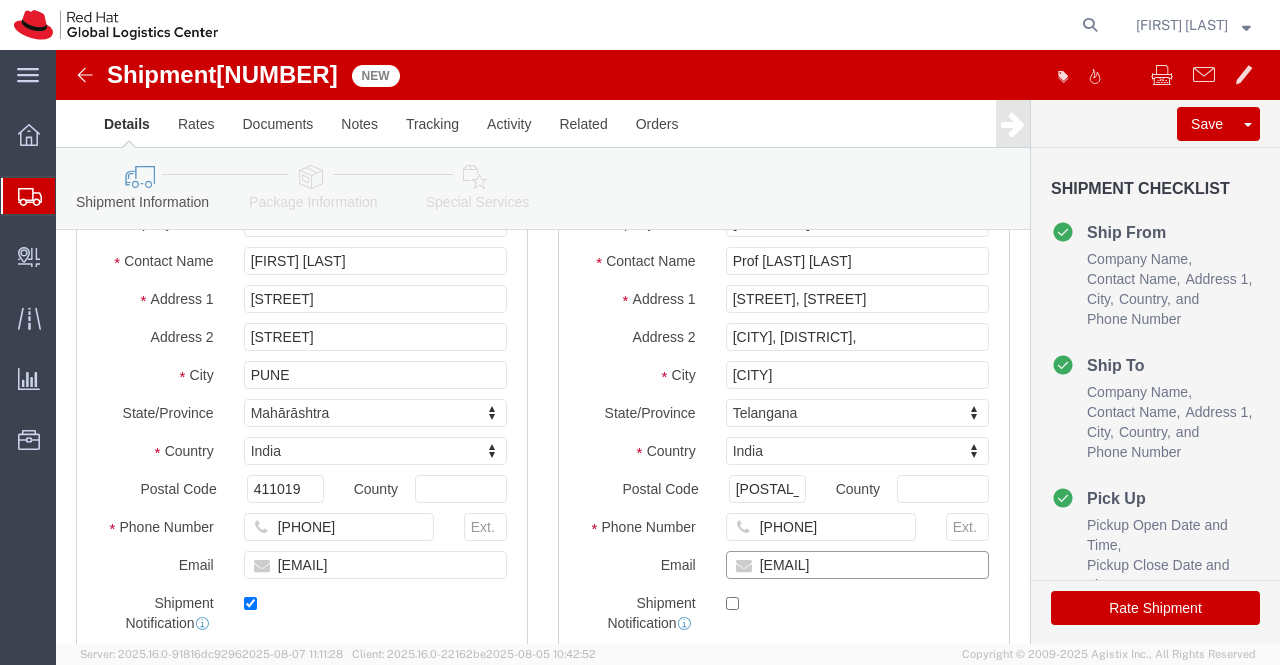 type on "asaleem@mrcet.ac.in" 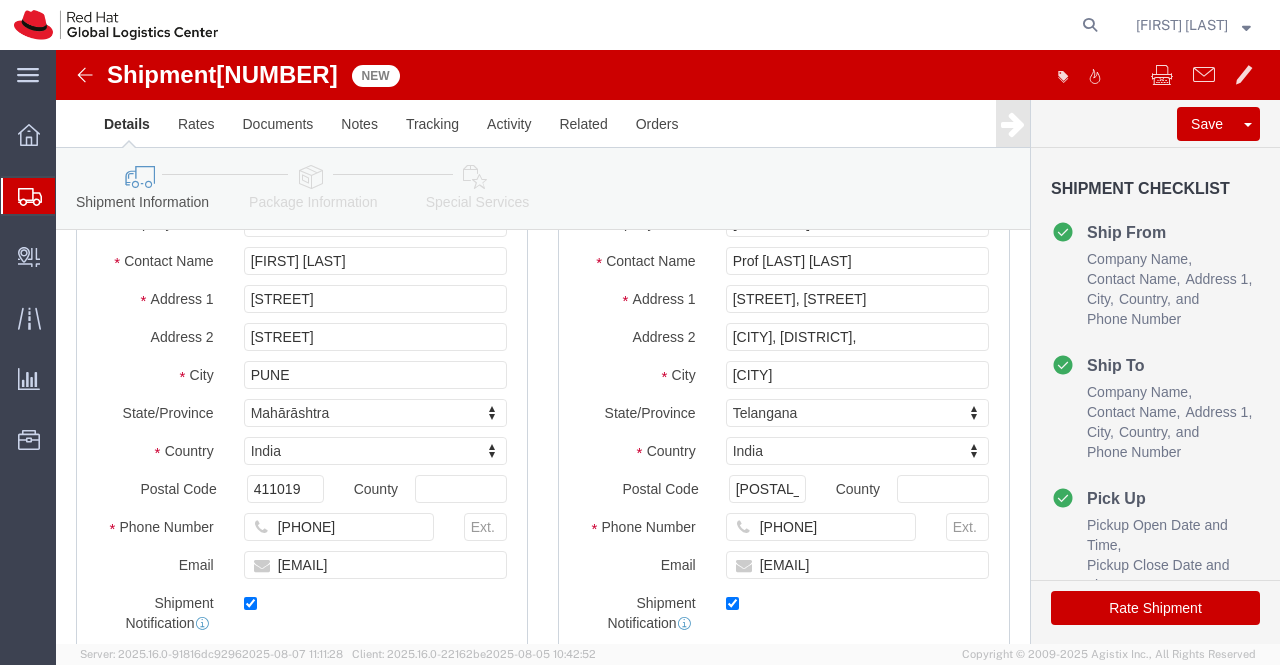checkbox on "true" 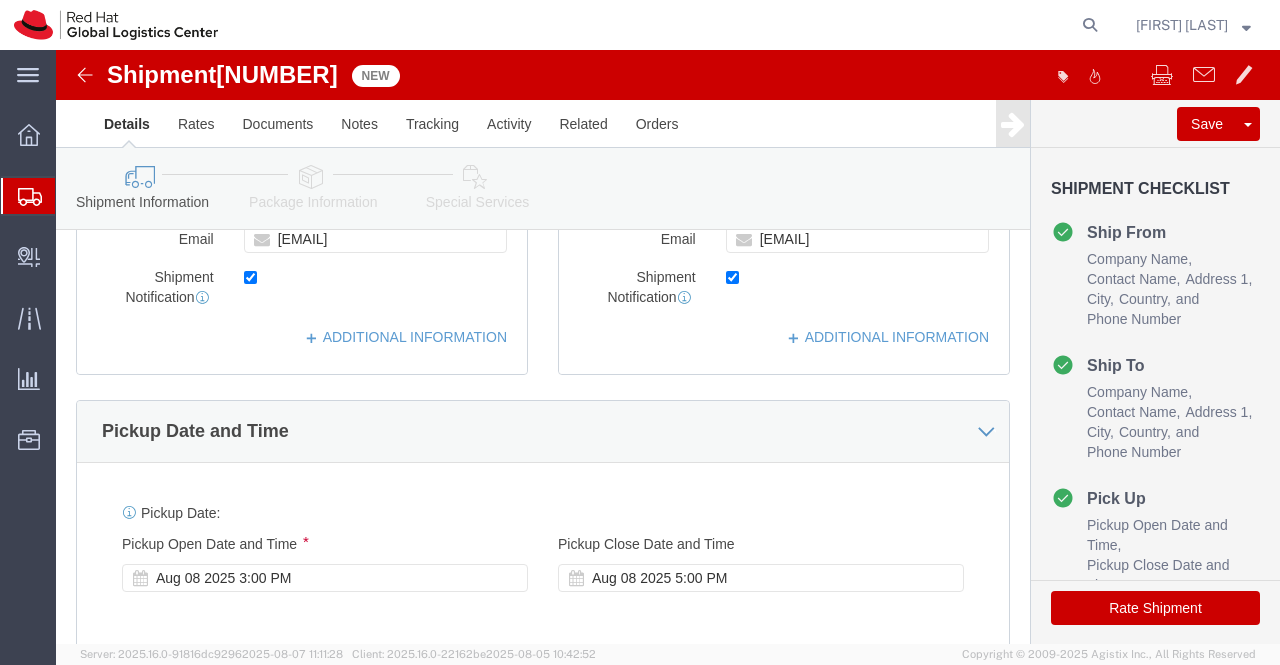 scroll, scrollTop: 600, scrollLeft: 0, axis: vertical 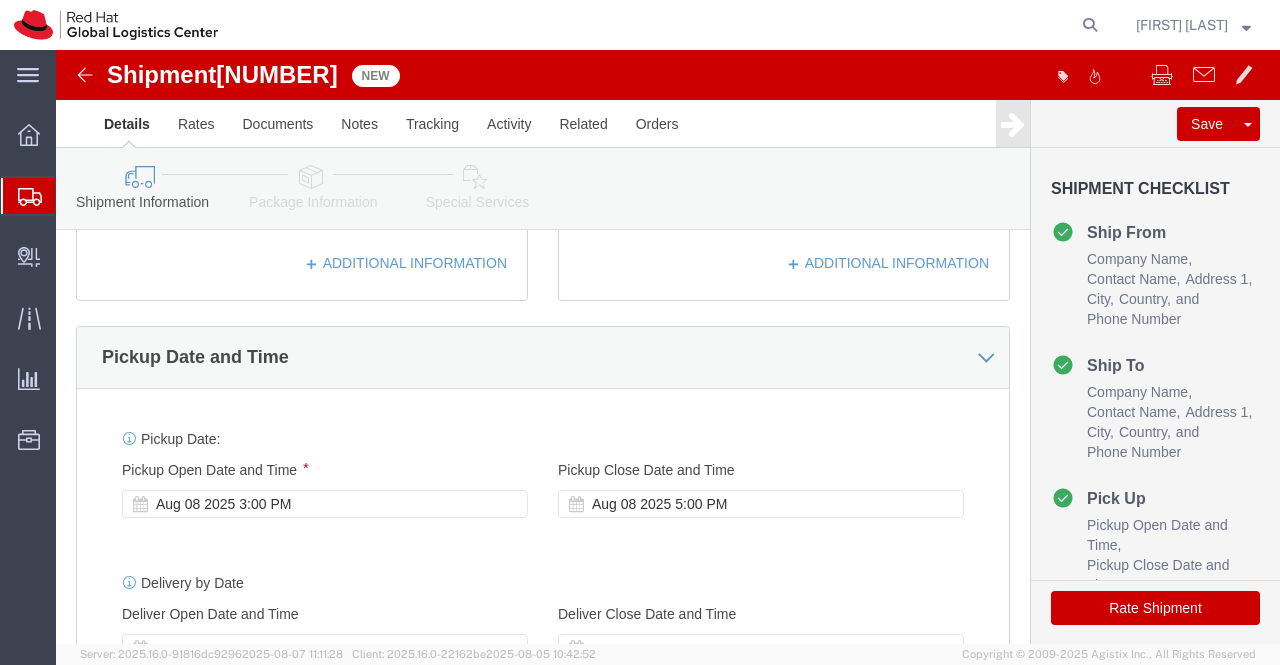 click 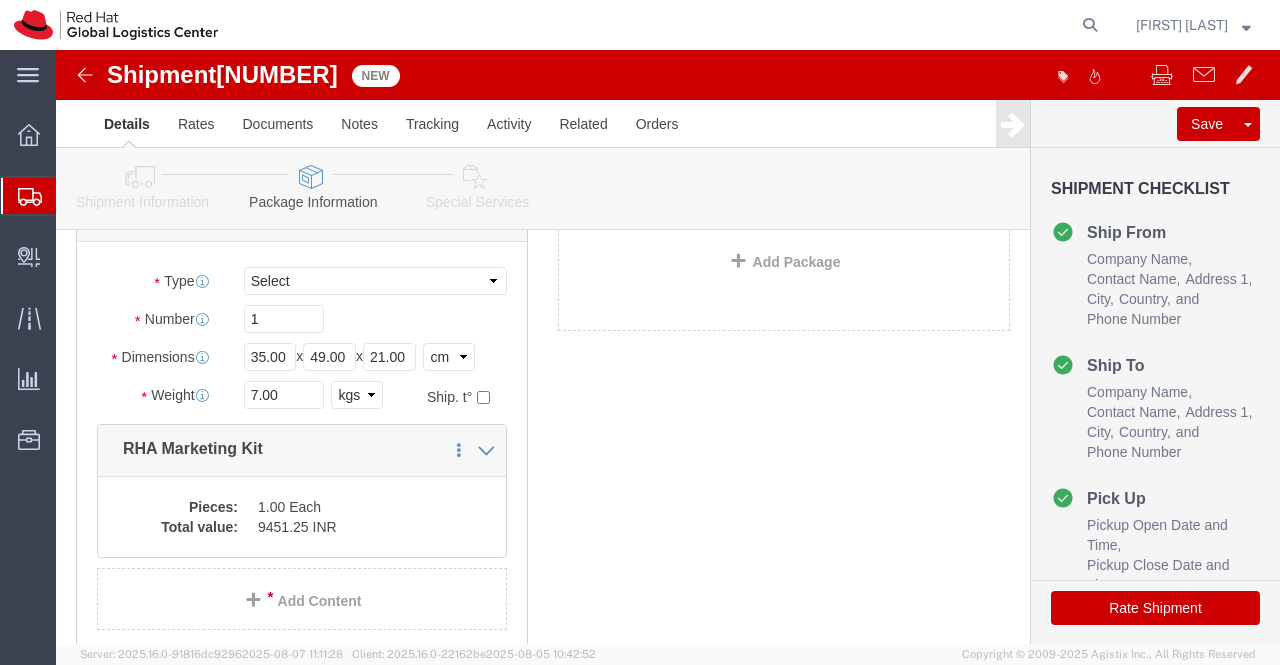 scroll, scrollTop: 0, scrollLeft: 0, axis: both 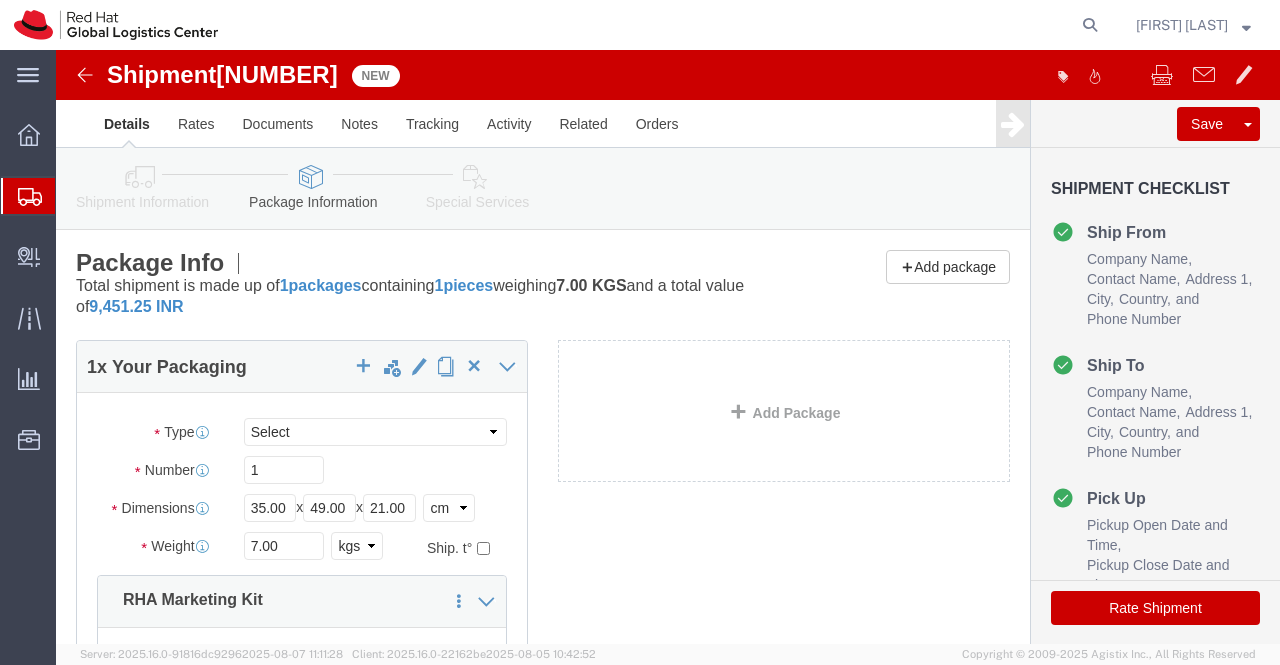 click 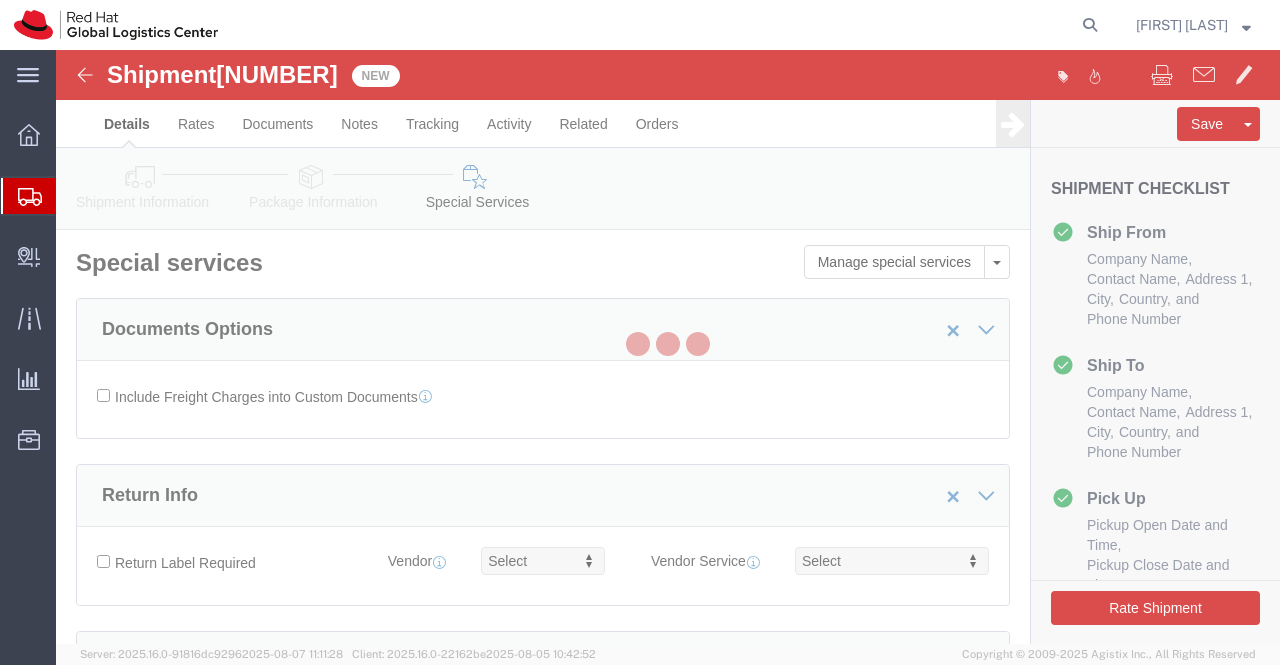 select on "COSTCENTER" 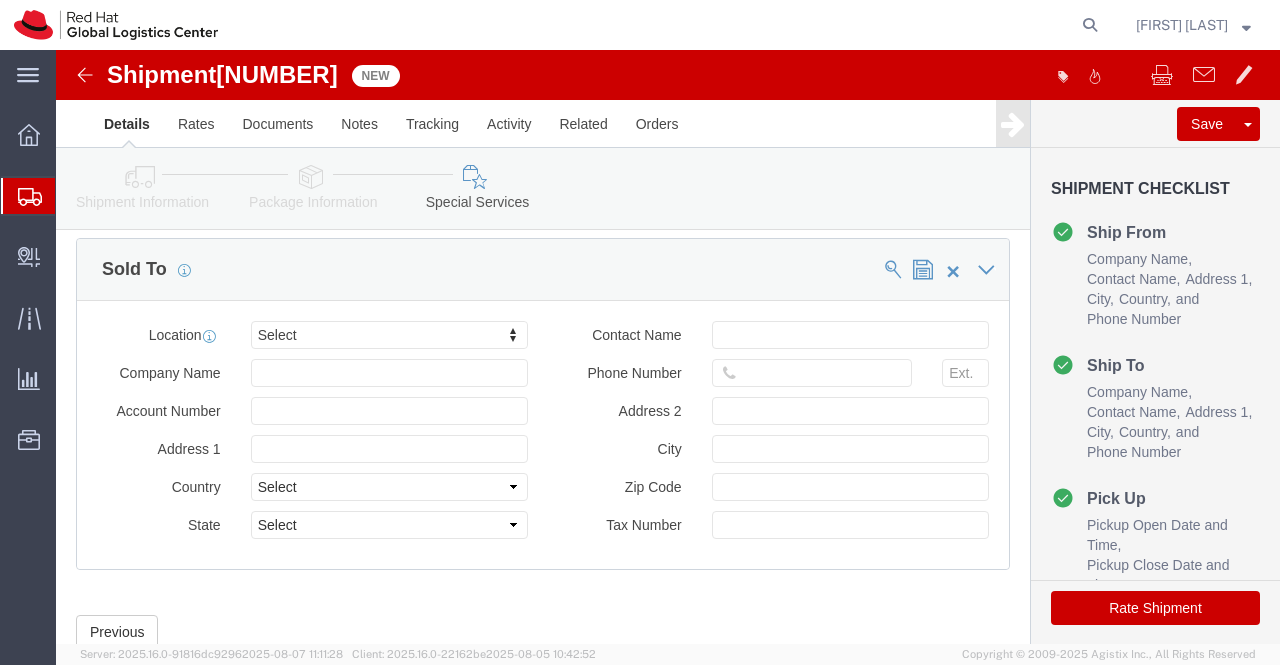 scroll, scrollTop: 1282, scrollLeft: 0, axis: vertical 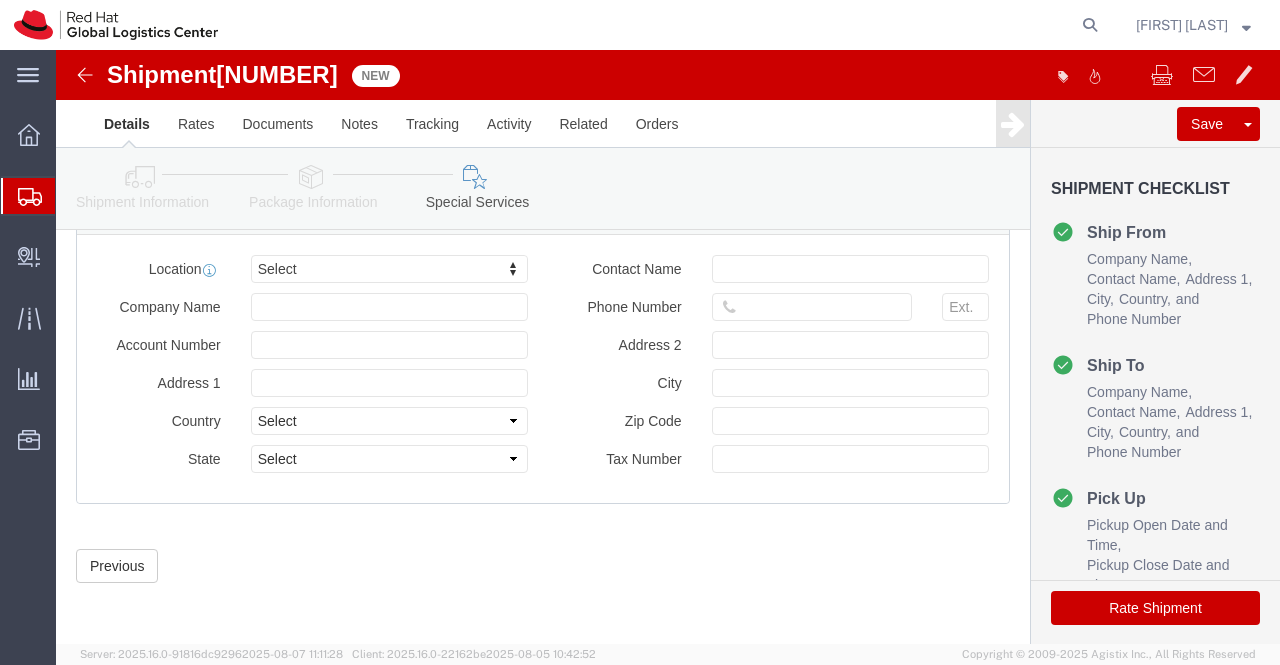 click on "Rate Shipment" 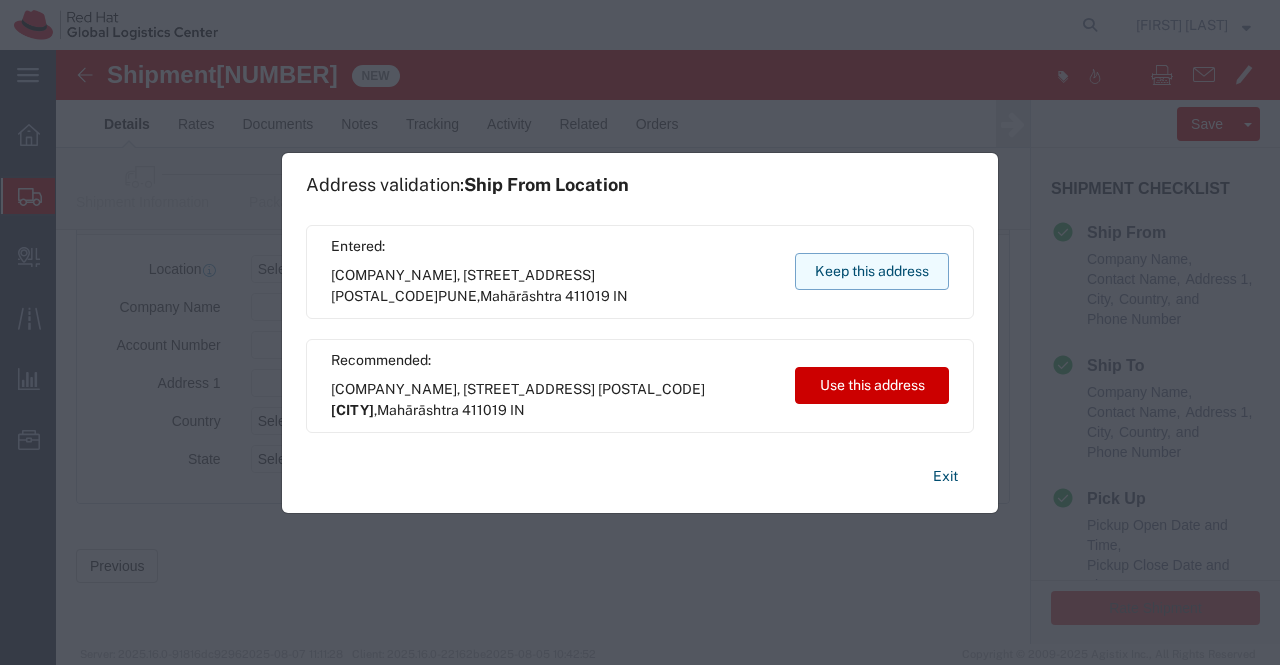 click on "Keep this address" 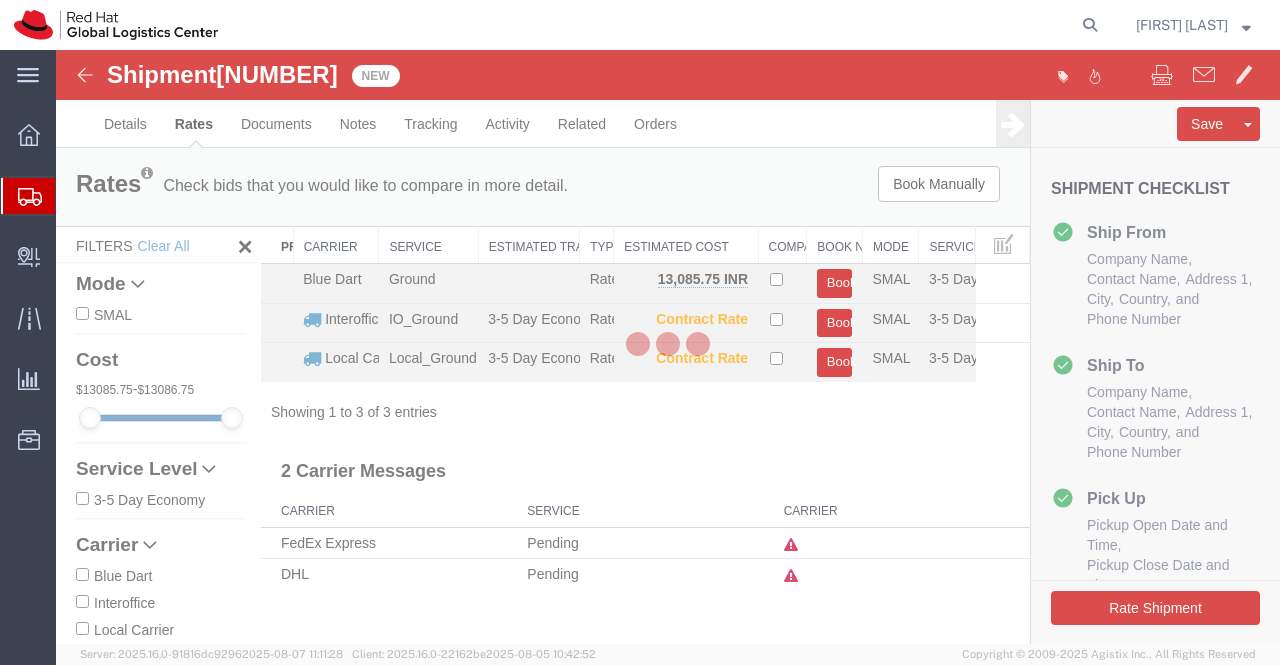 scroll, scrollTop: 0, scrollLeft: 0, axis: both 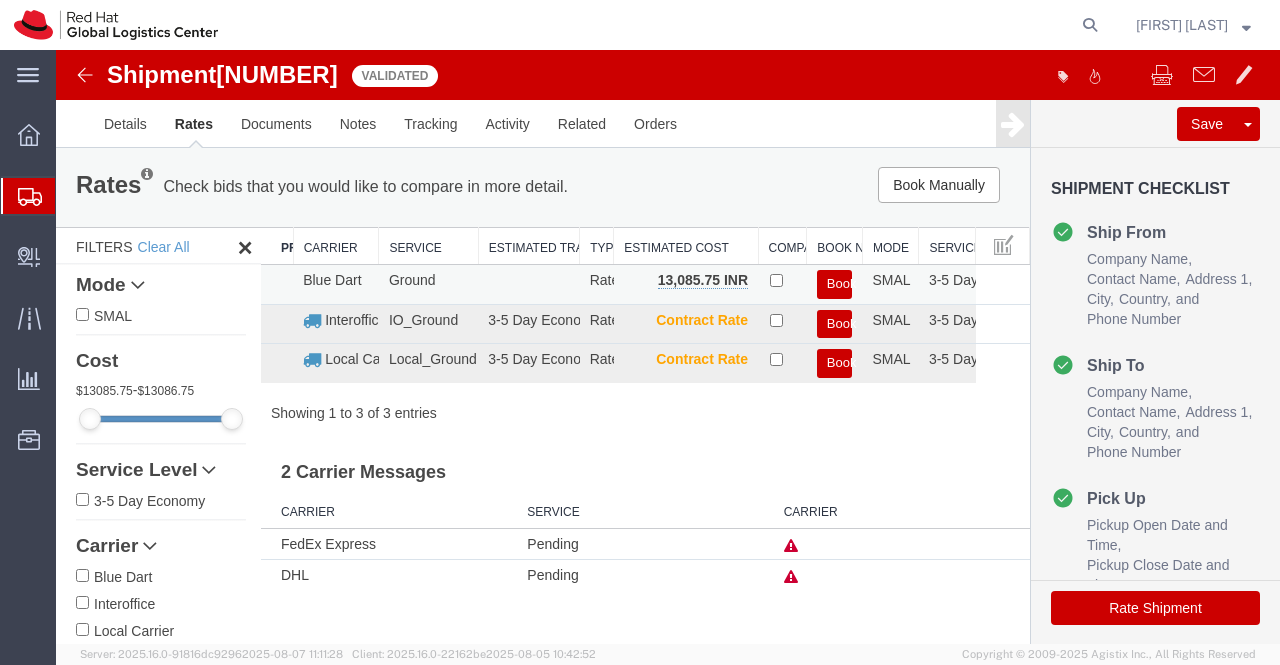 click on "Book" at bounding box center (835, 284) 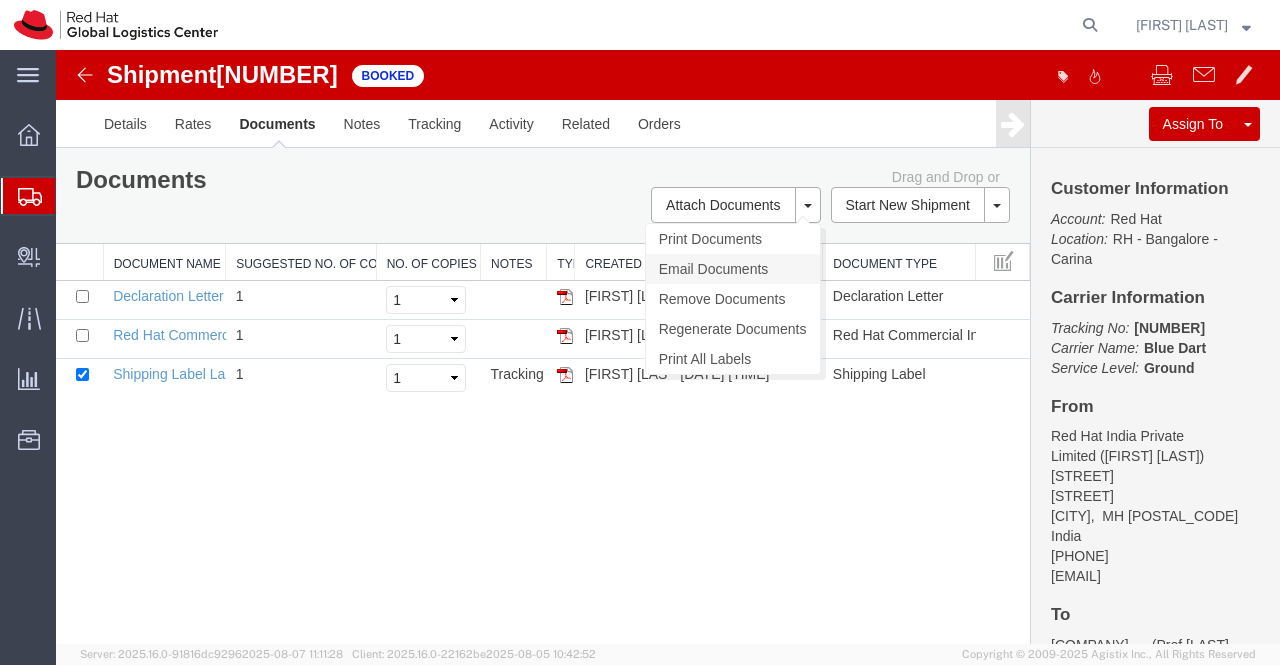 click on "Email Documents" at bounding box center [733, 269] 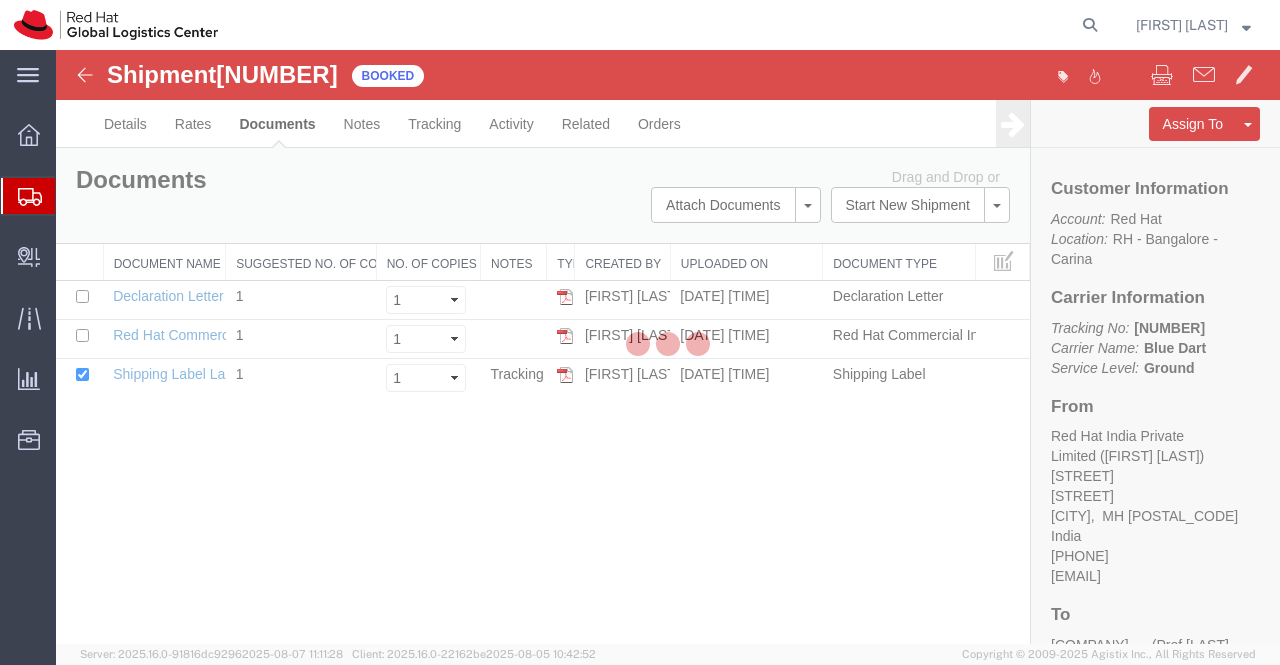 checkbox on "true" 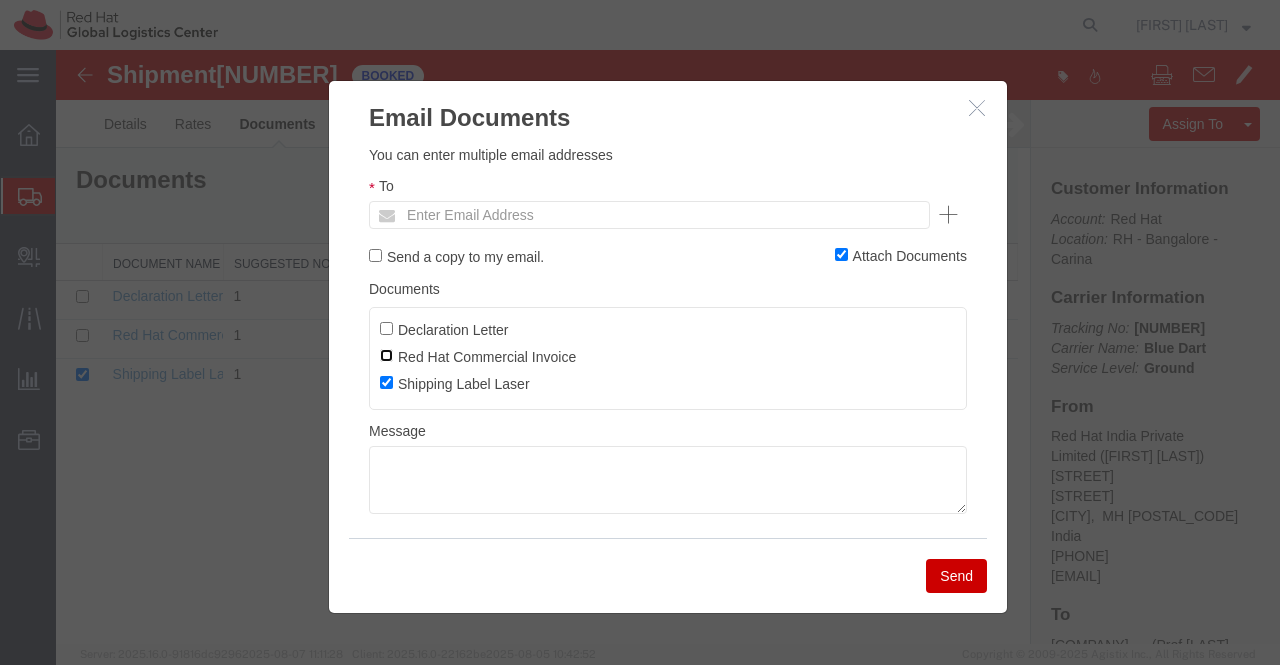 click on "Red Hat Commercial Invoice" at bounding box center [386, 355] 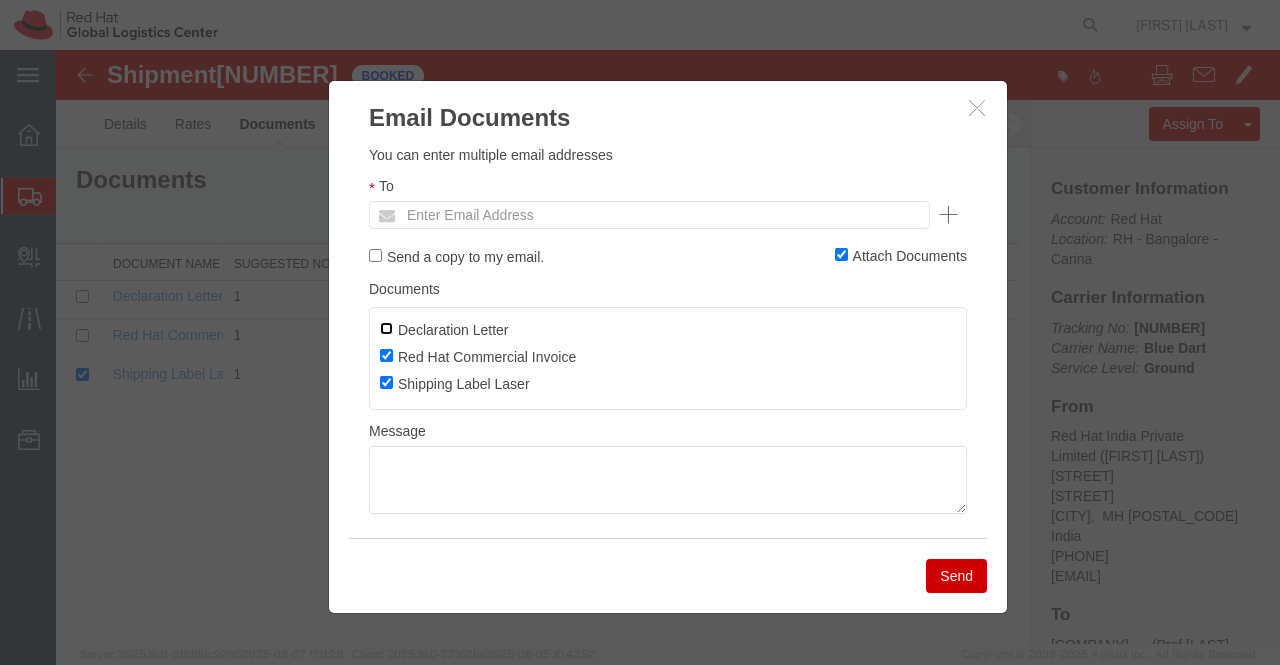 click on "Declaration Letter" at bounding box center [386, 328] 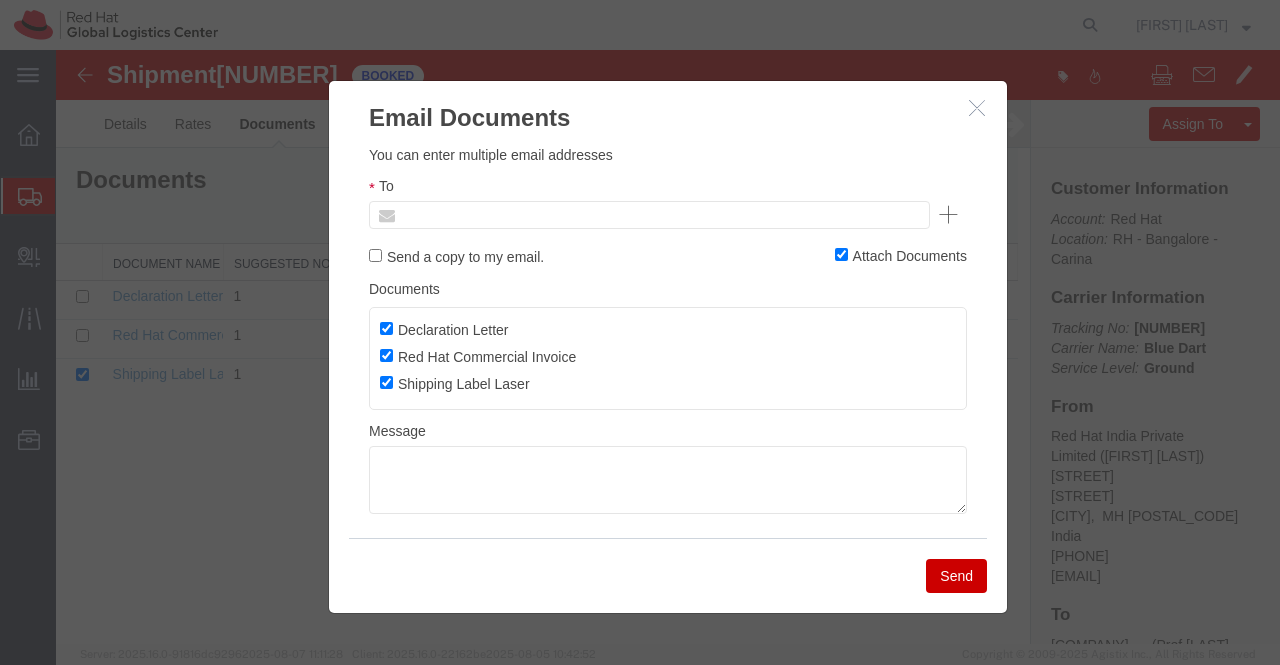 click at bounding box center [514, 215] 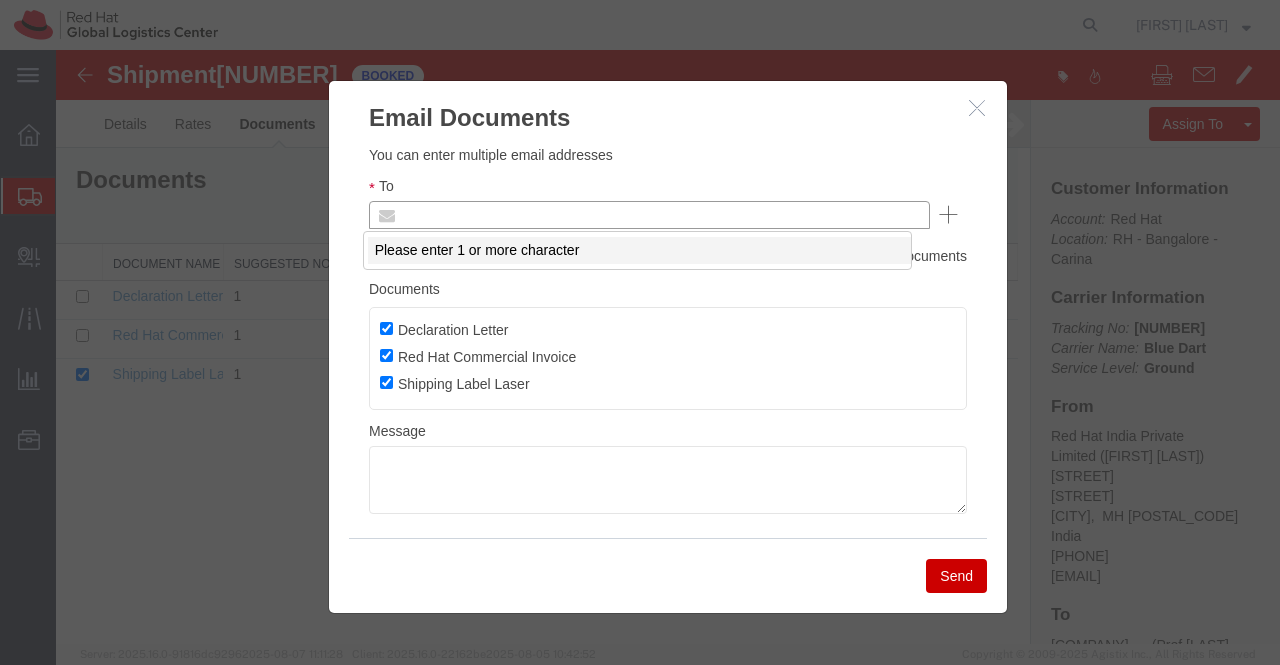 paste on "tukaram.b@dpmprinters.com" 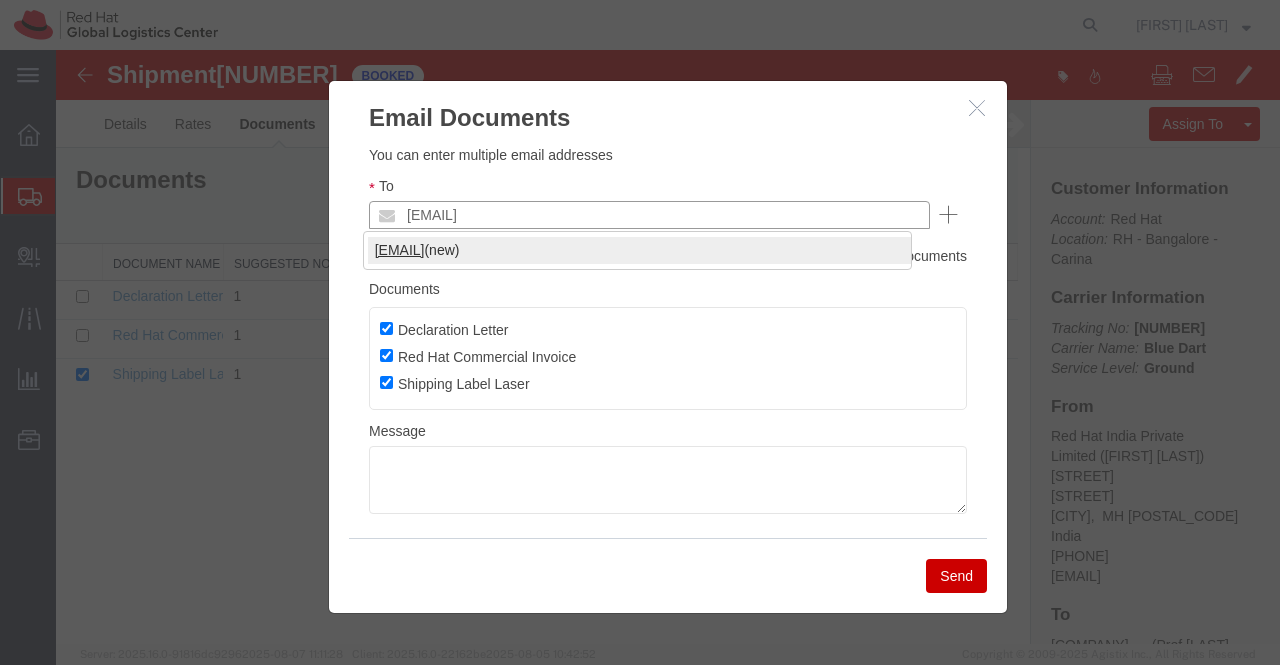 type on "tukaram.b@dpmprinters.com" 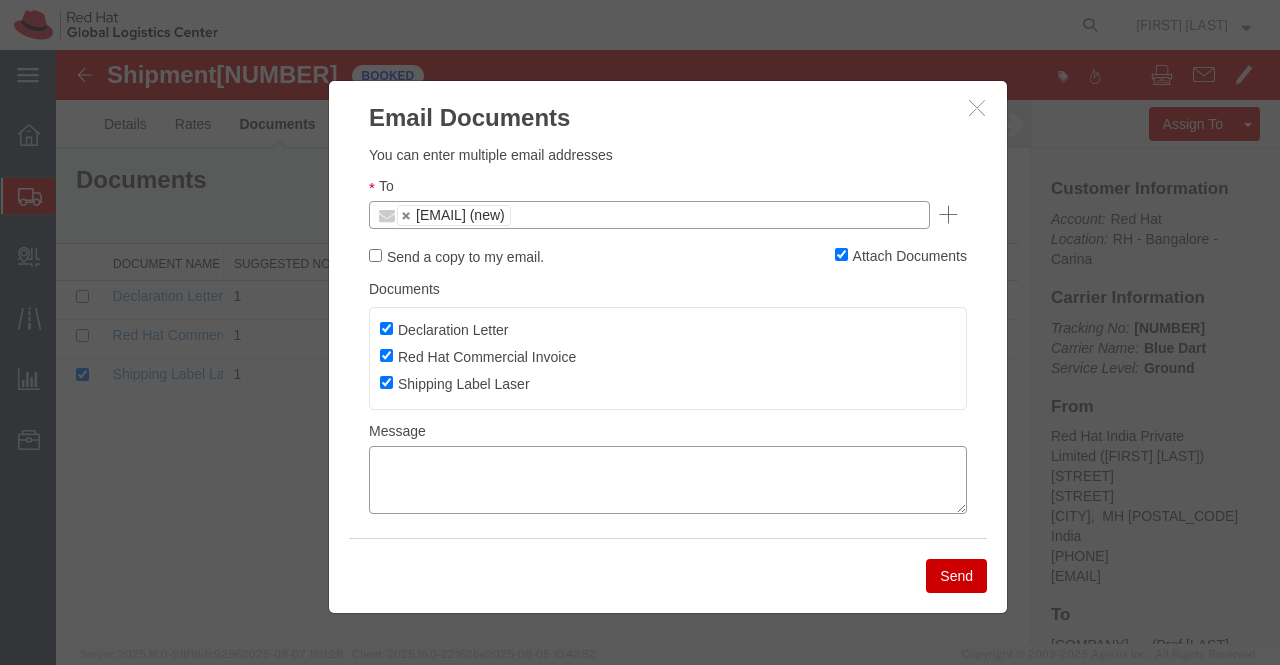 click at bounding box center [668, 480] 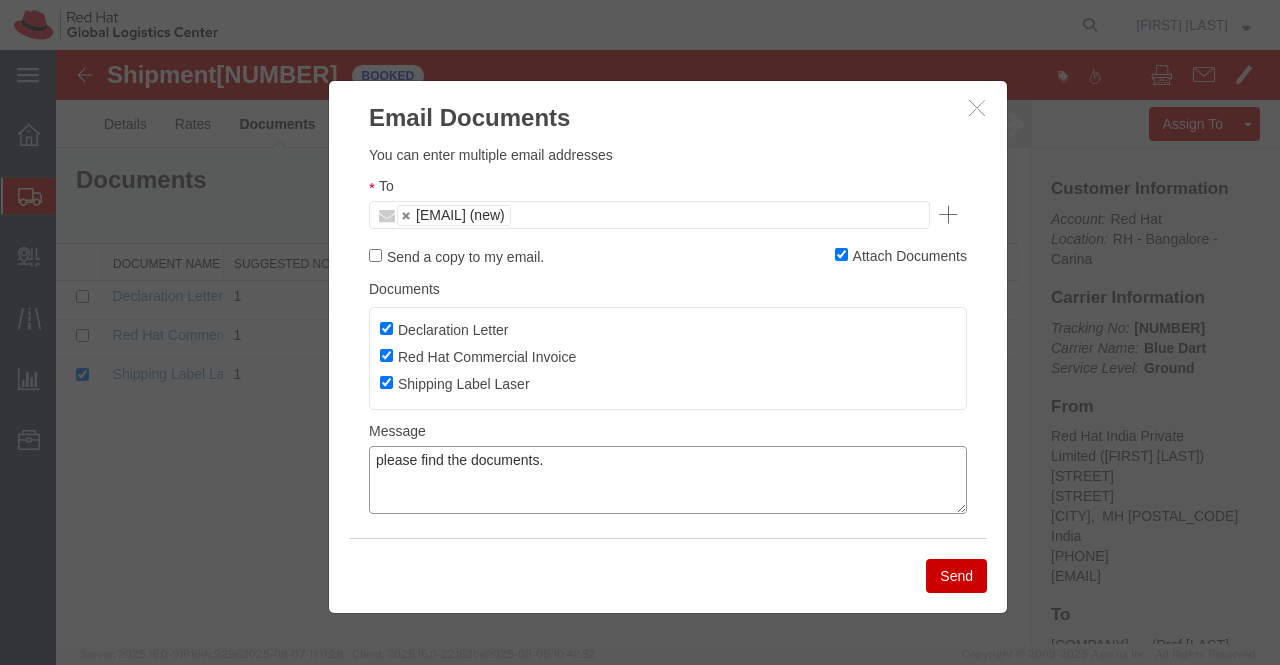 type on "please find the documents." 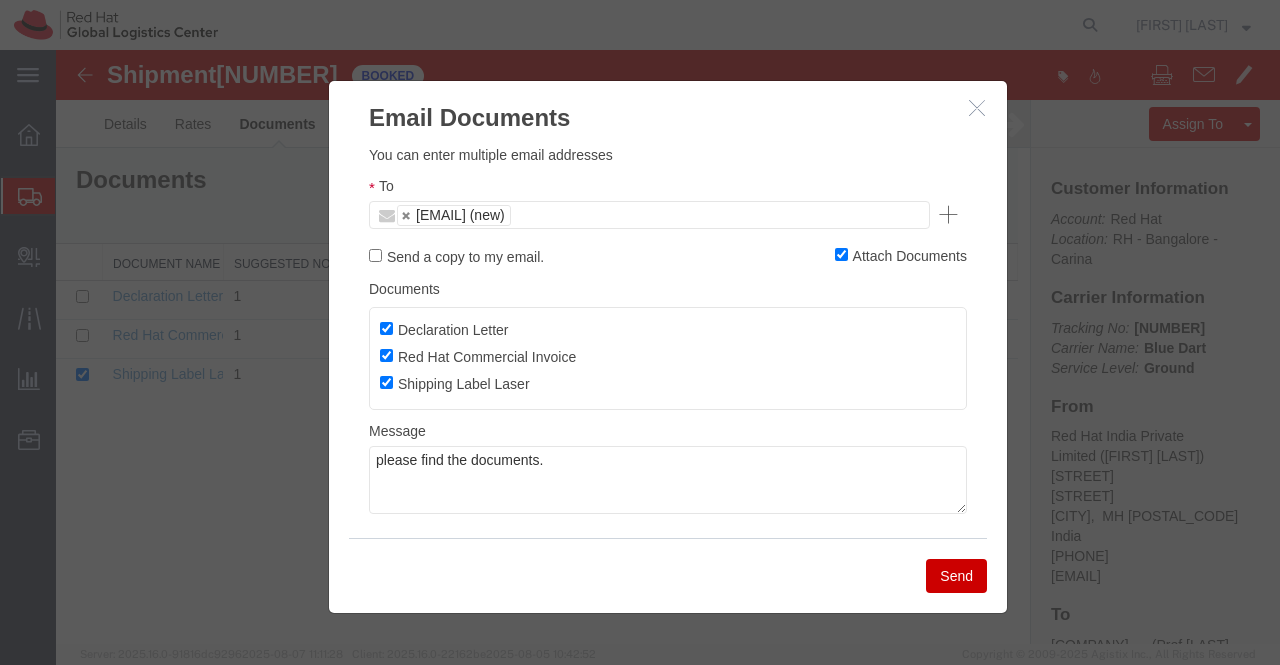 click on "Send" at bounding box center [956, 576] 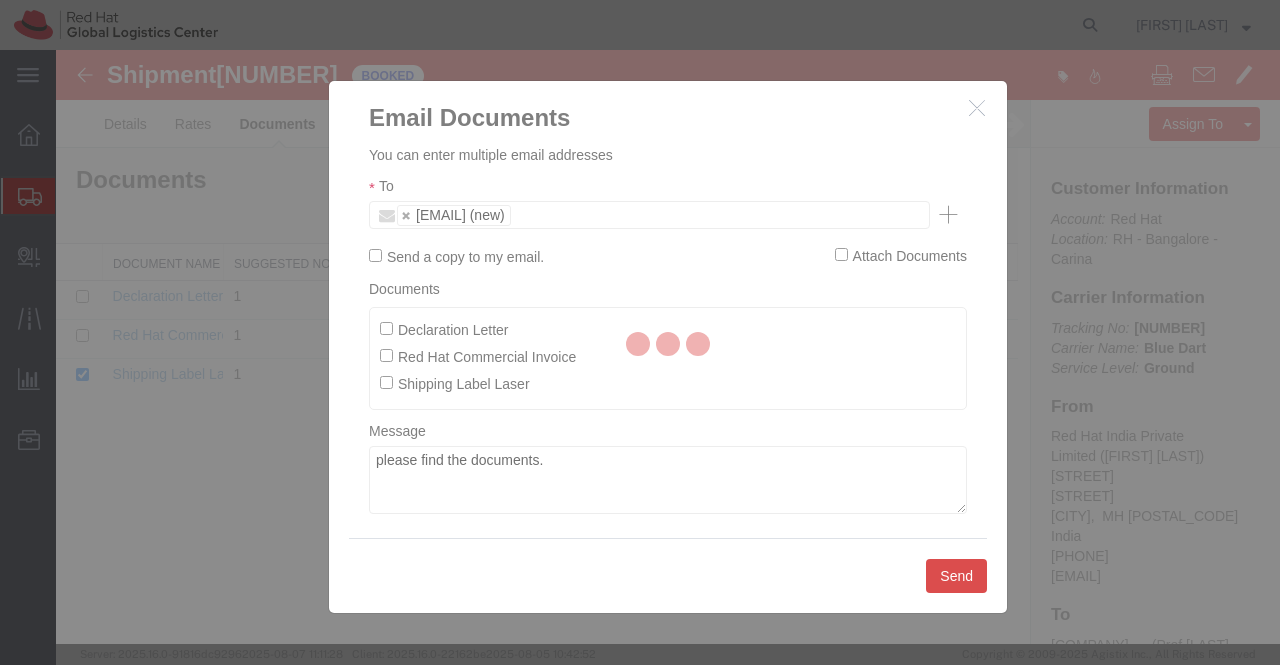 type 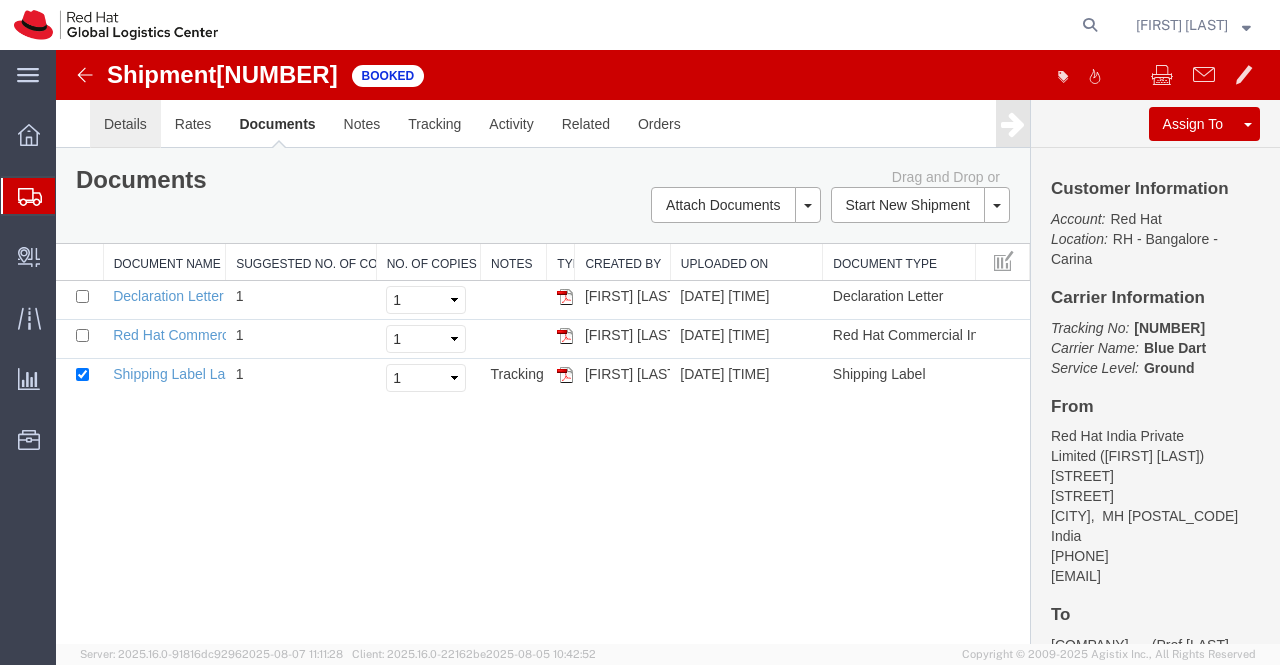 click on "Details" at bounding box center [125, 124] 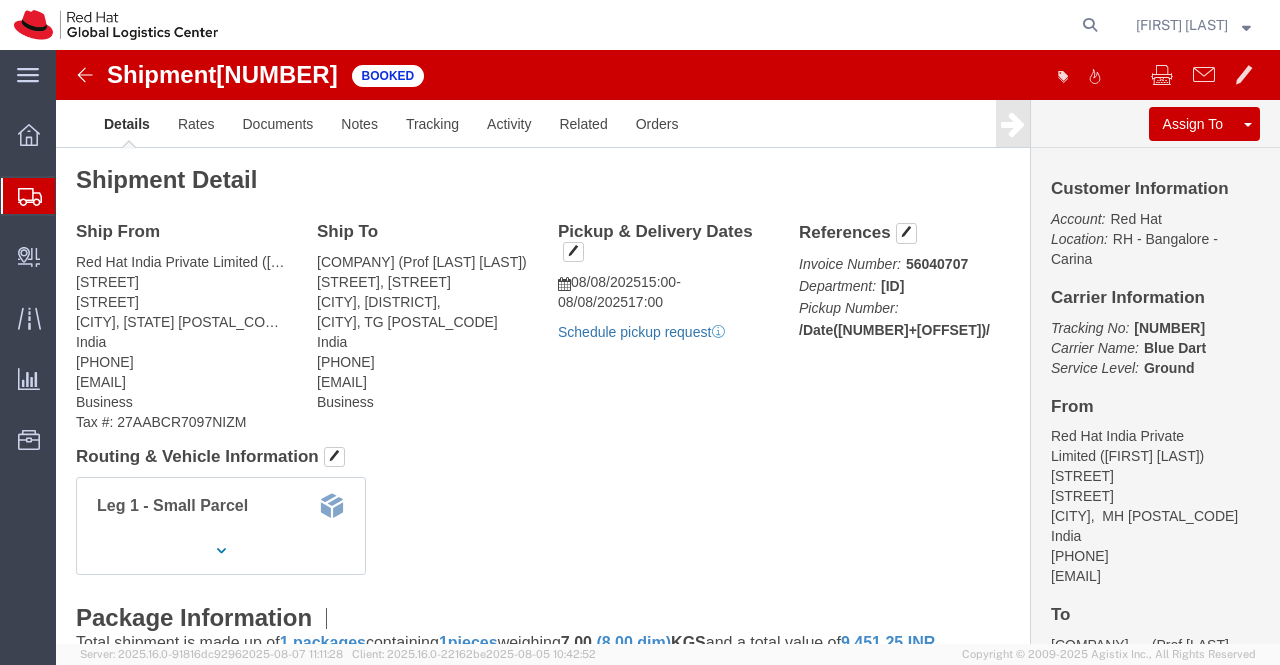 click on "Schedule pickup request" 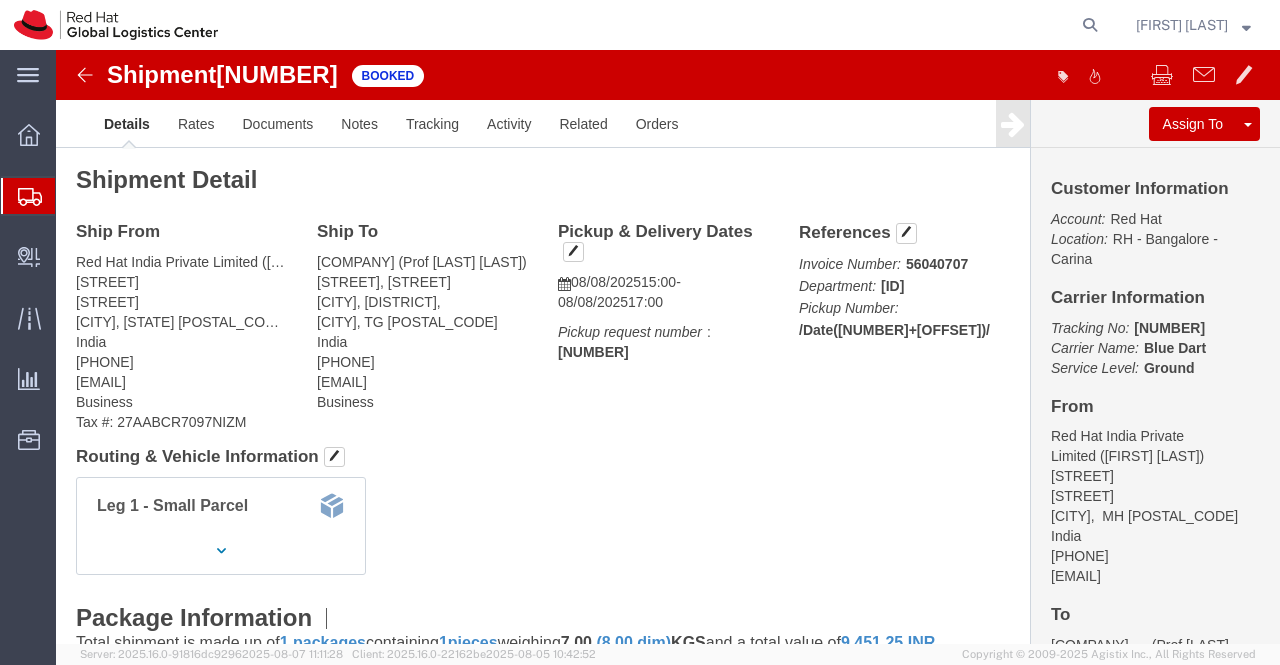 drag, startPoint x: 1065, startPoint y: 276, endPoint x: 1194, endPoint y: 279, distance: 129.03488 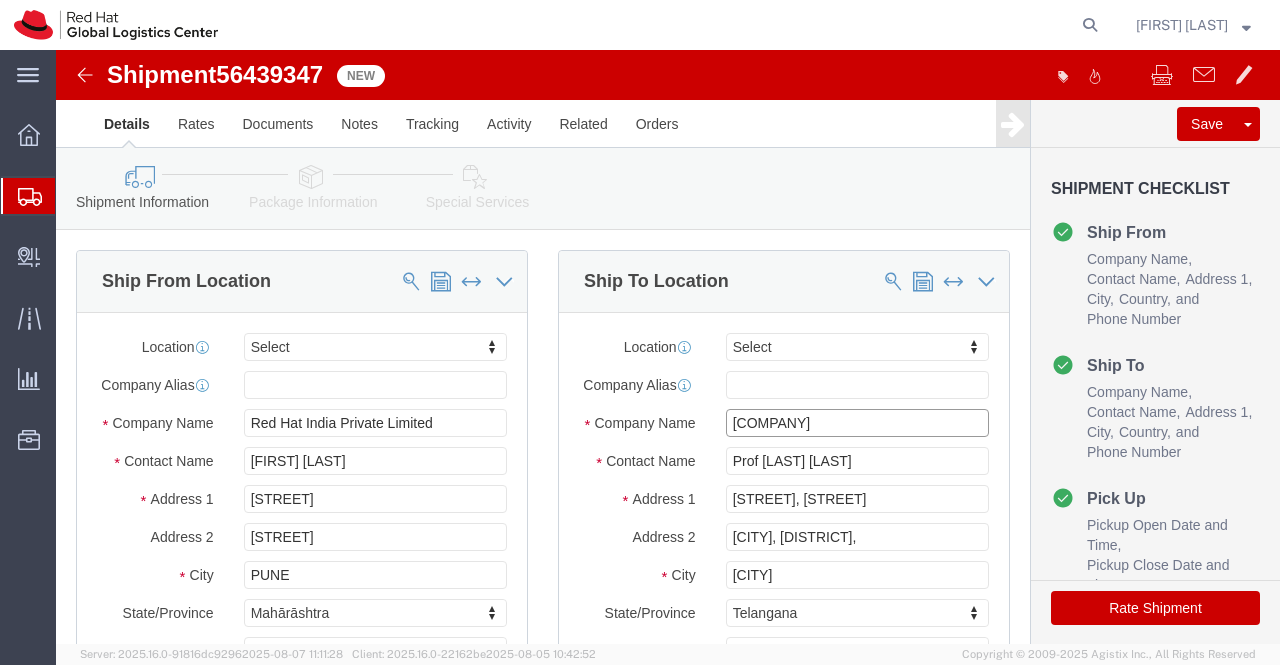 scroll, scrollTop: 0, scrollLeft: 78, axis: horizontal 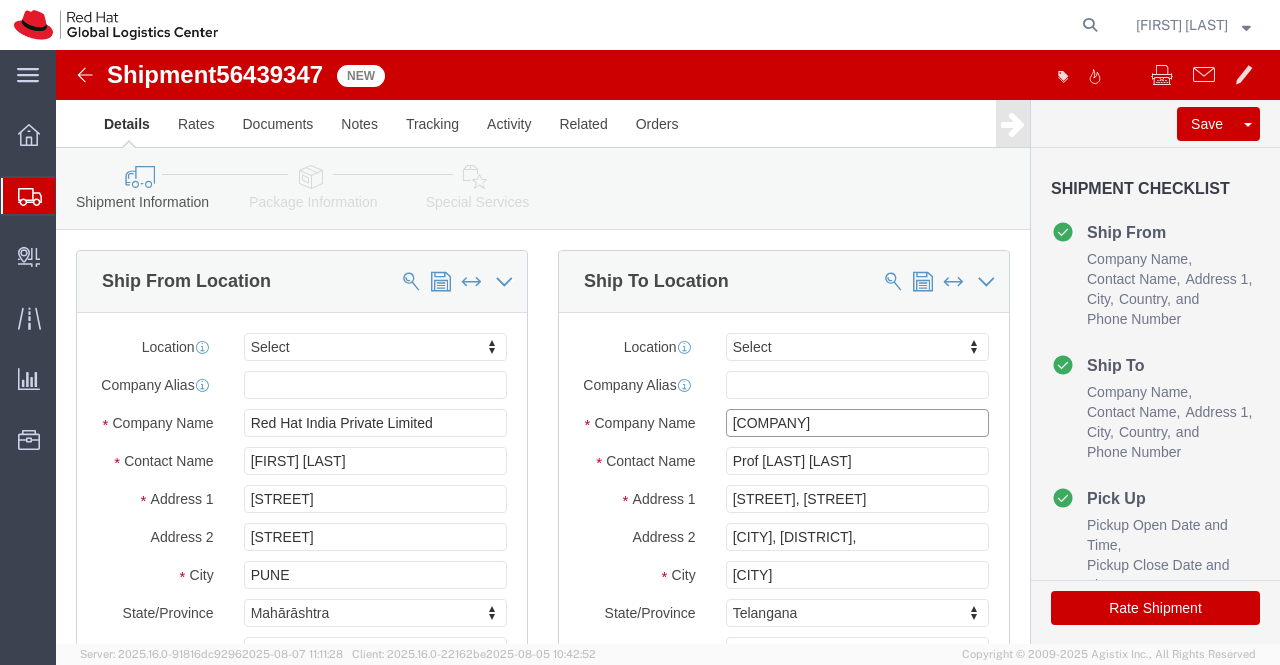 drag, startPoint x: 668, startPoint y: 384, endPoint x: 936, endPoint y: 381, distance: 268.01678 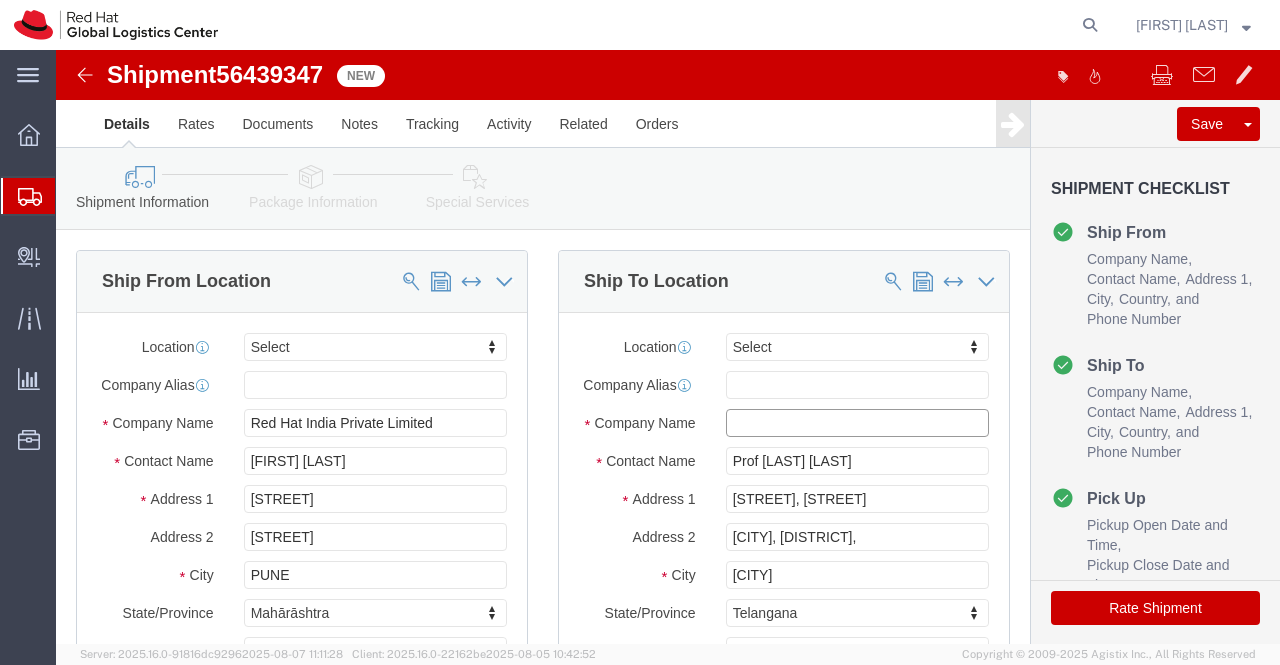 scroll, scrollTop: 0, scrollLeft: 0, axis: both 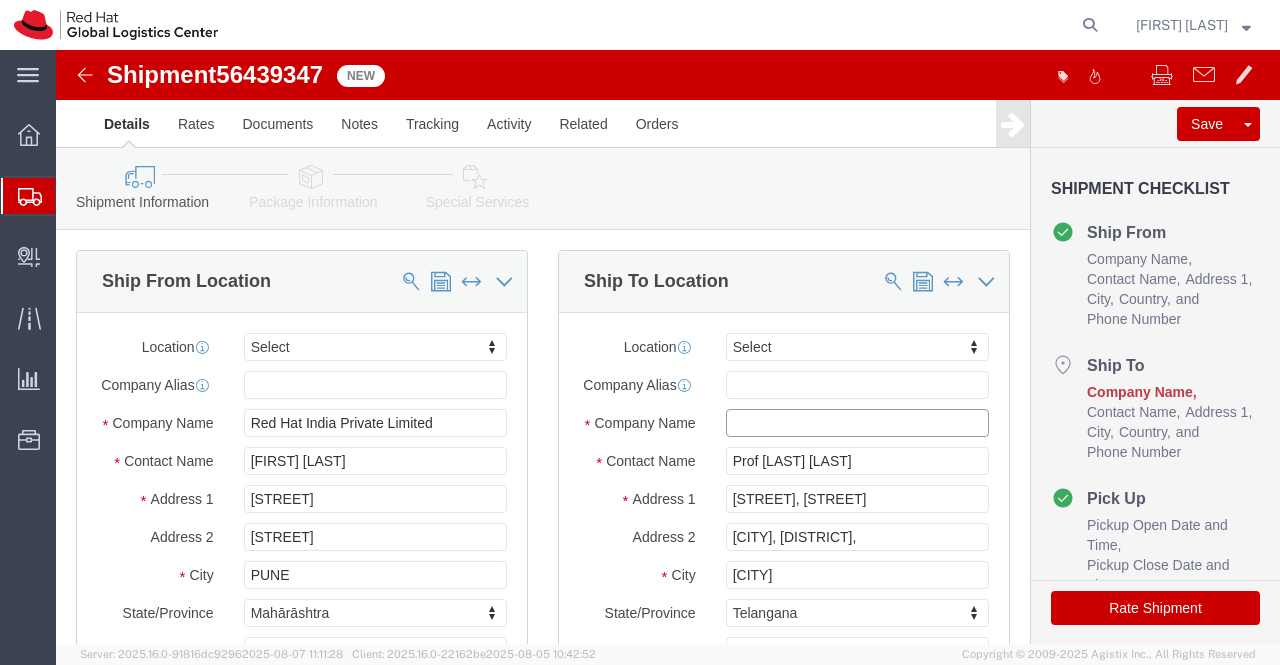 paste on "SSVPS B.S. Deore College of Engineering" 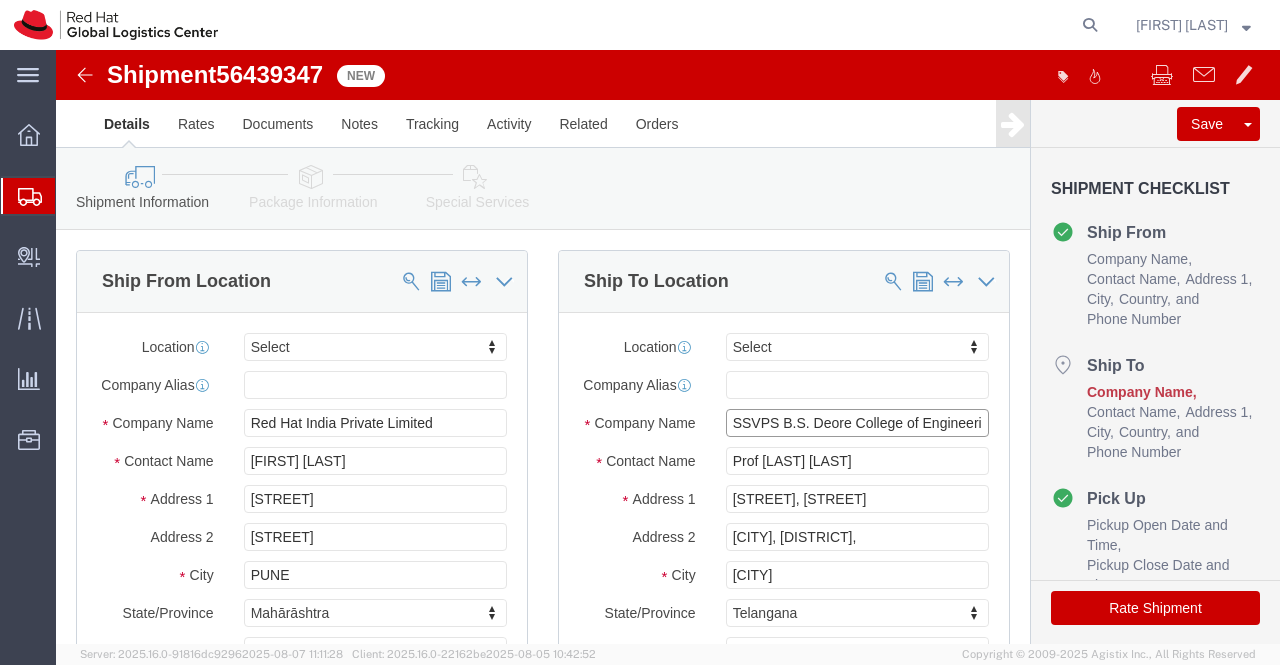 scroll, scrollTop: 0, scrollLeft: 18, axis: horizontal 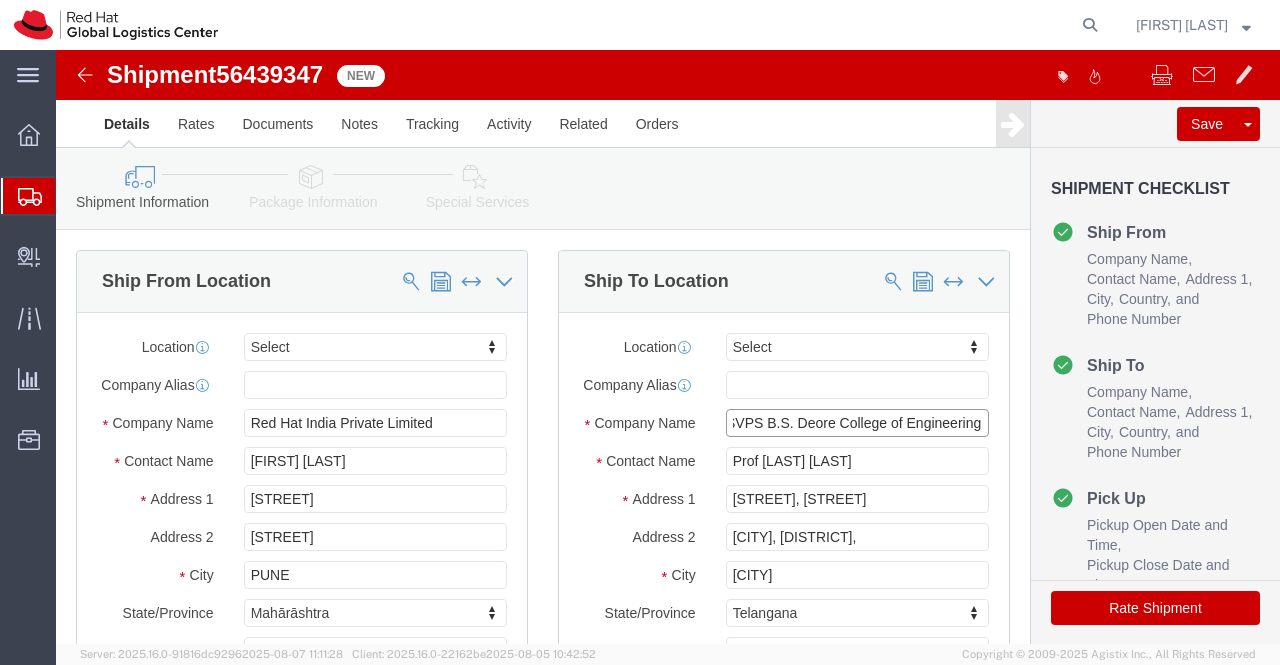 type on "SSVPS B.S. Deore College of Engineering" 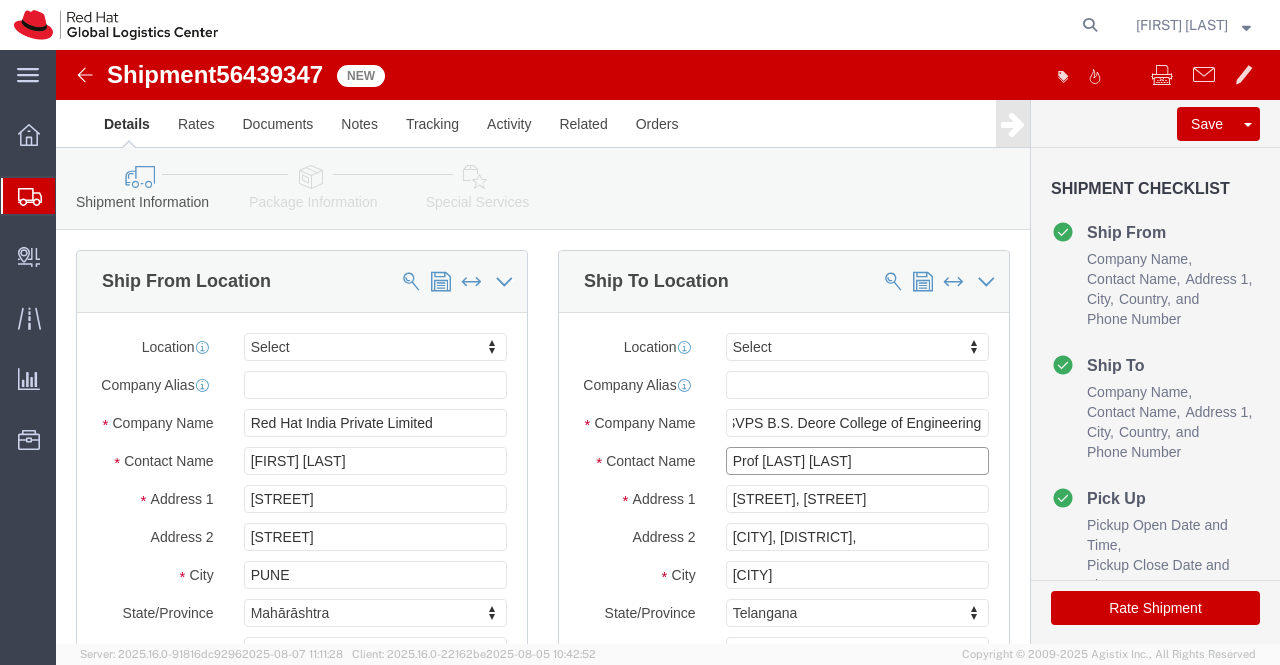 scroll, scrollTop: 0, scrollLeft: 0, axis: both 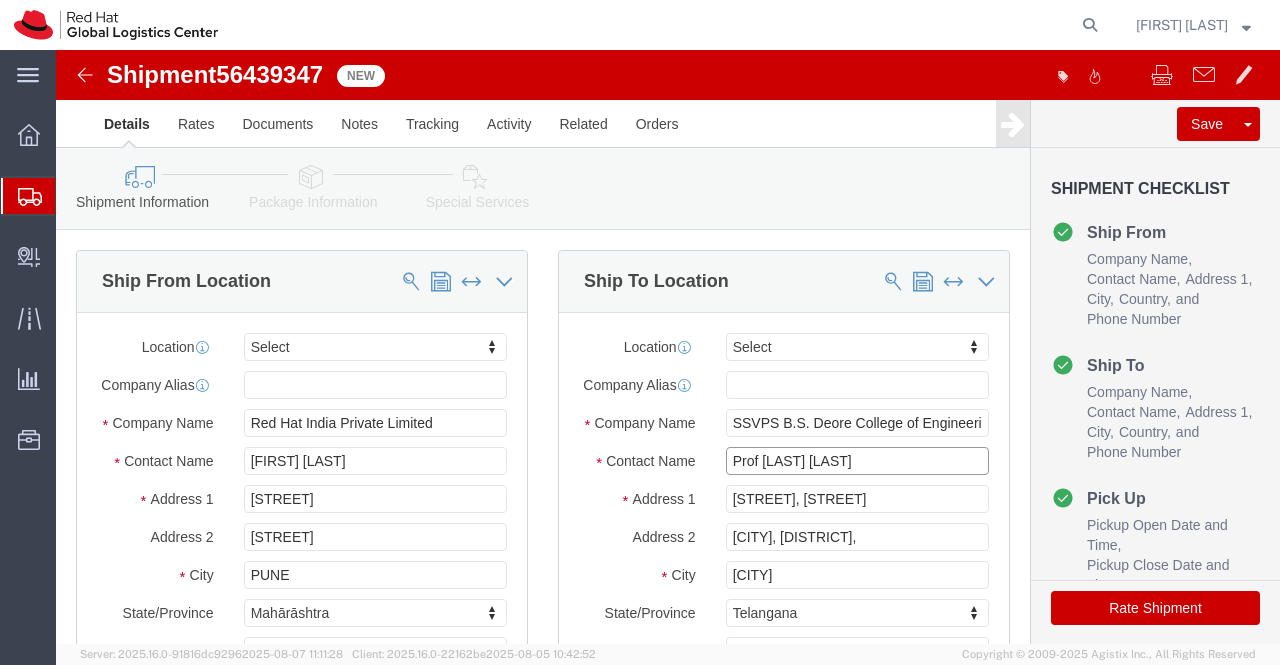 drag, startPoint x: 798, startPoint y: 430, endPoint x: 660, endPoint y: 432, distance: 138.0145 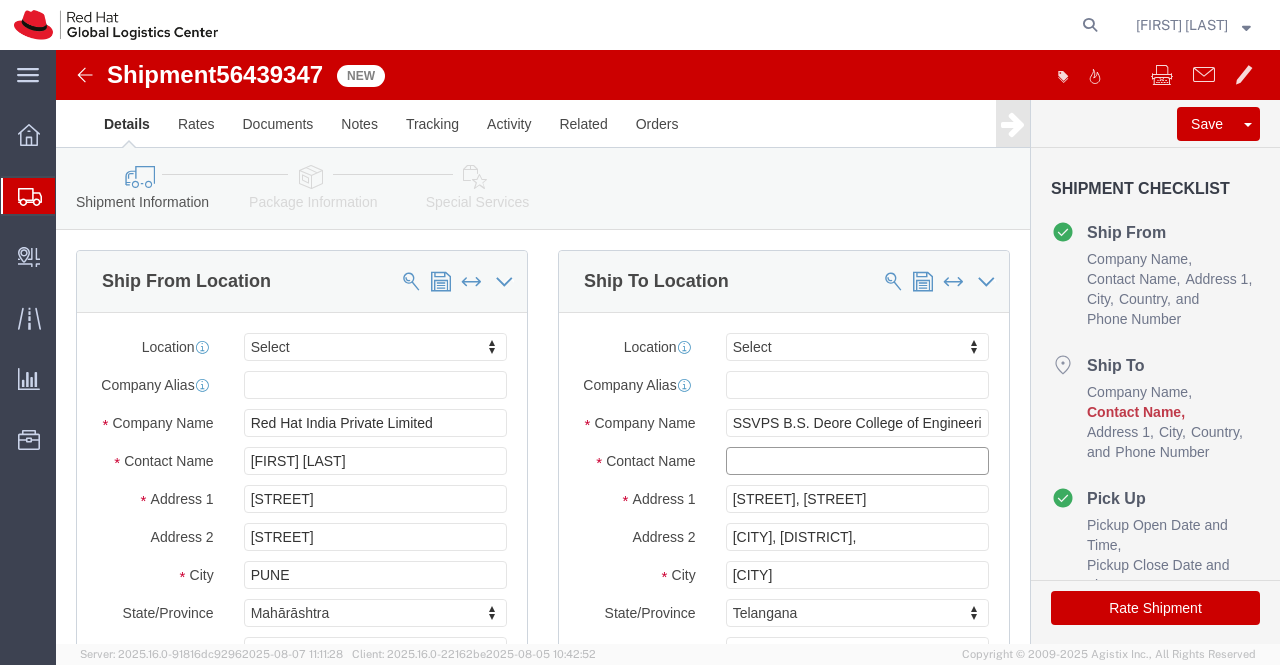 paste on "Prof Sagar [NAME]" 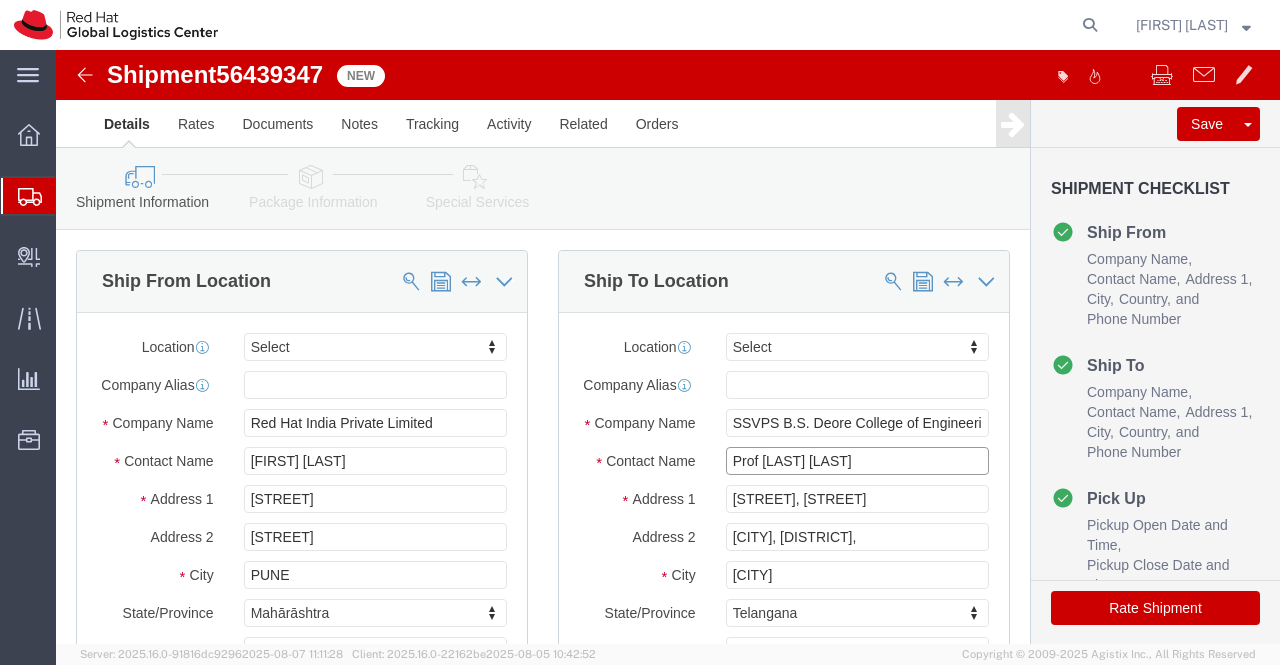 type on "Prof Sagar [NAME]" 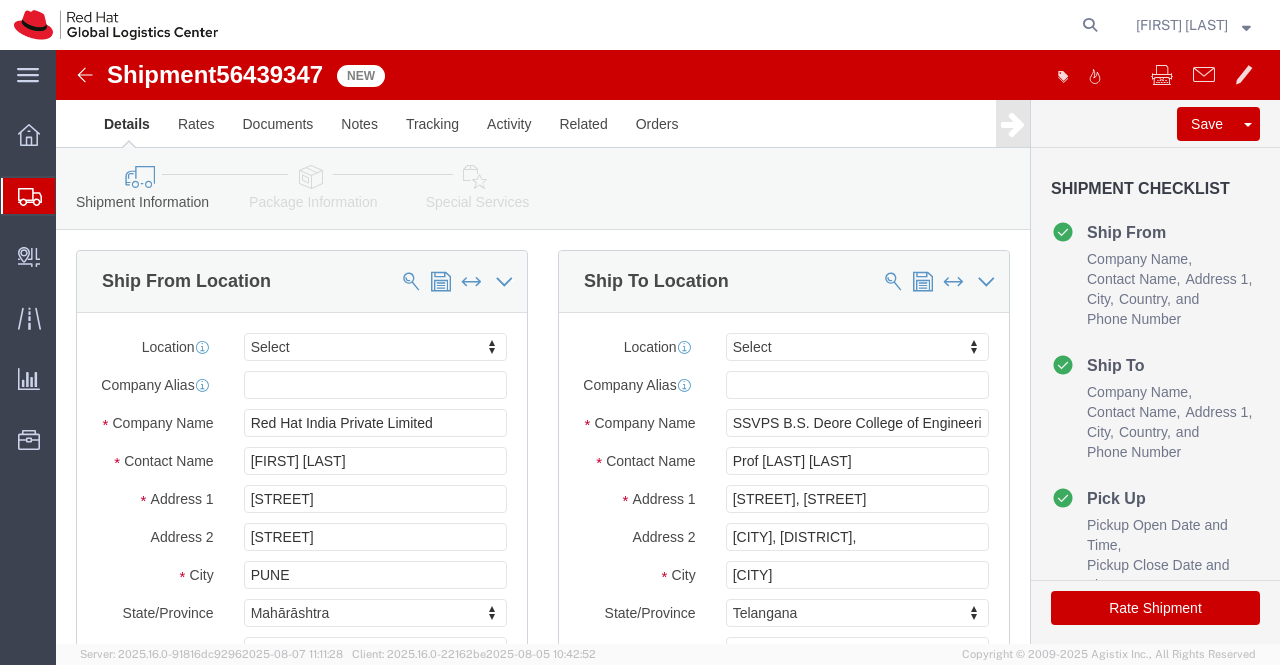click 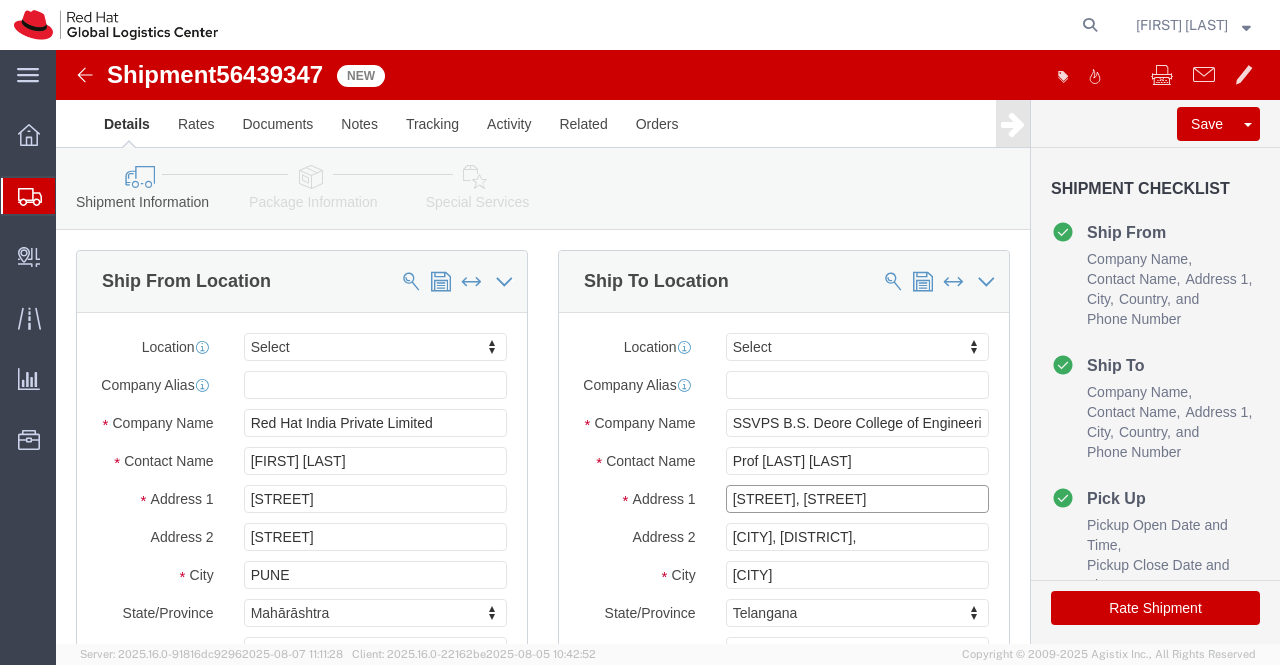 drag, startPoint x: 861, startPoint y: 464, endPoint x: 629, endPoint y: 474, distance: 232.21542 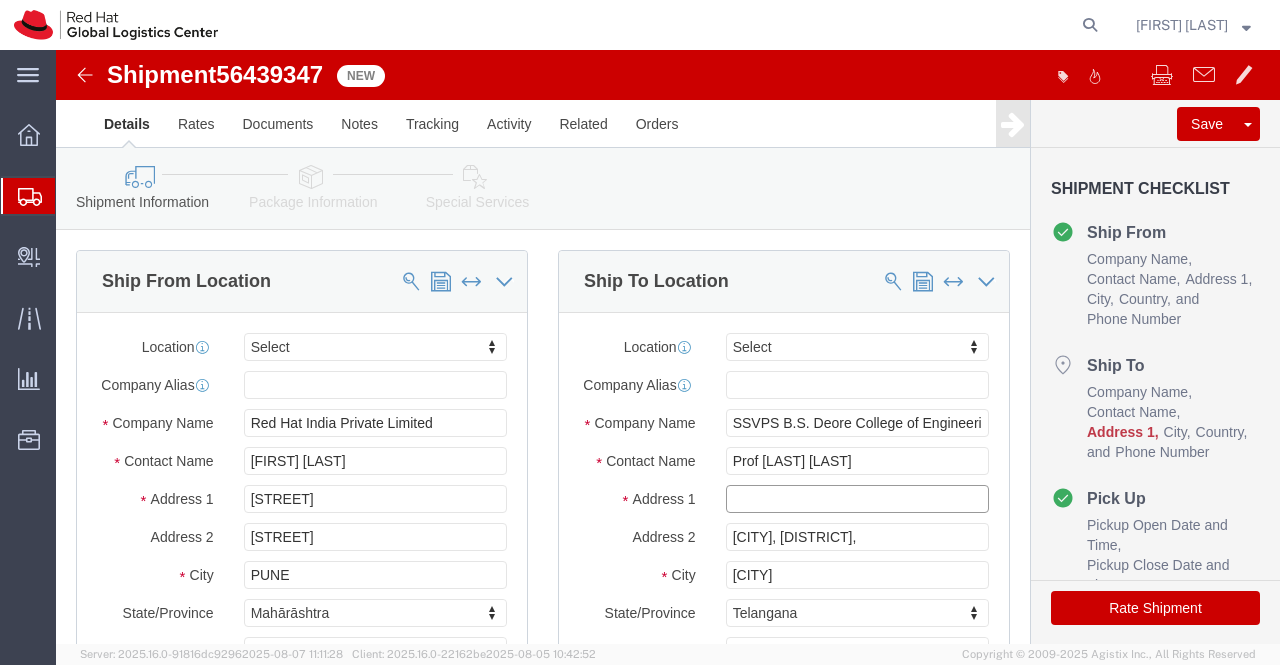 paste on "[CITY] Deopur," 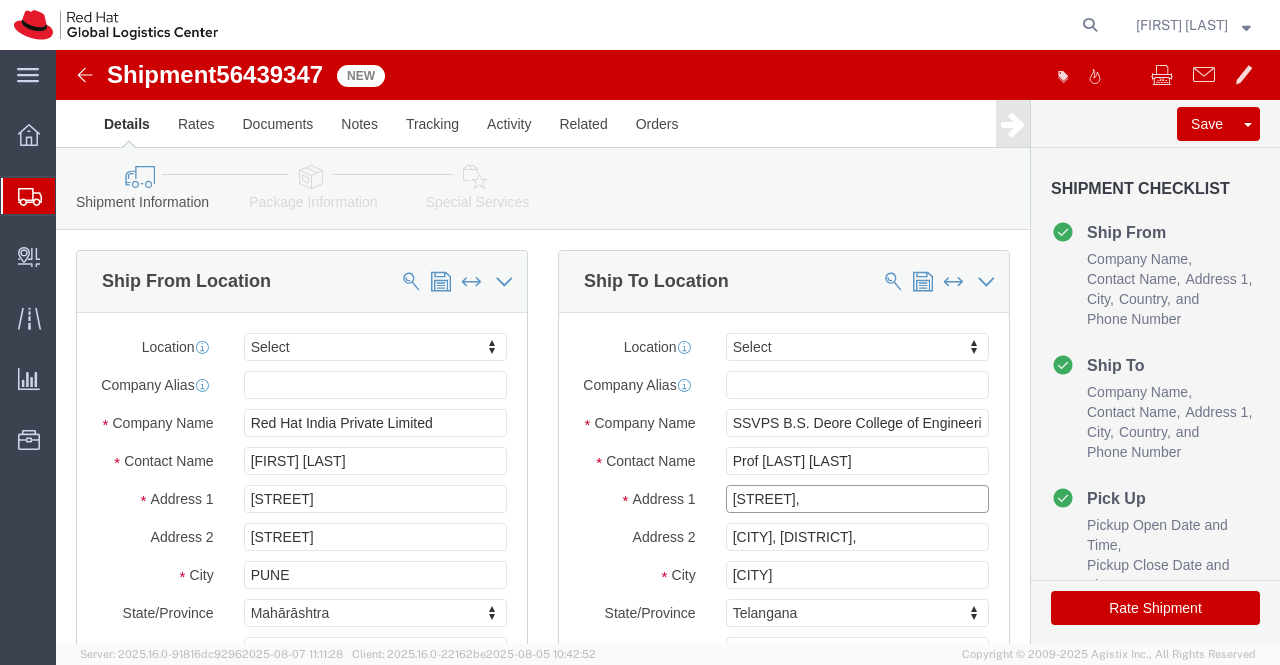 type on "[CITY] Deopur," 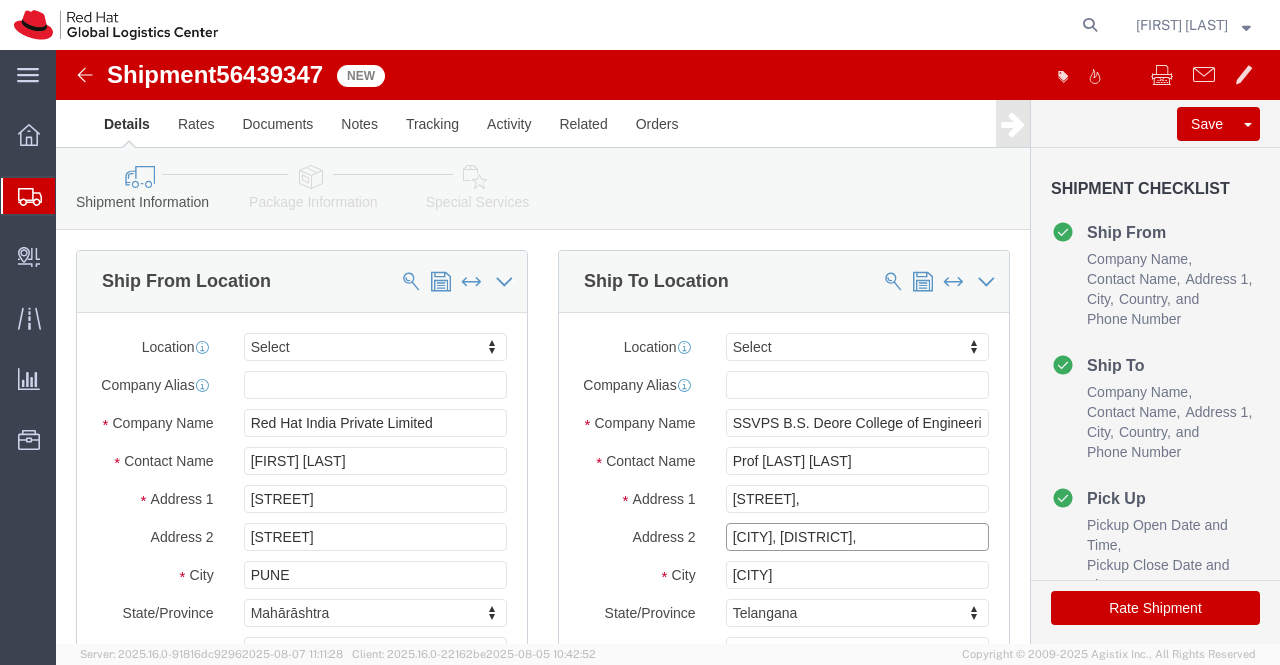drag, startPoint x: 826, startPoint y: 503, endPoint x: 624, endPoint y: 497, distance: 202.0891 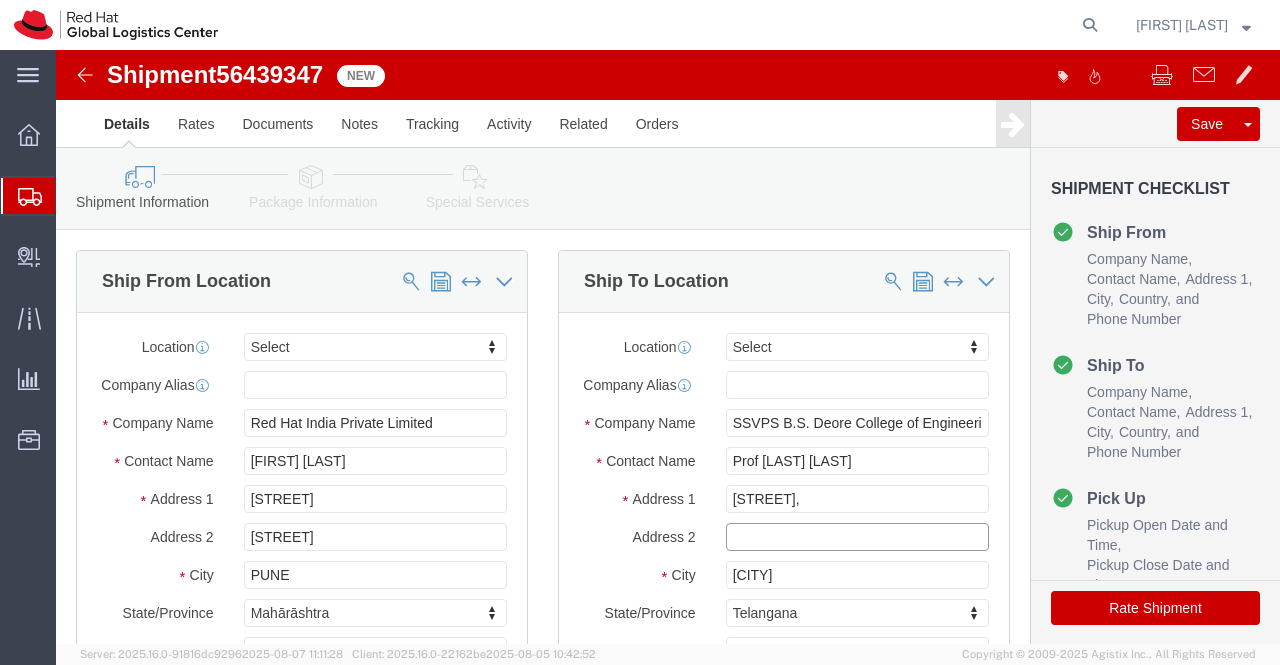 type 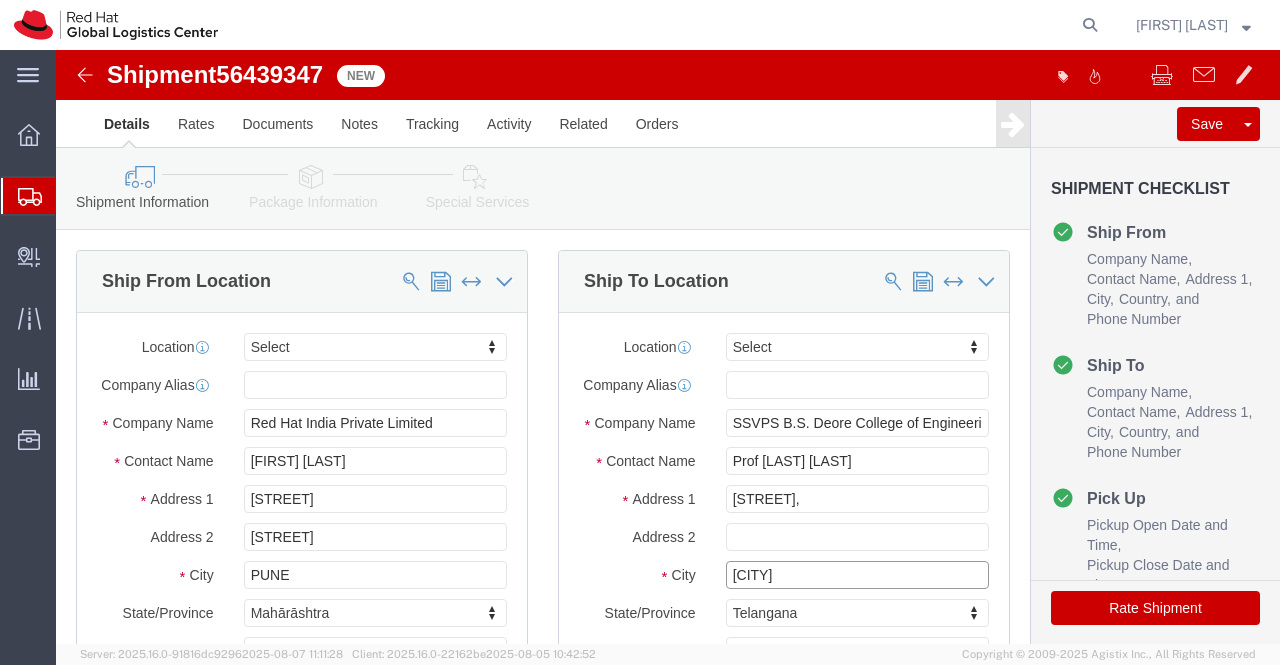drag, startPoint x: 759, startPoint y: 544, endPoint x: 650, endPoint y: 543, distance: 109.004585 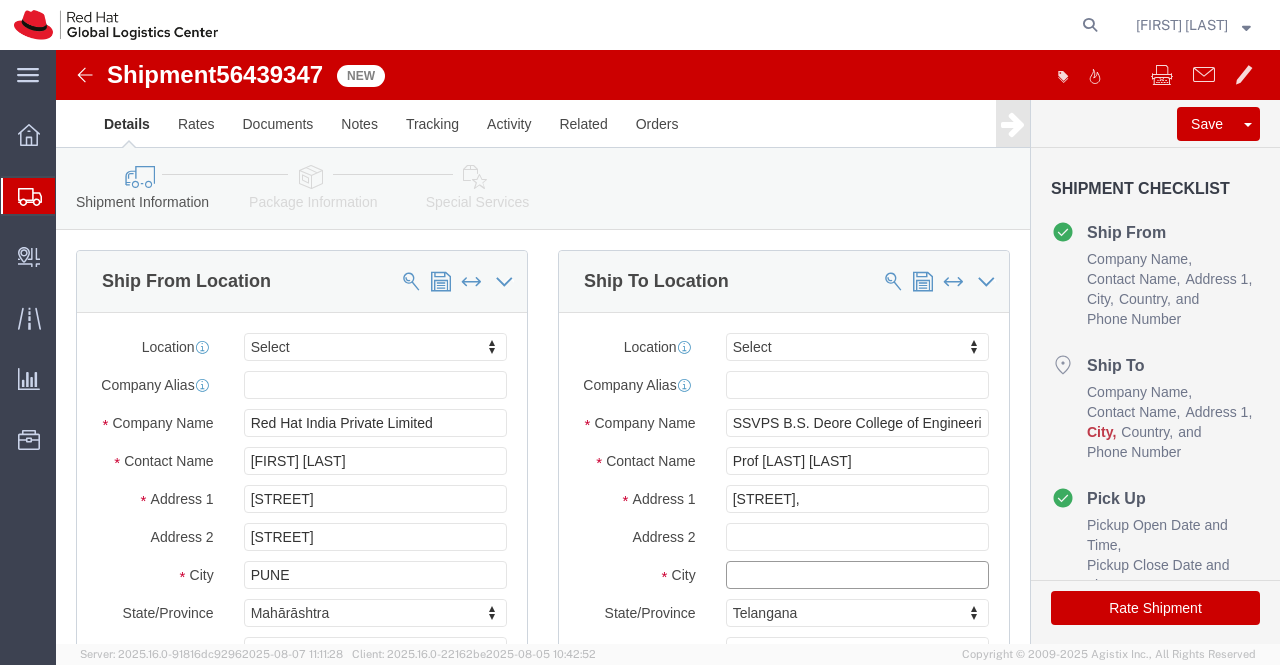 paste on "Dhule" 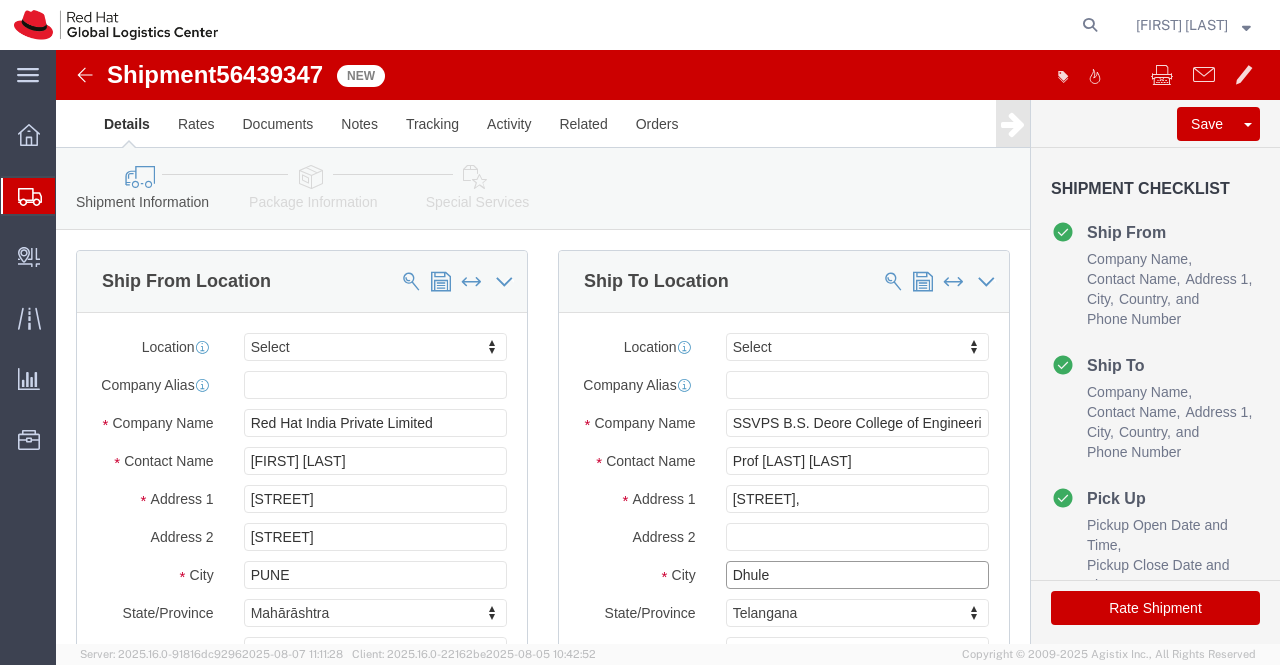 type on "Dhule" 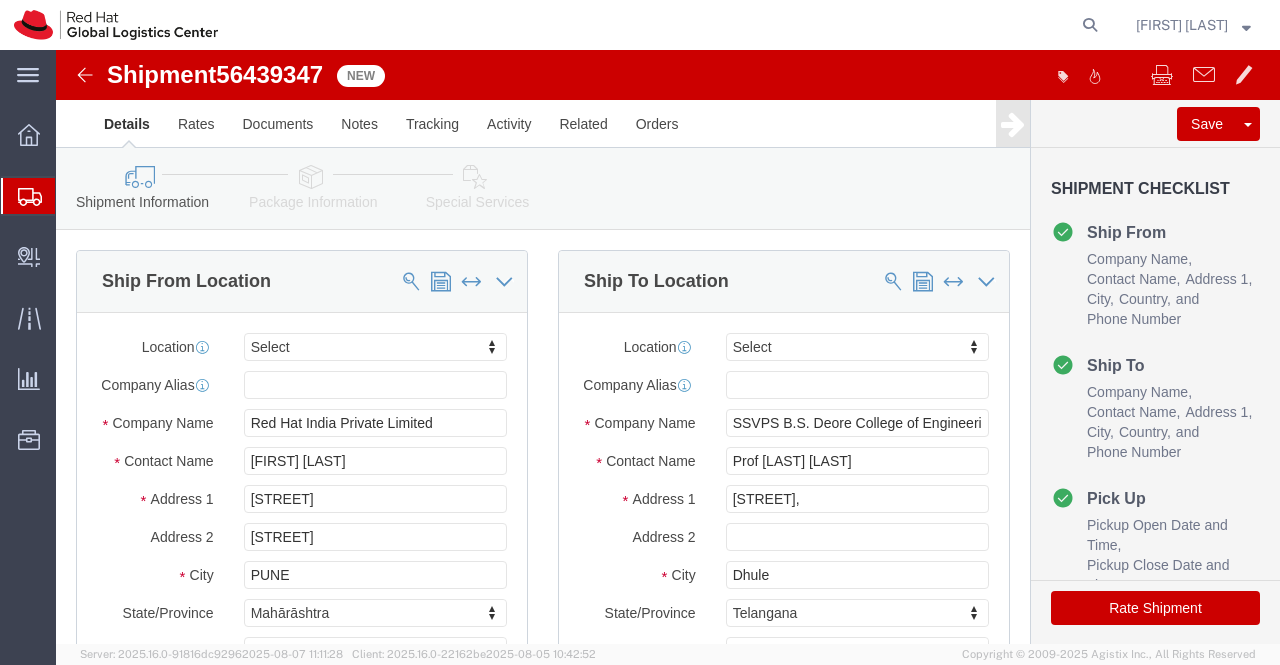 click on "Ship To Location Location      Select                                     Select My Profile Location RH - Amsterdam - MSO RH - Amsterdam Data Center RH - Ashburn Data Center RH - Atlanta - MSO RH - Auckland - MSO RH - Austin 904 RH - Bangalore - Carina RH - Bangalore - MSO - NEW RH - Bangkok - MSO - Gaysorn RH - Barcelona - Colonial RH - Be'er Sheva RH - Beijing - MSO RH - Beijing - Parkview Green RH - Beijing - Raycom RH - Beijing Data Center RH - Berlin - MSO RH - Billerica Data Center RH - Bogota RH - Boston RH - Brasilia - MSO RH - Brisbane RH - Brisbane - MSO RH - Brno - Masaryk University RH - Brno - Tech Park Brno - B RH - Brno - Tech Park Brno - C RH - Brno Data Center RH - Brussels - MSO RH - Brussels - MSO - MC Square RH - Budapest RH - Buenos Aires RH - Cairo - MSO RH - Canberra RH - Charleston - MSO RH - Charlotte - MSO RH - Cherkasy RH - Chicago - MSO RH - Copenhagen - MSO RH - Coppell Data Center (IBM) RH - Cork RH - Costa Mesa RH - Daejeon - MSO RH - Doha - MSO RH - Dubai RH - Dublin - MSO" 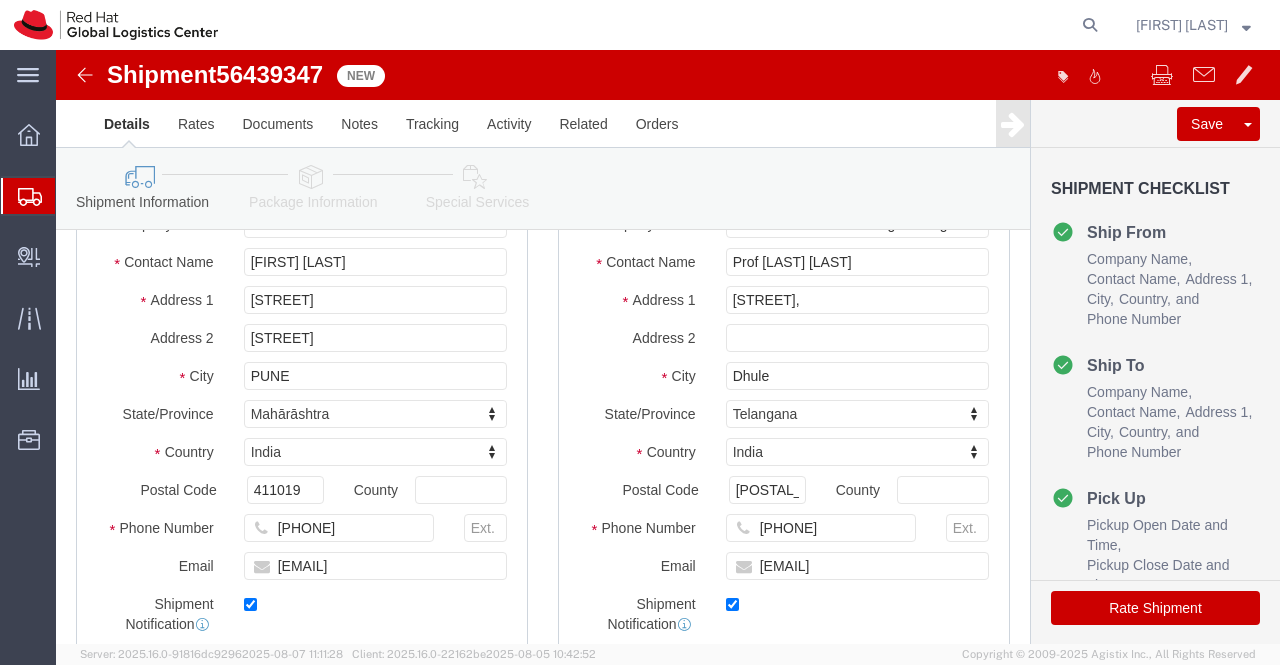 scroll, scrollTop: 200, scrollLeft: 0, axis: vertical 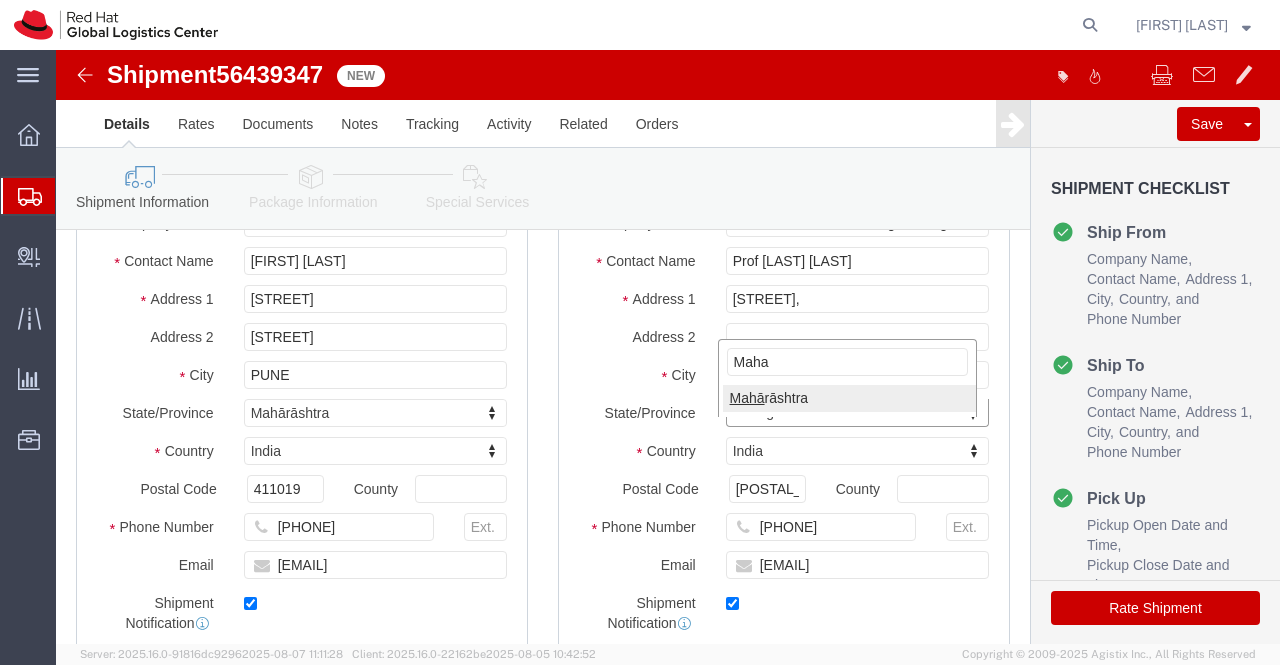 type on "Maha" 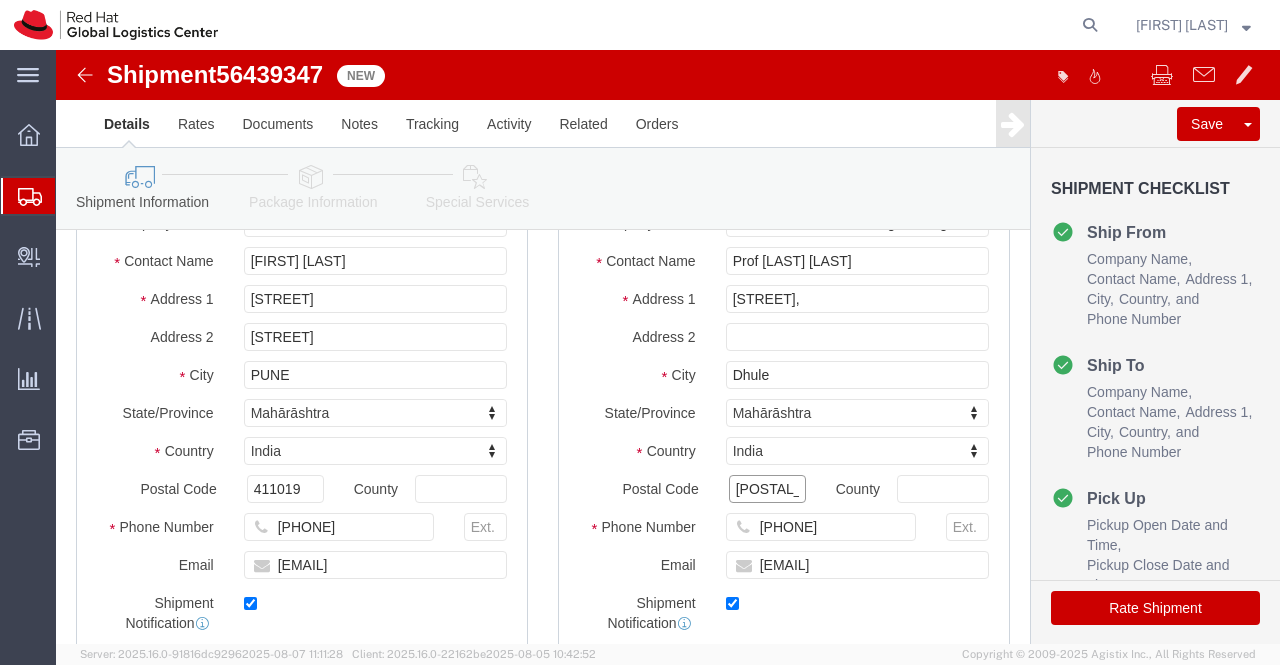 drag, startPoint x: 728, startPoint y: 453, endPoint x: 664, endPoint y: 447, distance: 64.28063 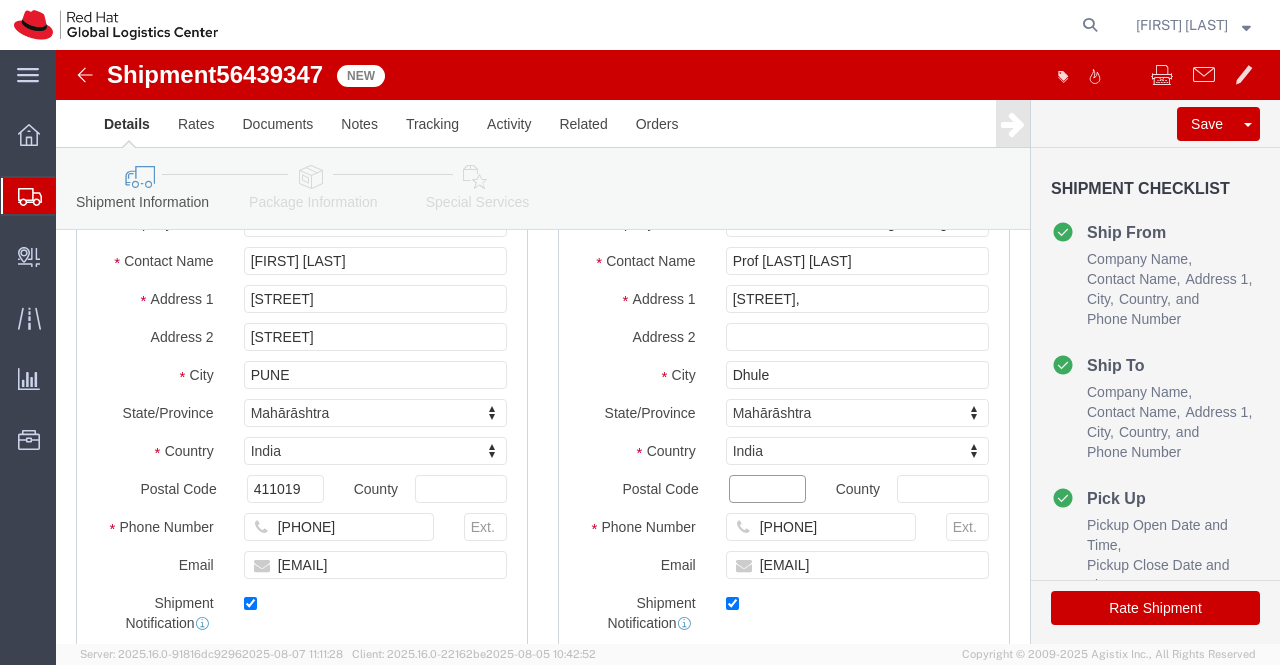 paste on "[POSTAL_CODE]" 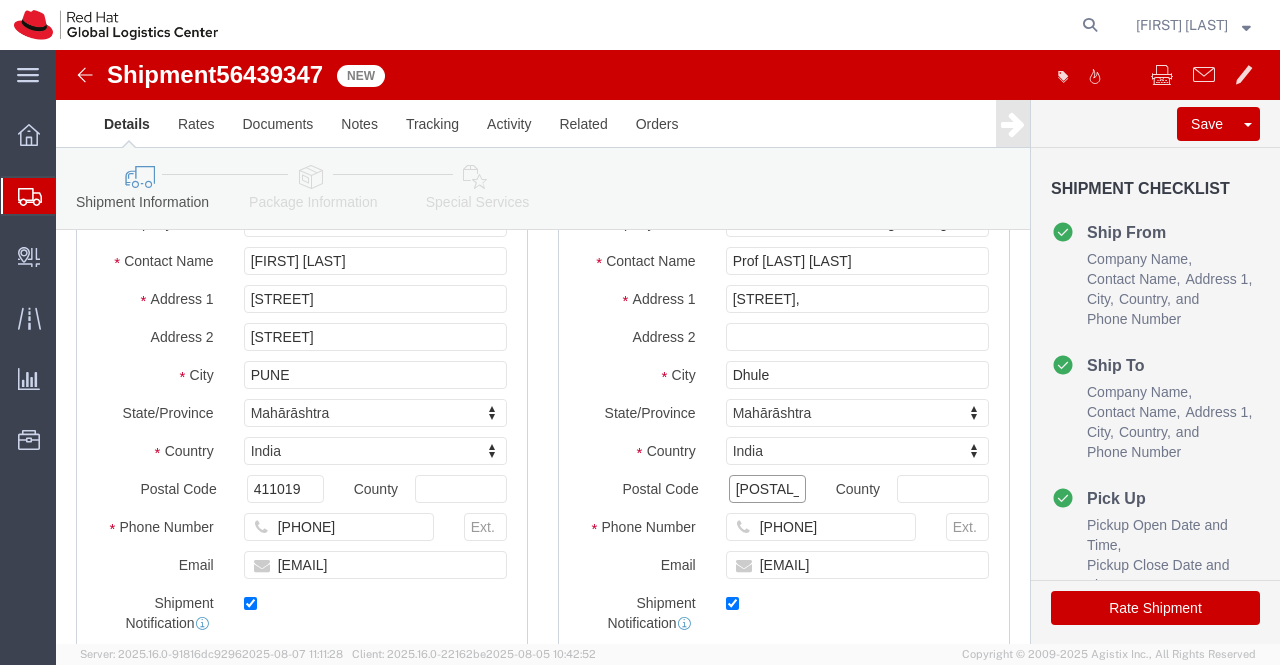 type on "[POSTAL_CODE]" 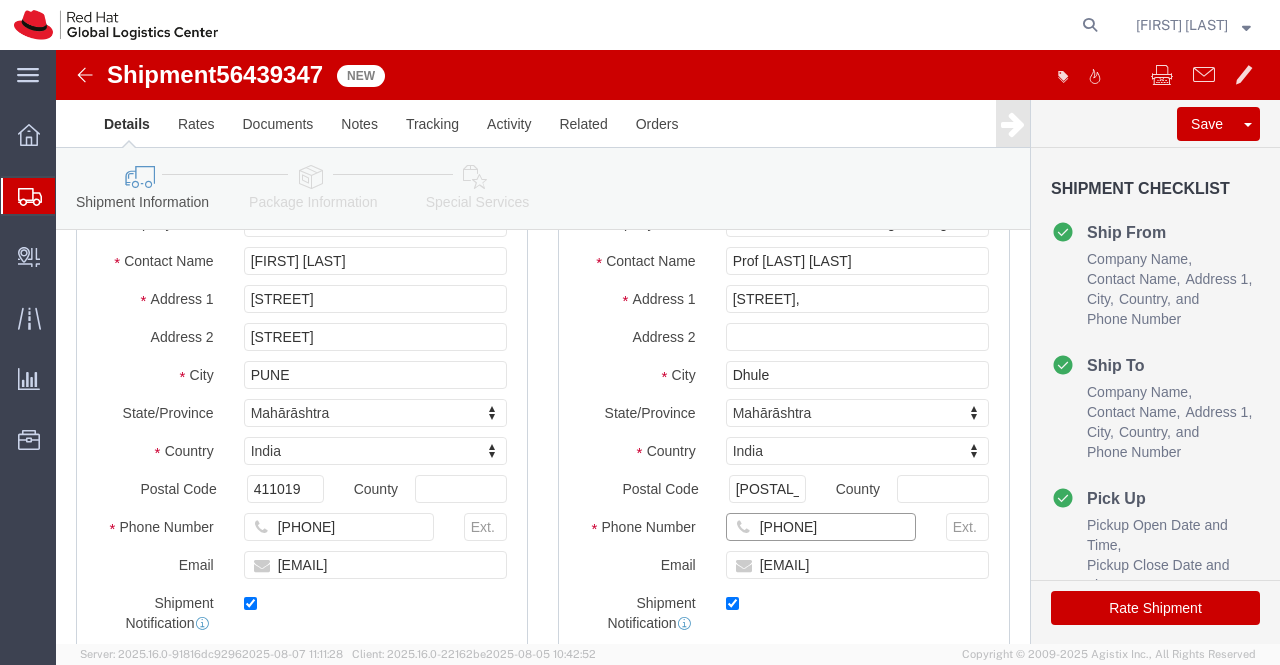 click on "7660000933" 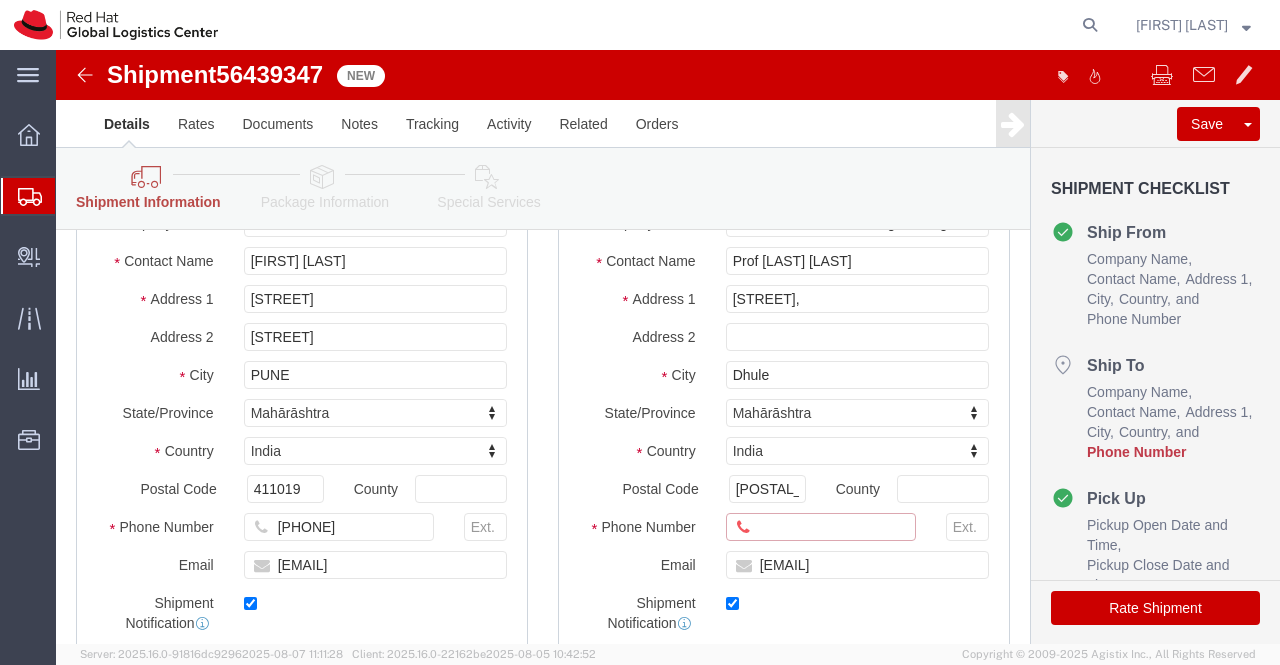 paste on "[PHONE]" 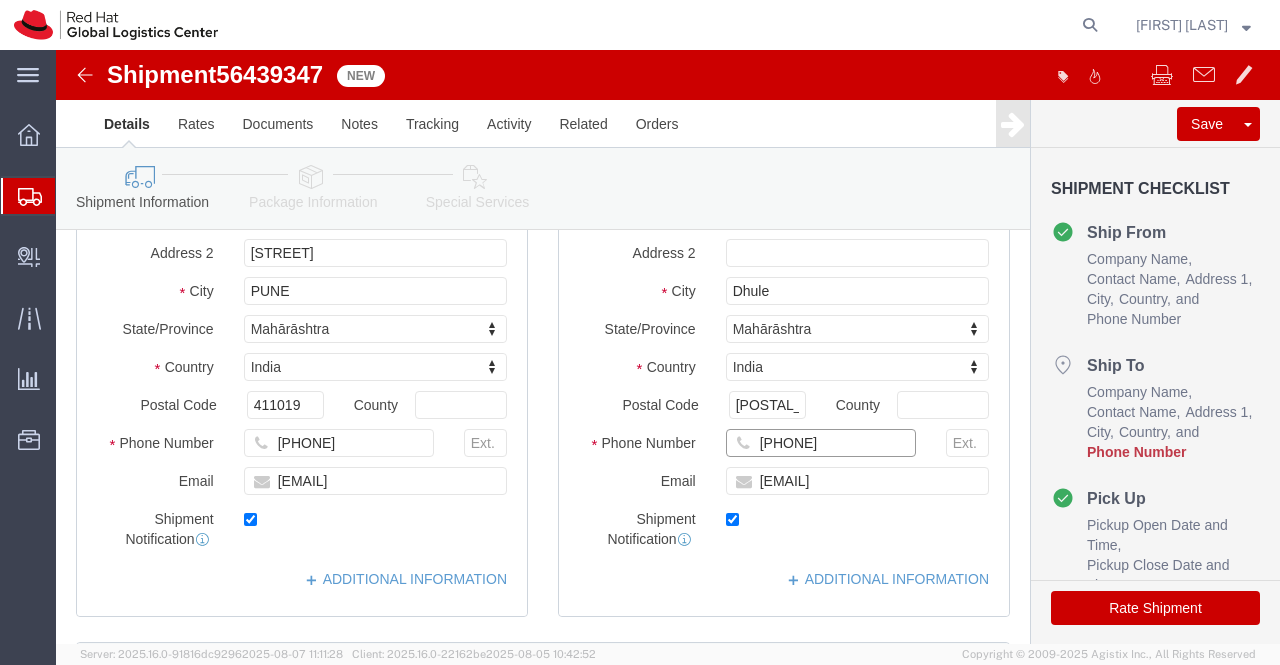 scroll, scrollTop: 200, scrollLeft: 0, axis: vertical 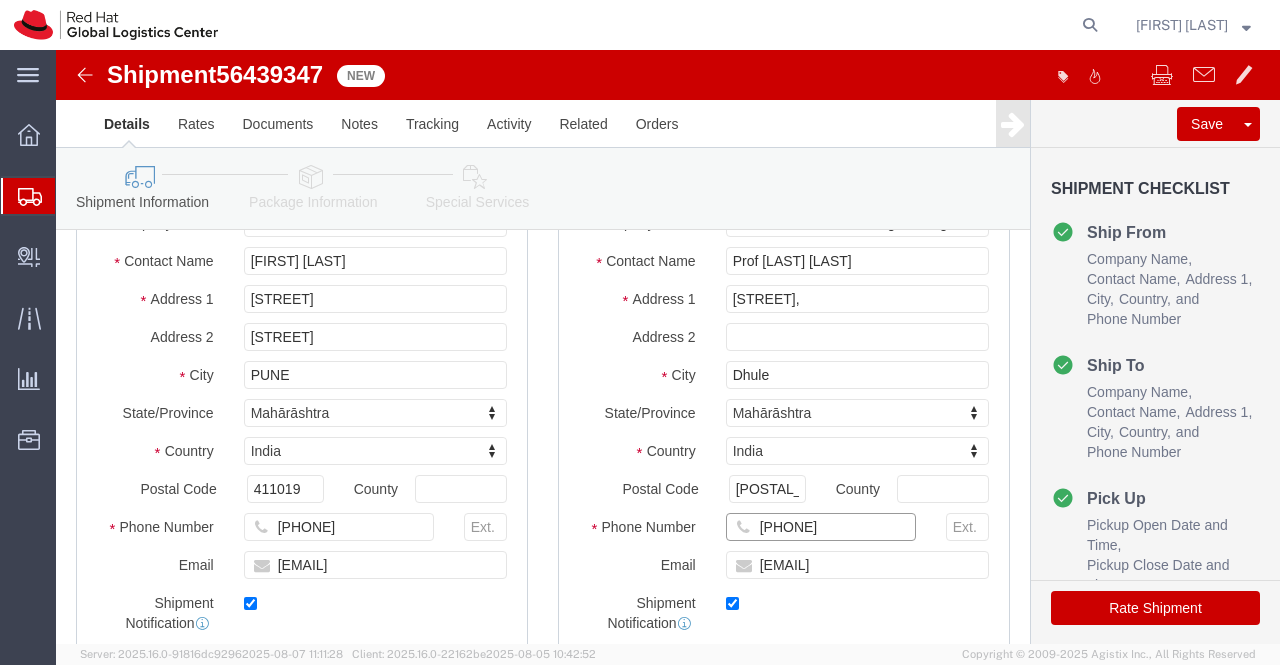 type on "[PHONE]" 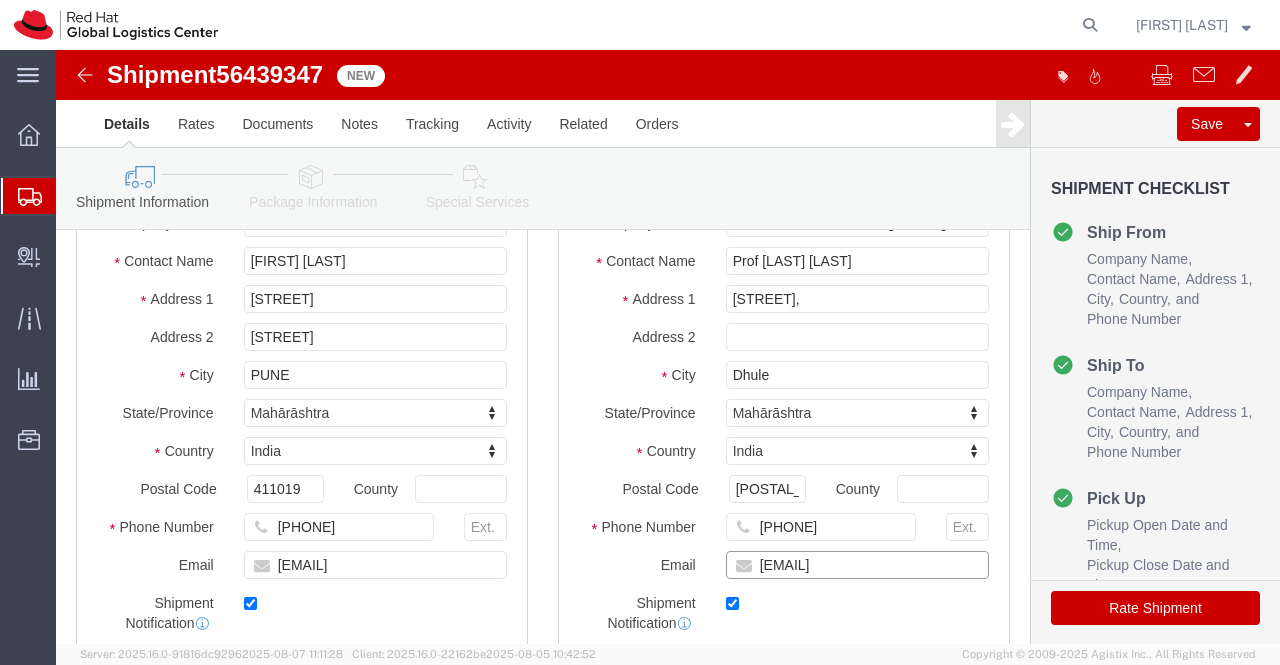 drag, startPoint x: 862, startPoint y: 526, endPoint x: 682, endPoint y: 523, distance: 180.025 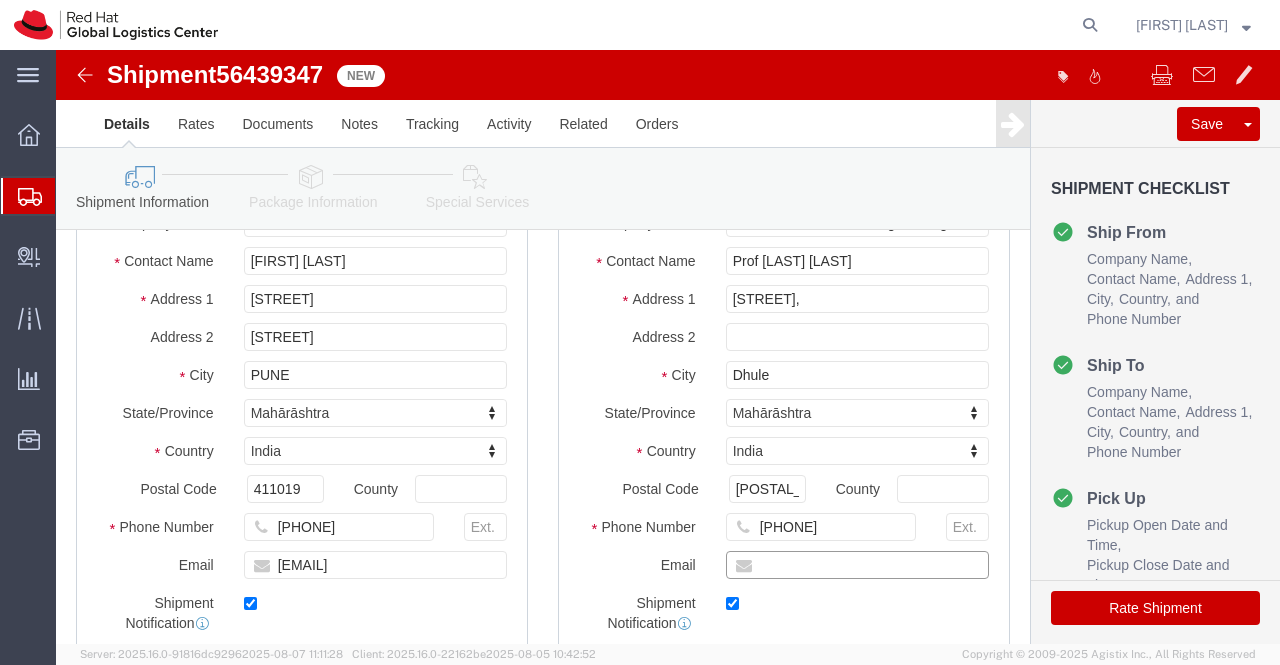 type 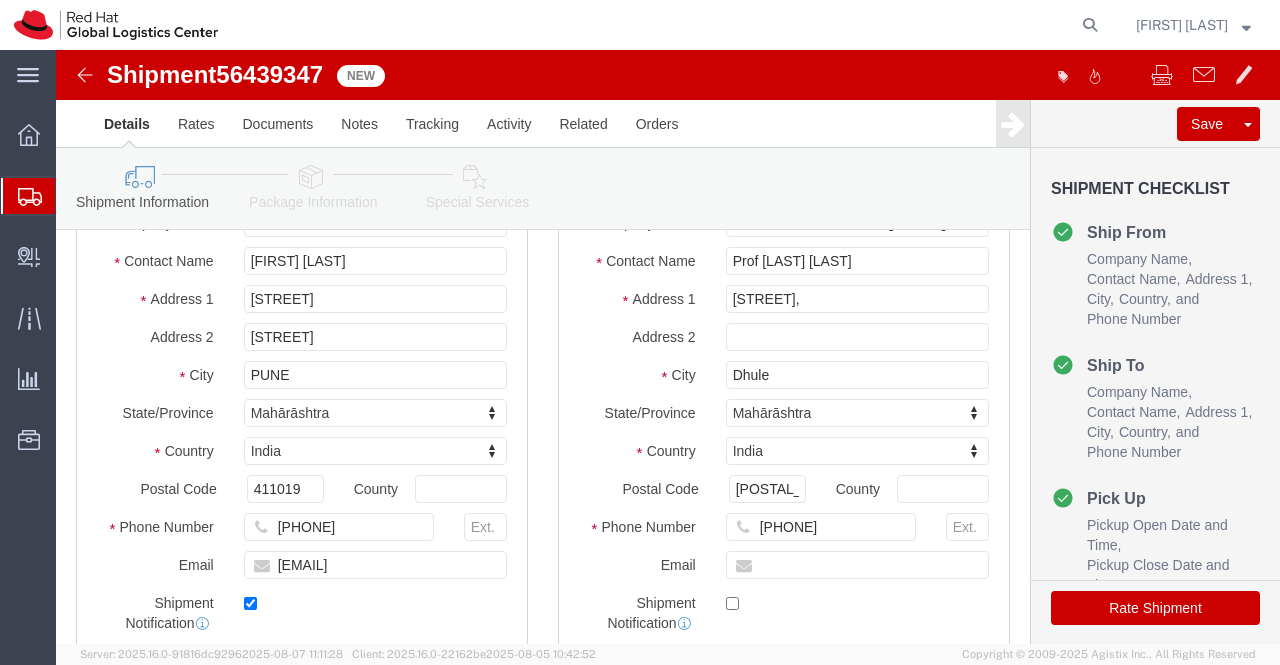 checkbox on "false" 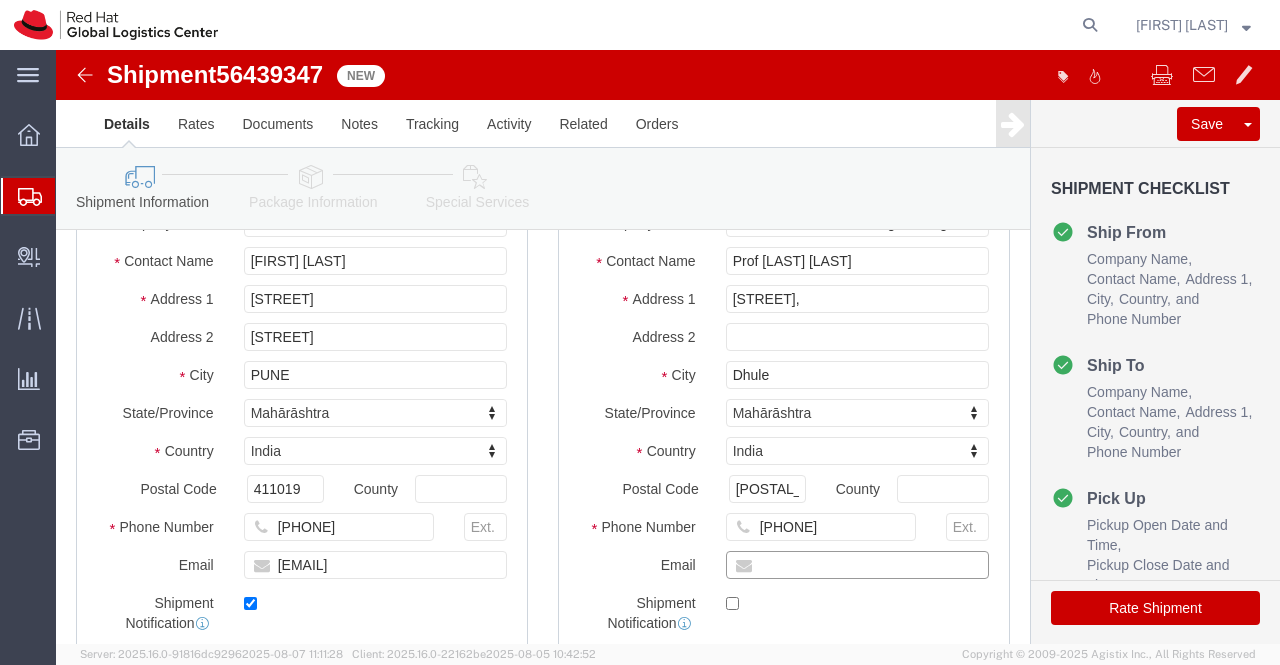 paste on "[EMAIL]" 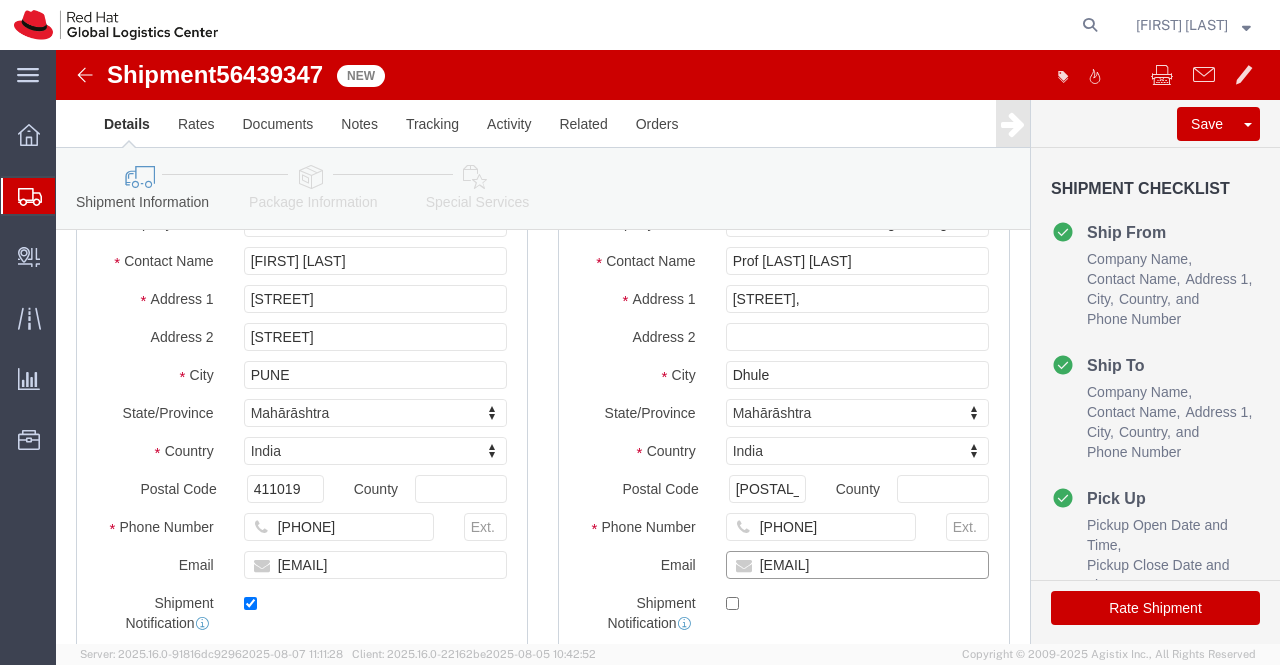 type on "[EMAIL]" 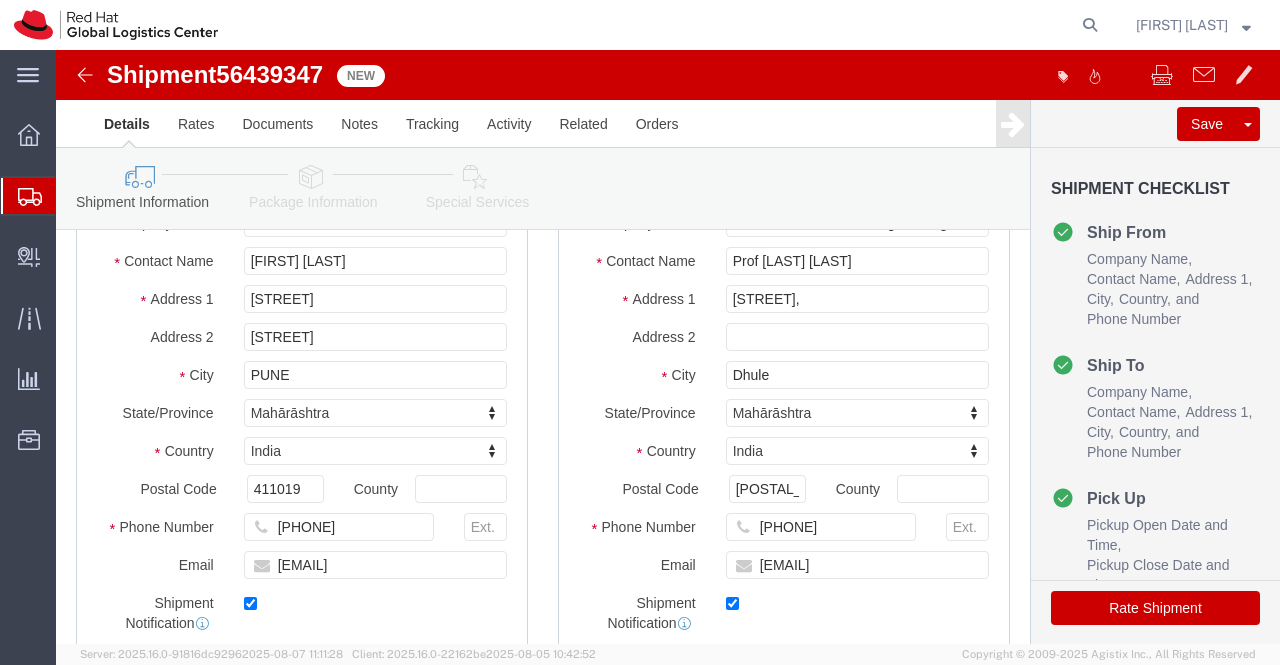 click 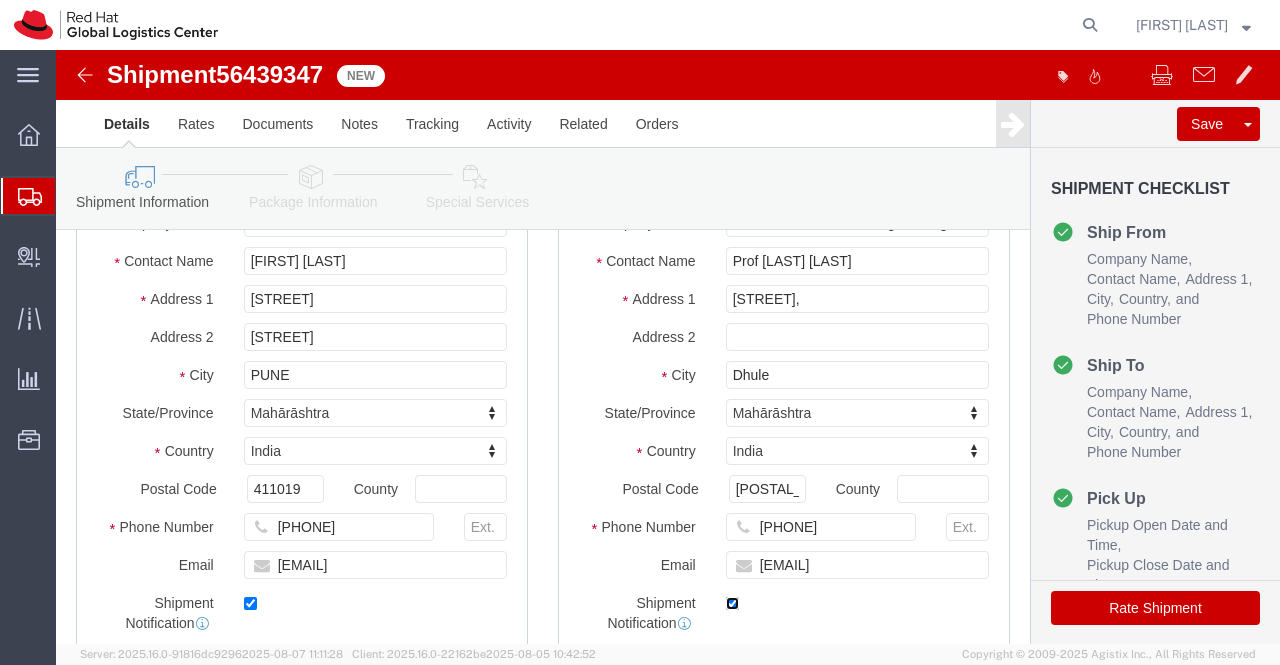 click 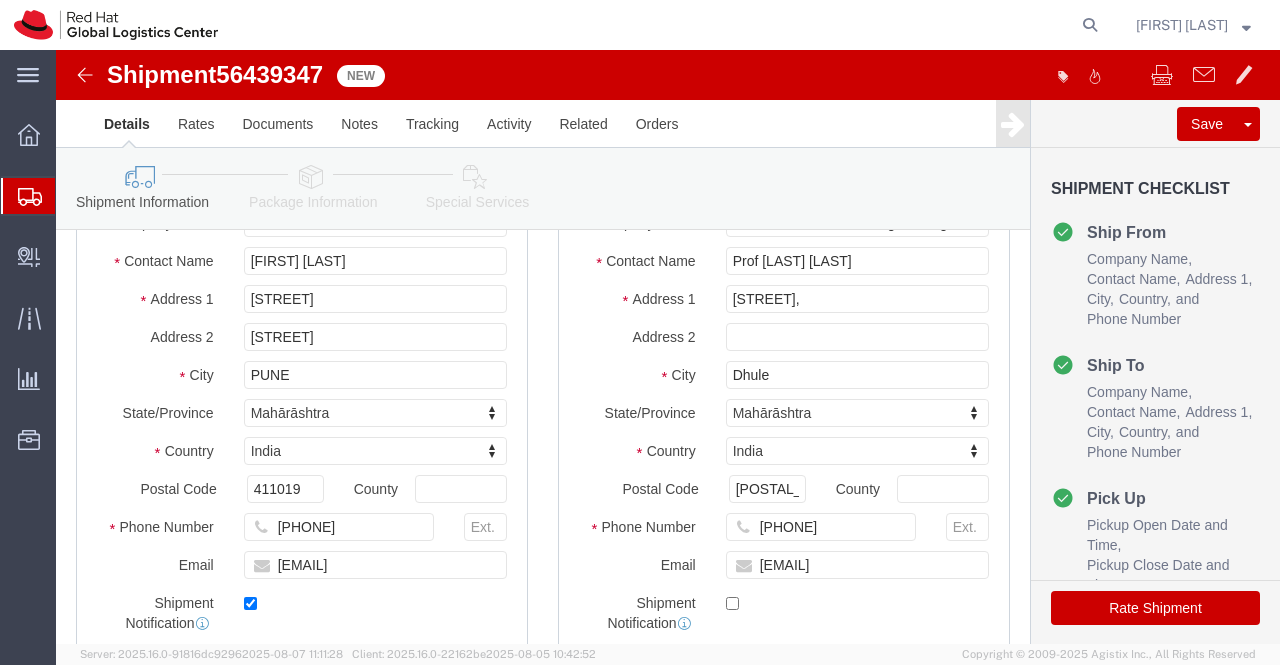 click 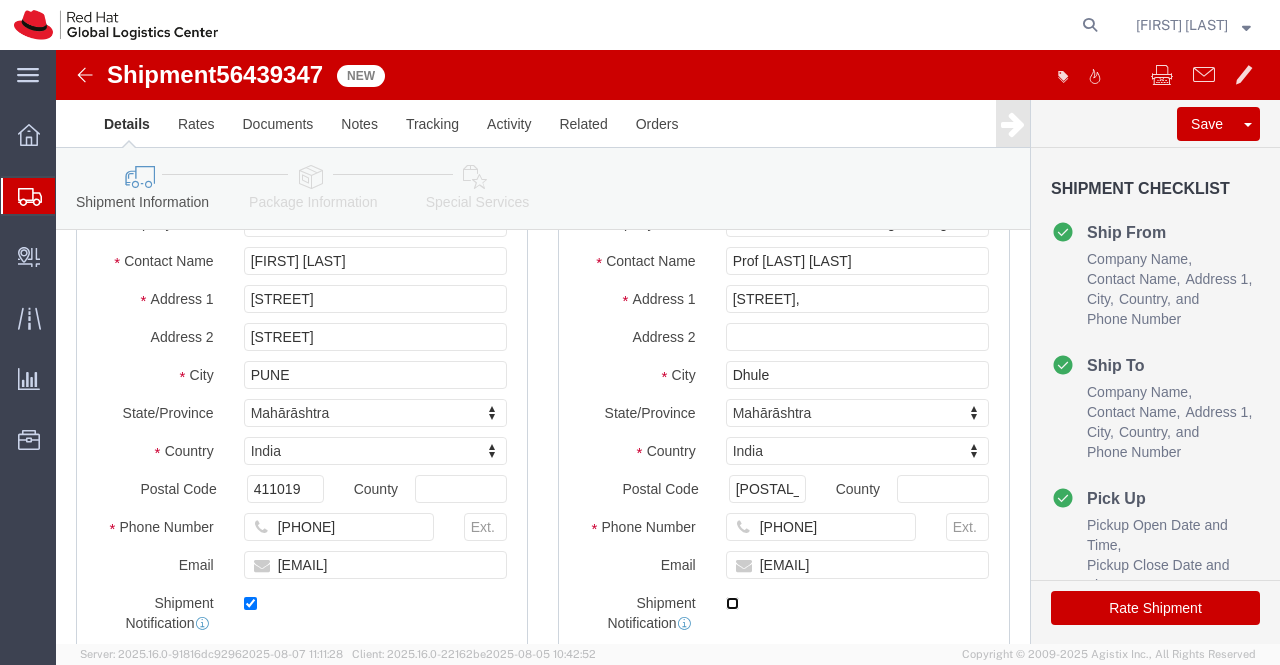checkbox on "true" 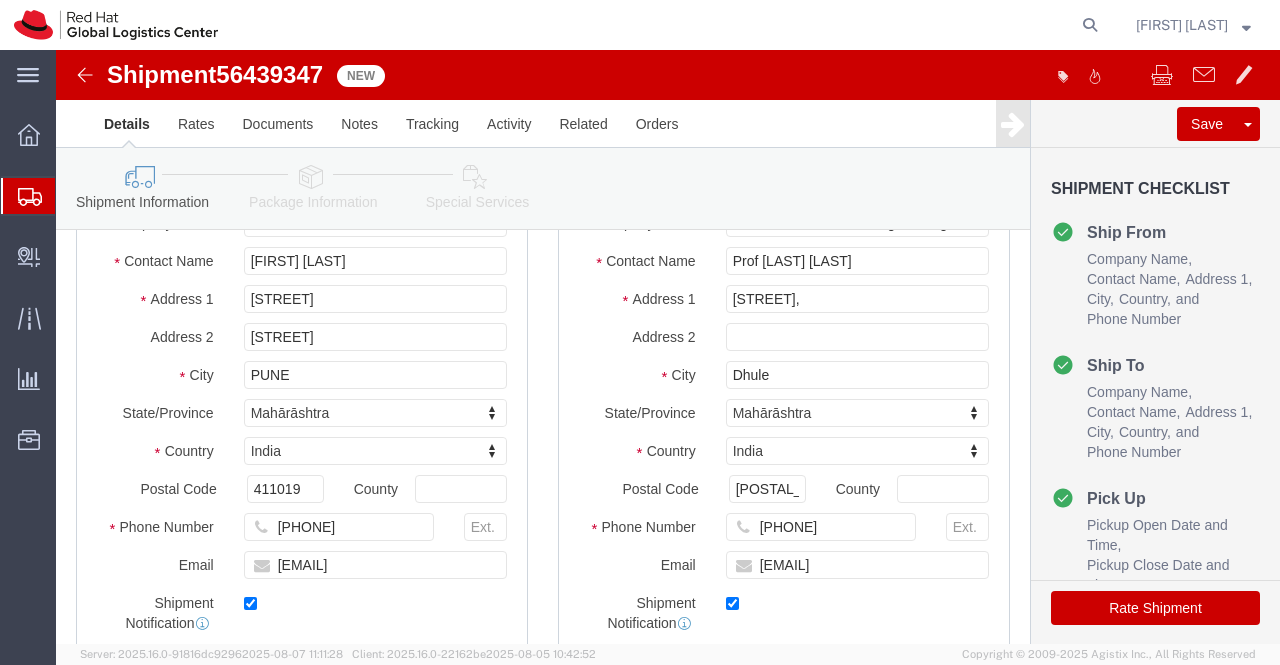 click on "Ship To Location Location      Select                                     Select My Profile Location RH - Amsterdam - MSO RH - Amsterdam Data Center RH - Ashburn Data Center RH - Atlanta - MSO RH - Auckland - MSO RH - Austin 904 RH - Bangalore - Carina RH - Bangalore - MSO - NEW RH - Bangkok - MSO - Gaysorn RH - Barcelona - Colonial RH - Be'er Sheva RH - Beijing - MSO RH - Beijing - Parkview Green RH - Beijing - Raycom RH - Beijing Data Center RH - Berlin - MSO RH - Billerica Data Center RH - Bogota RH - Boston RH - Brasilia - MSO RH - Brisbane RH - Brisbane - MSO RH - Brno - Masaryk University RH - Brno - Tech Park Brno - B RH - Brno - Tech Park Brno - C RH - Brno Data Center RH - Brussels - MSO RH - Brussels - MSO - MC Square RH - Budapest RH - Buenos Aires RH - Cairo - MSO RH - Canberra RH - Charleston - MSO RH - Charlotte - MSO RH - Cherkasy RH - Chicago - MSO RH - Copenhagen - MSO RH - Coppell Data Center (IBM) RH - Cork RH - Costa Mesa RH - Daejeon - MSO RH - Doha - MSO RH - Dubai RH - Dublin - MSO" 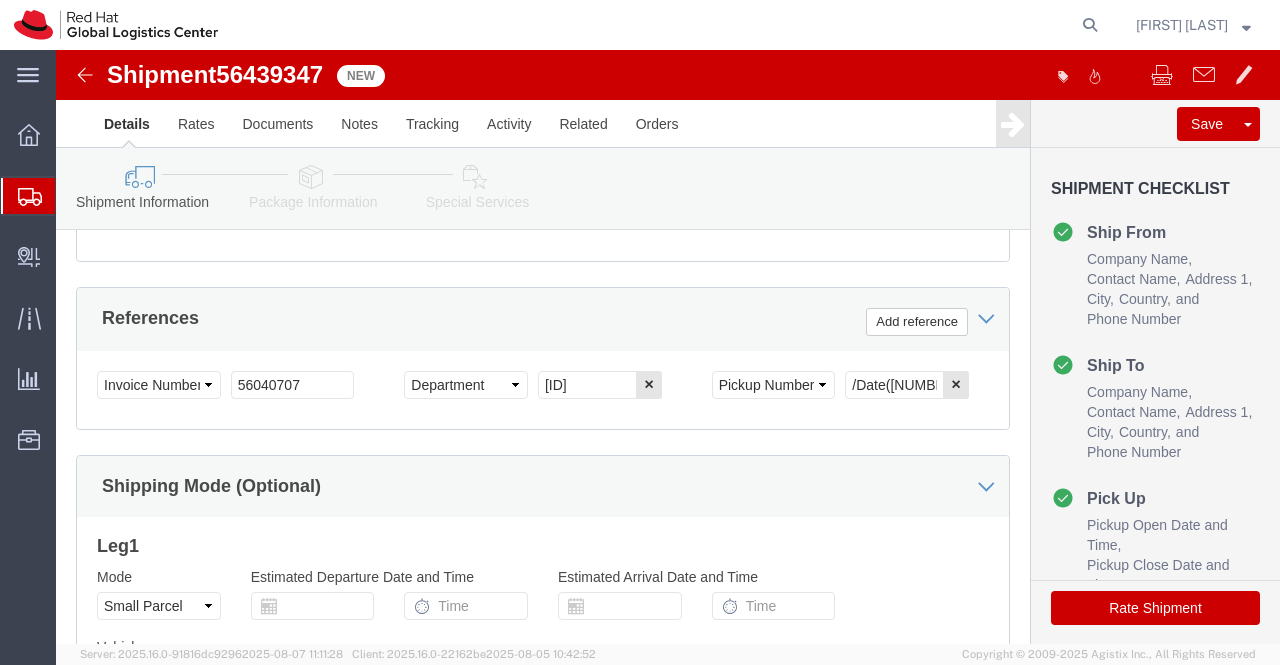 scroll, scrollTop: 1200, scrollLeft: 0, axis: vertical 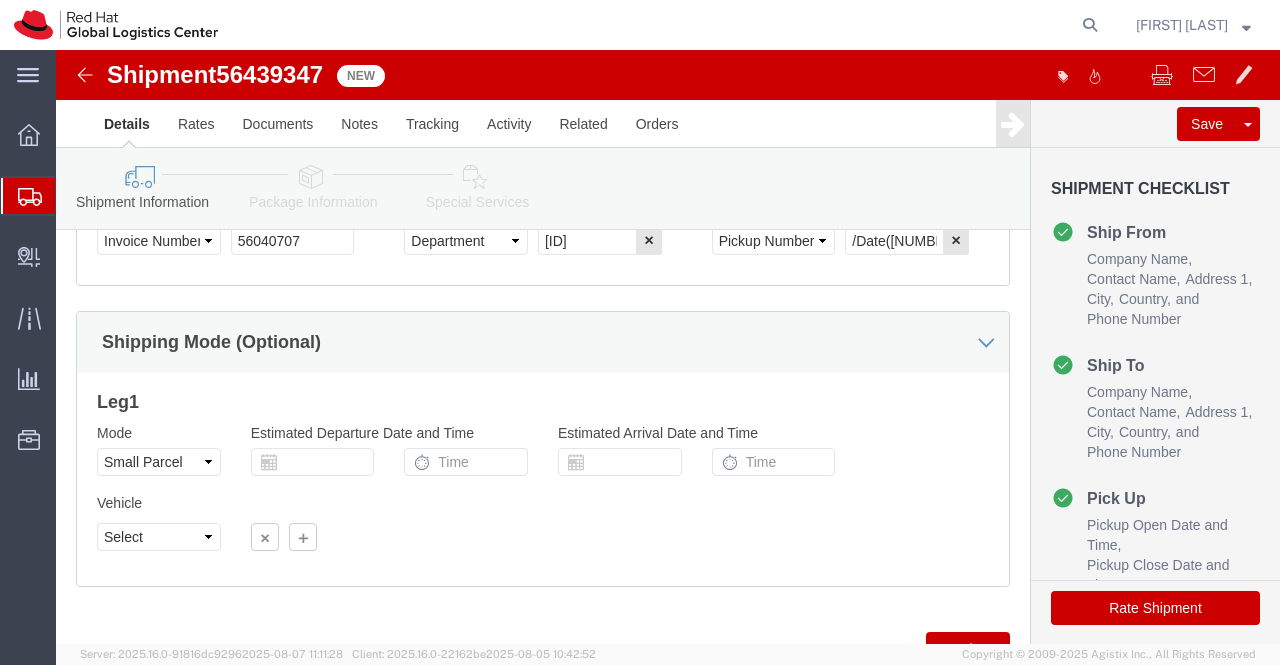 click 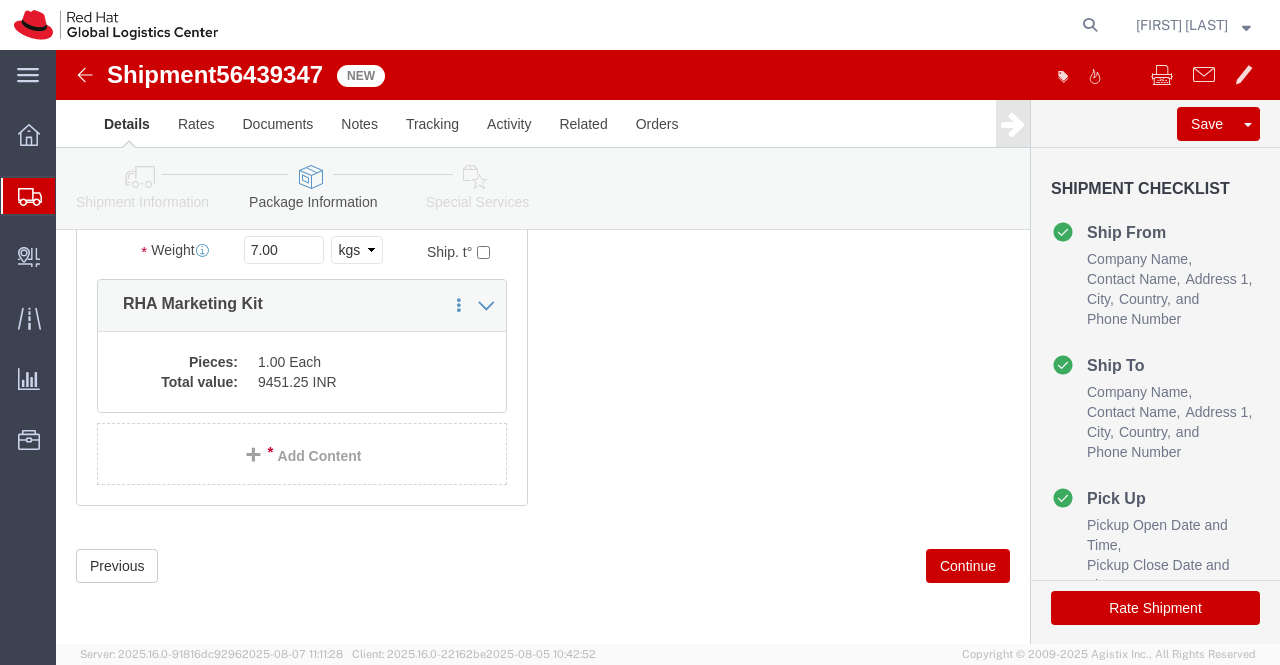 scroll, scrollTop: 180, scrollLeft: 0, axis: vertical 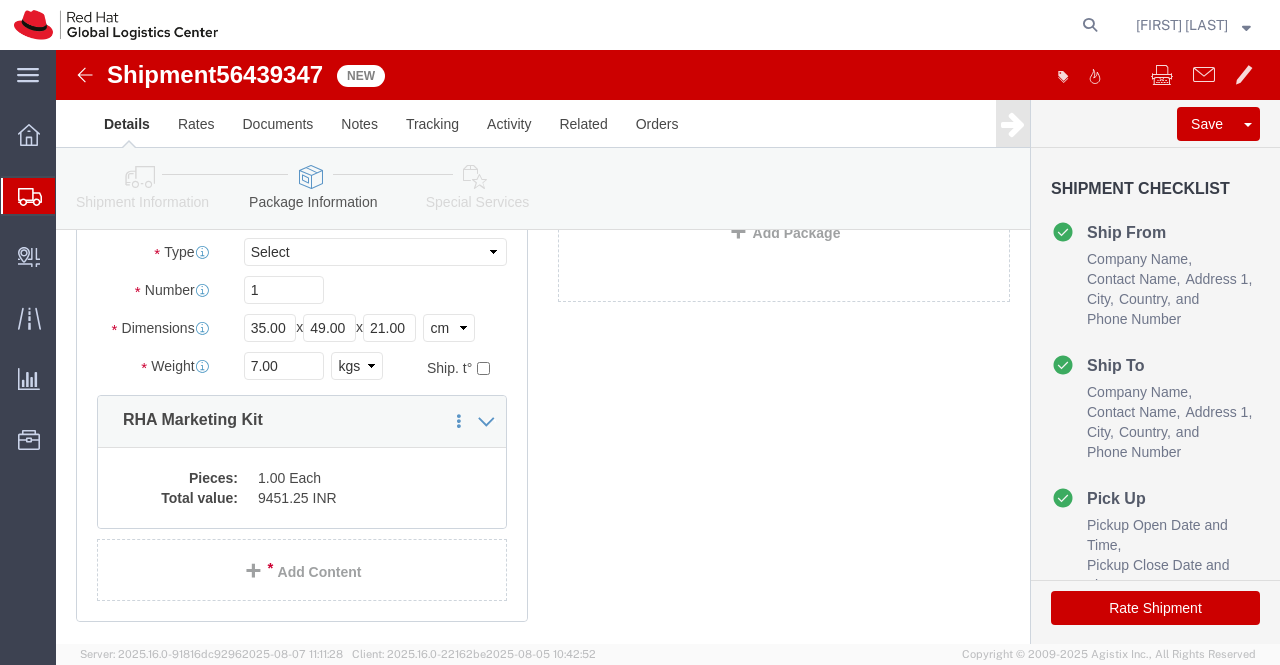 click 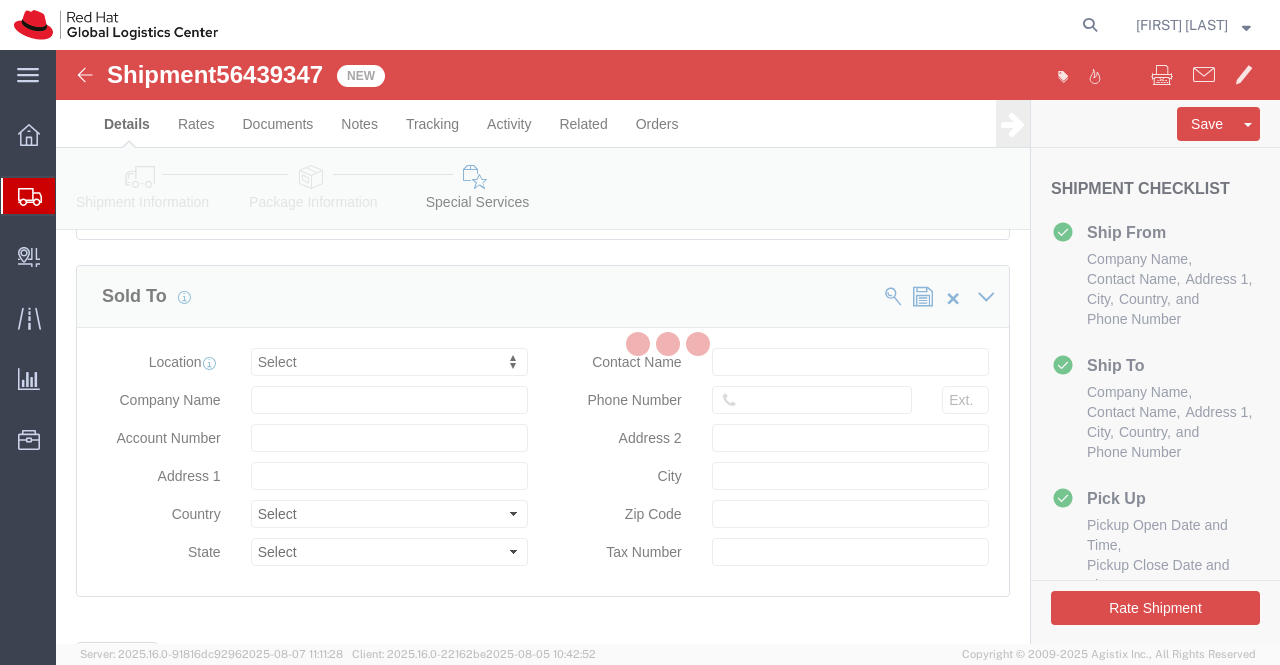 select on "COSTCENTER" 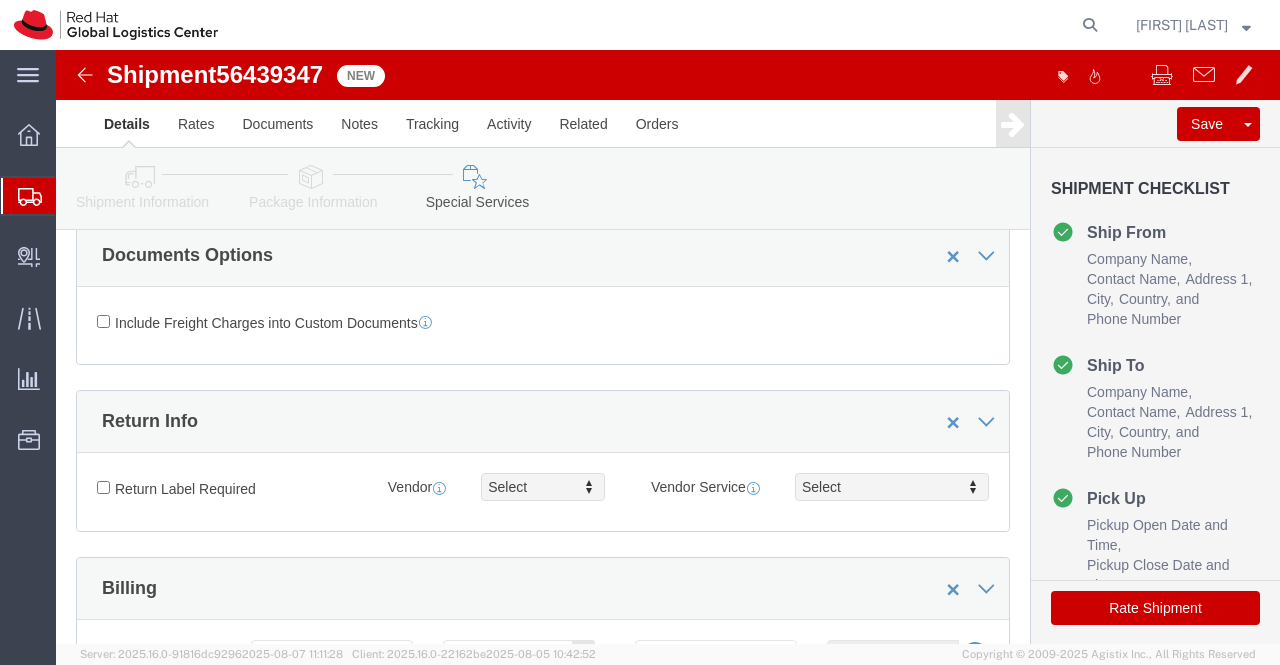 scroll, scrollTop: 0, scrollLeft: 0, axis: both 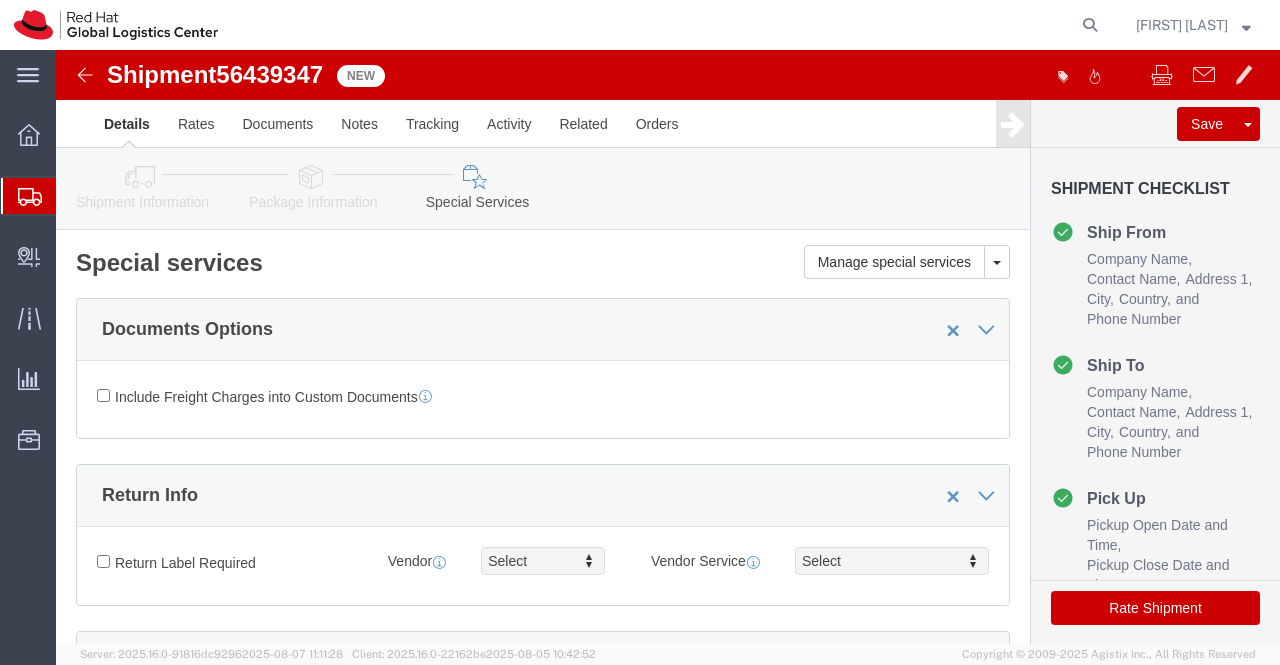 click on "Rate Shipment" 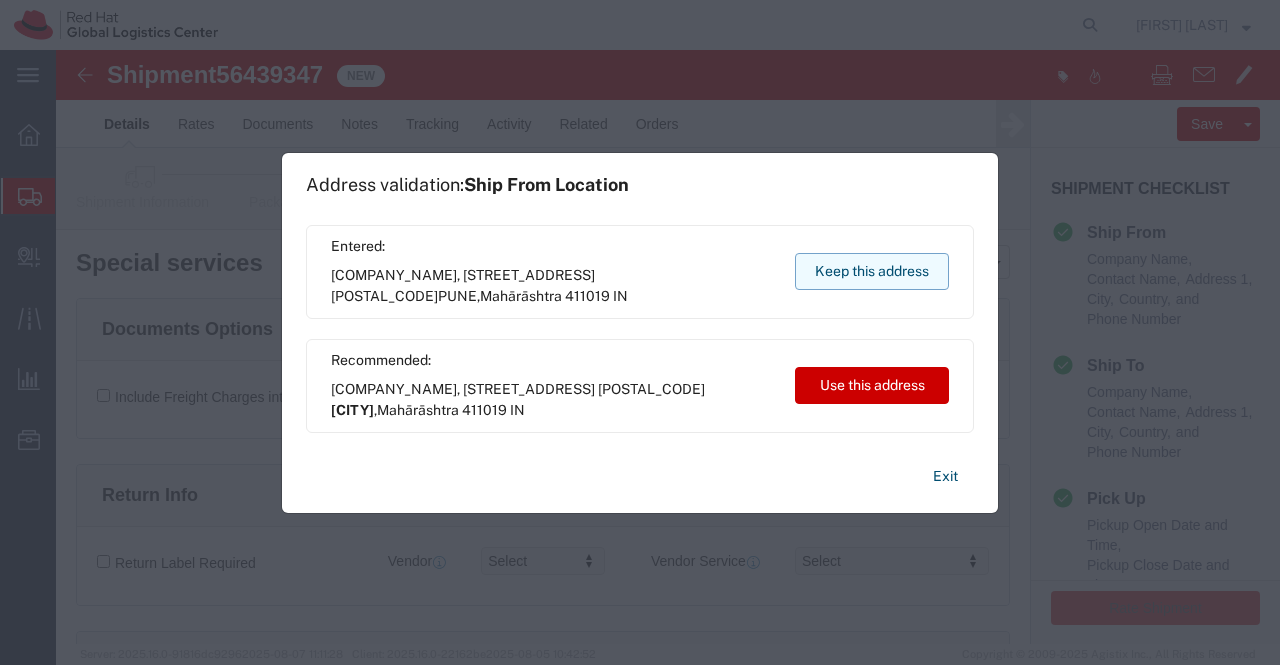 click on "Keep this address" 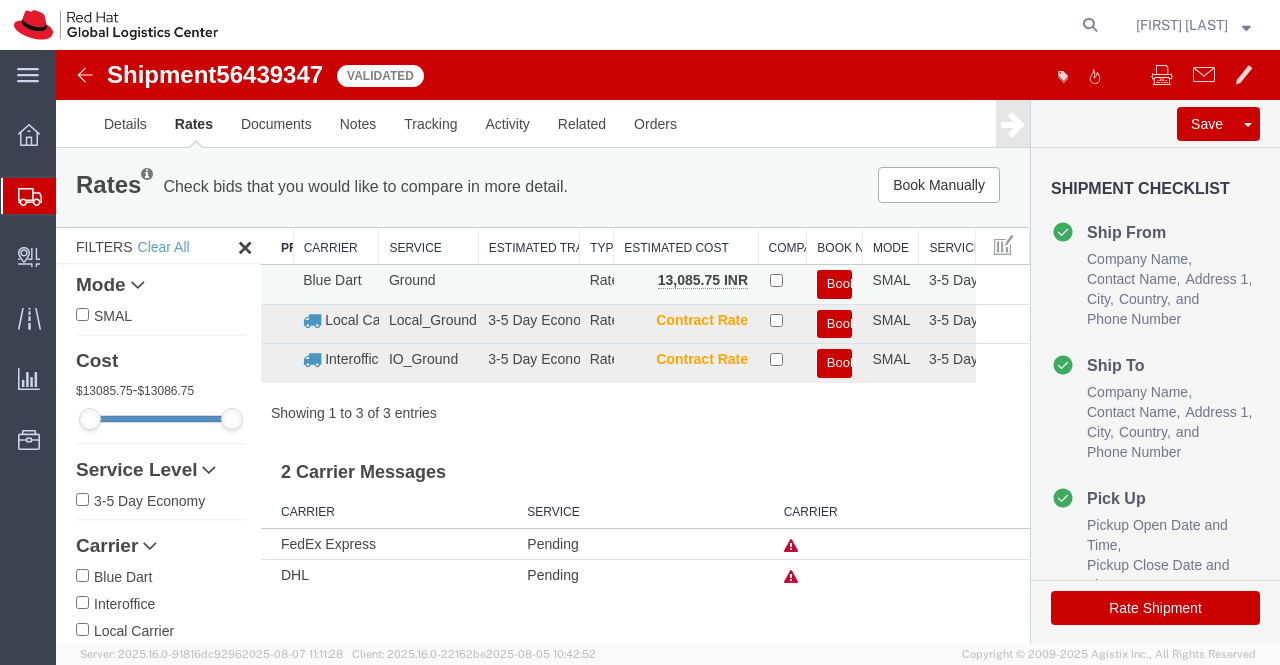 click on "Book" at bounding box center [835, 284] 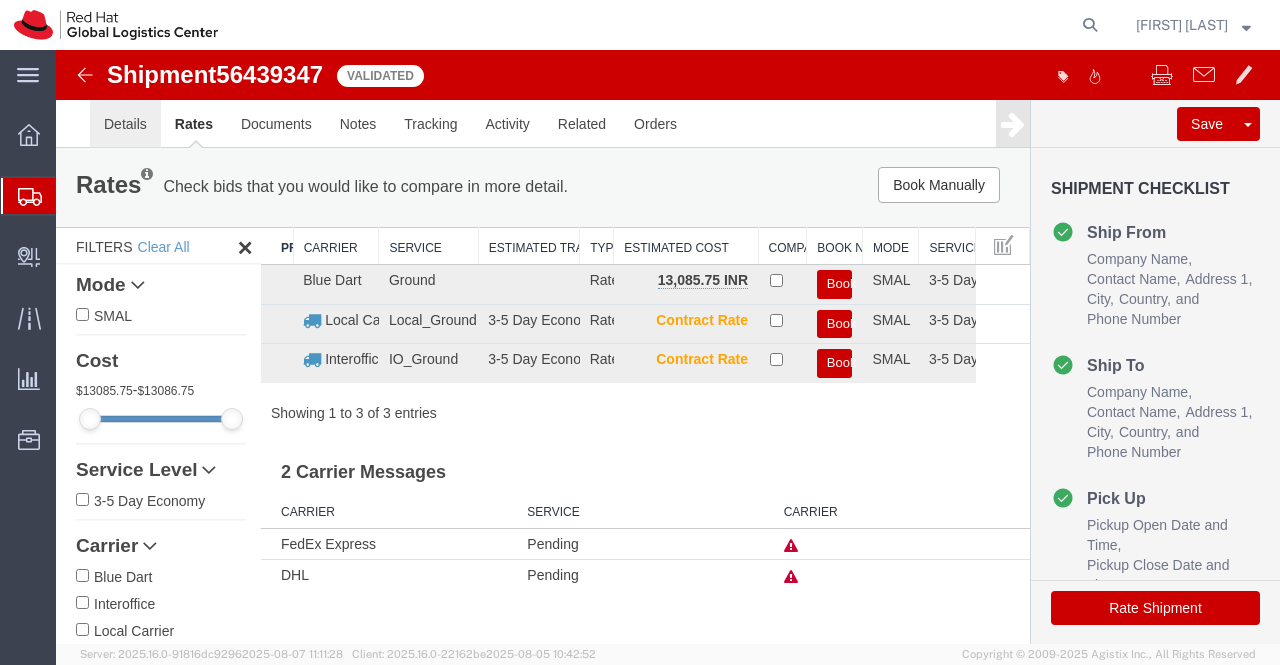 click on "Details" at bounding box center (125, 124) 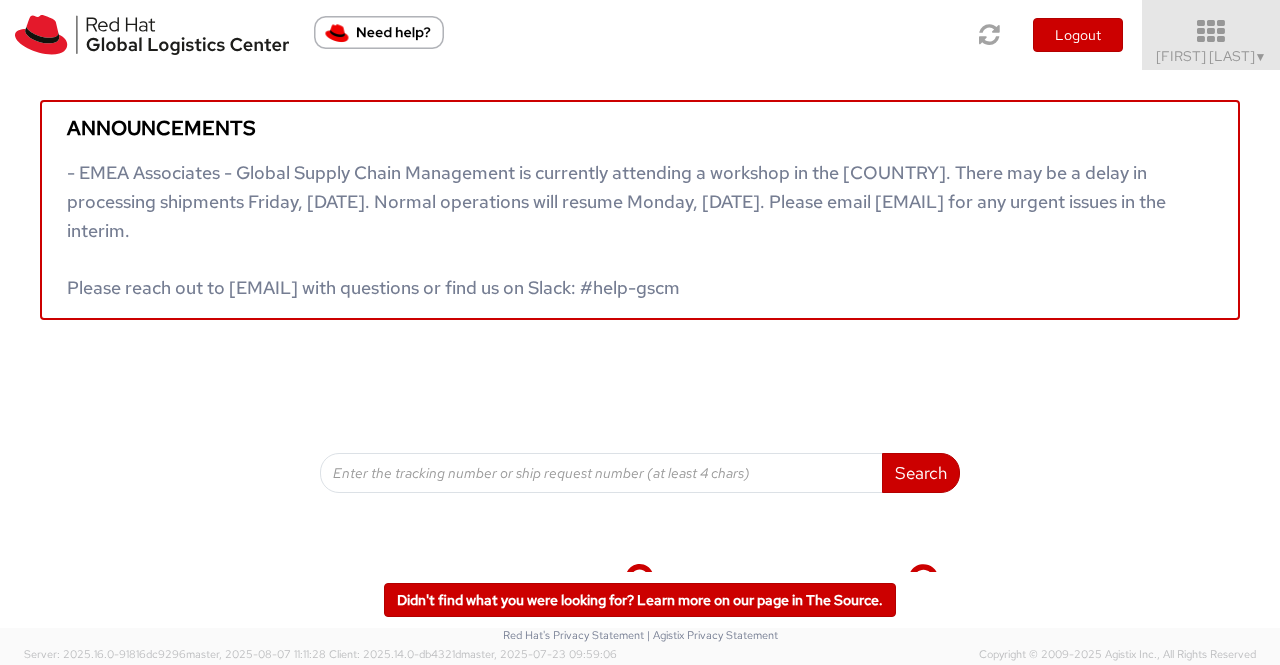 scroll, scrollTop: 0, scrollLeft: 0, axis: both 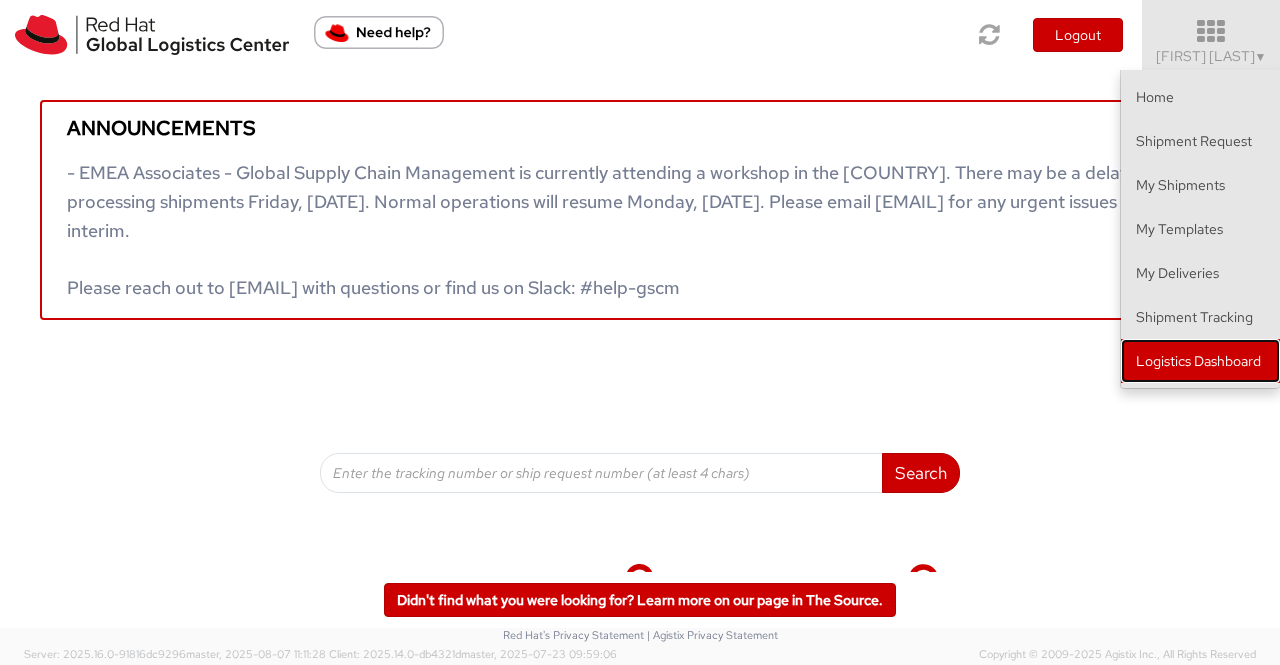 click on "Logistics Dashboard" at bounding box center (1200, 361) 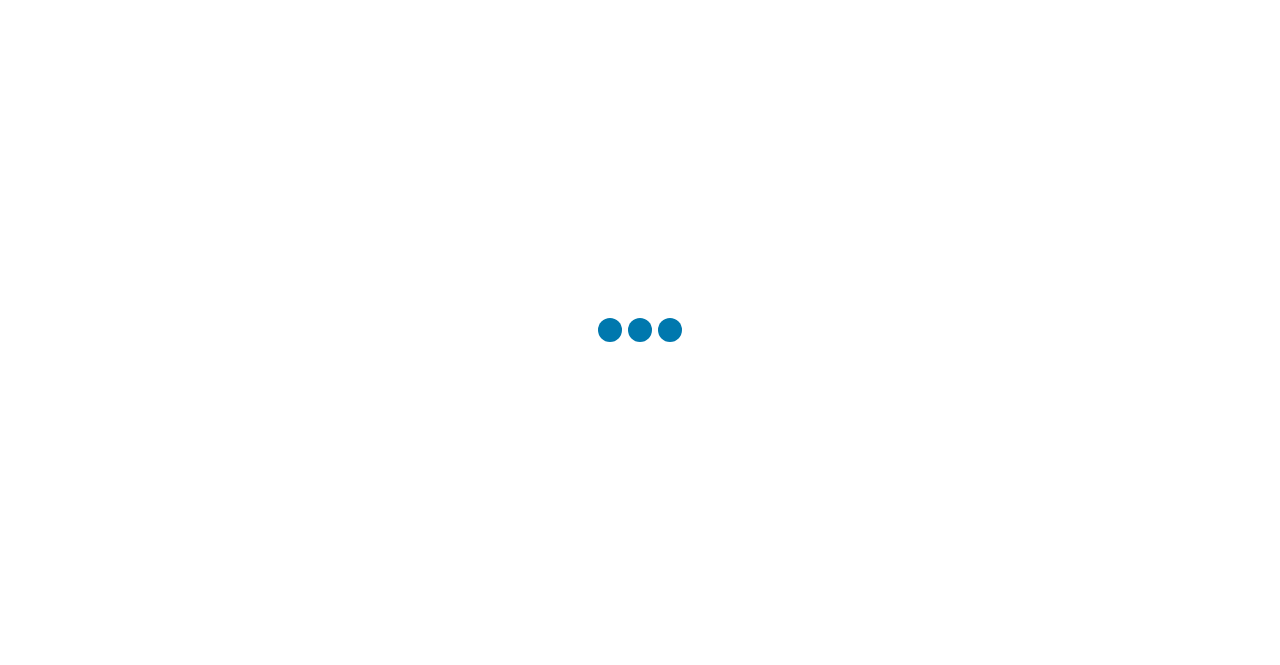 scroll, scrollTop: 0, scrollLeft: 0, axis: both 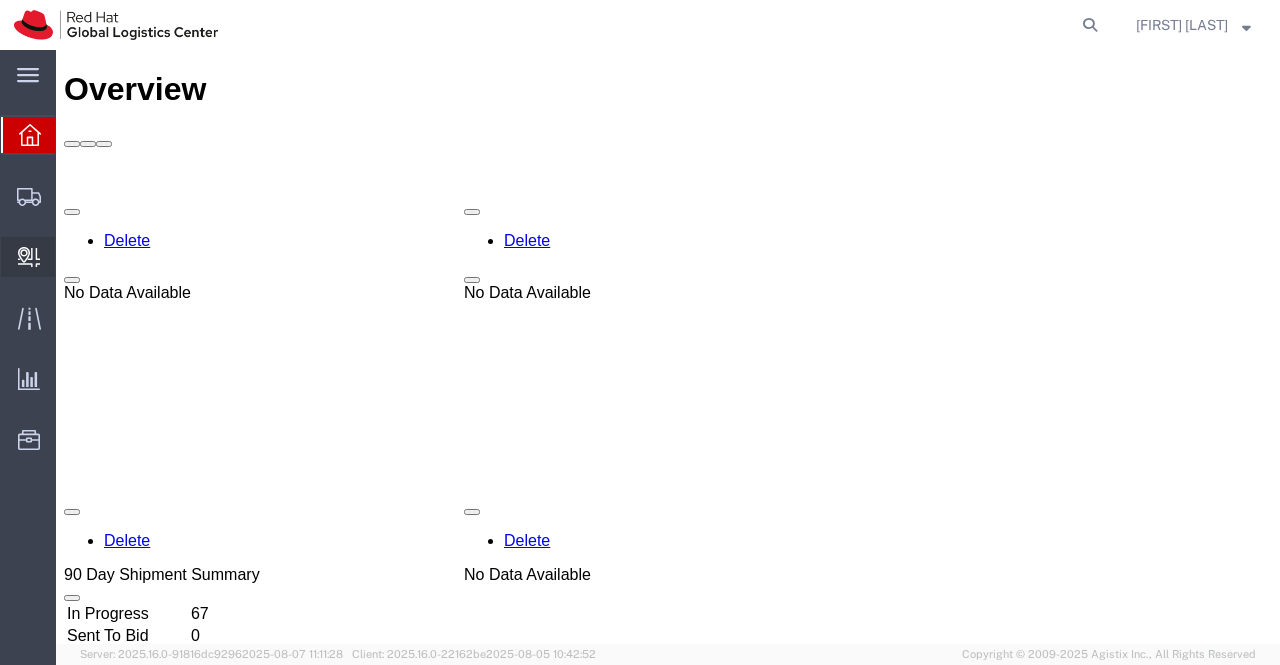 click on "Internal Delivery" 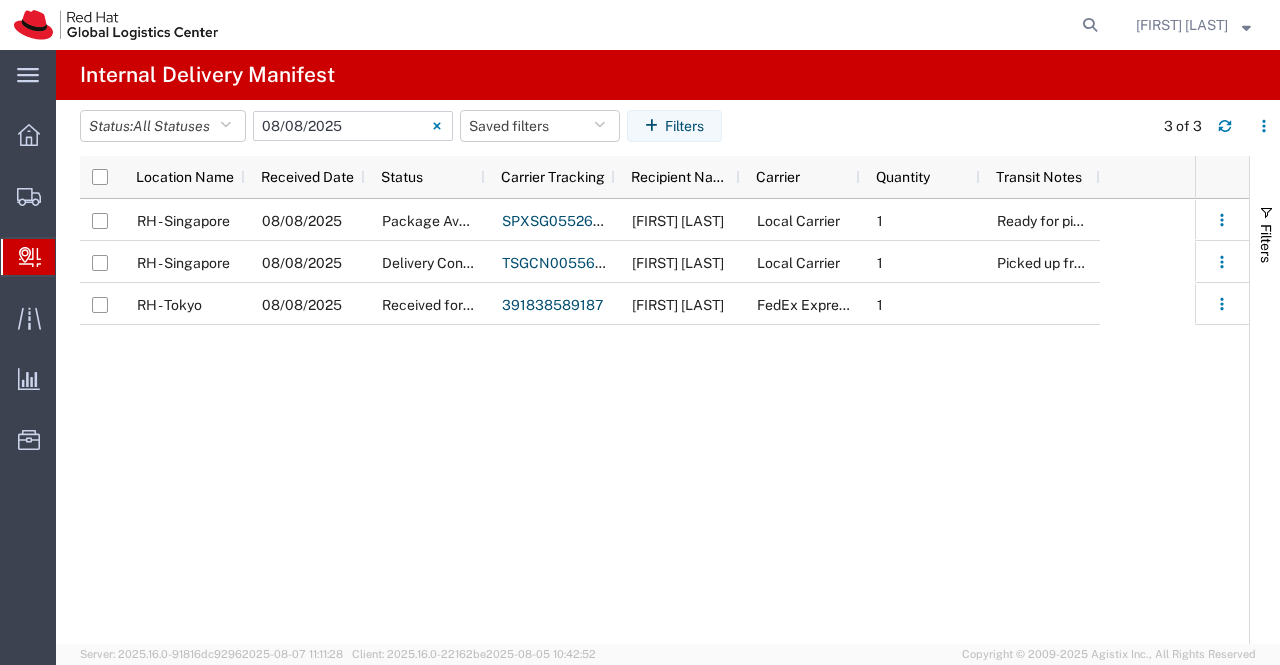 click on "08/08/2025 - 08/08/2025" 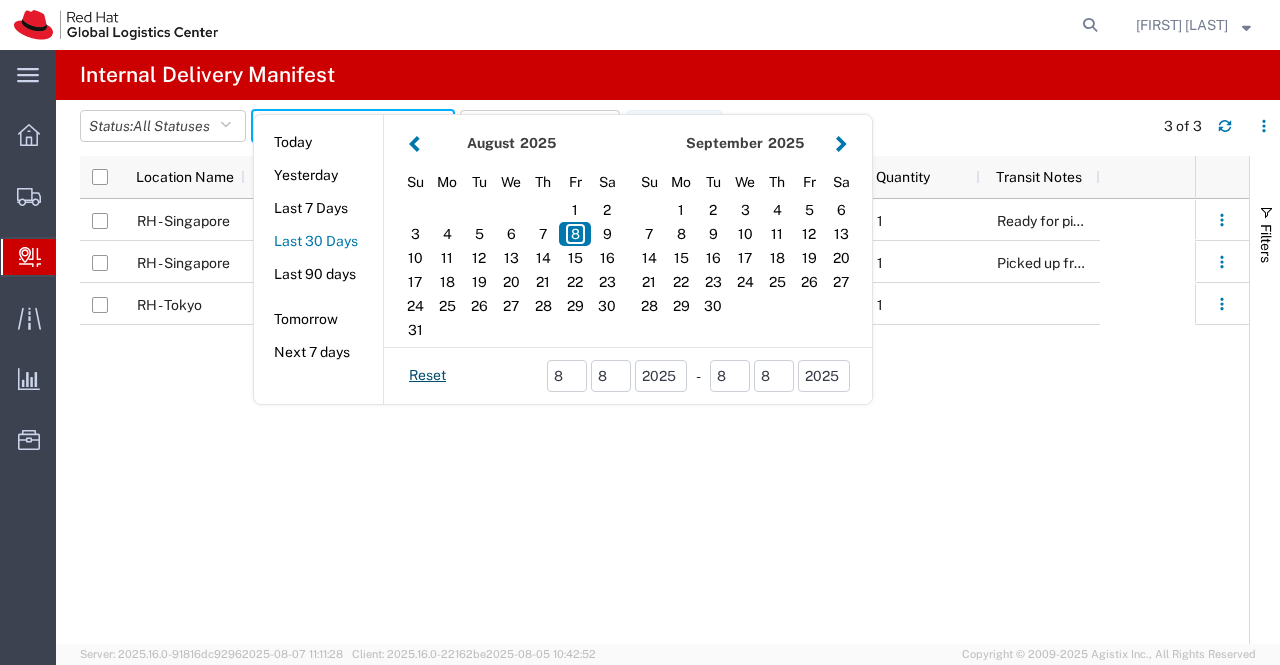 click on "Last 30 Days" 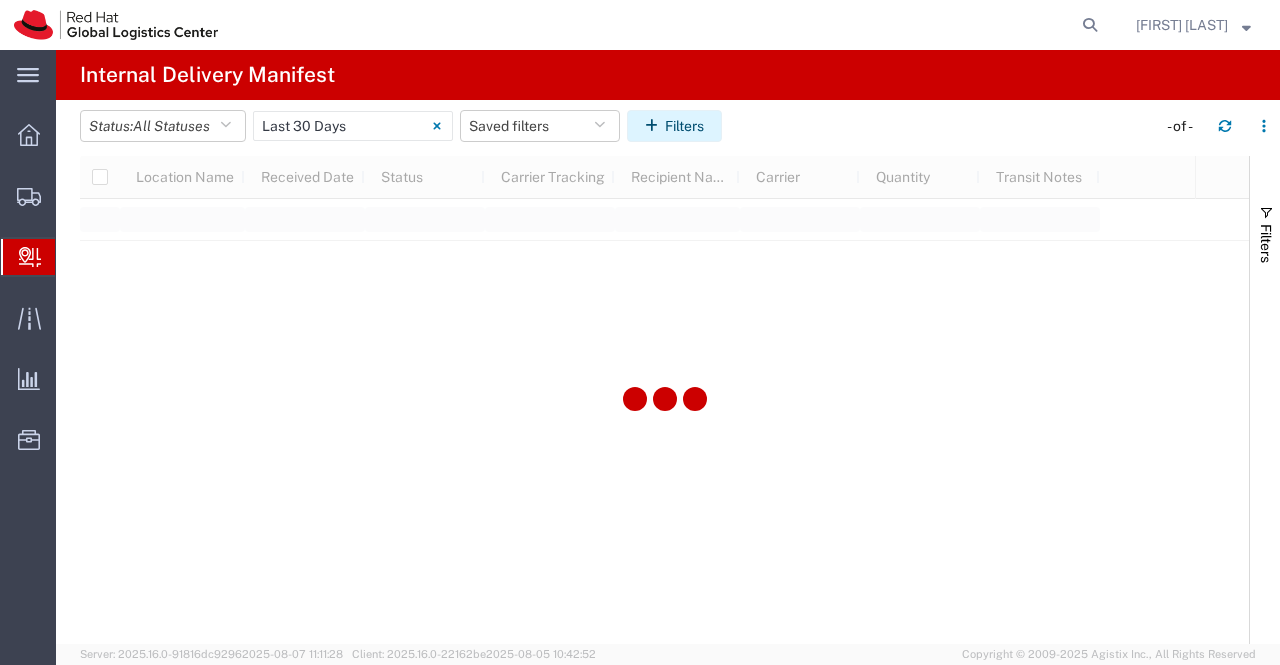 click on "Filters" 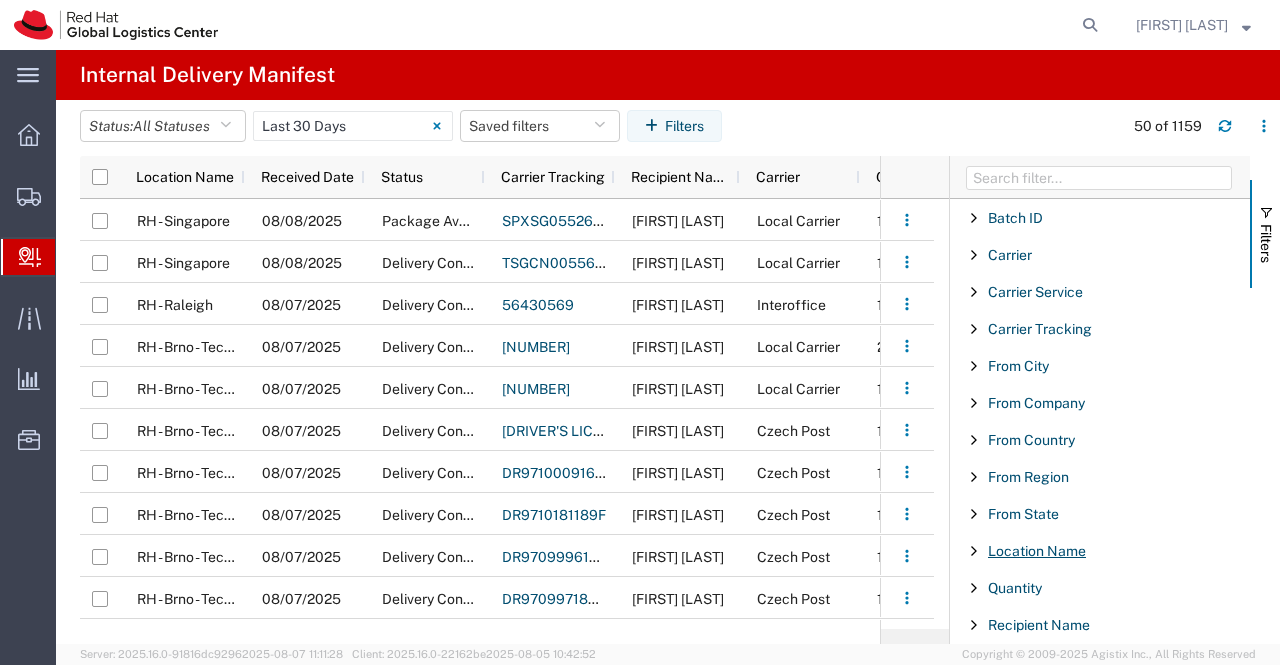 click on "Location Name" at bounding box center [1037, 551] 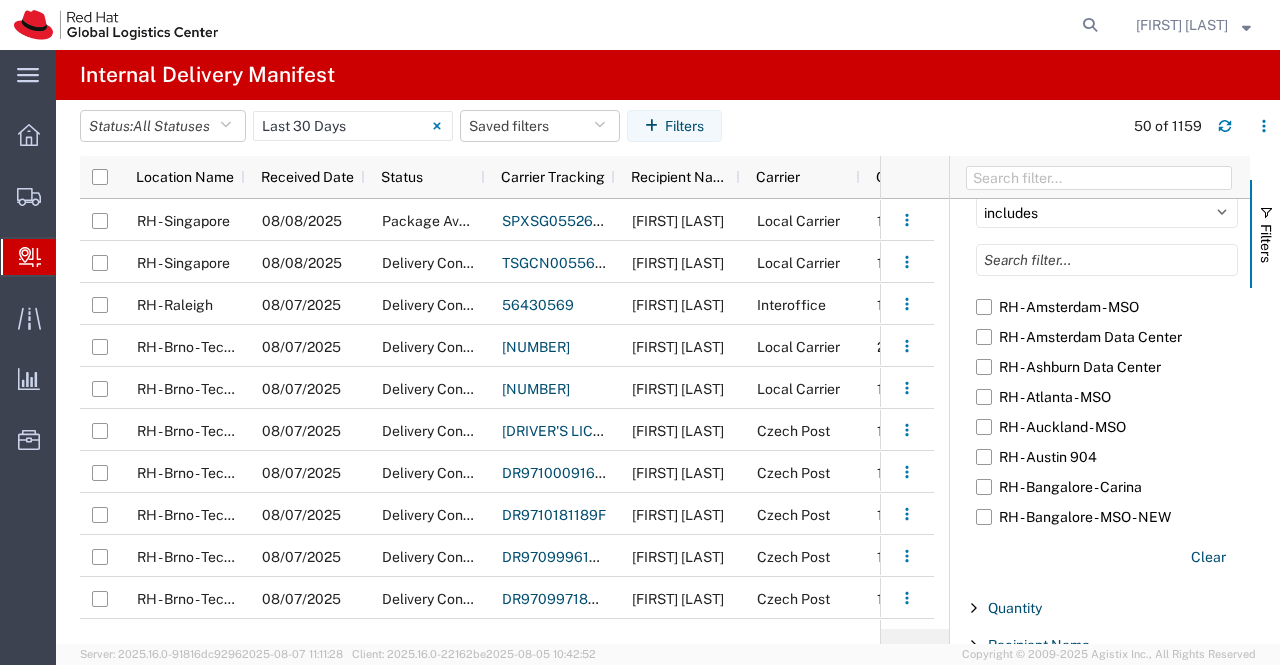 scroll, scrollTop: 400, scrollLeft: 0, axis: vertical 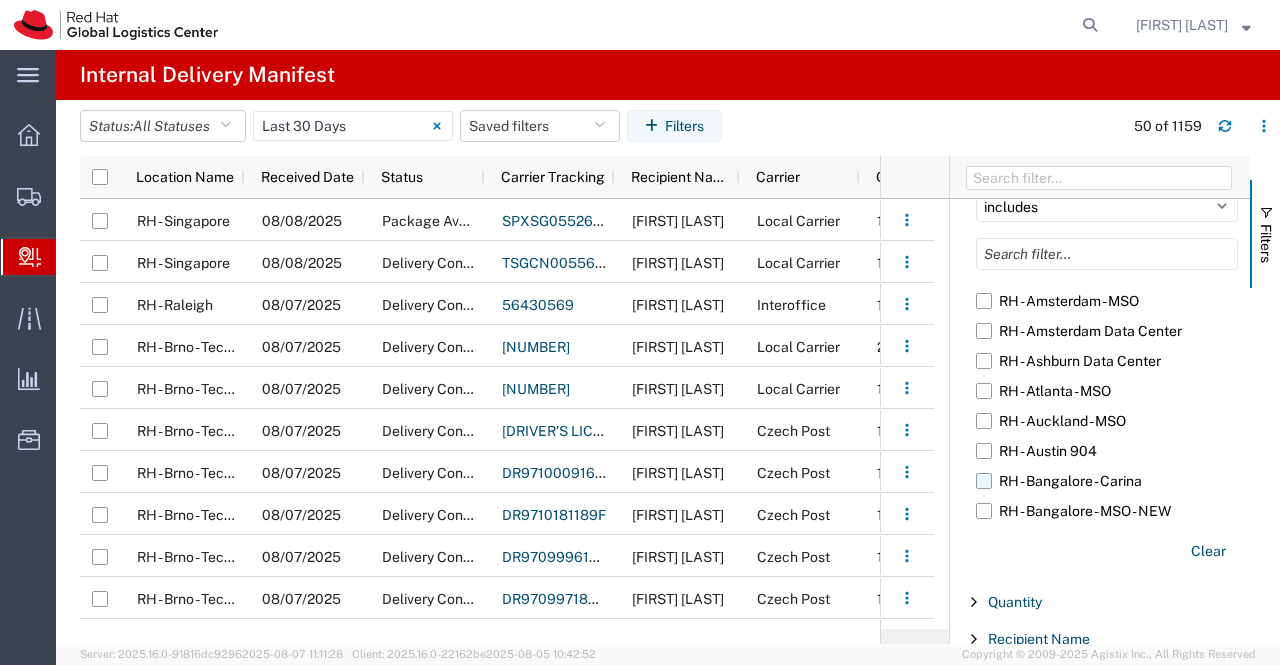 click on "RH - Bangalore - Carina" at bounding box center (1107, 481) 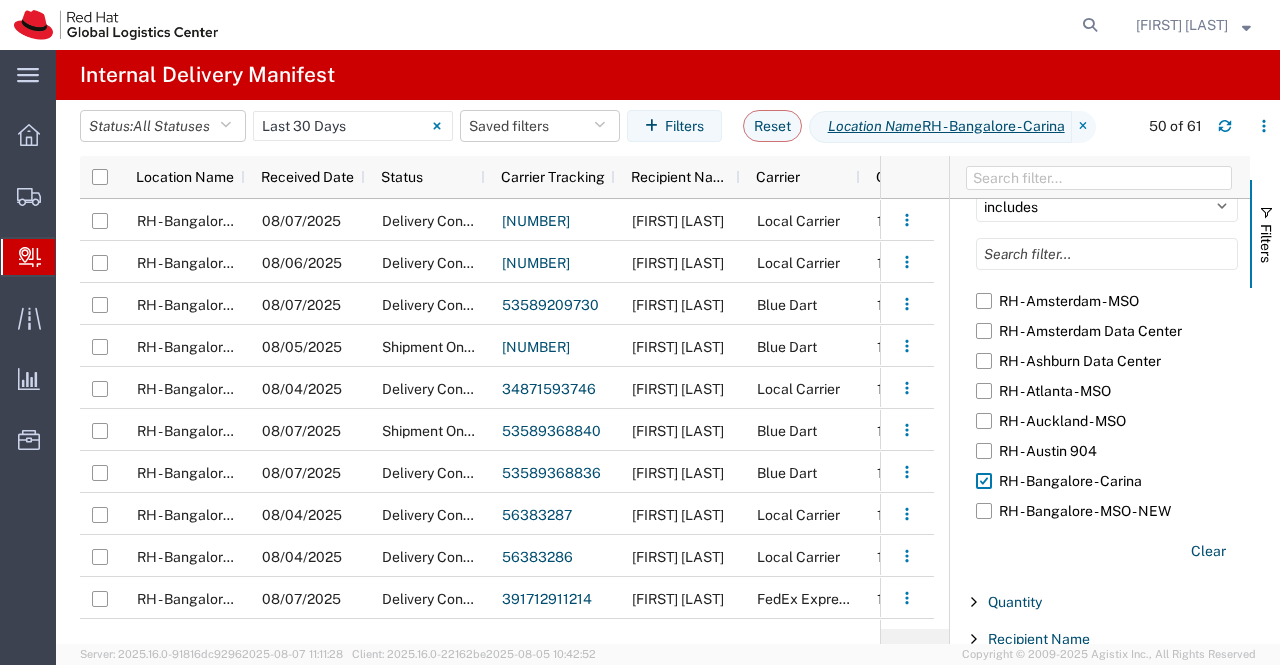 scroll, scrollTop: 19, scrollLeft: 0, axis: vertical 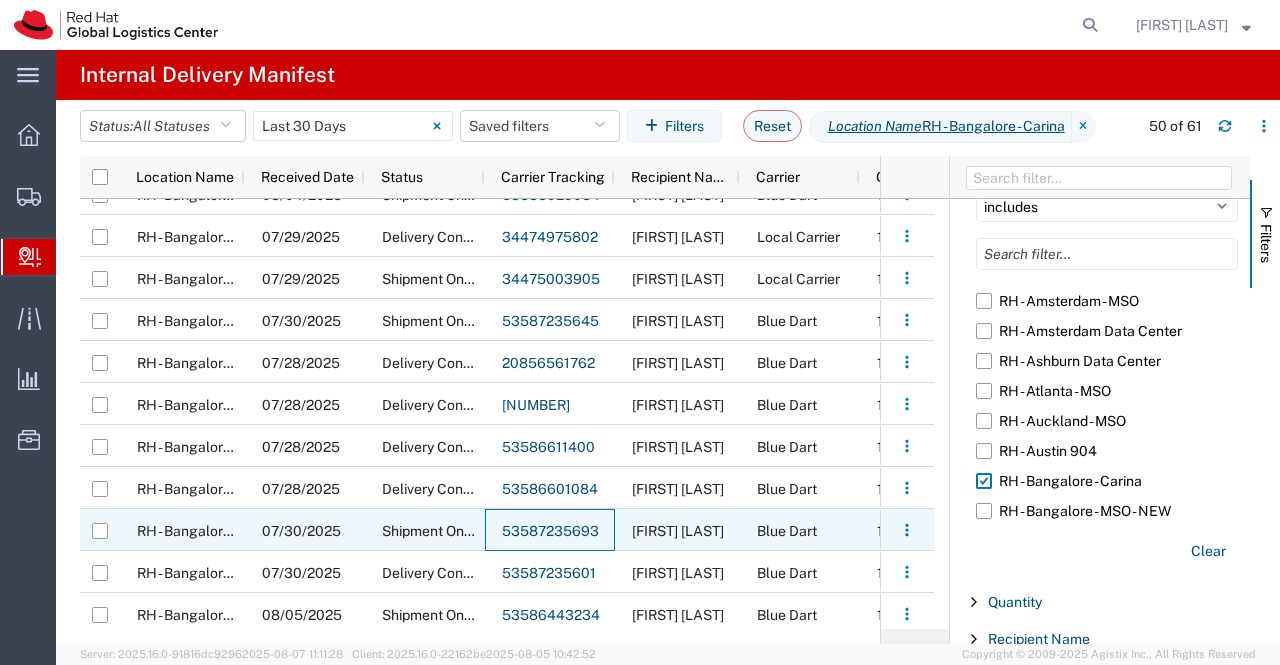 click on "53587235693" 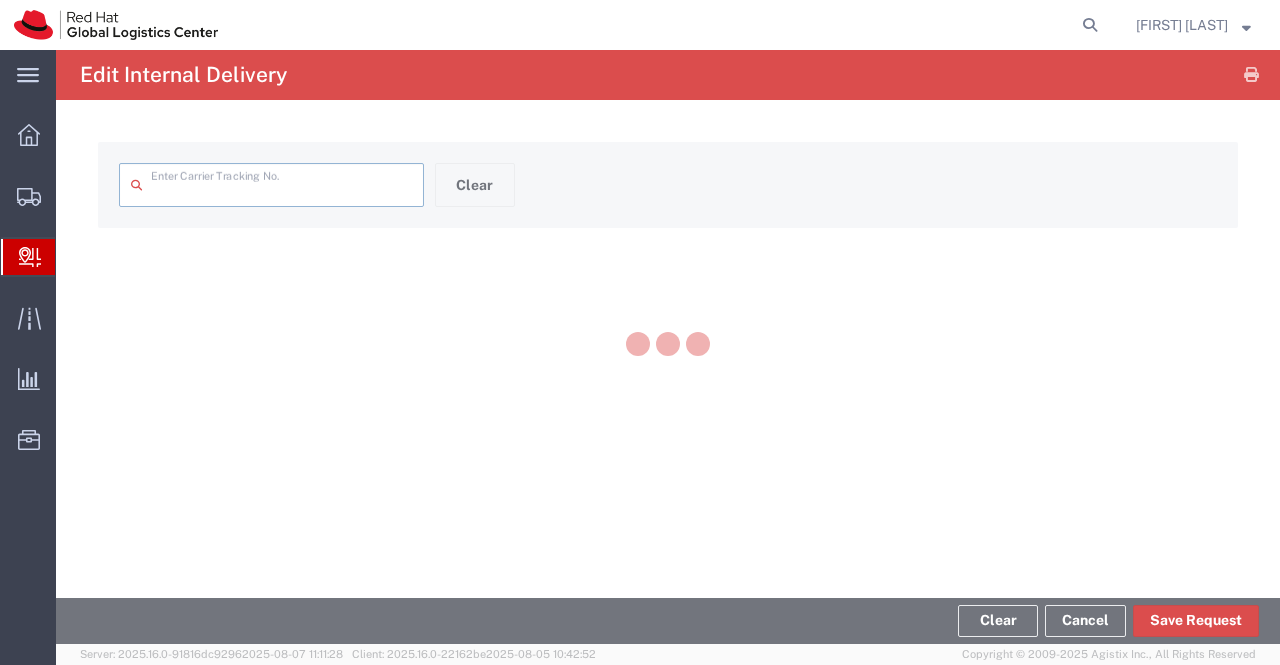 type on "53587235693" 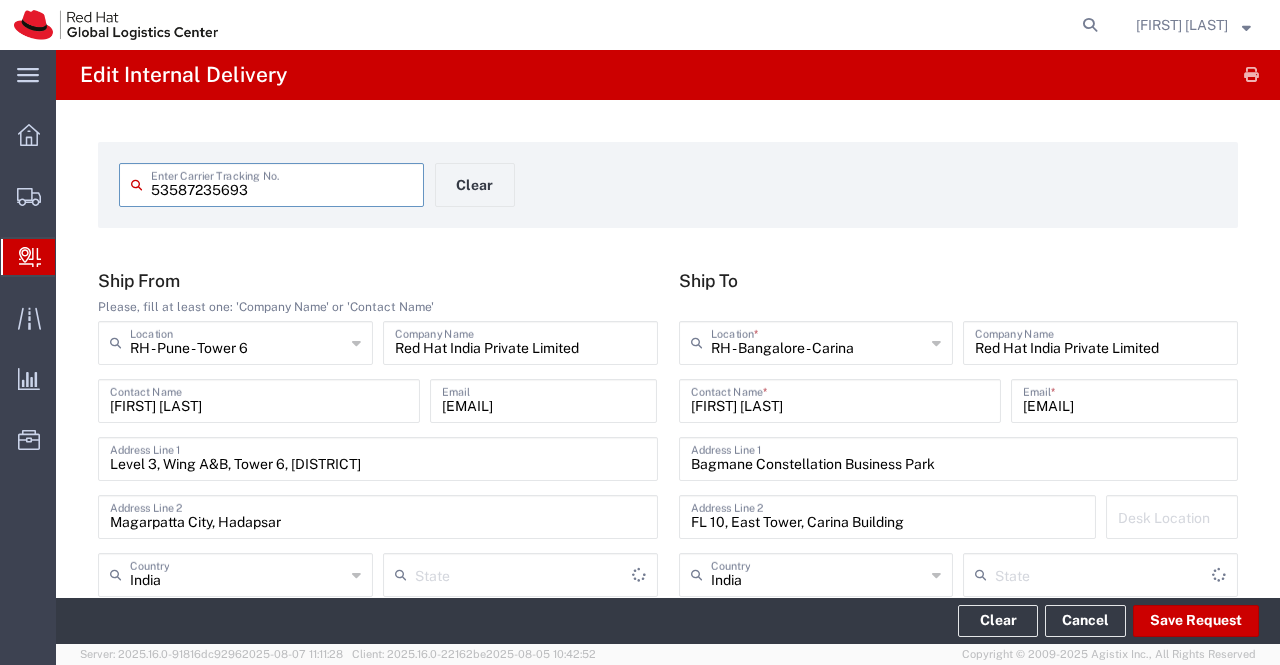 type on "Mahārāshtra" 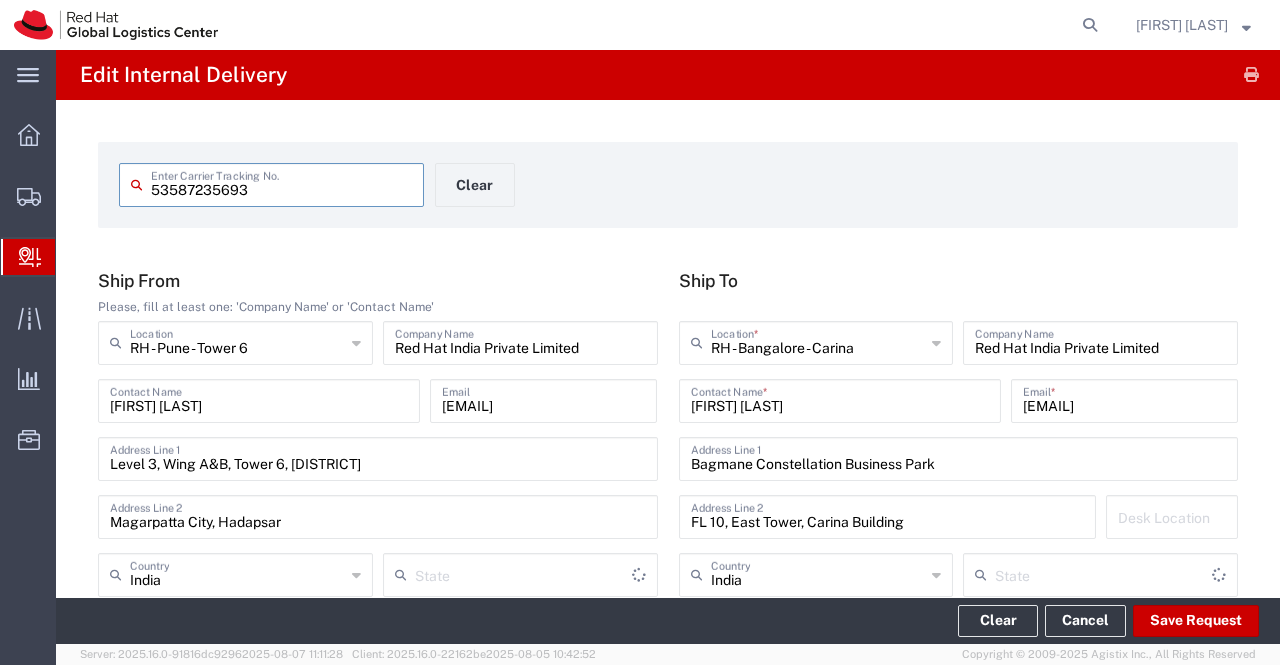 type on "Your Packaging" 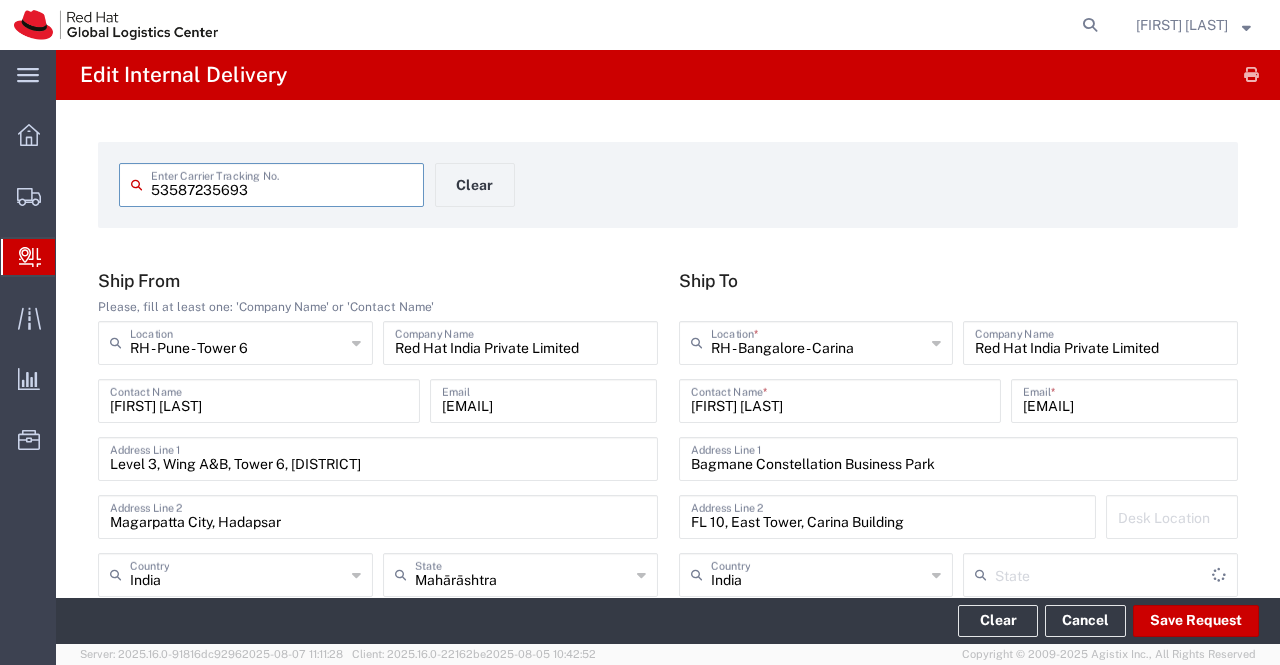type on "Ground" 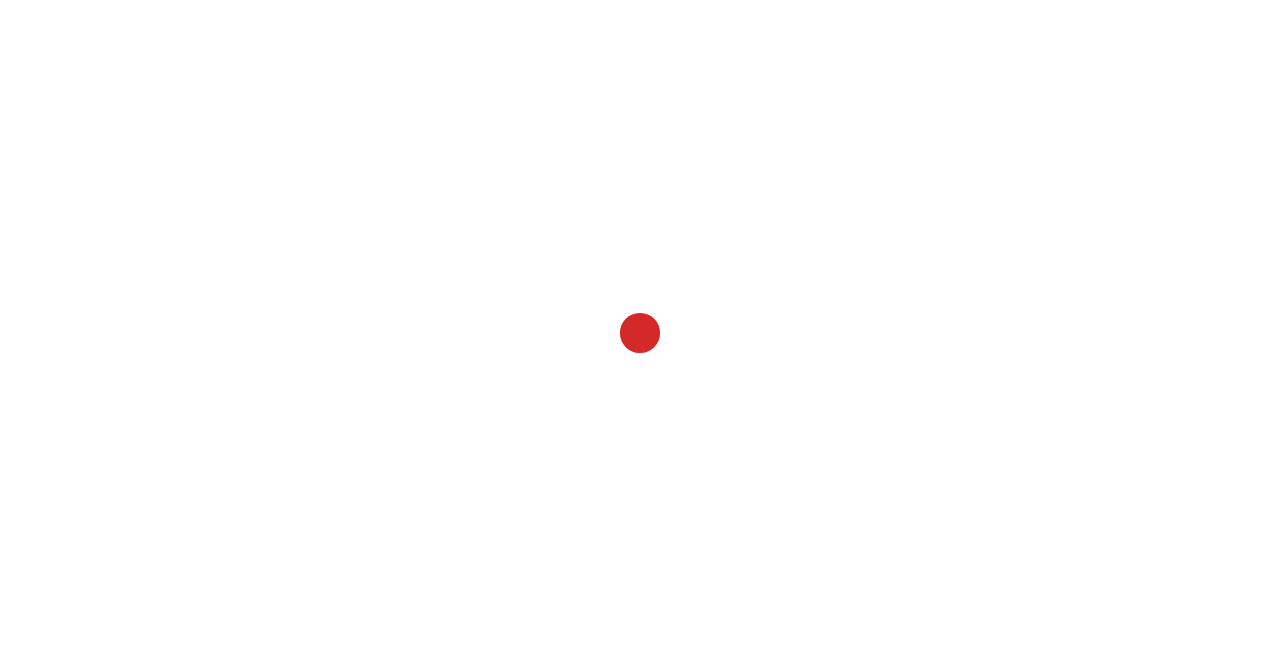 scroll, scrollTop: 0, scrollLeft: 0, axis: both 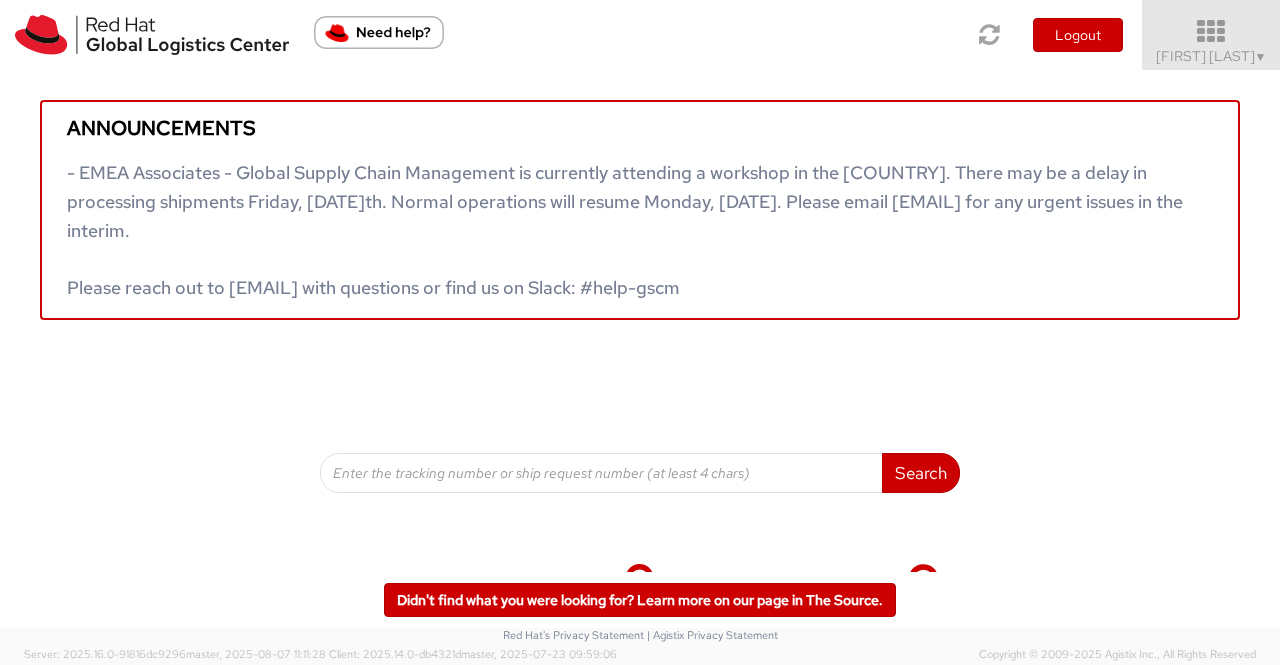 click on "▼" at bounding box center (1261, 57) 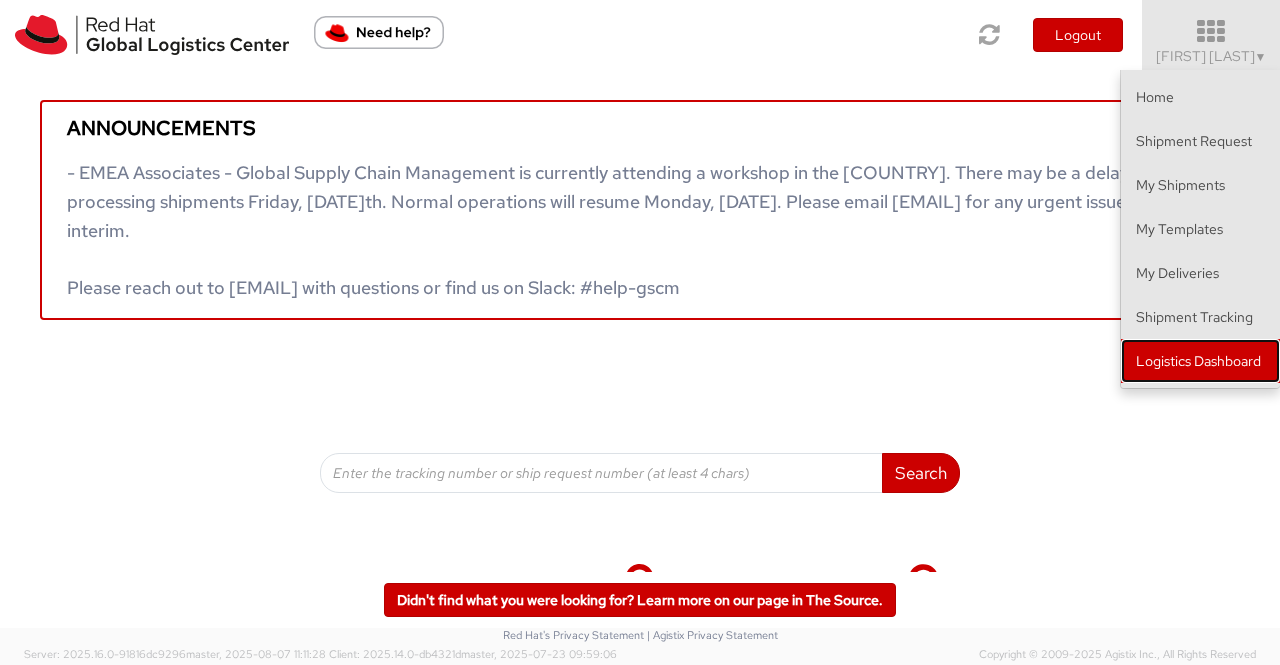 click on "Logistics Dashboard" at bounding box center (1200, 361) 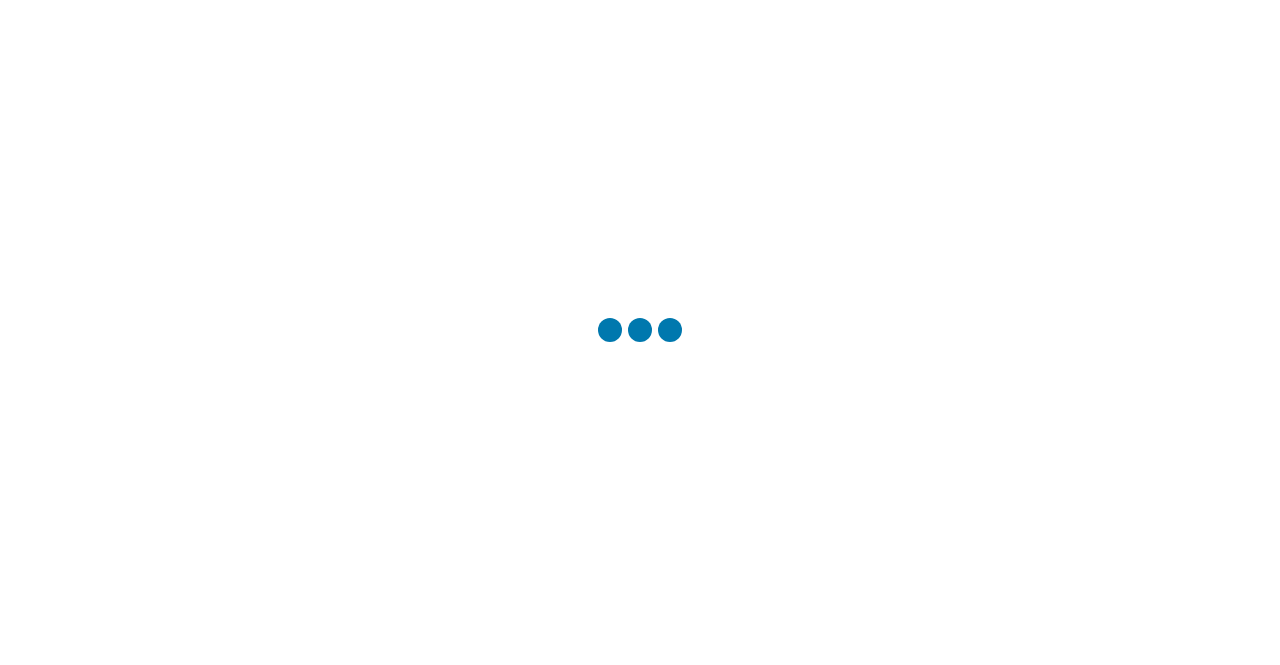 scroll, scrollTop: 0, scrollLeft: 0, axis: both 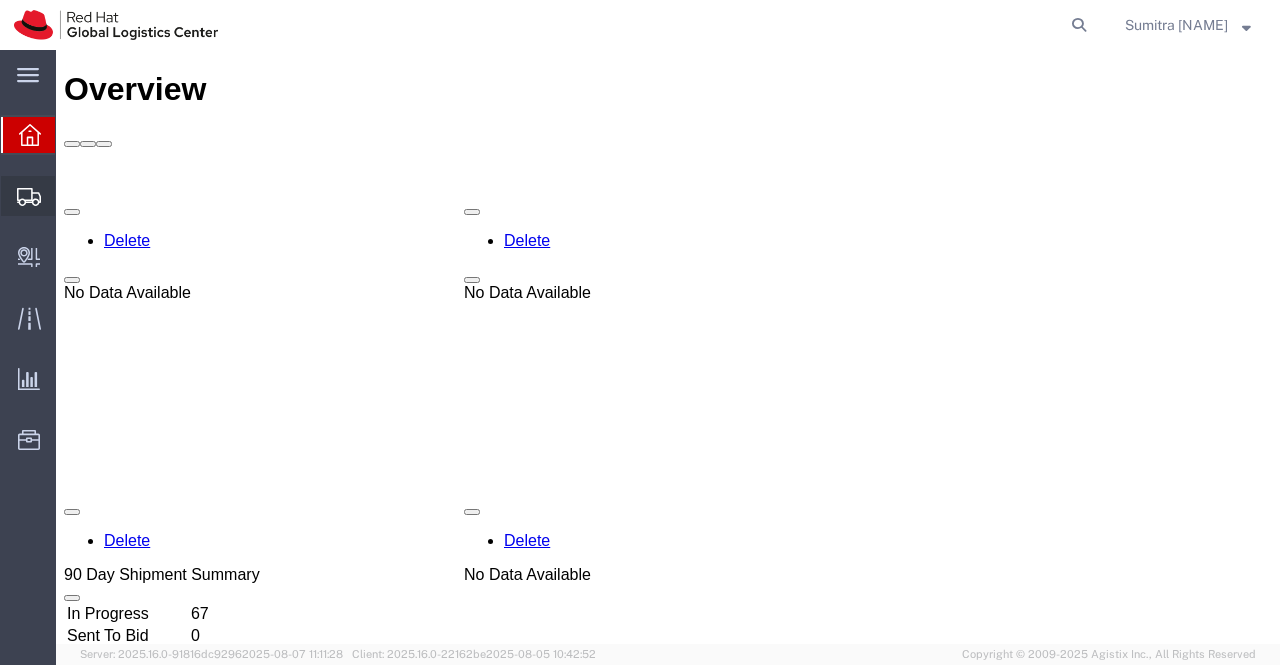 click on "Shipment Manager" 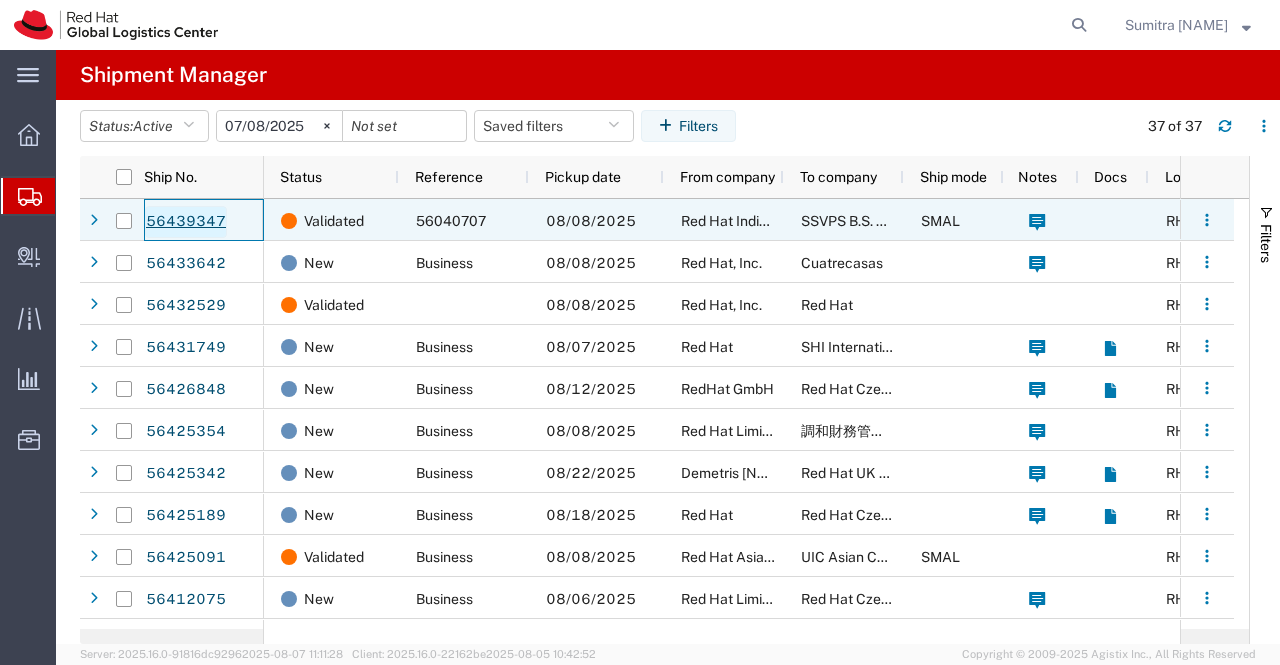 click on "56439347" 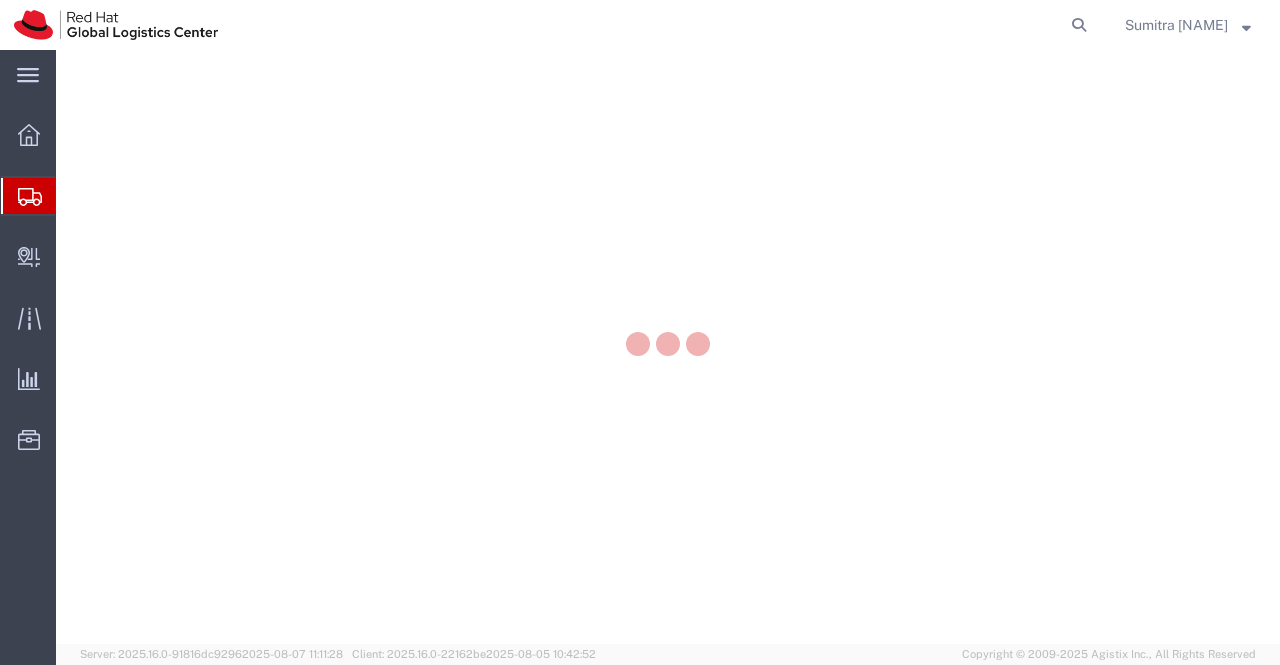 scroll, scrollTop: 0, scrollLeft: 0, axis: both 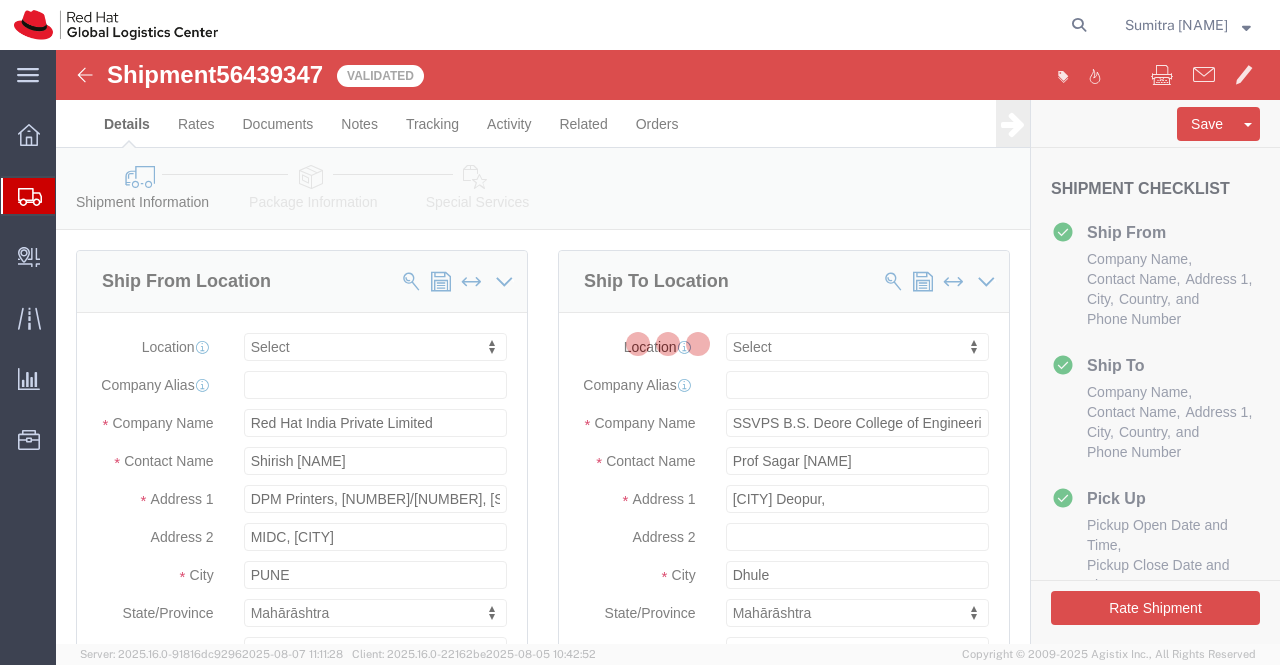 select 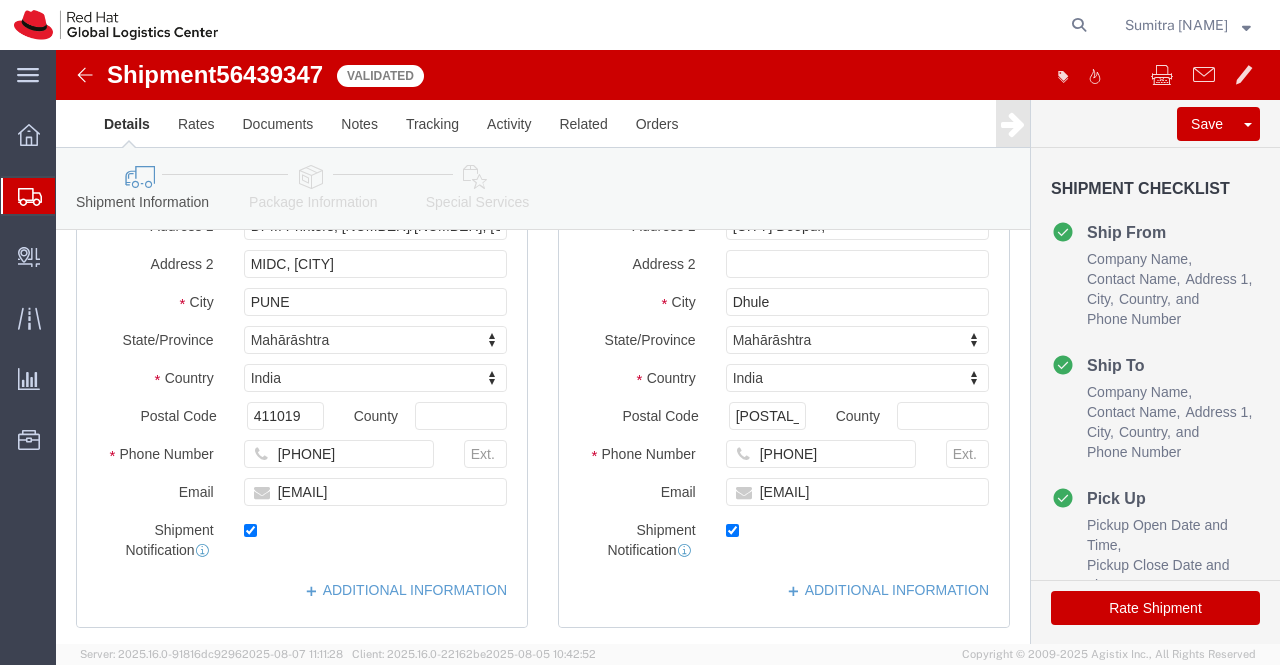 scroll, scrollTop: 300, scrollLeft: 0, axis: vertical 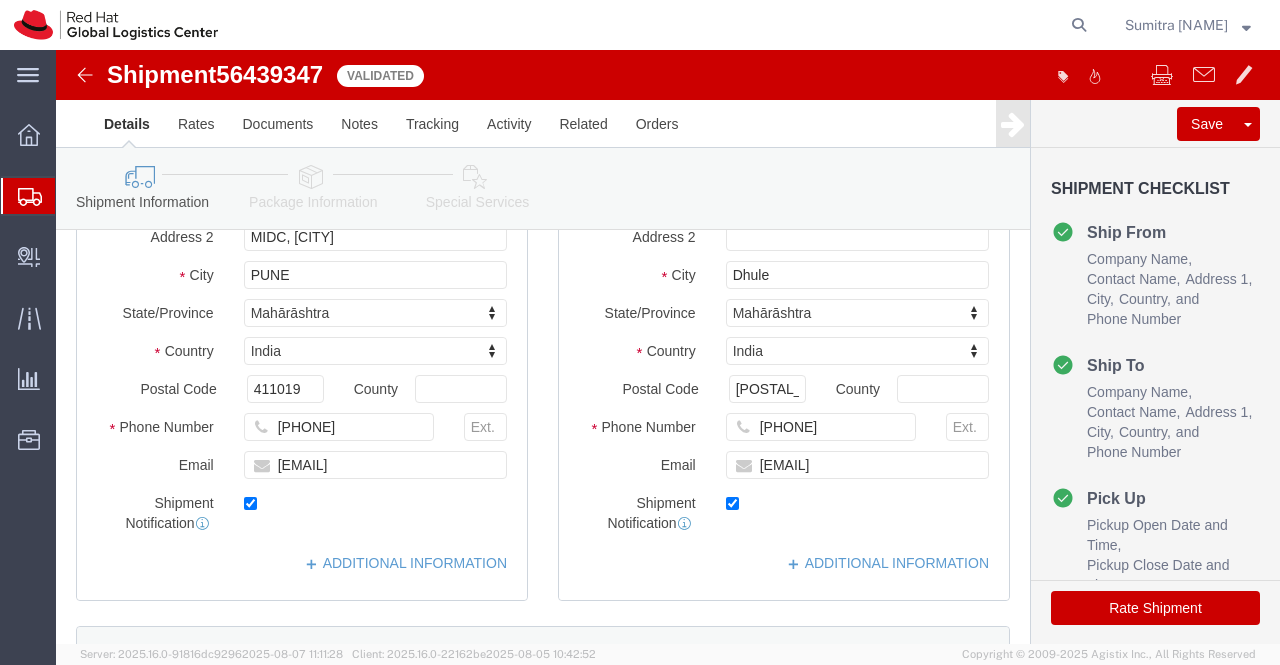 click 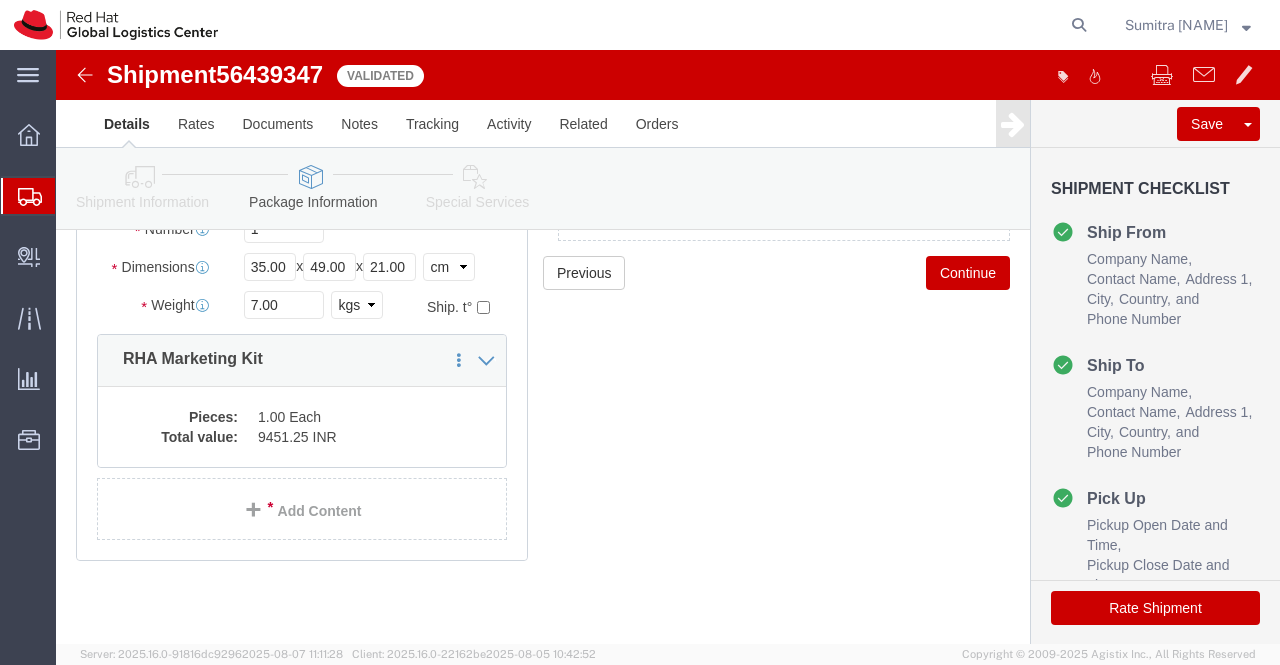 scroll, scrollTop: 0, scrollLeft: 0, axis: both 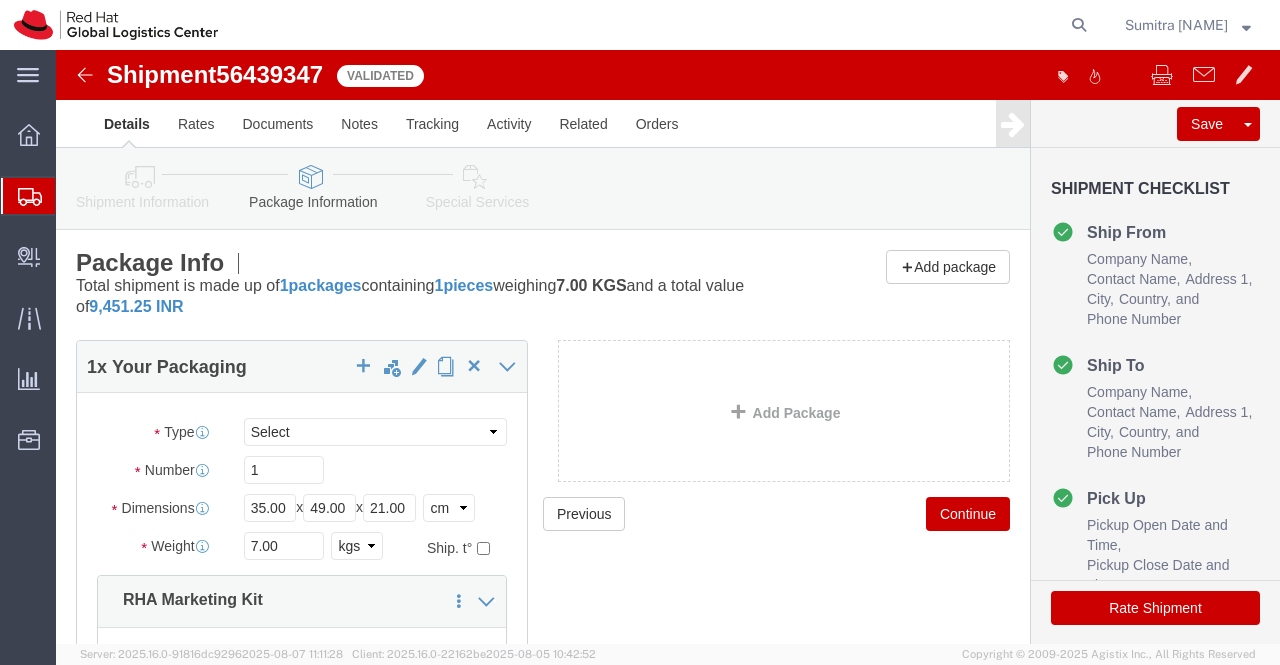 click 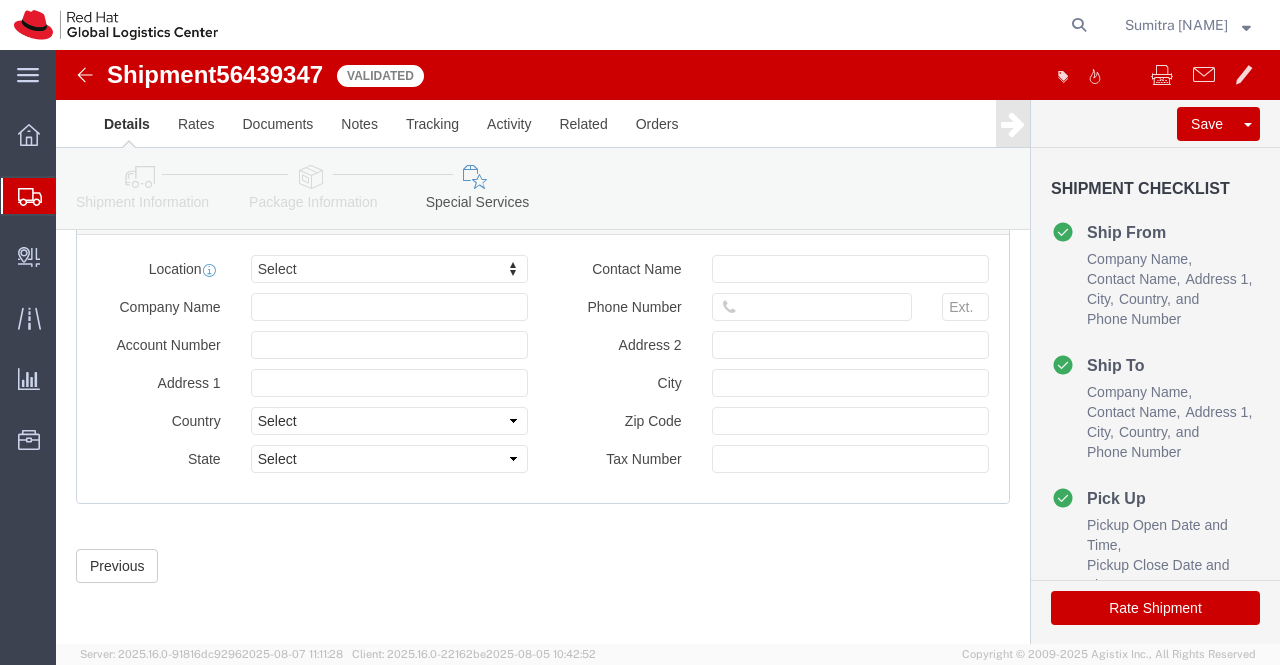 scroll, scrollTop: 1282, scrollLeft: 0, axis: vertical 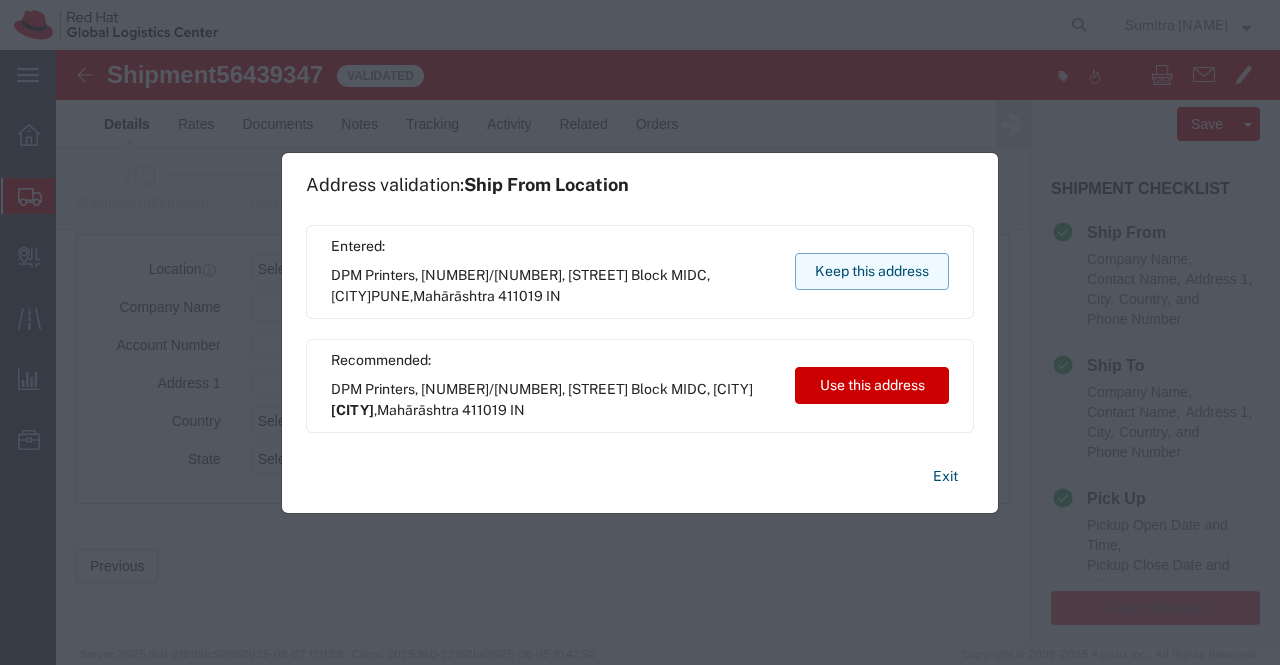 click on "Keep this address" 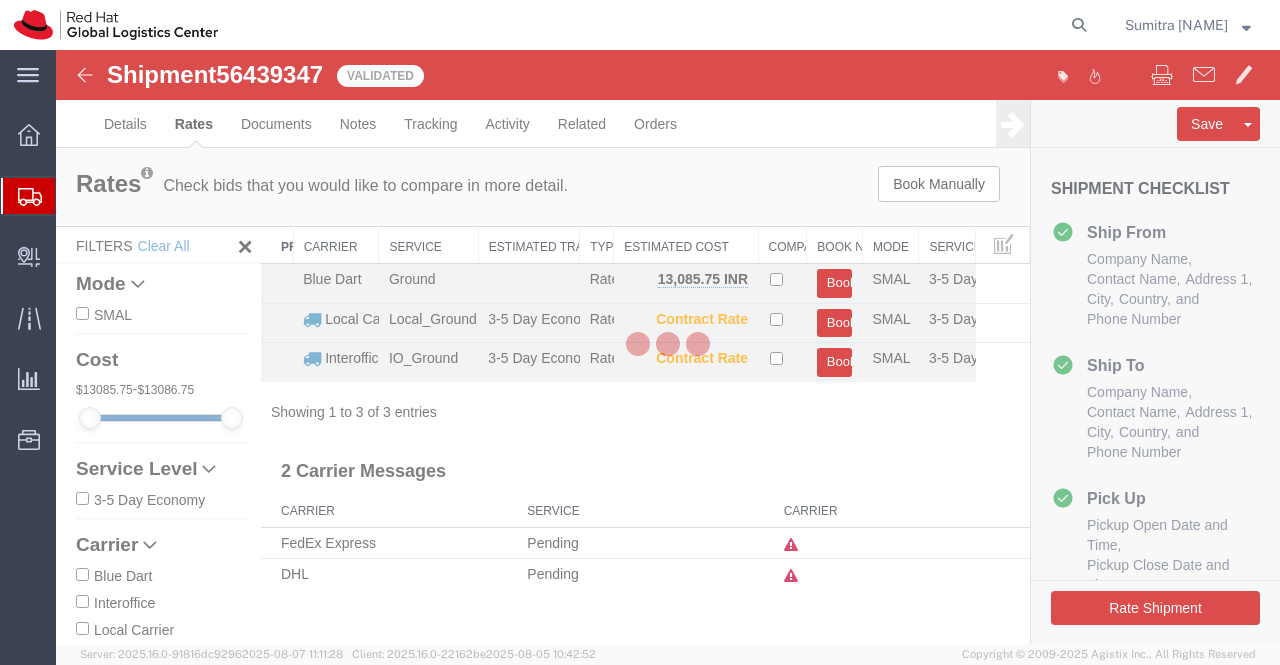 scroll, scrollTop: 0, scrollLeft: 0, axis: both 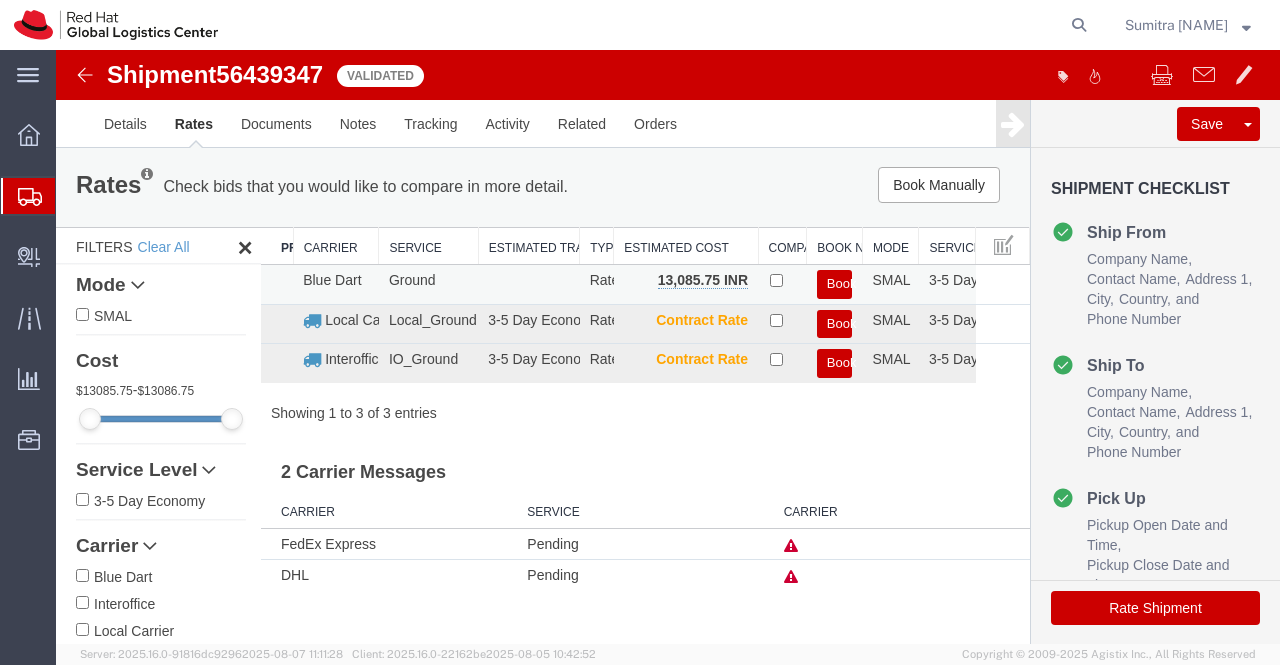click on "Book" at bounding box center (835, 284) 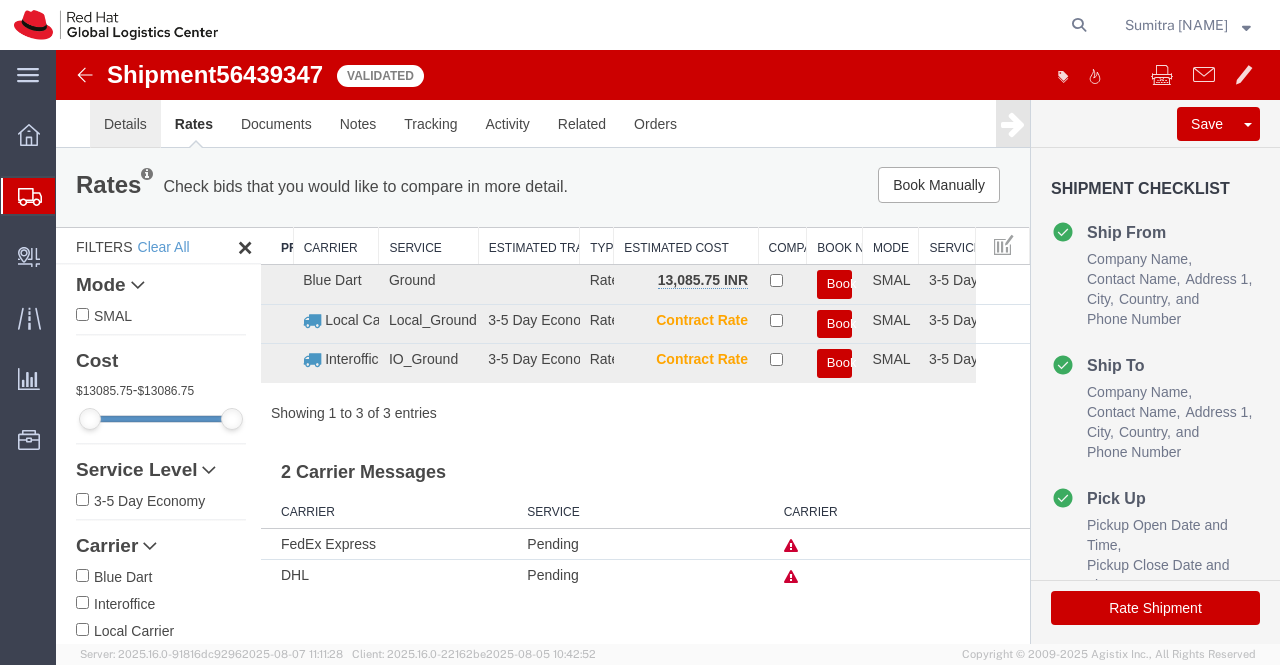 click on "Details" at bounding box center [125, 124] 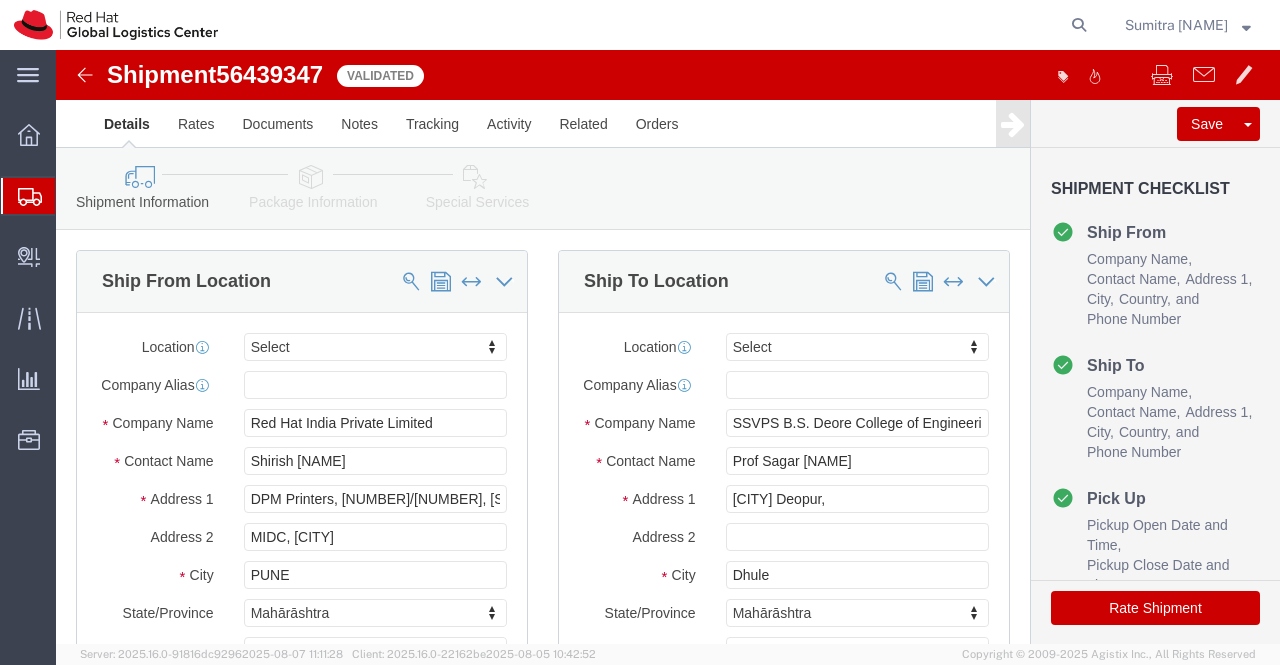 click on "Shipment Manager" 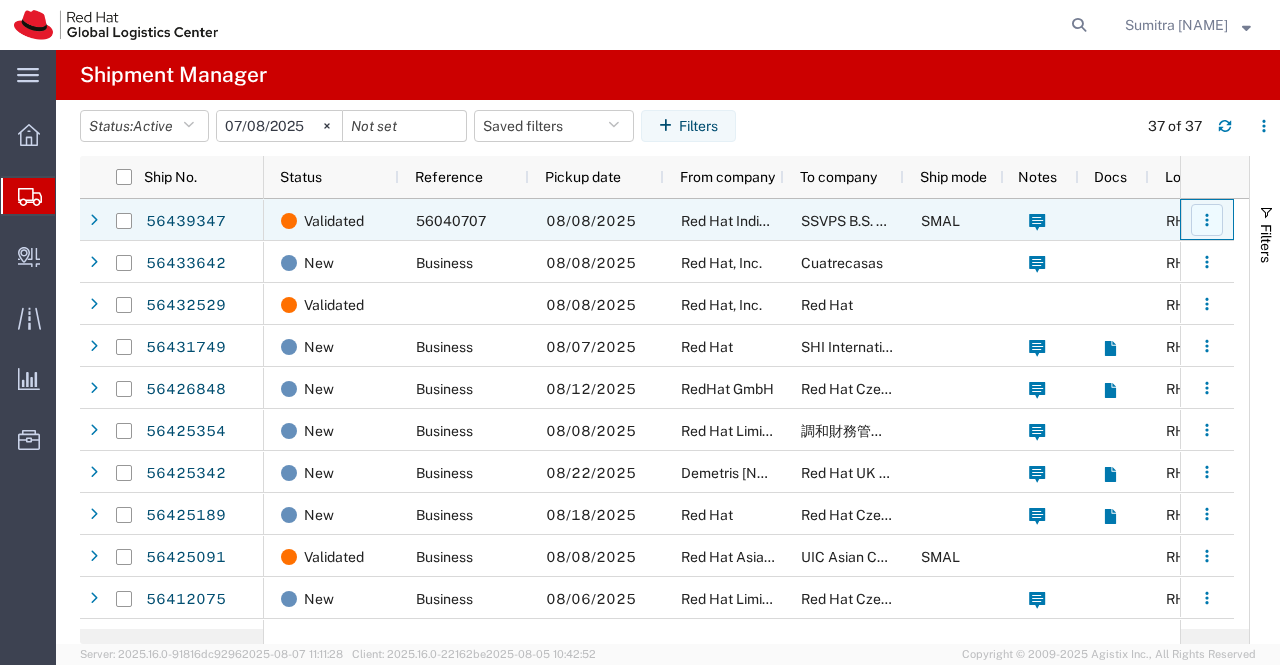 click 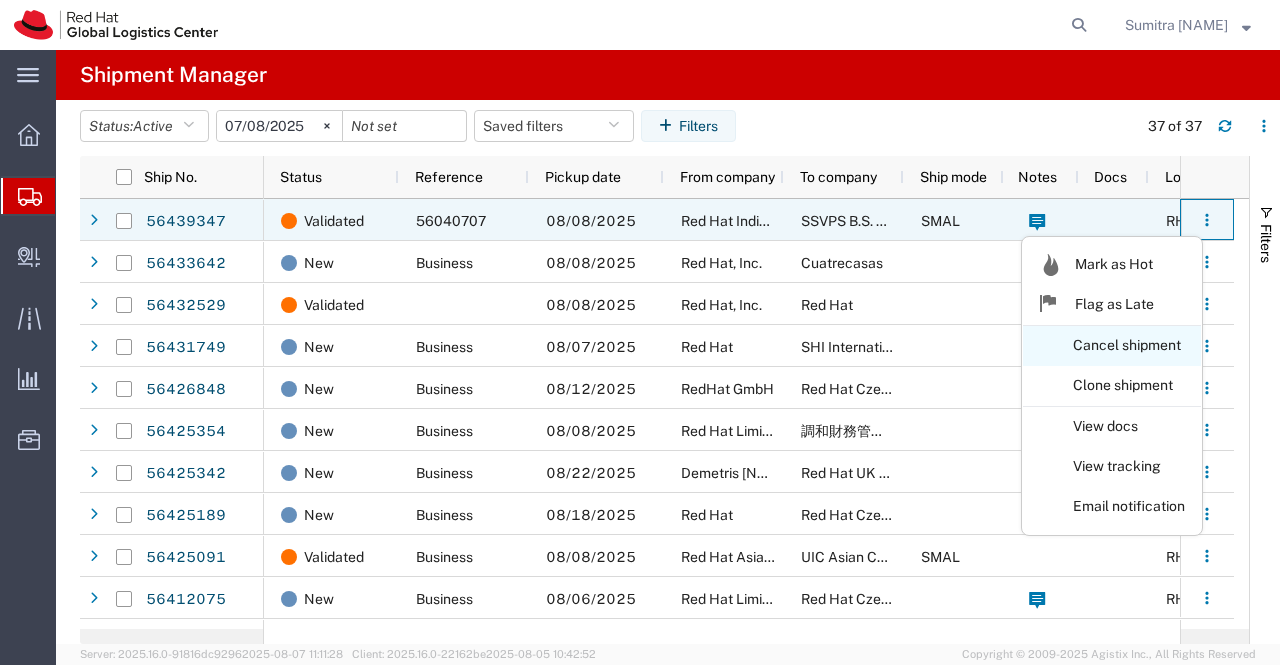 click on "Cancel shipment" 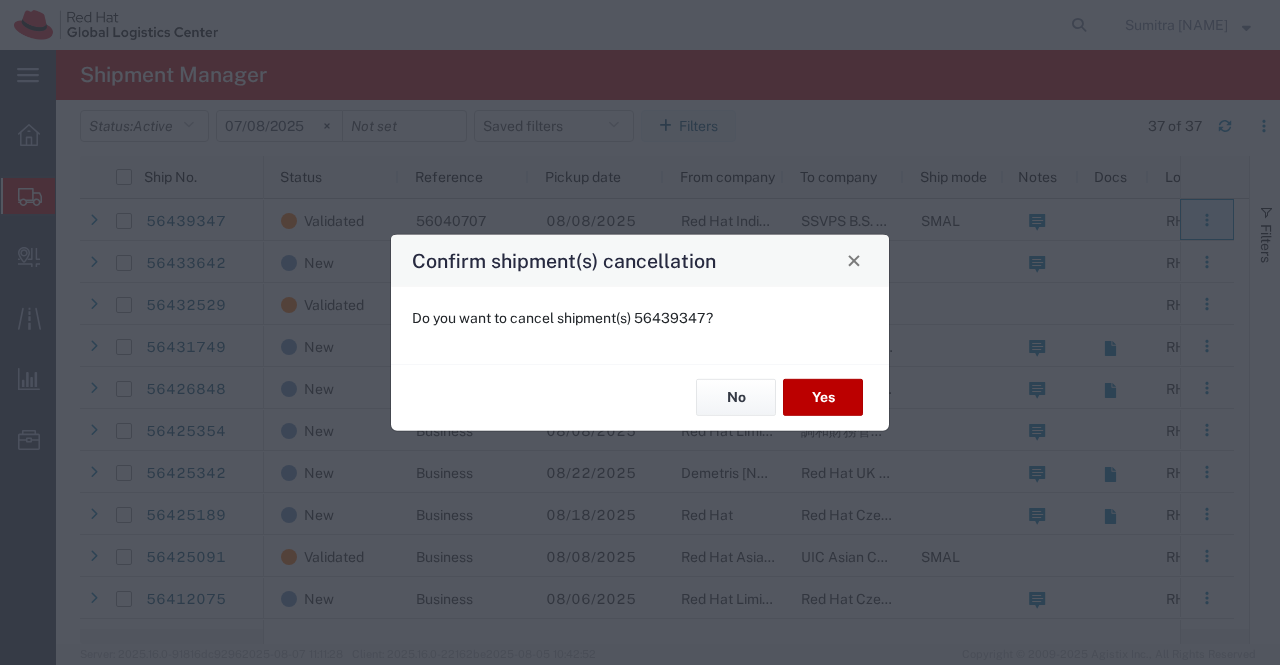 click on "Yes" 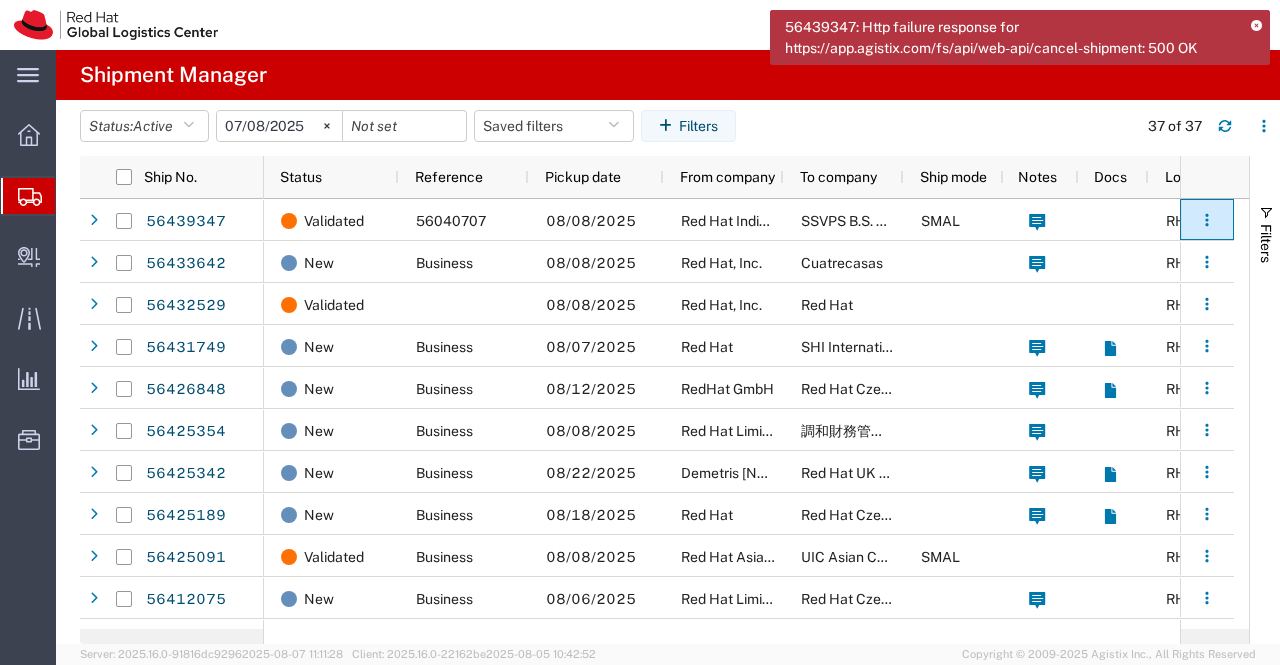 click 